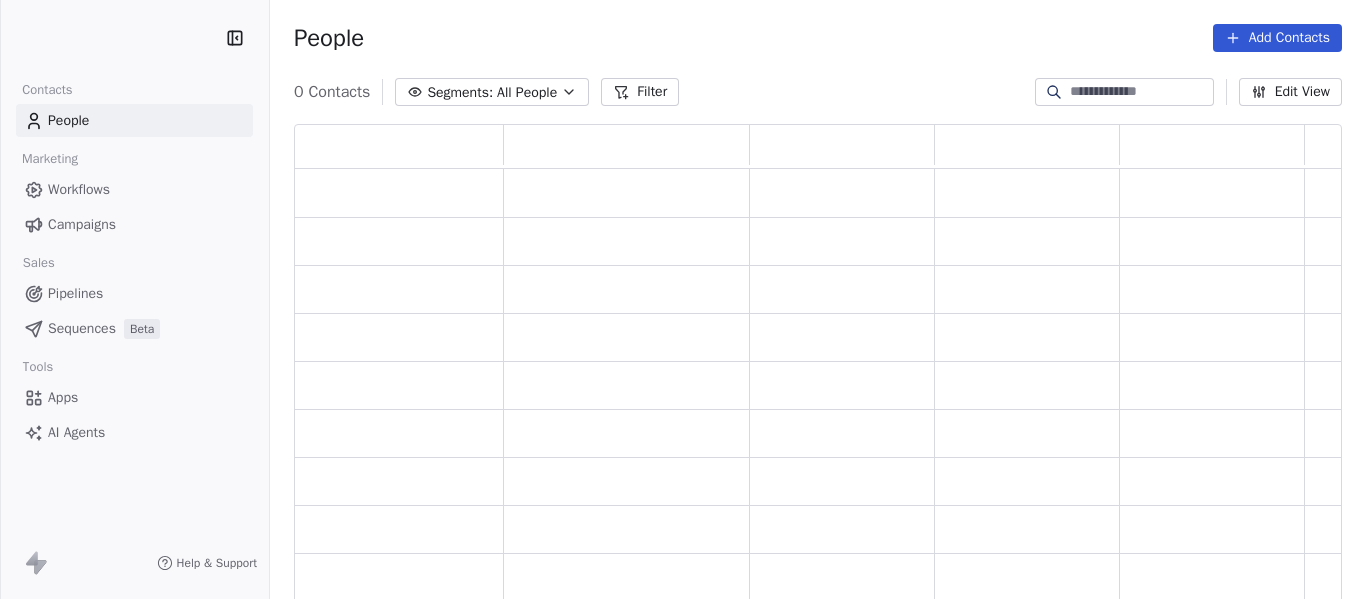 scroll, scrollTop: 0, scrollLeft: 0, axis: both 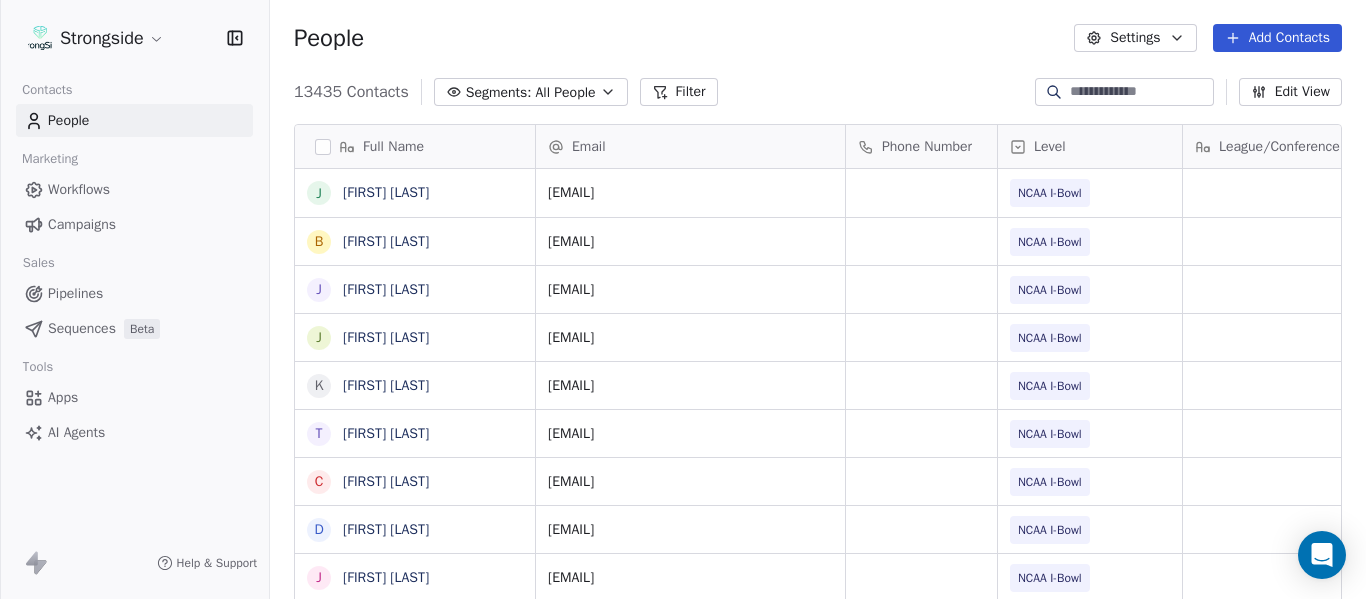 click on "Add Contacts" at bounding box center (1277, 38) 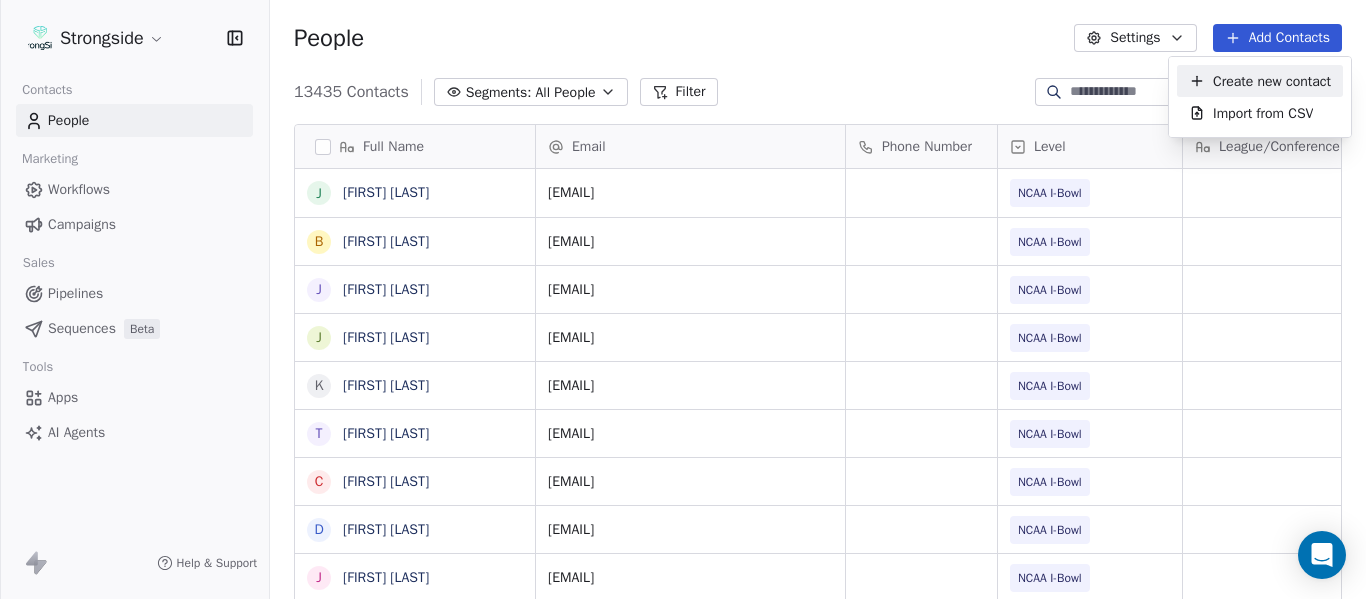 click on "Create new contact" at bounding box center (1272, 81) 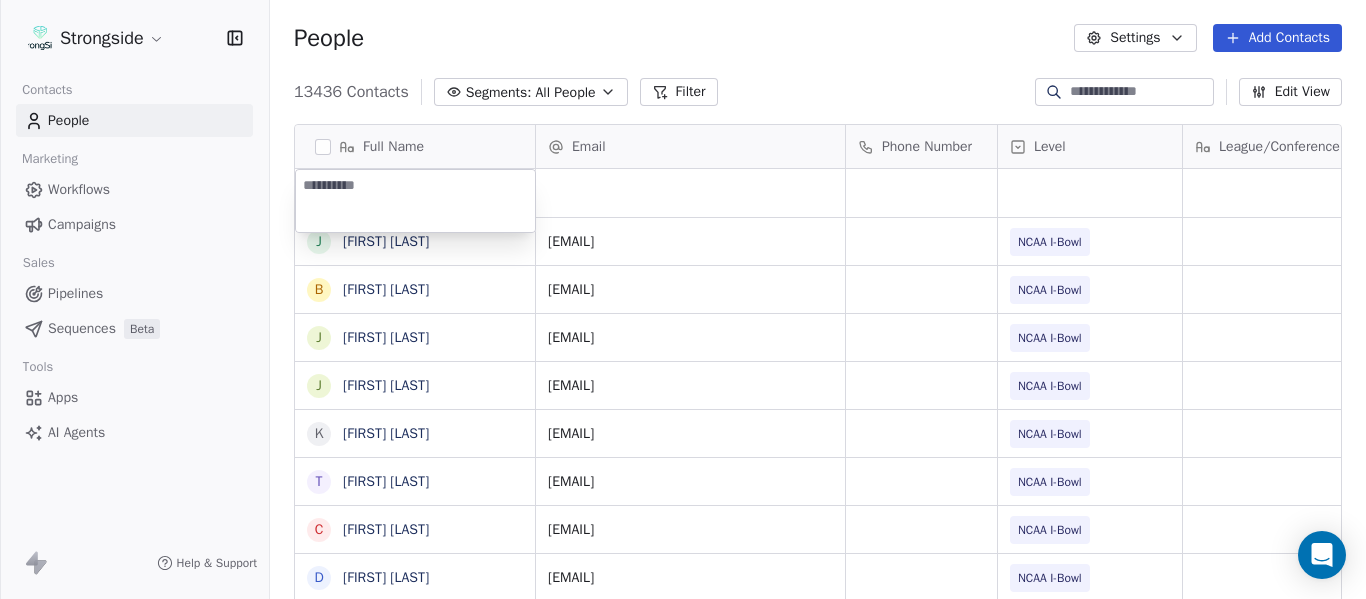 type on "**********" 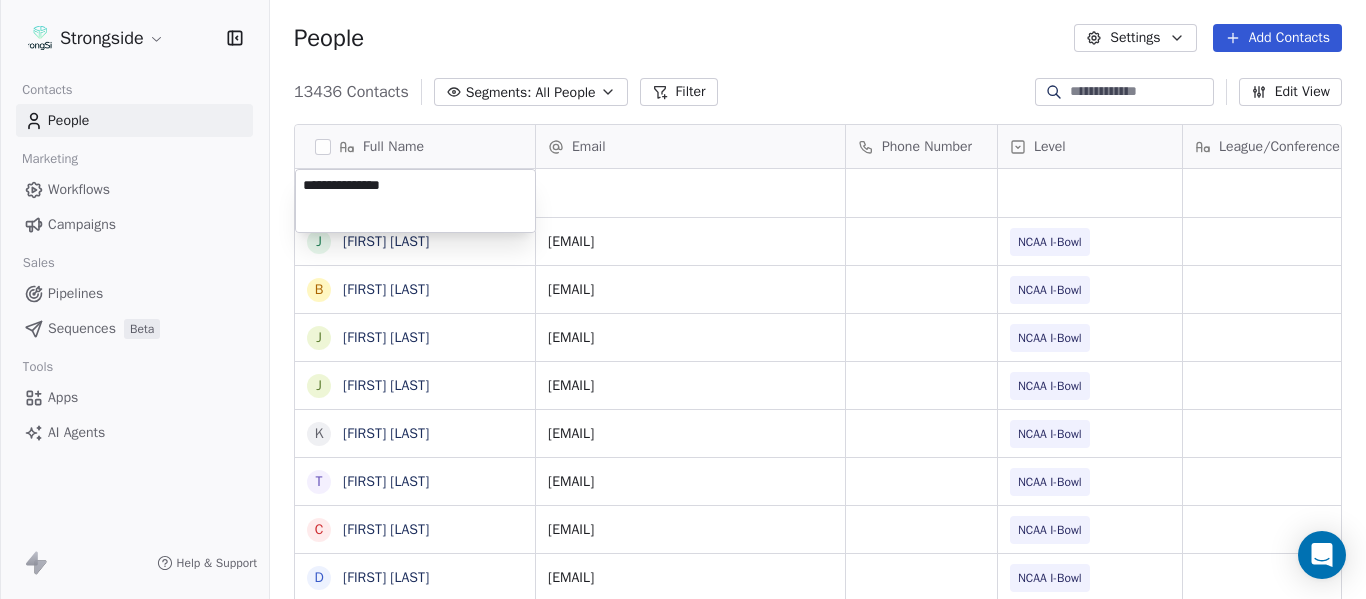 click on "Strongside Contacts People Marketing Workflows Campaigns Sales Pipelines Sequences Beta Tools Apps AI Agents Help & Support People Settings  Add Contacts 13436 Contacts Segments: All People Filter  Edit View Tag Add to Sequence Export Full Name J Jordan Helm B Brad Wilson J James Rowe J Jack Taylor K Kevin Patrick T Tyler Hudanick C Chad Creamer D DeMarcus VanDyke J Joel Gordon T Todd Orlando M Micah James K Kodi Burns P Philip Cane F Frank Failace G George Courides S Steve Walz R Rosemary Piedmont B Brian Siegrist J Jeremy Lees S Scott wood A Alex Golesh J Jay Stroman J John Allen Stone D David Terry M Merissa Lynn Z Zach Cole A Andrew Warsaw J Jeff Jones A Alex Fagan Email Phone Number Level League/Conference Organization Tags Created Date BST Jul 24, 2025 09:03 PM jordanhelm@usf.edu NCAA I-Bowl UNIV. OF SOUTH FLORIDA Jul 23, 2025 08:39 PM bdwilson3@usf.edu NCAA I-Bowl UNIV. OF SOUTH FLORIDA Jul 23, 2025 08:38 PM jrowe2@usf.edu NCAA I-Bowl UNIV. OF SOUTH FLORIDA Jul 23, 2025 08:36 PM jacktaylor3@usf.edu" at bounding box center [683, 299] 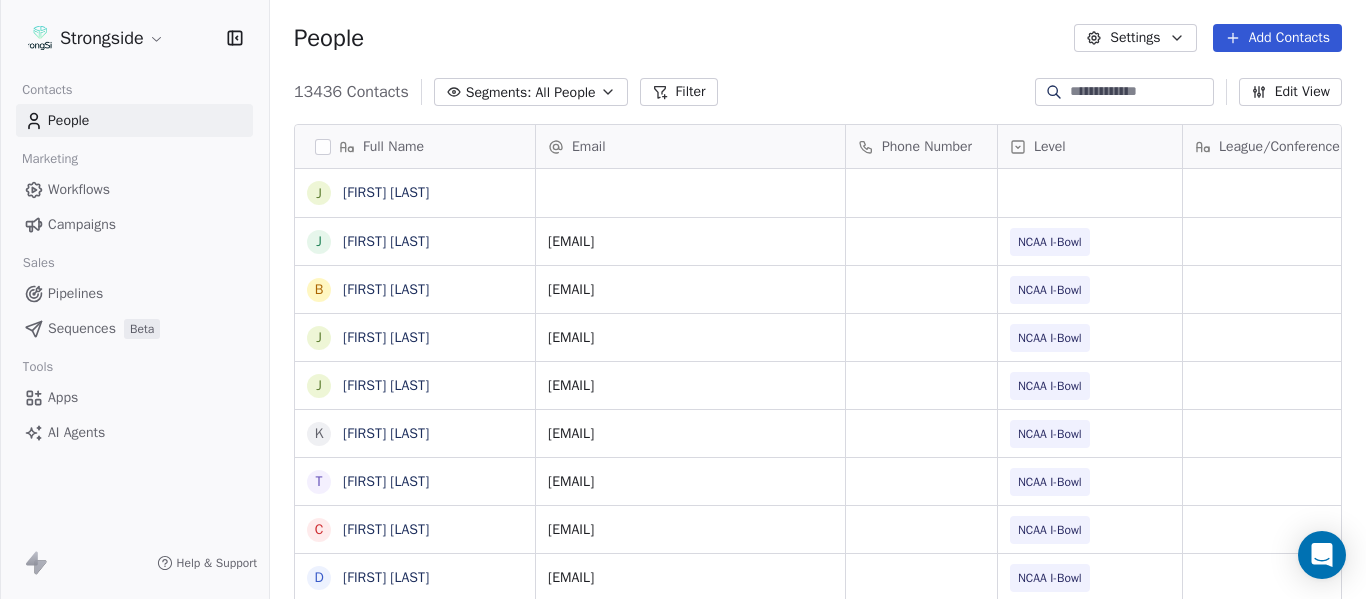 scroll, scrollTop: 5, scrollLeft: 0, axis: vertical 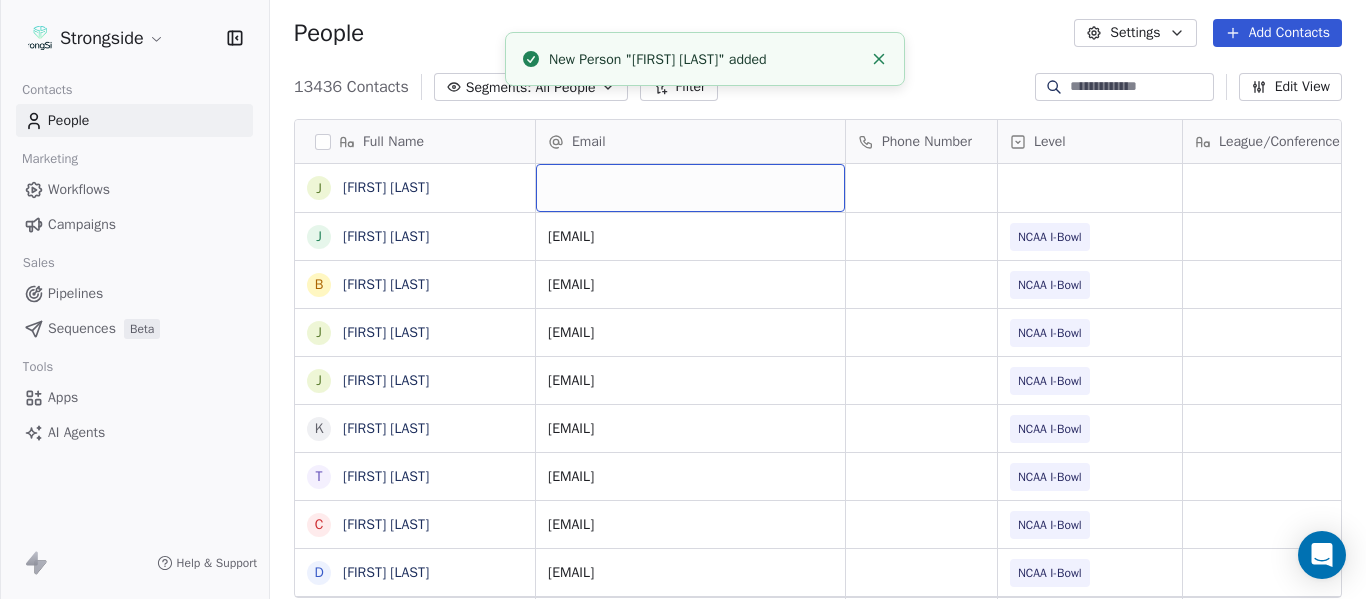 click at bounding box center (690, 188) 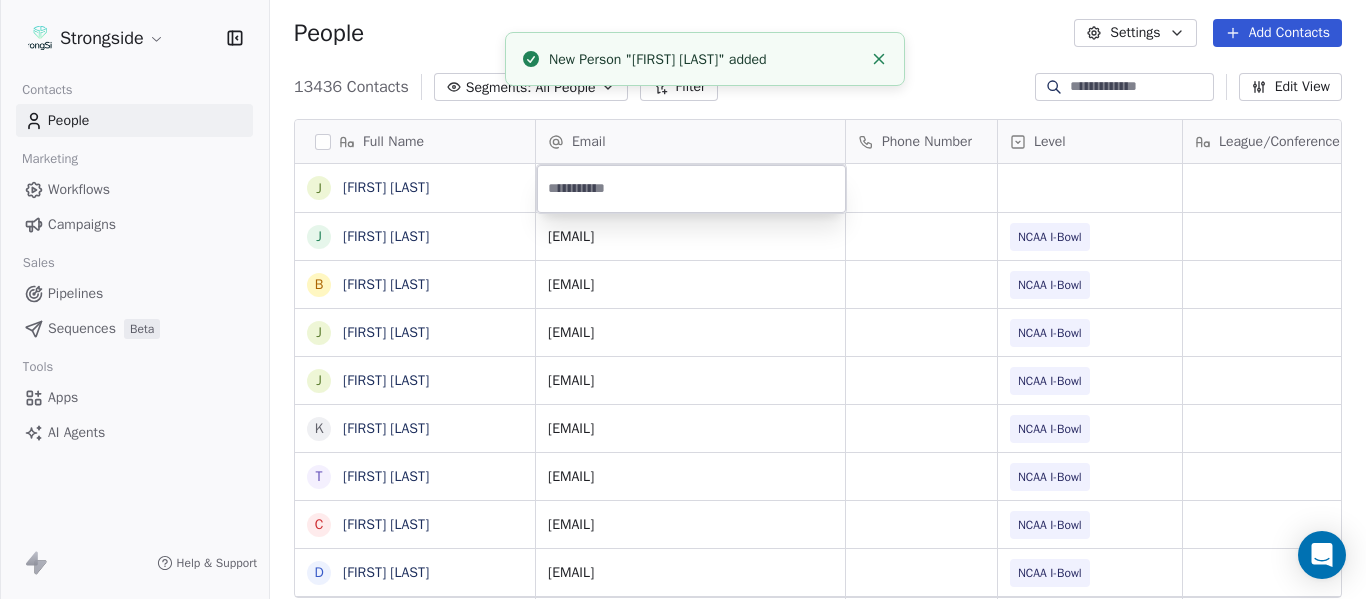 type on "**********" 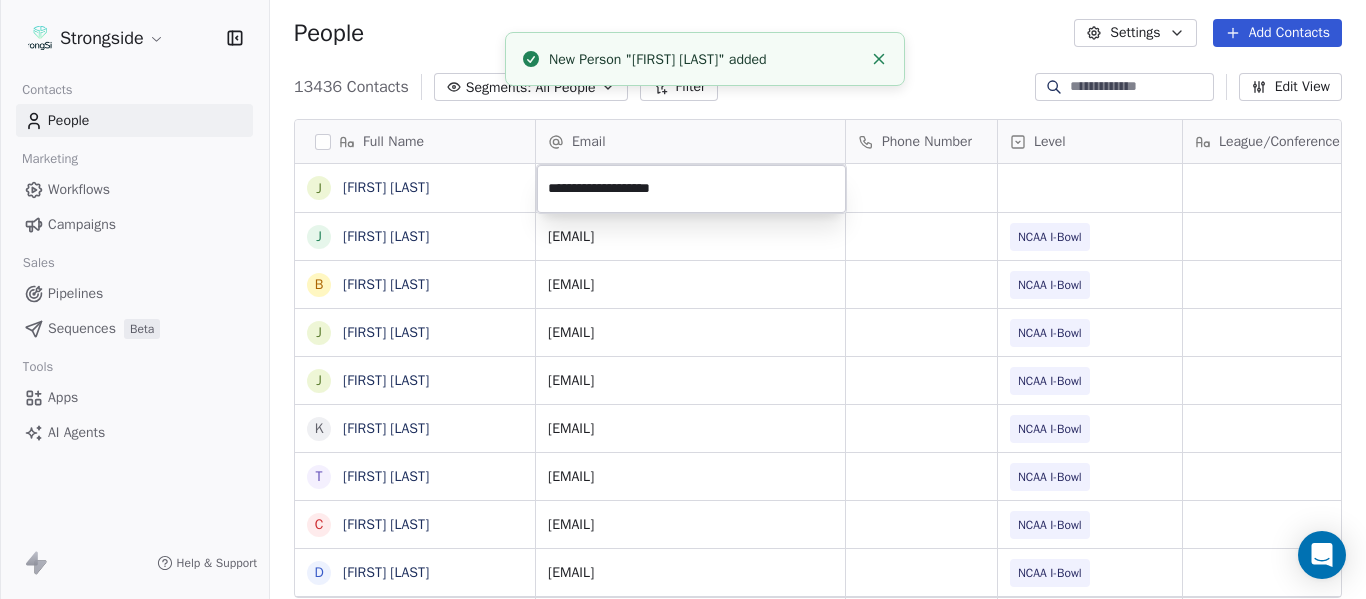click 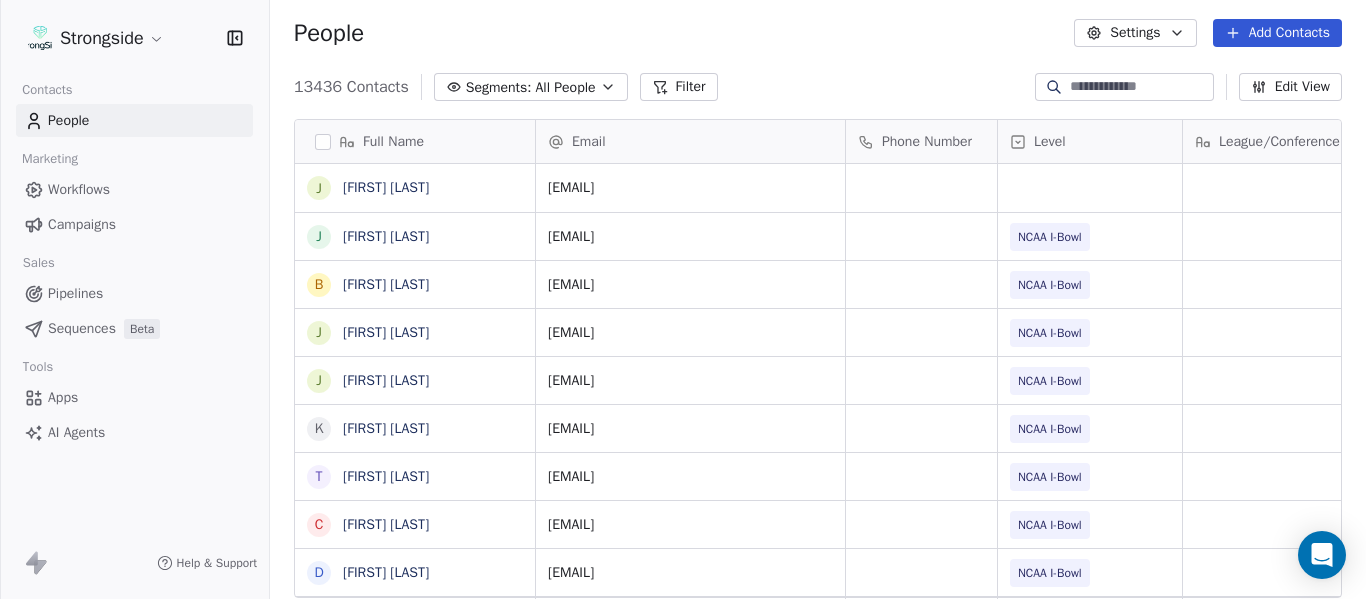 click on "13436 Contacts Segments: All People Filter  Edit View" at bounding box center [818, 87] 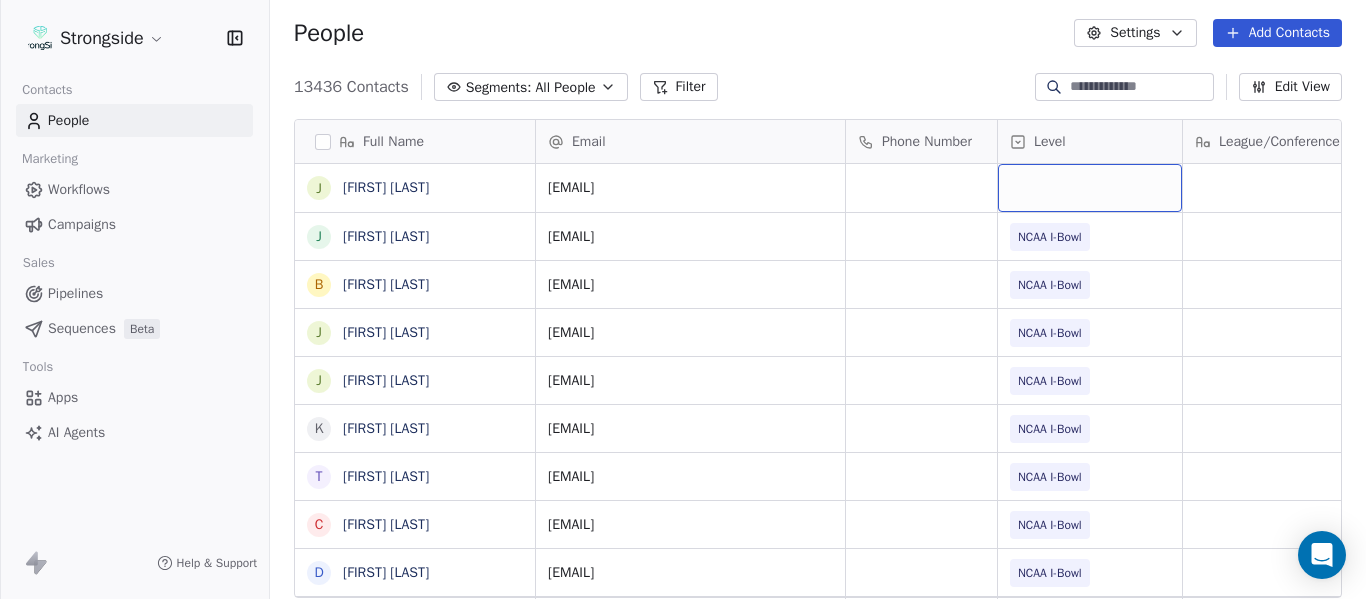 click at bounding box center (1090, 188) 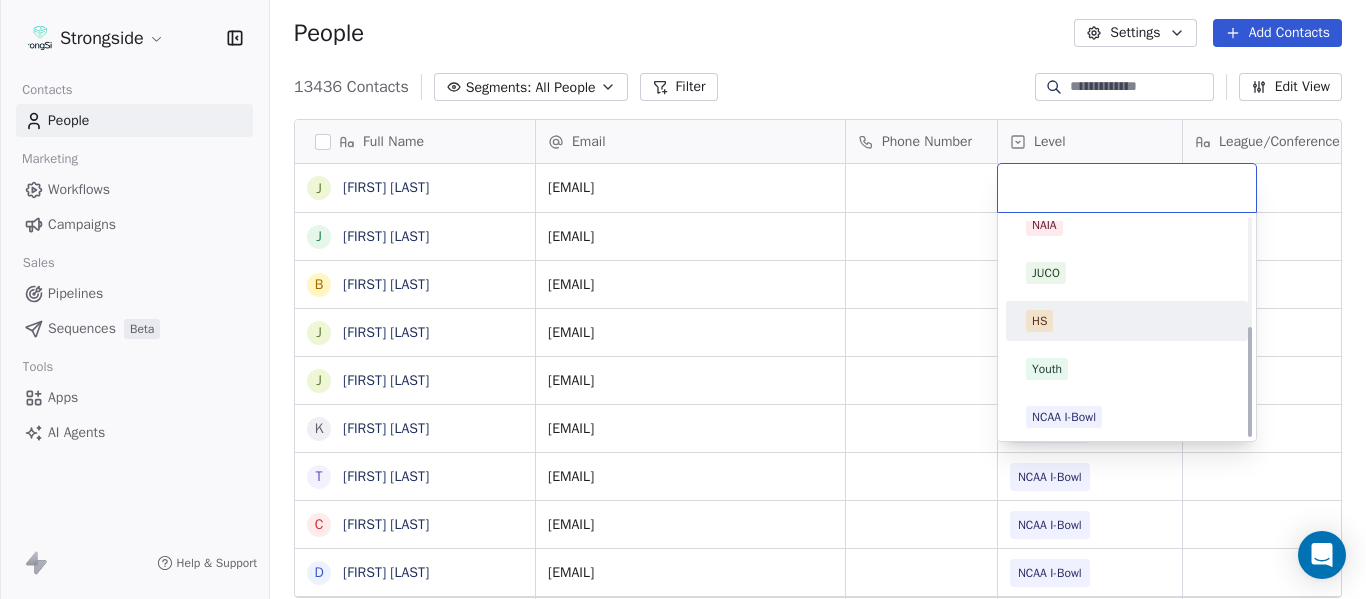 scroll, scrollTop: 212, scrollLeft: 0, axis: vertical 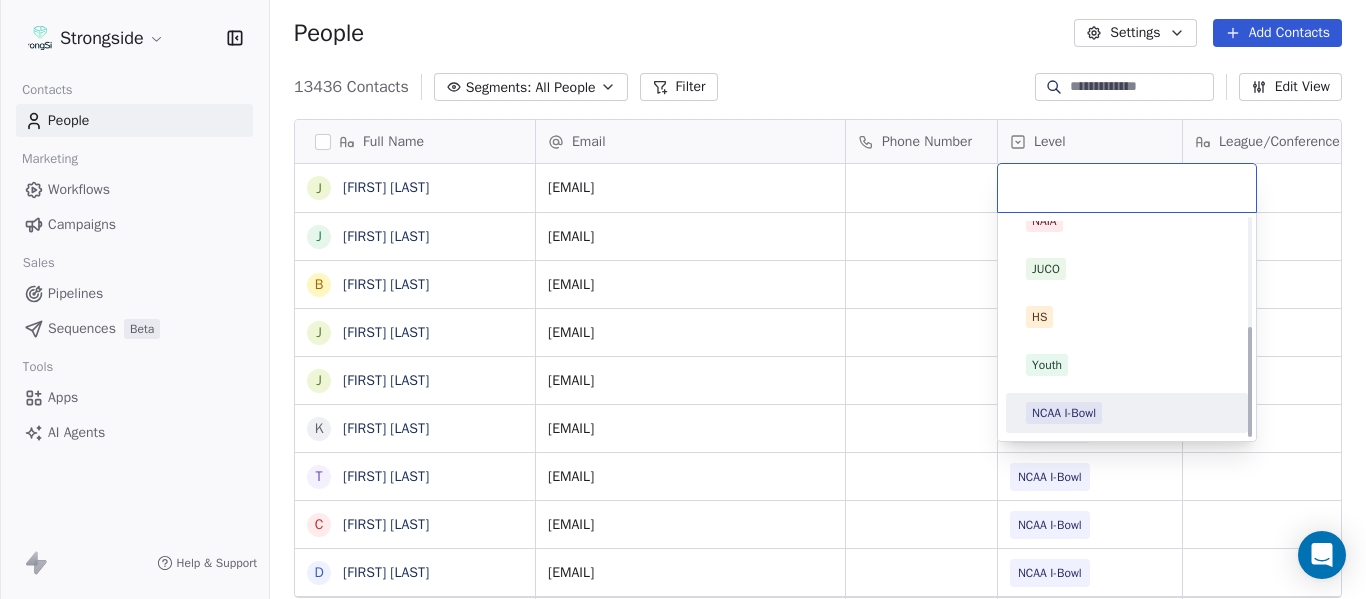 click on "NCAA I-Bowl" at bounding box center (1064, 413) 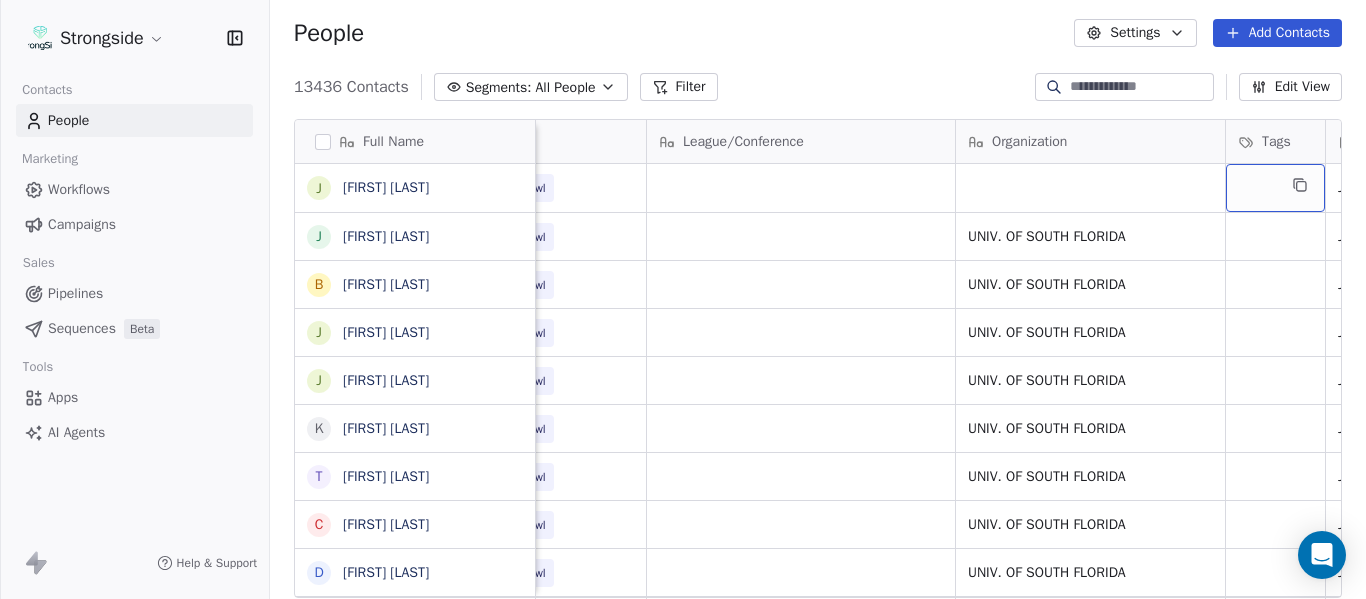 scroll, scrollTop: 0, scrollLeft: 721, axis: horizontal 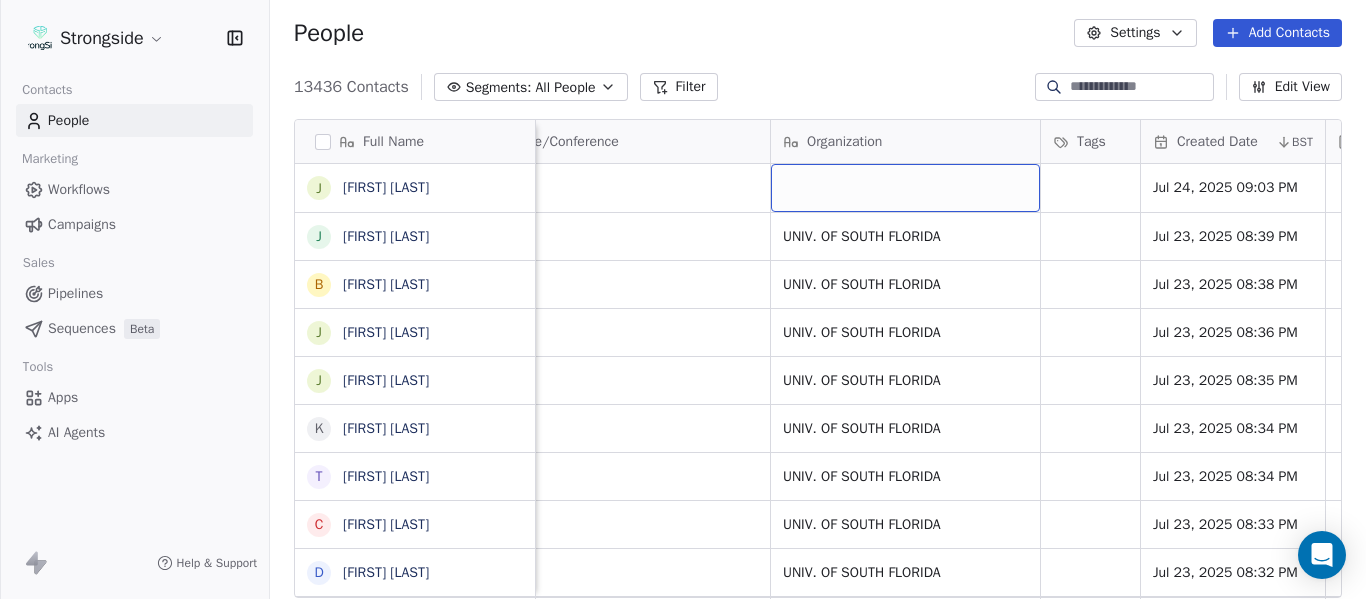 click at bounding box center (905, 188) 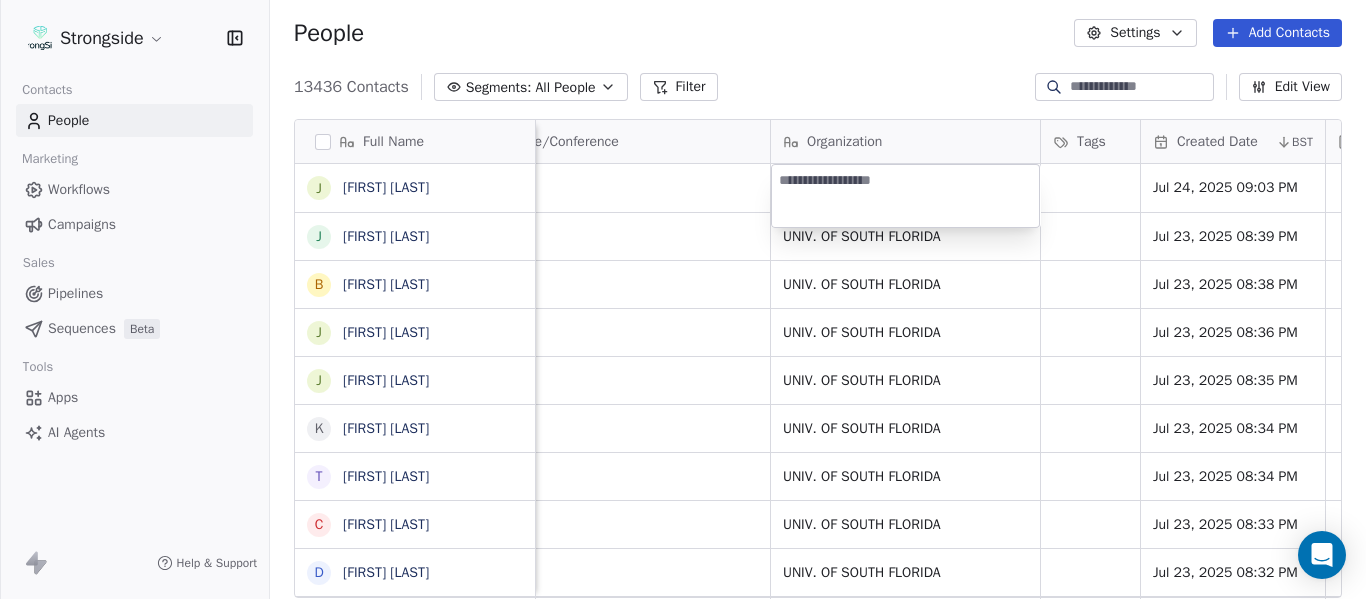 type on "**********" 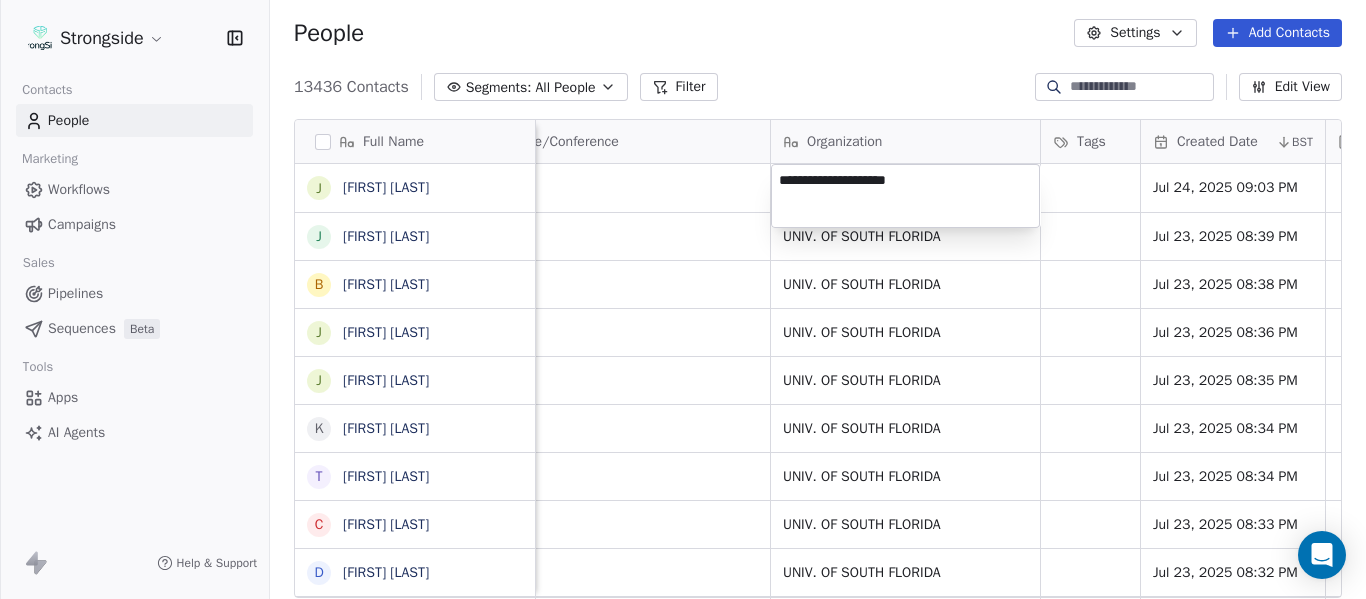 click on "Strongside Contacts People Marketing Workflows Campaigns Sales Pipelines Sequences Beta Tools Apps AI Agents Help & Support People Settings  Add Contacts 13436 Contacts Segments: All People Filter  Edit View Tag Add to Sequence Export Full Name J Joshua Thompson J Jordan Helm B Brad Wilson J James Rowe J Jack Taylor K Kevin Patrick T Tyler Hudanick C Chad Creamer D DeMarcus VanDyke J Joel Gordon T Todd Orlando M Micah James K Kodi Burns P Philip Cane F Frank Failace G George Courides S Steve Walz R Rosemary Piedmont B Brian Siegrist J Jeremy Lees S Scott wood A Alex Golesh J Jay Stroman J John Allen Stone D David Terry M Merissa Lynn Z Zach Cole A Andrew Warsaw J Jeff Jones A Alex Fagan Email Phone Number Level League/Conference Organization Tags Created Date BST Status Job Title Priority Emails Auto Clicked josht@gators.ufl.edu NCAA I-Bowl Jul 24, 2025 09:03 PM jordanhelm@usf.edu NCAA I-Bowl UNIV. OF SOUTH FLORIDA Jul 23, 2025 08:39 PM Assistant Coach bdwilson3@usf.edu NCAA I-Bowl UNIV. OF SOUTH FLORIDA" at bounding box center (683, 299) 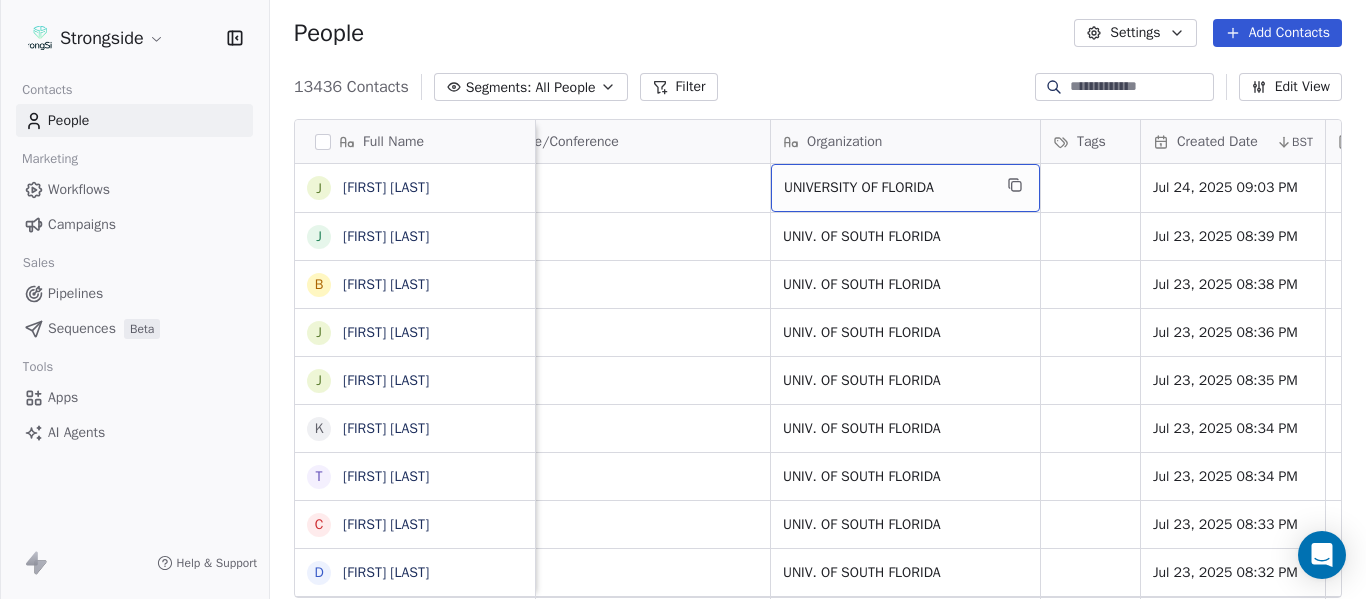 click on "UNIVERSITY OF FLORIDA" at bounding box center [905, 188] 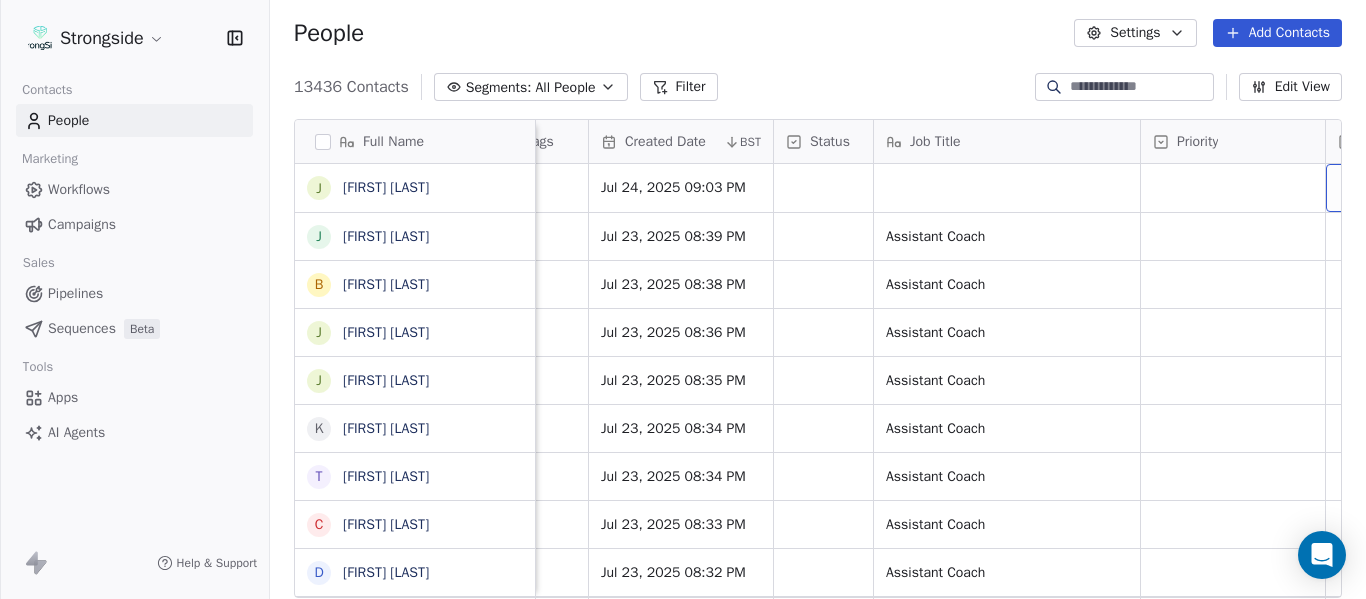 scroll, scrollTop: 0, scrollLeft: 1458, axis: horizontal 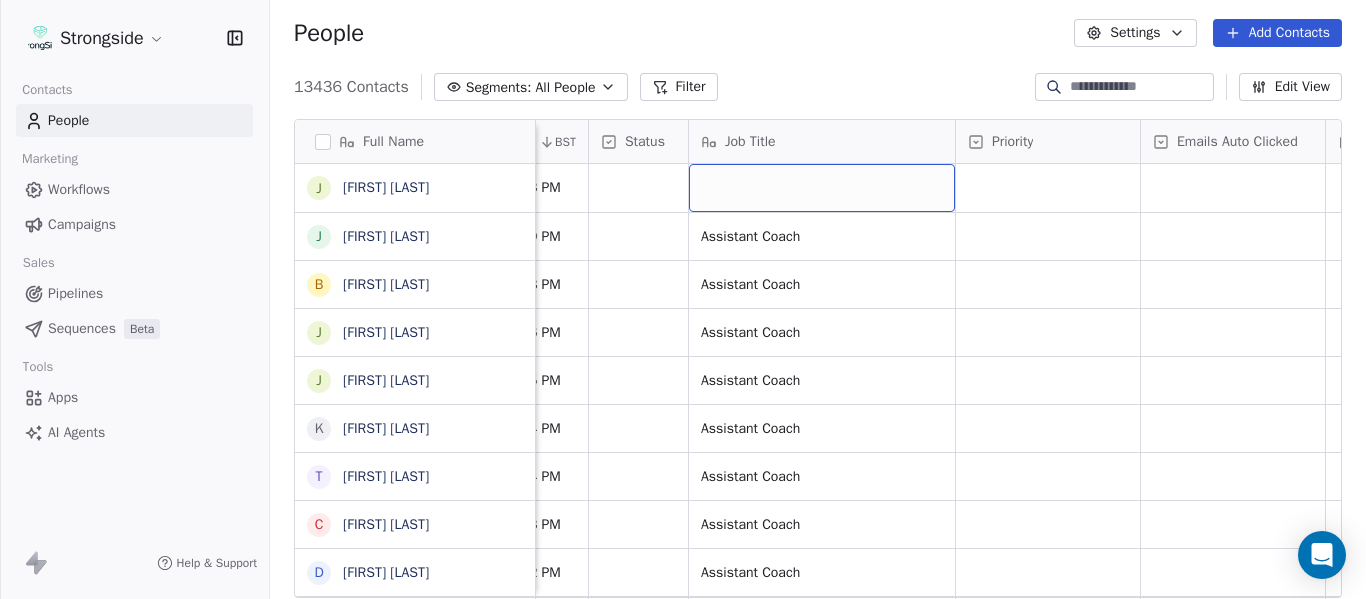 click at bounding box center [822, 188] 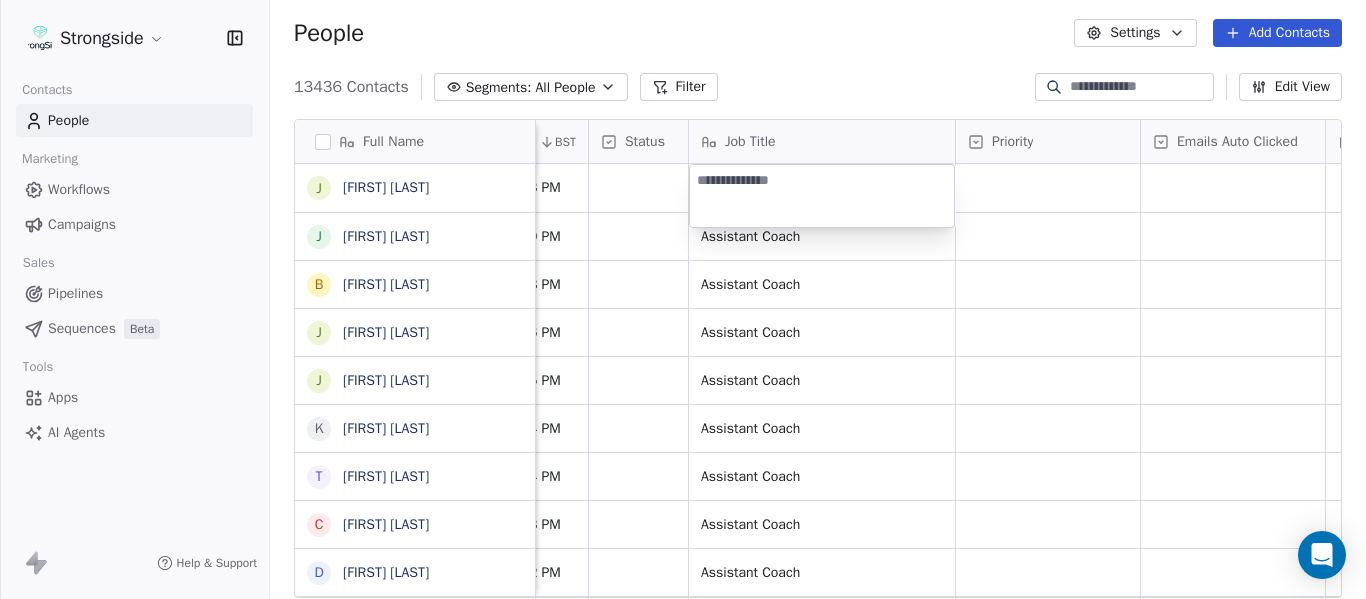 type on "**********" 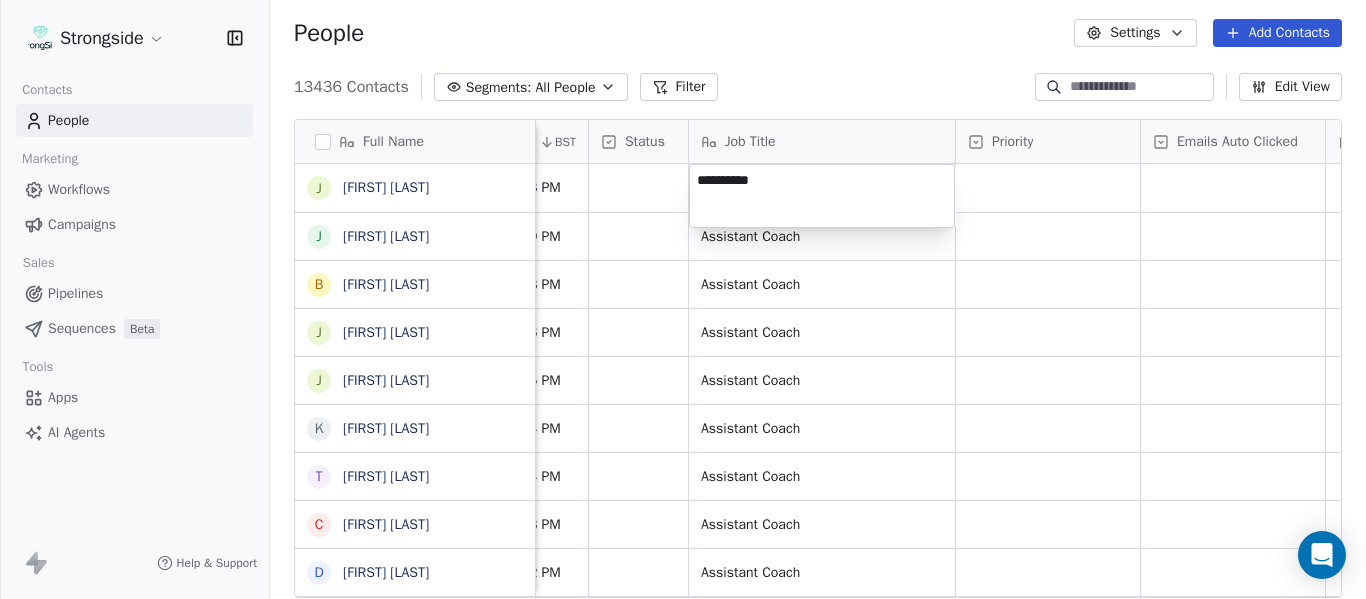 click on "Strongside Contacts People Marketing Workflows Campaigns Sales Pipelines Sequences Beta Tools Apps AI Agents Help & Support People Settings  Add Contacts 13436 Contacts Segments: All People Filter  Edit View Tag Add to Sequence Export Full Name J Joshua Thompson J Jordan Helm B Brad Wilson J James Rowe J Jack Taylor K Kevin Patrick T Tyler Hudanick C Chad Creamer D DeMarcus VanDyke J Joel Gordon T Todd Orlando M Micah James K Kodi Burns P Philip Cane F Frank Failace G George Courides S Steve Walz R Rosemary Piedmont B Brian Siegrist J Jeremy Lees S Scott wood A Alex Golesh J Jay Stroman J John Allen Stone D David Terry M Merissa Lynn Z Zach Cole A Andrew Warsaw J Jeff Jones A Alex Fagan League/Conference Organization Tags Created Date BST Status Job Title Priority Emails Auto Clicked Last Activity Date BST In Open Phone Contact Source Note/Call   UNIVERSITY OF FLORIDA Jul 24, 2025 09:03 PM   UNIV. OF SOUTH FLORIDA Jul 23, 2025 08:39 PM Assistant Coach False   UNIV. OF SOUTH FLORIDA Jul 23, 2025 08:38 PM" at bounding box center (683, 299) 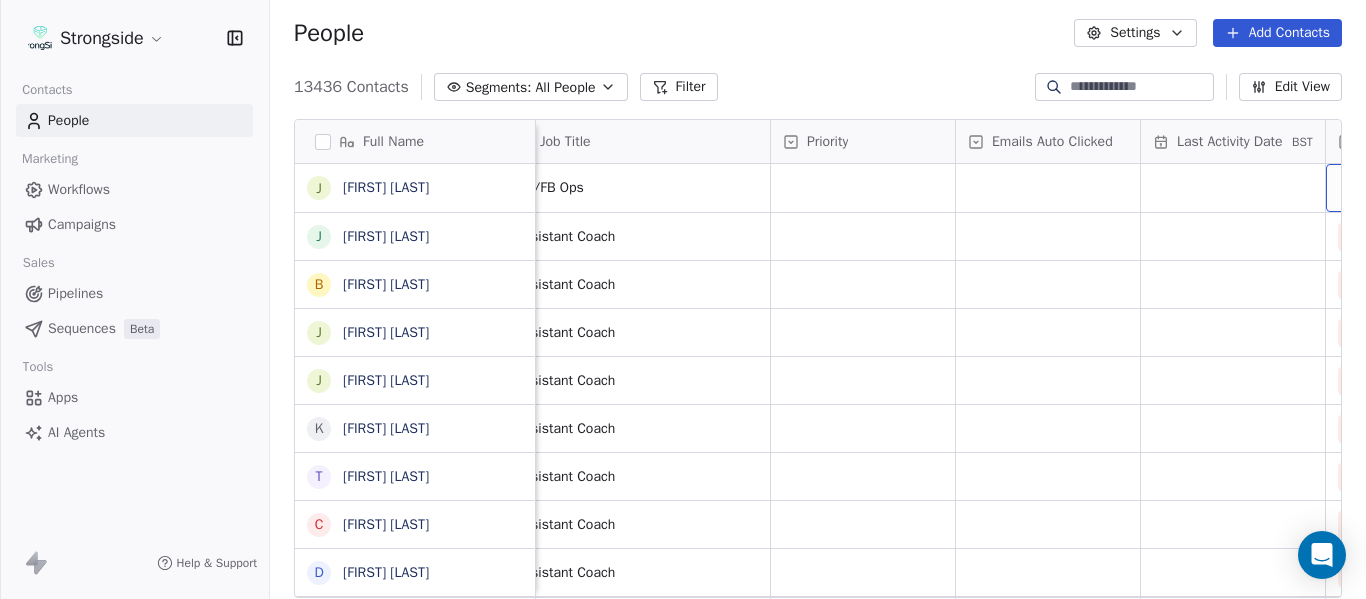 scroll, scrollTop: 0, scrollLeft: 1828, axis: horizontal 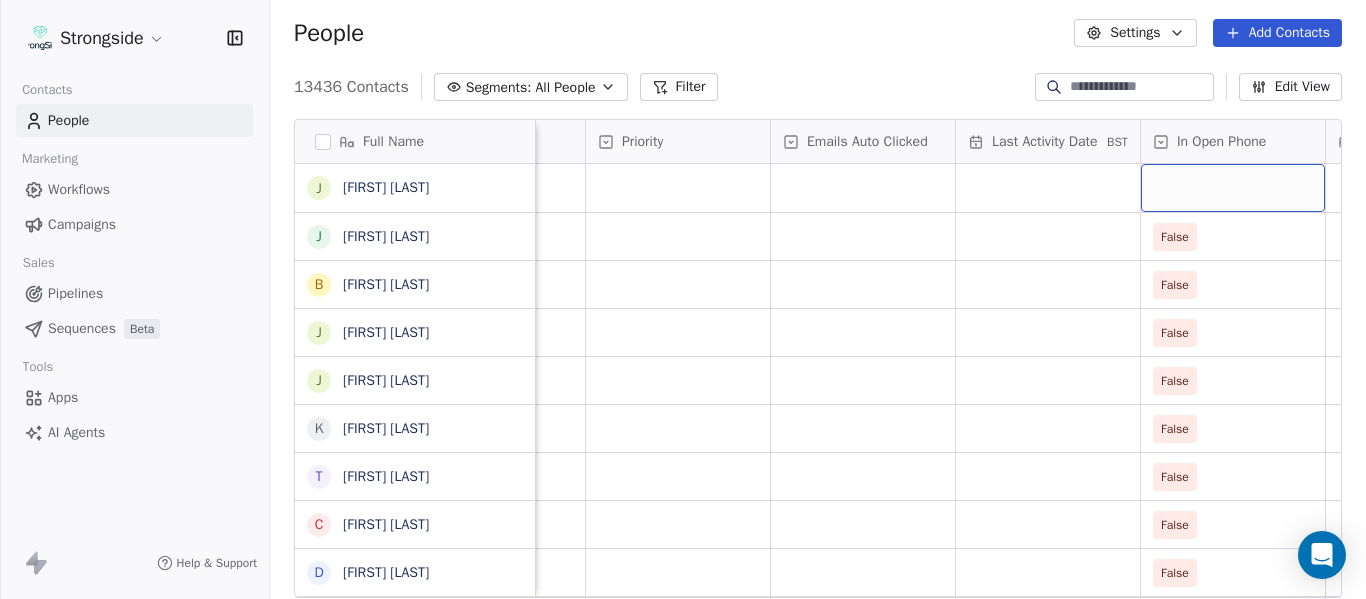click at bounding box center (1233, 188) 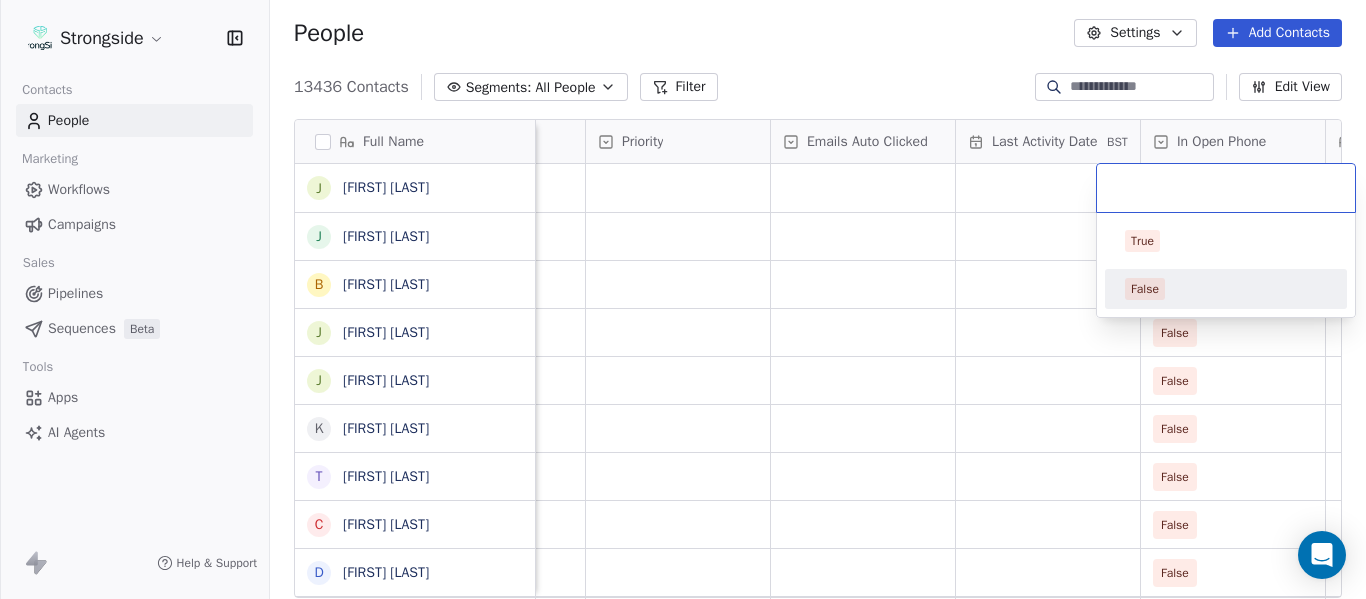 click on "False" at bounding box center [1145, 289] 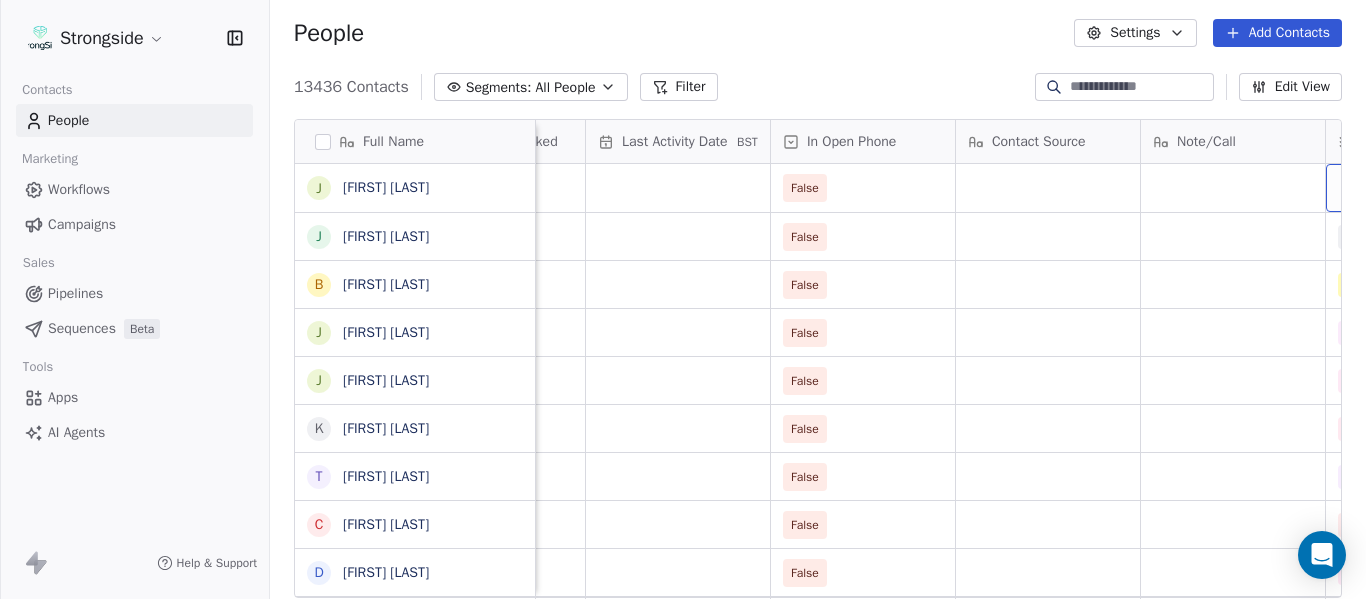 scroll, scrollTop: 0, scrollLeft: 2568, axis: horizontal 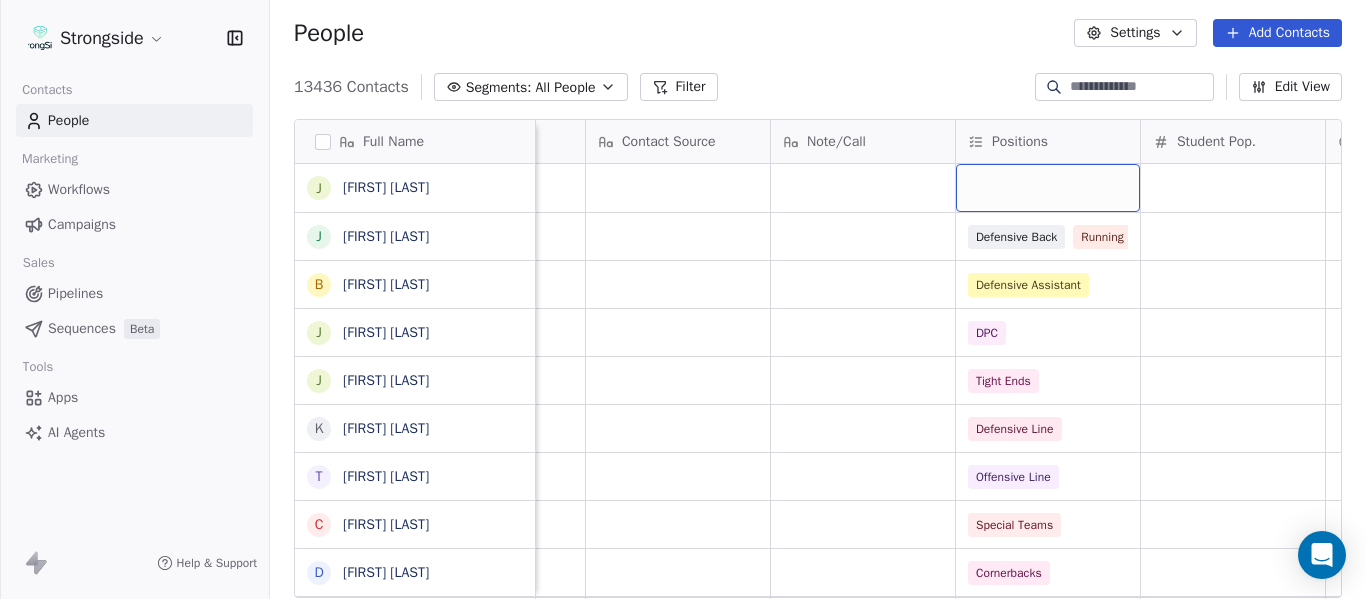 click at bounding box center (1048, 188) 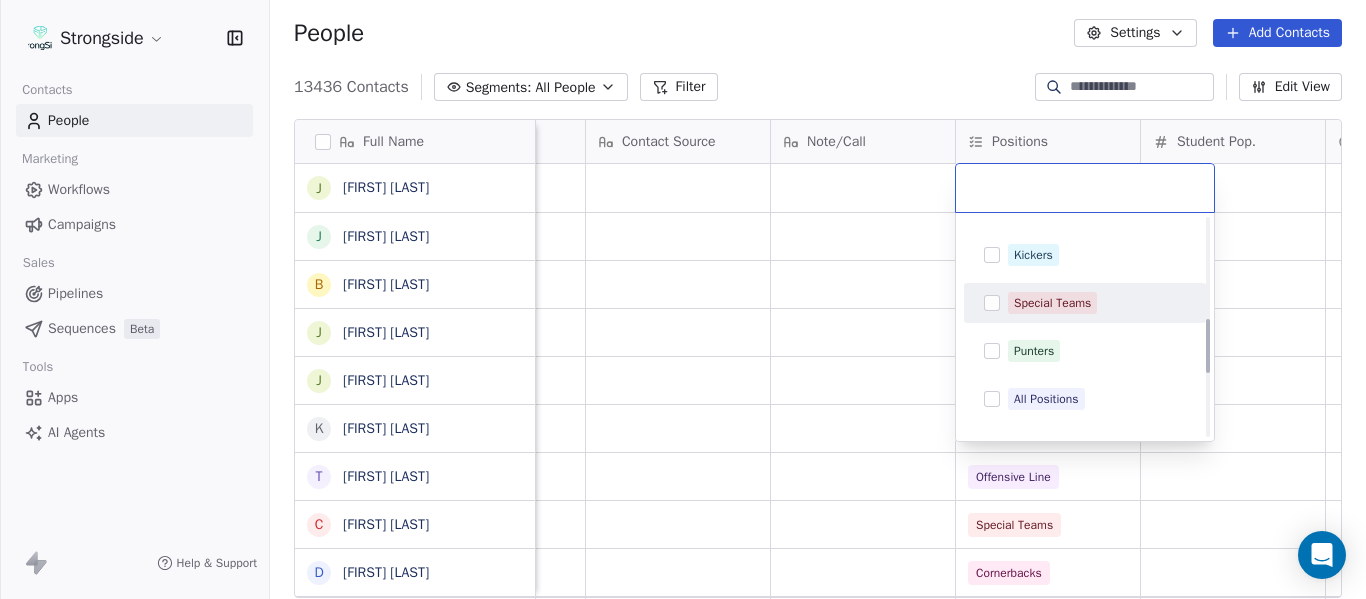 scroll, scrollTop: 400, scrollLeft: 0, axis: vertical 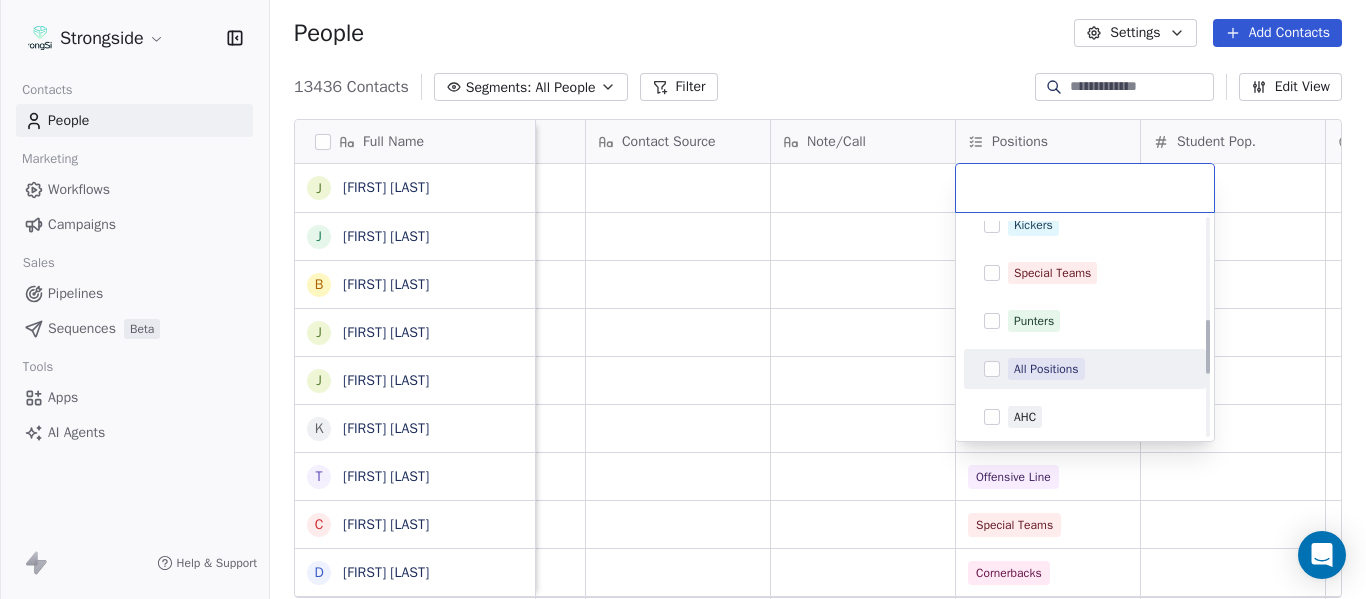 click on "All Positions" at bounding box center [1046, 369] 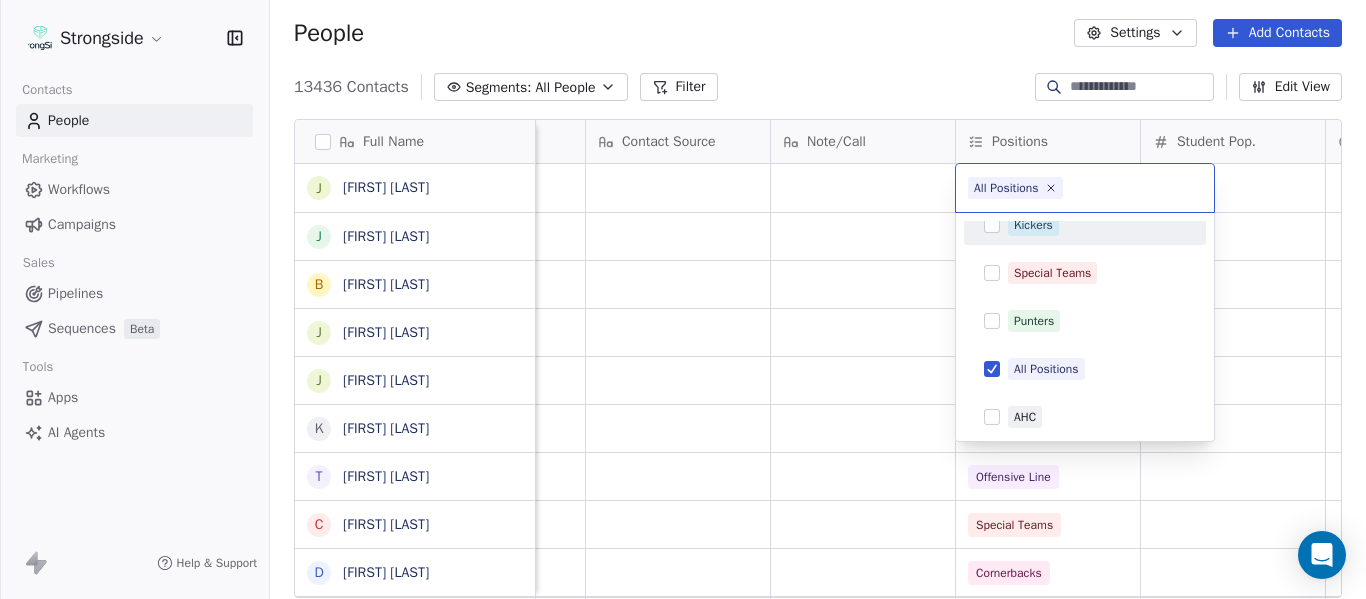 click on "Strongside Contacts People Marketing Workflows Campaigns Sales Pipelines Sequences Beta Tools Apps AI Agents Help & Support People Settings  Add Contacts 13436 Contacts Segments: All People Filter  Edit View Tag Add to Sequence Export Full Name J Joshua Thompson J Jordan Helm B Brad Wilson J James Rowe J Jack Taylor K Kevin Patrick T Tyler Hudanick C Chad Creamer D DeMarcus VanDyke J Joel Gordon T Todd Orlando M Micah James K Kodi Burns P Philip Cane F Frank Failace G George Courides S Steve Walz R Rosemary Piedmont B Brian Siegrist J Jeremy Lees S Scott wood A Alex Golesh J Jay Stroman J John Allen Stone D David Terry M Merissa Lynn Z Zach Cole A Andrew Warsaw J Jeff Jones A Alex Fagan Priority Emails Auto Clicked Last Activity Date BST In Open Phone Contact Source Note/Call Positions Student Pop. Lead Account   False   False Defensive Back Running Back   False Defensive Assistant   False DPC   False Tight Ends   False Defensive Line   False Offensive Line   False Special Teams   False Cornerbacks   False" at bounding box center [683, 299] 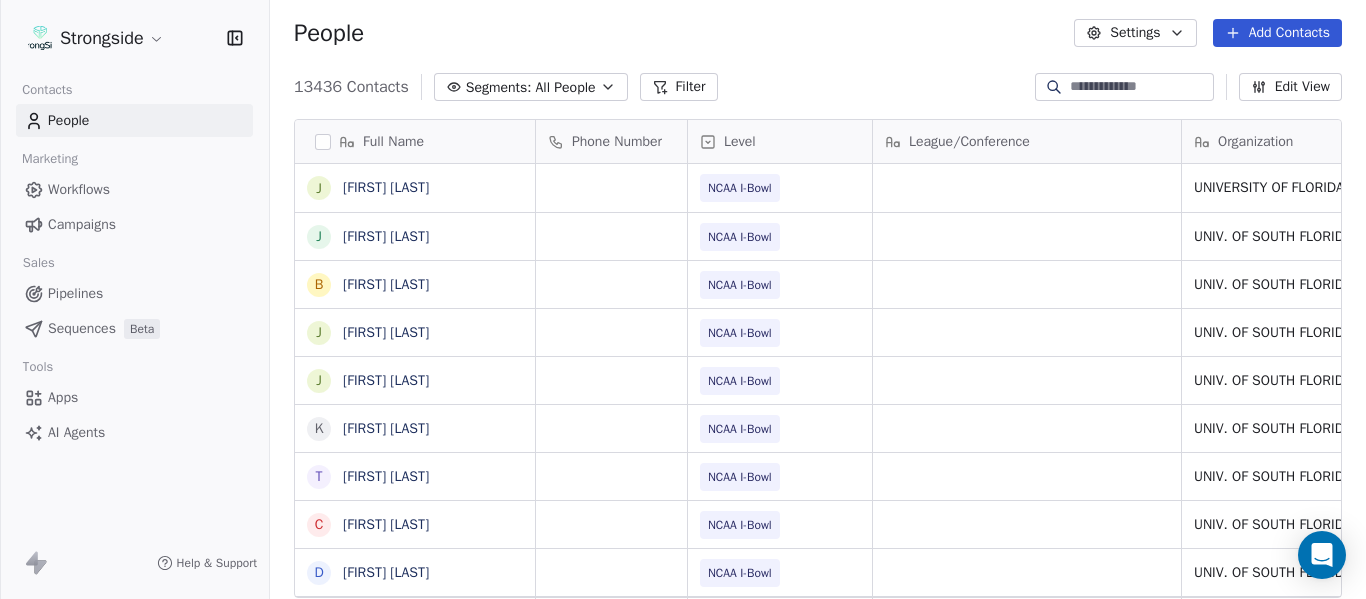 scroll, scrollTop: 0, scrollLeft: 0, axis: both 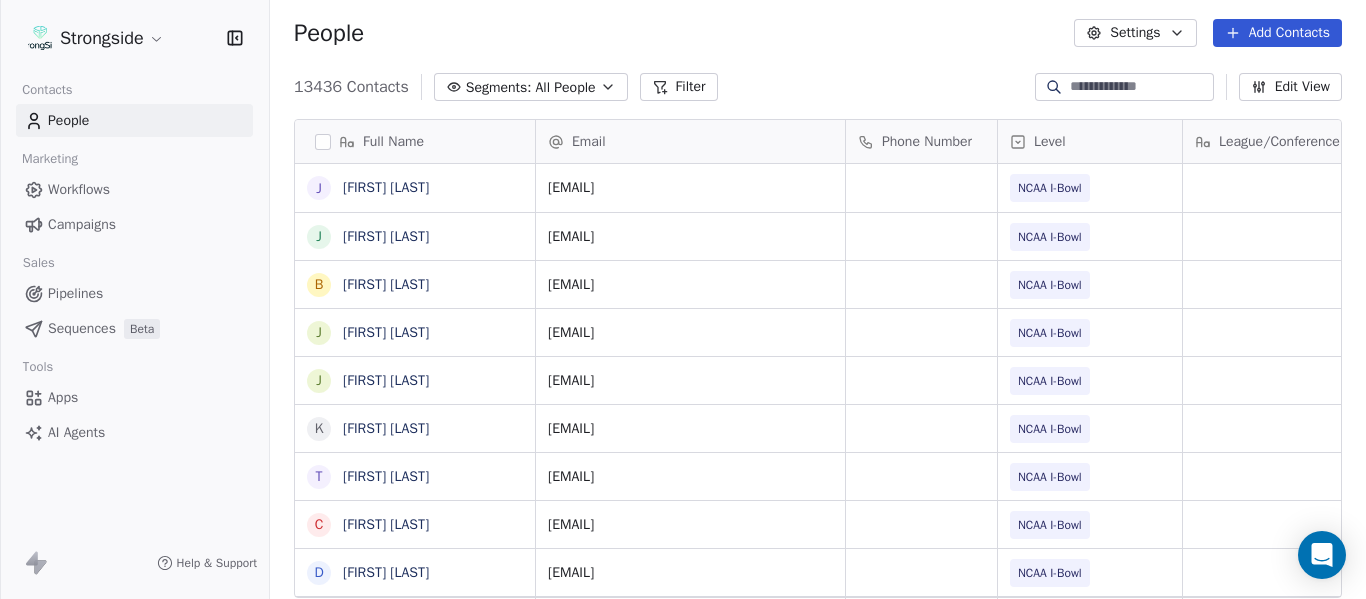 click 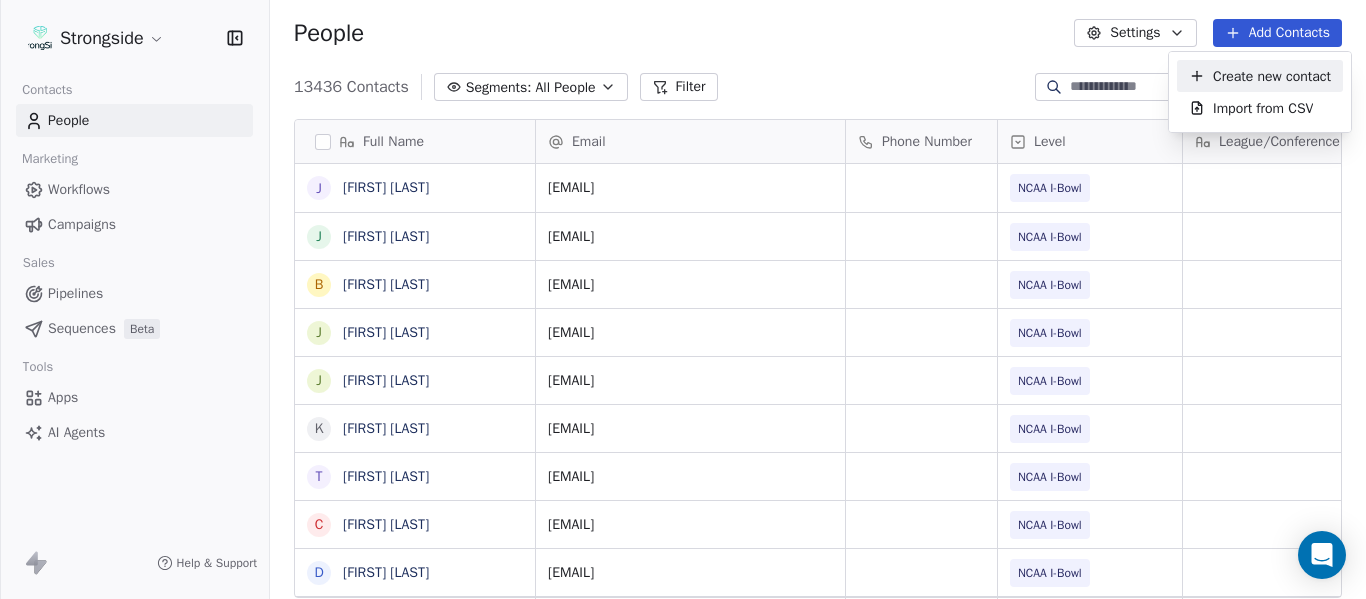 click on "Create new contact" at bounding box center (1272, 76) 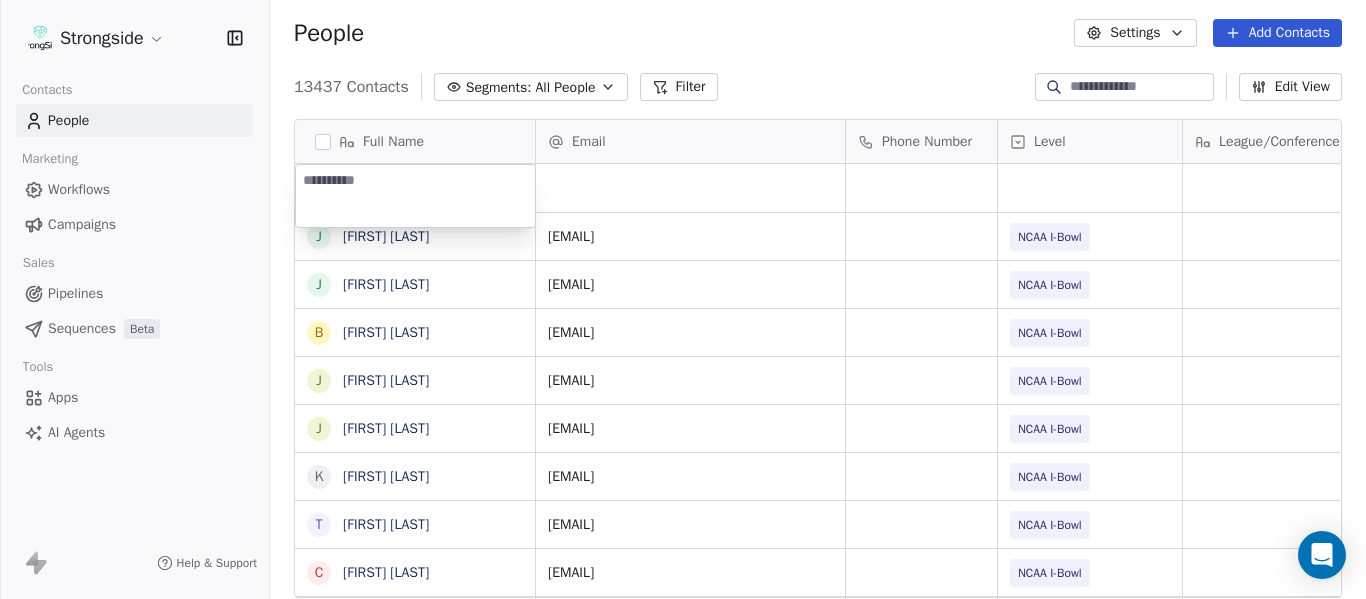 type on "**********" 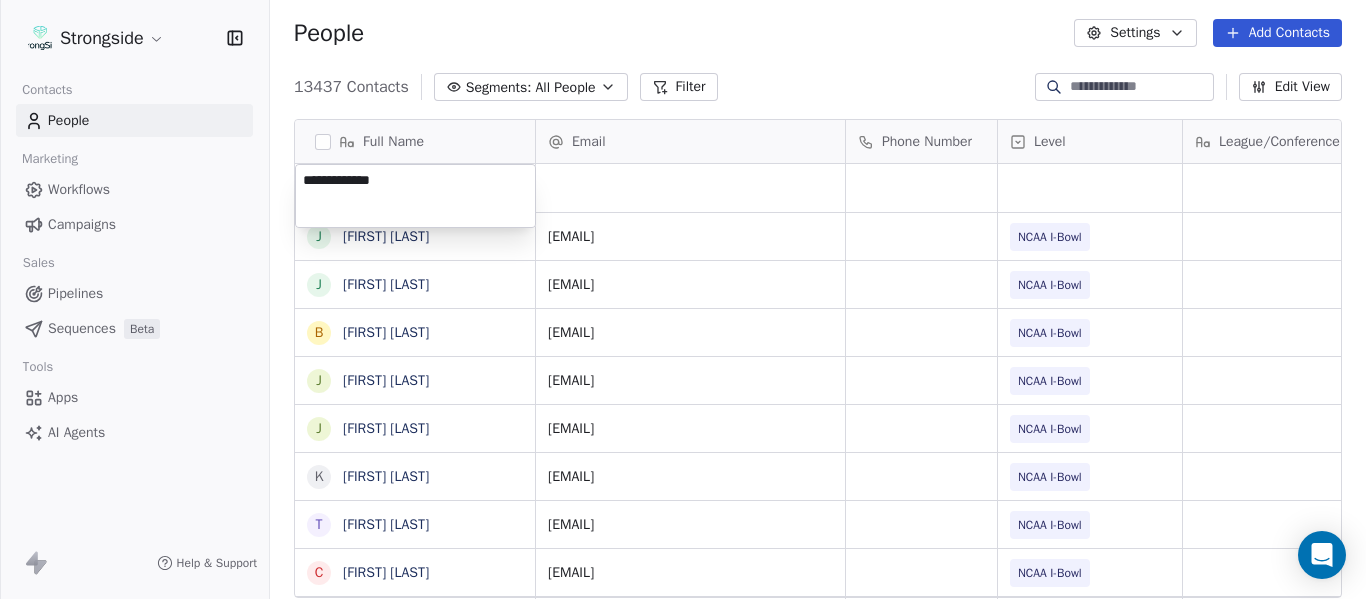 click on "Strongside Contacts People Marketing Workflows Campaigns Sales Pipelines Sequences Beta Tools Apps AI Agents Help & Support People Settings  Add Contacts 13437 Contacts Segments: All People Filter  Edit View Tag Add to Sequence Export Full Name J Joshua Thompson J Jordan Helm B Brad Wilson J James Rowe J Jack Taylor K Kevin Patrick T Tyler Hudanick C Chad Creamer D DeMarcus VanDyke J Joel Gordon T Todd Orlando M Micah James K Kodi Burns P Philip Cane F Frank Failace G George Courides S Steve Walz R Rosemary Piedmont B Brian Siegrist J Jeremy Lees S Scott wood A Alex Golesh J Jay Stroman J John Allen Stone D David Terry M Merissa Lynn Z Zach Cole A Andrew Warsaw J Jeff Jones Email Phone Number Level League/Conference Organization Tags Created Date BST Jul 24, 2025 09:05 PM josht@gators.ufl.edu NCAA I-Bowl UNIVERSITY OF FLORIDA Jul 24, 2025 09:03 PM jordanhelm@usf.edu NCAA I-Bowl UNIV. OF SOUTH FLORIDA Jul 23, 2025 08:39 PM bdwilson3@usf.edu NCAA I-Bowl UNIV. OF SOUTH FLORIDA Jul 23, 2025 08:38 PM NCAA I-Bowl" at bounding box center [683, 299] 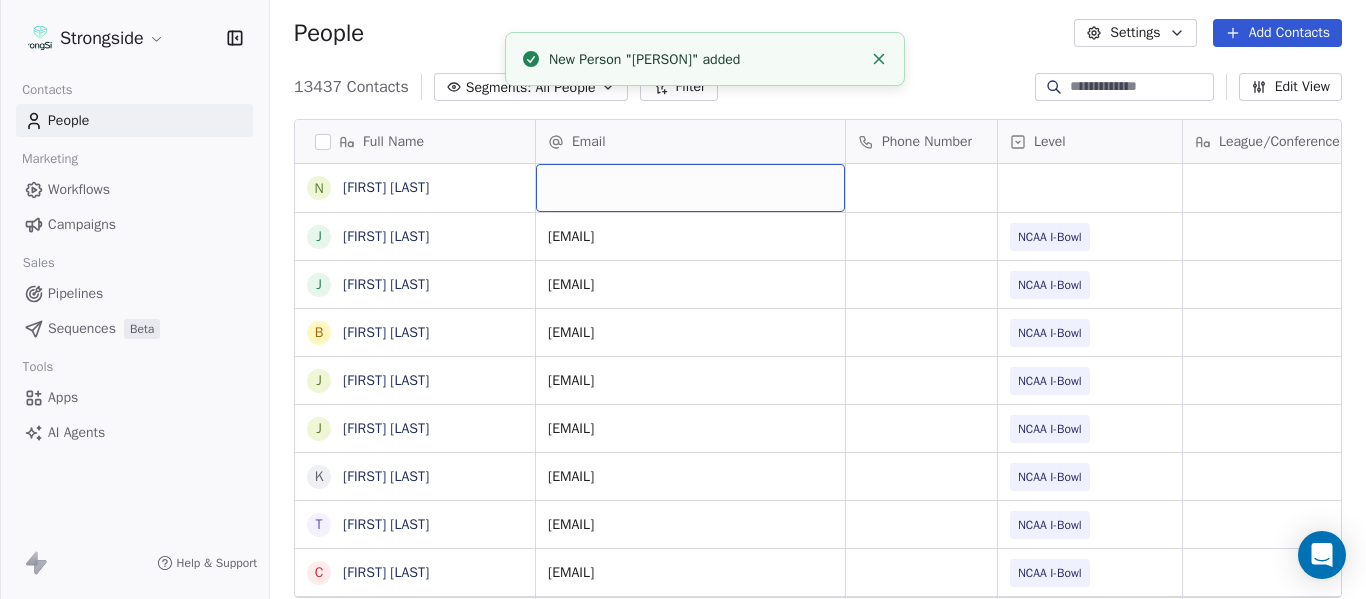 click at bounding box center (690, 188) 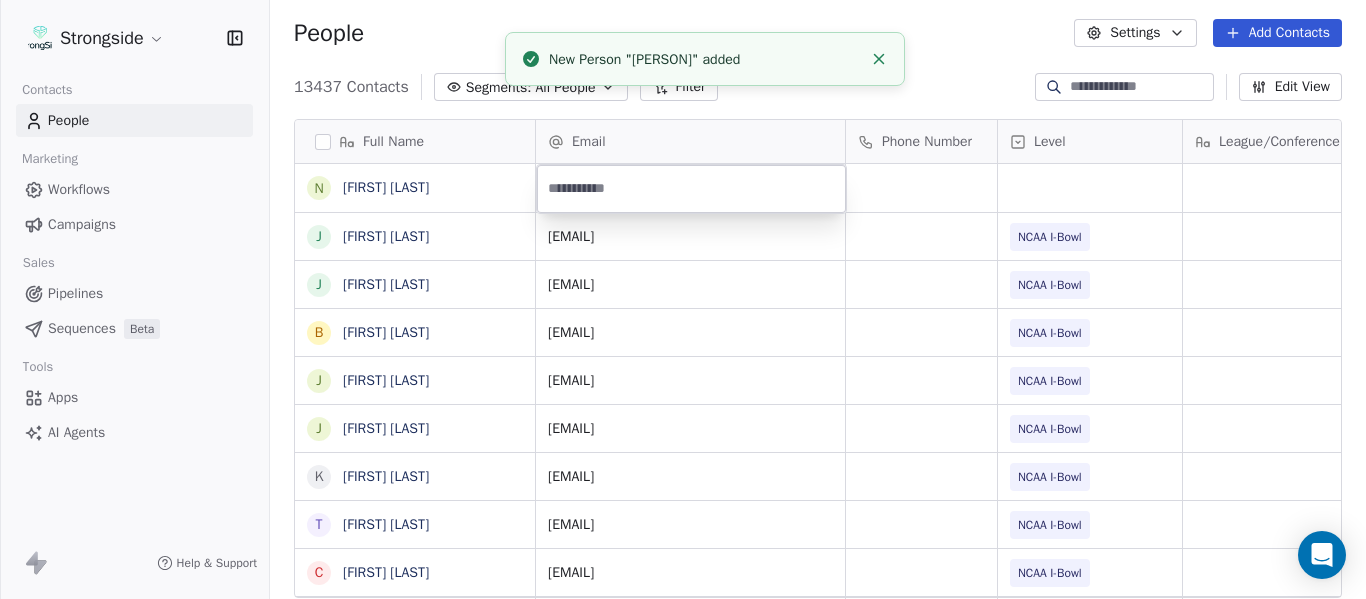 type on "**********" 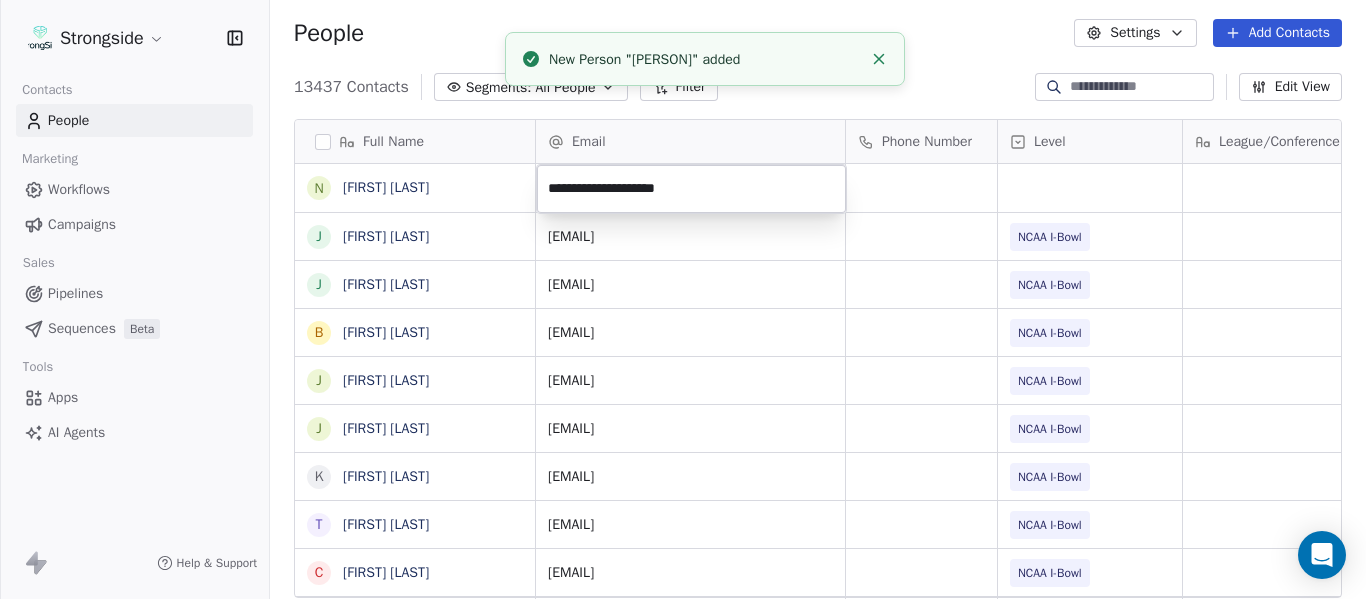 click on "Strongside Contacts People Marketing Workflows Campaigns Sales Pipelines Sequences Beta Tools Apps AI Agents Help & Support People Settings  Add Contacts 13437 Contacts Segments: All People Filter  Edit View Tag Add to Sequence Export Full Name N Nick McDonald J Joshua Thompson J Jordan Helm B Brad Wilson J James Rowe J Jack Taylor K Kevin Patrick T Tyler Hudanick C Chad Creamer D DeMarcus VanDyke J Joel Gordon T Todd Orlando M Micah James K Kodi Burns P Philip Cane F Frank Failace G George Courides S Steve Walz R Rosemary Piedmont B Brian Siegrist J Jeremy Lees S Scott wood A Alex Golesh J Jay Stroman J John Allen Stone D David Terry M Merissa Lynn Z Zach Cole A Andrew Warsaw J Jeff Jones Email Phone Number Level League/Conference Organization Tags Created Date BST Jul 24, 2025 09:05 PM josht@gators.ufl.edu NCAA I-Bowl UNIVERSITY OF FLORIDA Jul 24, 2025 09:03 PM jordanhelm@usf.edu NCAA I-Bowl UNIV. OF SOUTH FLORIDA Jul 23, 2025 08:39 PM bdwilson3@usf.edu NCAA I-Bowl UNIV. OF SOUTH FLORIDA jrowe2@usf.edu" at bounding box center (683, 299) 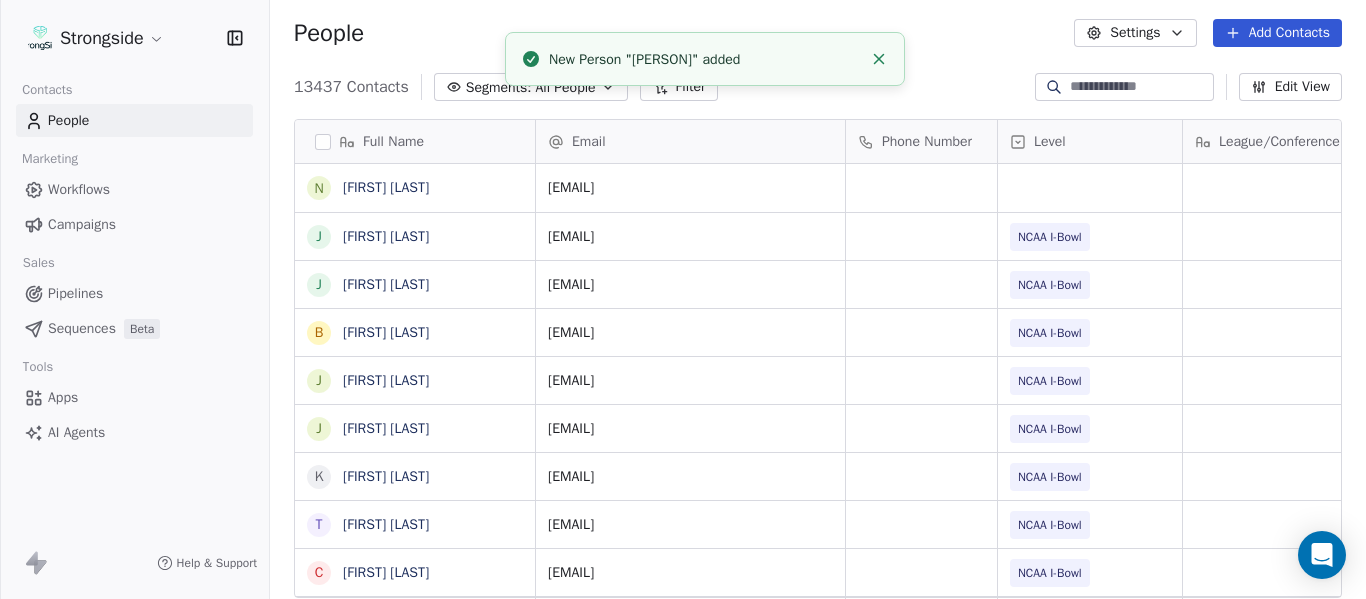 click 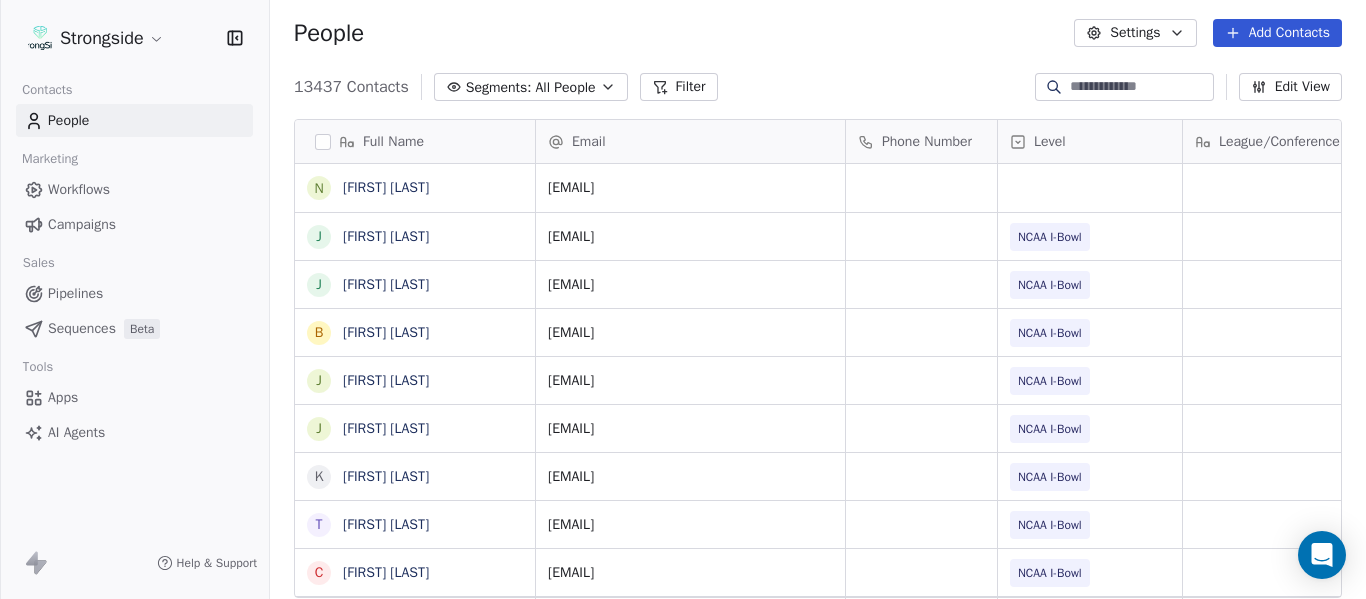 click on "People Settings  Add Contacts" at bounding box center (818, 33) 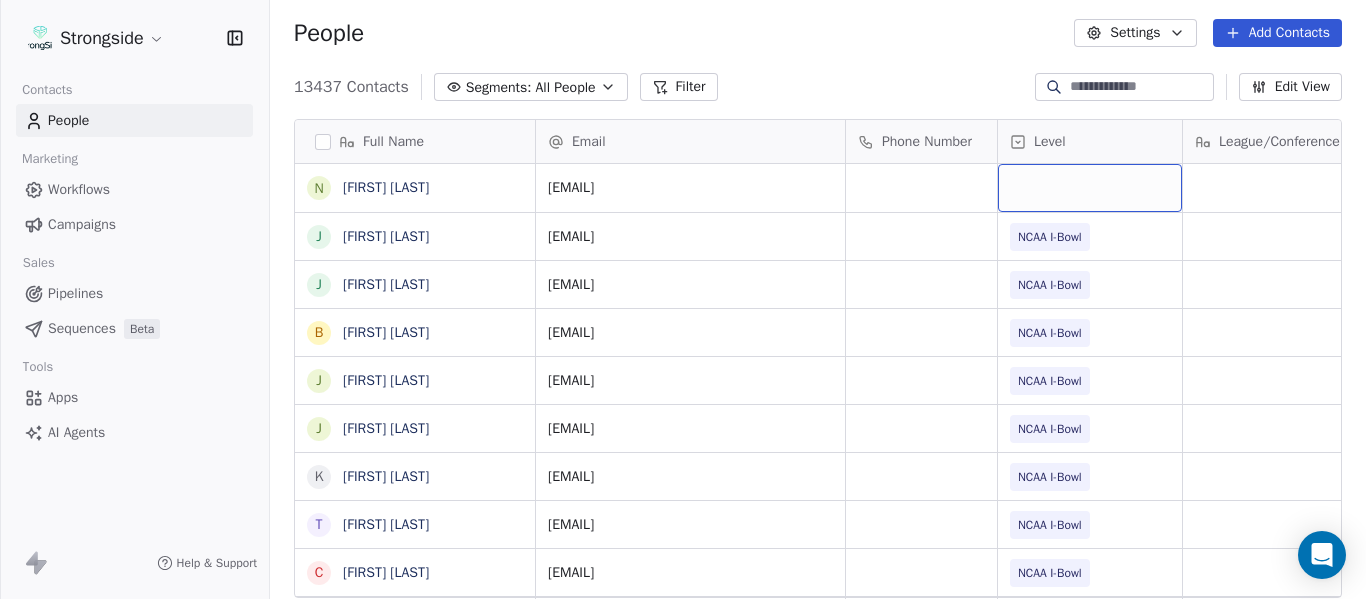 click at bounding box center [1090, 188] 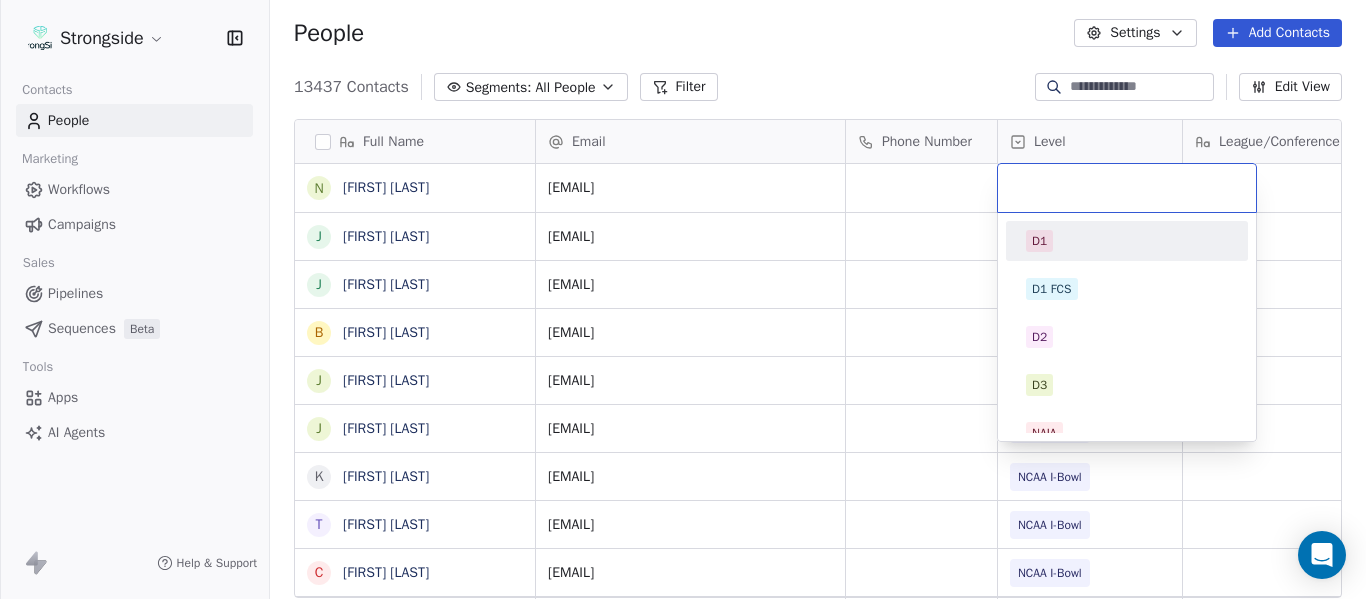 click on "Strongside Contacts People Marketing Workflows Campaigns Sales Pipelines Sequences Beta Tools Apps AI Agents Help & Support People Settings  Add Contacts 13437 Contacts Segments: All People Filter  Edit View Tag Add to Sequence Export Full Name N Nick McDonald J Joshua Thompson J Jordan Helm B Brad Wilson J James Rowe J Jack Taylor K Kevin Patrick T Tyler Hudanick C Chad Creamer D DeMarcus VanDyke J Joel Gordon T Todd Orlando M Micah James K Kodi Burns P Philip Cane F Frank Failace G George Courides S Steve Walz R Rosemary Piedmont B Brian Siegrist J Jeremy Lees S Scott wood A Alex Golesh J Jay Stroman J John Allen Stone D David Terry M Merissa Lynn Z Zach Cole A Andrew Warsaw J Jeff Jones Email Phone Number Level League/Conference Organization Tags Created Date BST nickmc@gators.ufl.edu Jul 24, 2025 09:05 PM josht@gators.ufl.edu NCAA I-Bowl UNIVERSITY OF FLORIDA Jul 24, 2025 09:03 PM jordanhelm@usf.edu NCAA I-Bowl UNIV. OF SOUTH FLORIDA Jul 23, 2025 08:39 PM bdwilson3@usf.edu NCAA I-Bowl jrowe2@usf.edu" at bounding box center (683, 299) 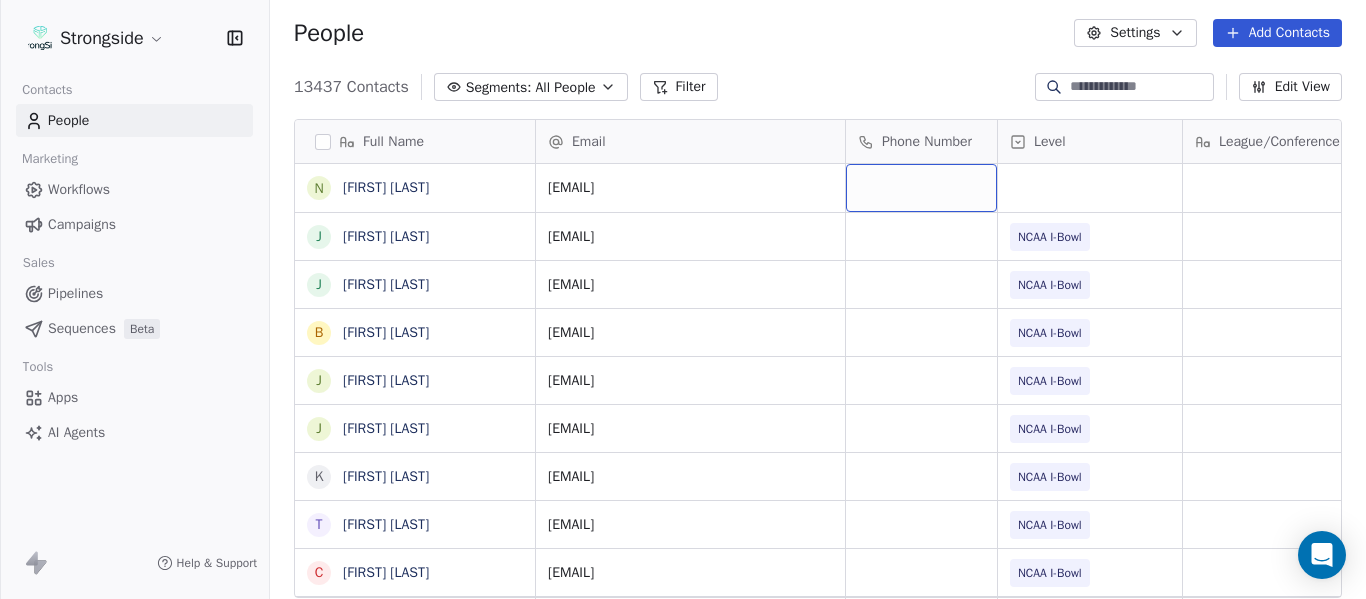 click at bounding box center (921, 188) 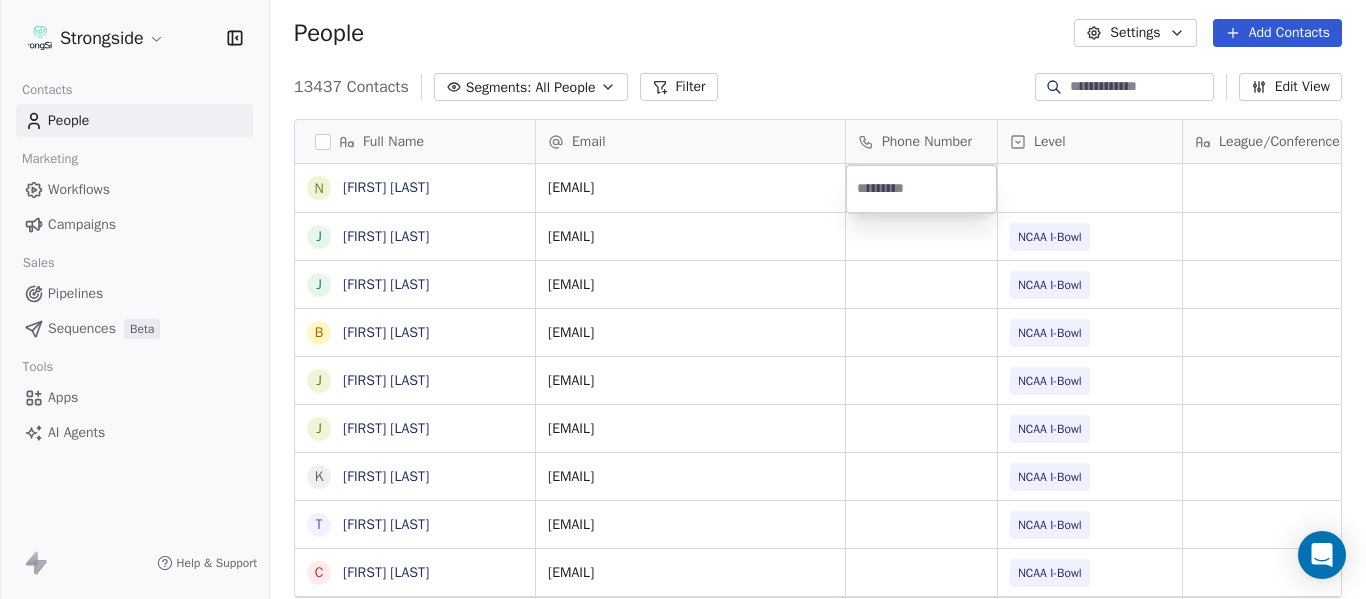 type on "**********" 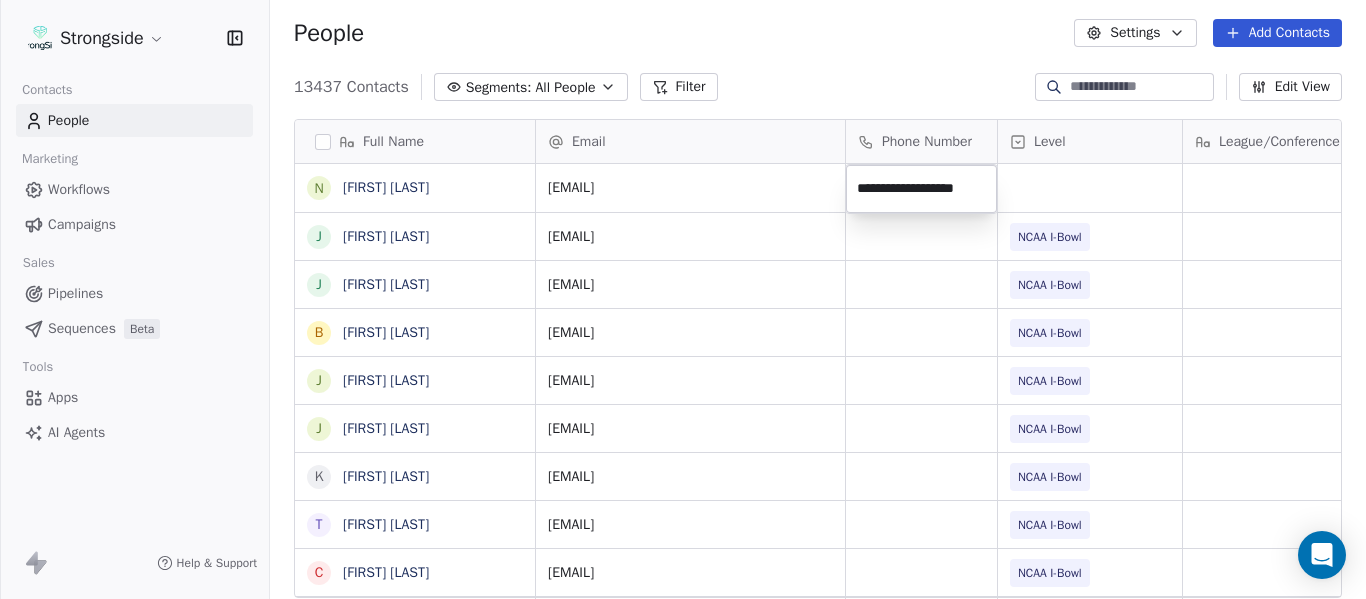 click on "Strongside Contacts People Marketing Workflows Campaigns Sales Pipelines Sequences Beta Tools Apps AI Agents Help & Support People Settings  Add Contacts 13437 Contacts Segments: All People Filter  Edit View Tag Add to Sequence Export Full Name N Nick McDonald J Joshua Thompson J Jordan Helm B Brad Wilson J James Rowe J Jack Taylor K Kevin Patrick T Tyler Hudanick C Chad Creamer D DeMarcus VanDyke J Joel Gordon T Todd Orlando M Micah James K Kodi Burns P Philip Cane F Frank Failace G George Courides S Steve Walz R Rosemary Piedmont B Brian Siegrist J Jeremy Lees S Scott wood A Alex Golesh J Jay Stroman J John Allen Stone D David Terry M Merissa Lynn Z Zach Cole A Andrew Warsaw J Jeff Jones Email Phone Number Level League/Conference Organization Tags Created Date BST nickmc@gators.ufl.edu Jul 24, 2025 09:05 PM josht@gators.ufl.edu NCAA I-Bowl UNIVERSITY OF FLORIDA Jul 24, 2025 09:03 PM jordanhelm@usf.edu NCAA I-Bowl UNIV. OF SOUTH FLORIDA Jul 23, 2025 08:39 PM bdwilson3@usf.edu NCAA I-Bowl jrowe2@usf.edu" at bounding box center (683, 299) 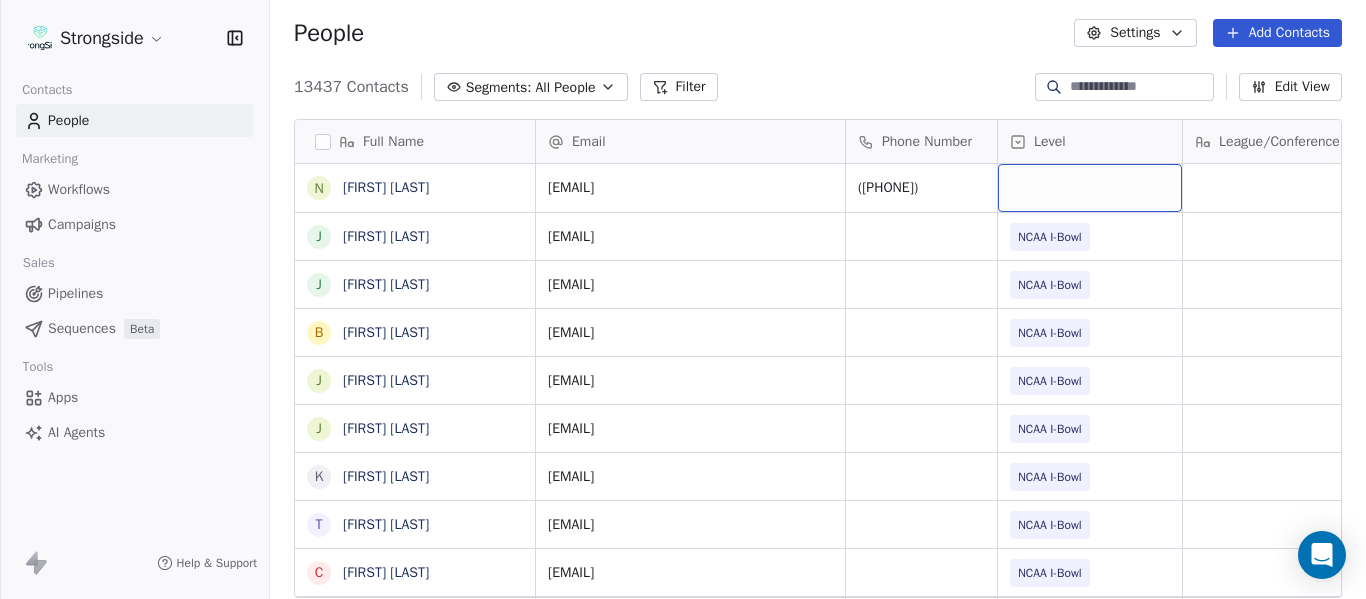 click at bounding box center [1090, 188] 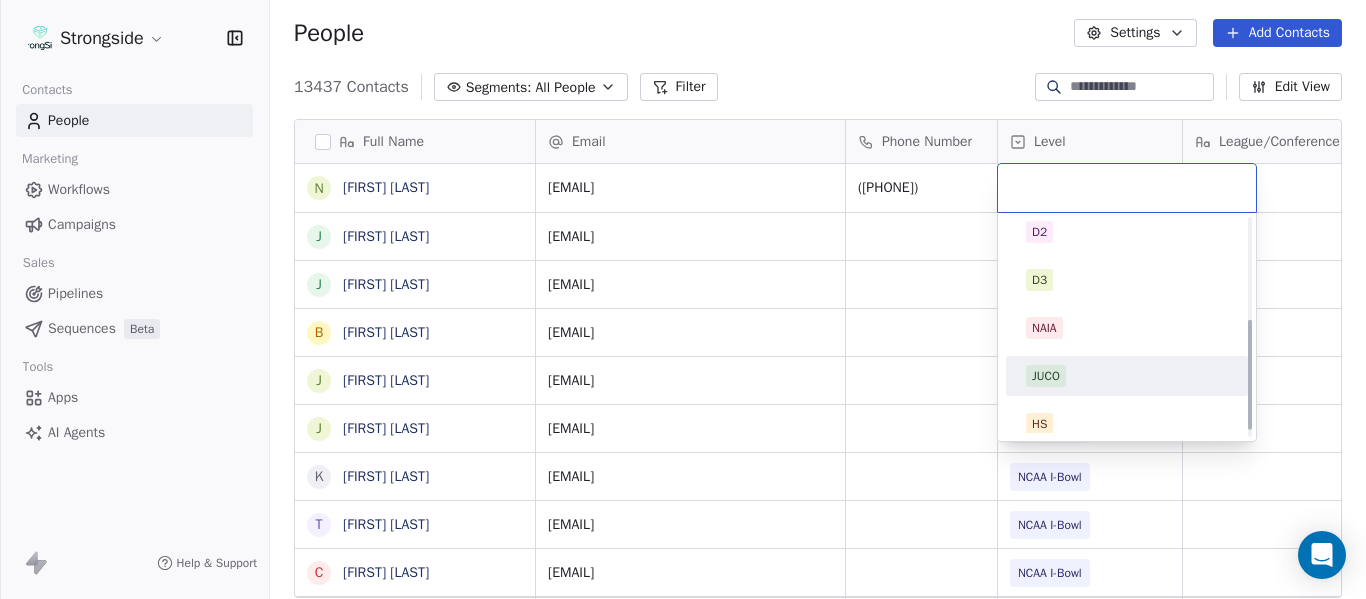 scroll, scrollTop: 212, scrollLeft: 0, axis: vertical 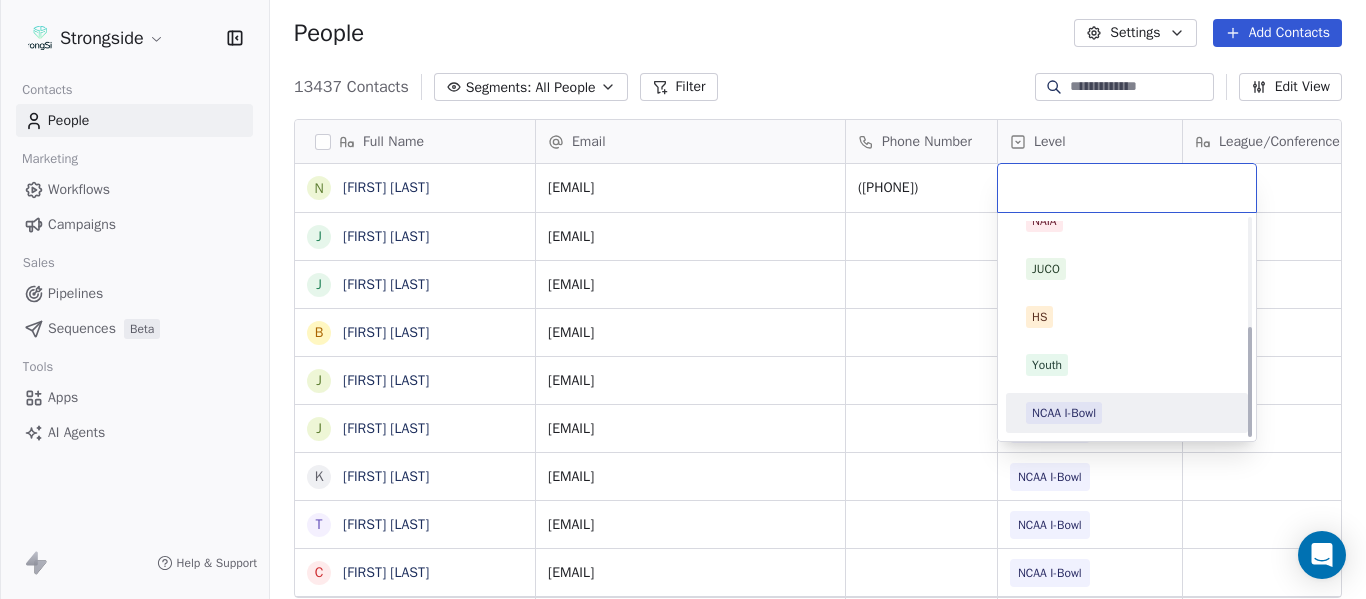 click on "NCAA I-Bowl" at bounding box center [1127, 413] 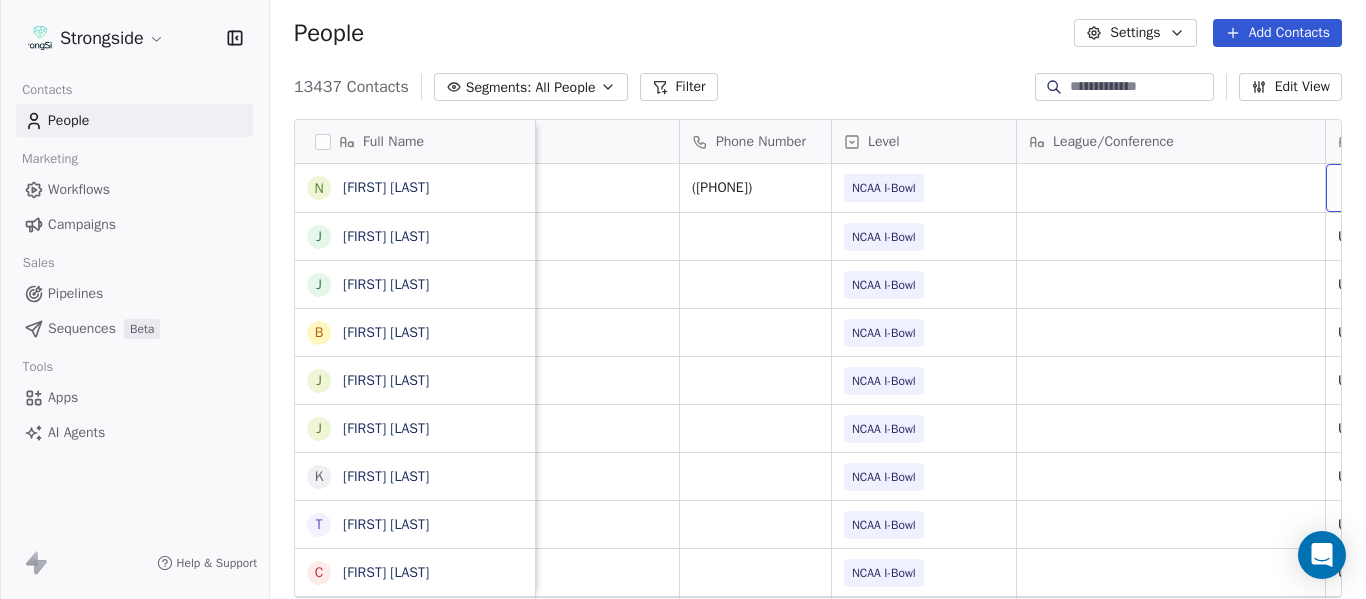 scroll, scrollTop: 0, scrollLeft: 536, axis: horizontal 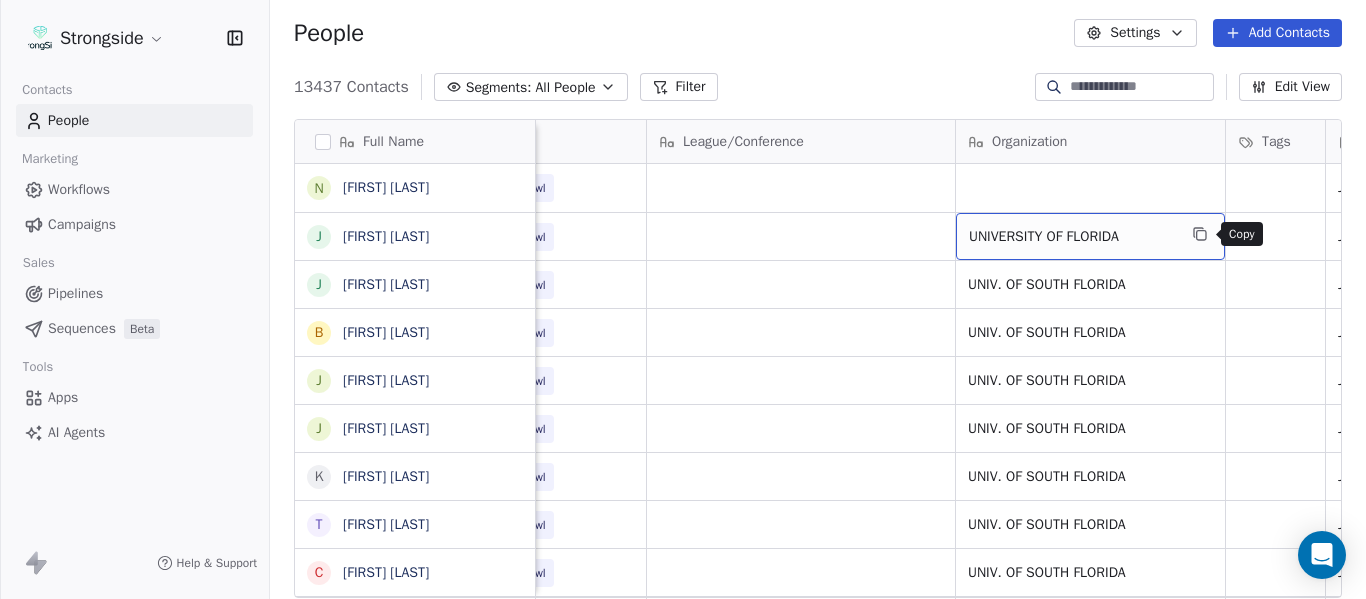 click at bounding box center (1200, 234) 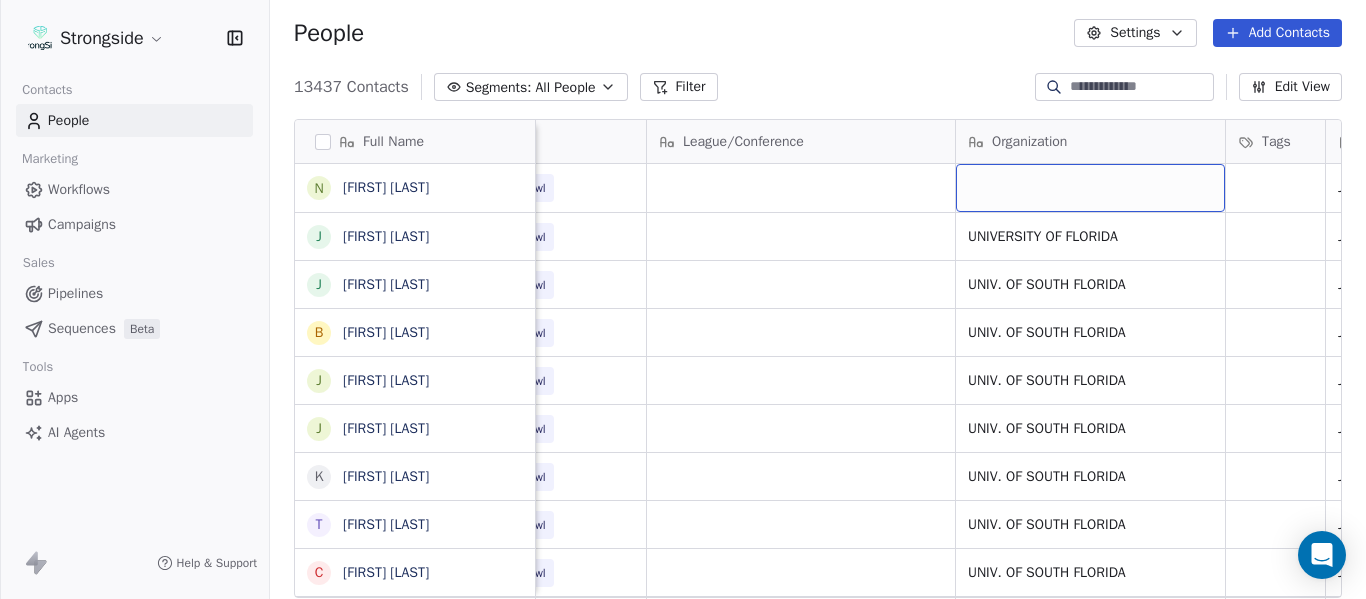 click at bounding box center [1090, 188] 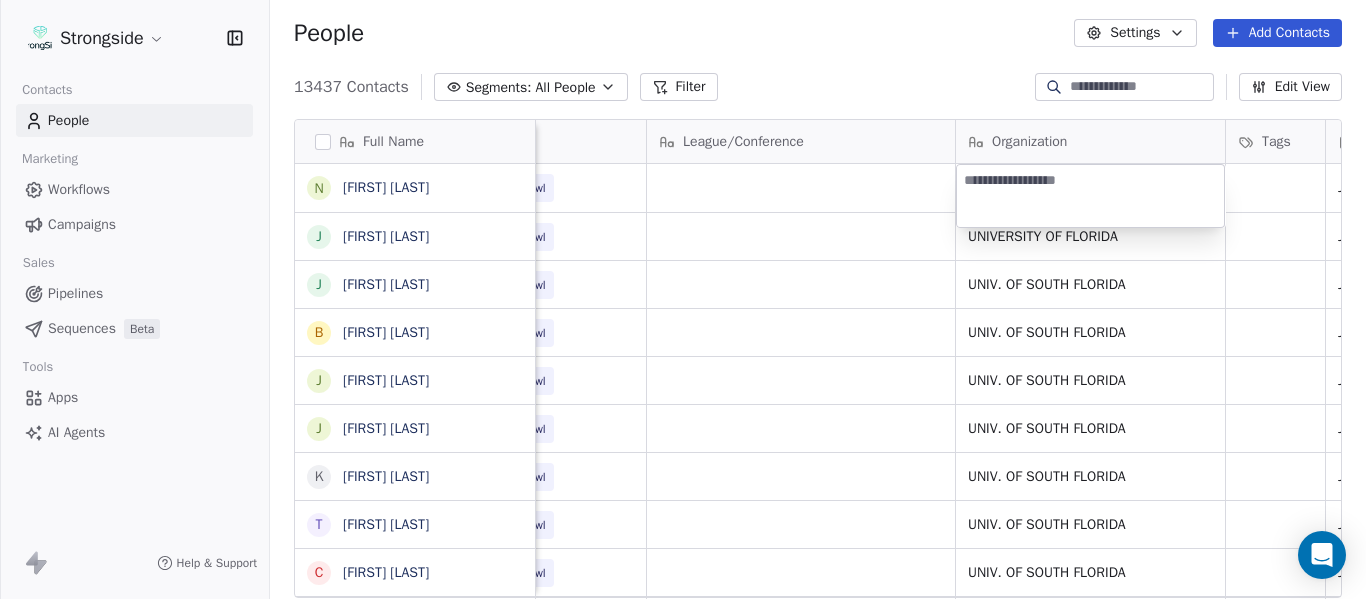 type on "**********" 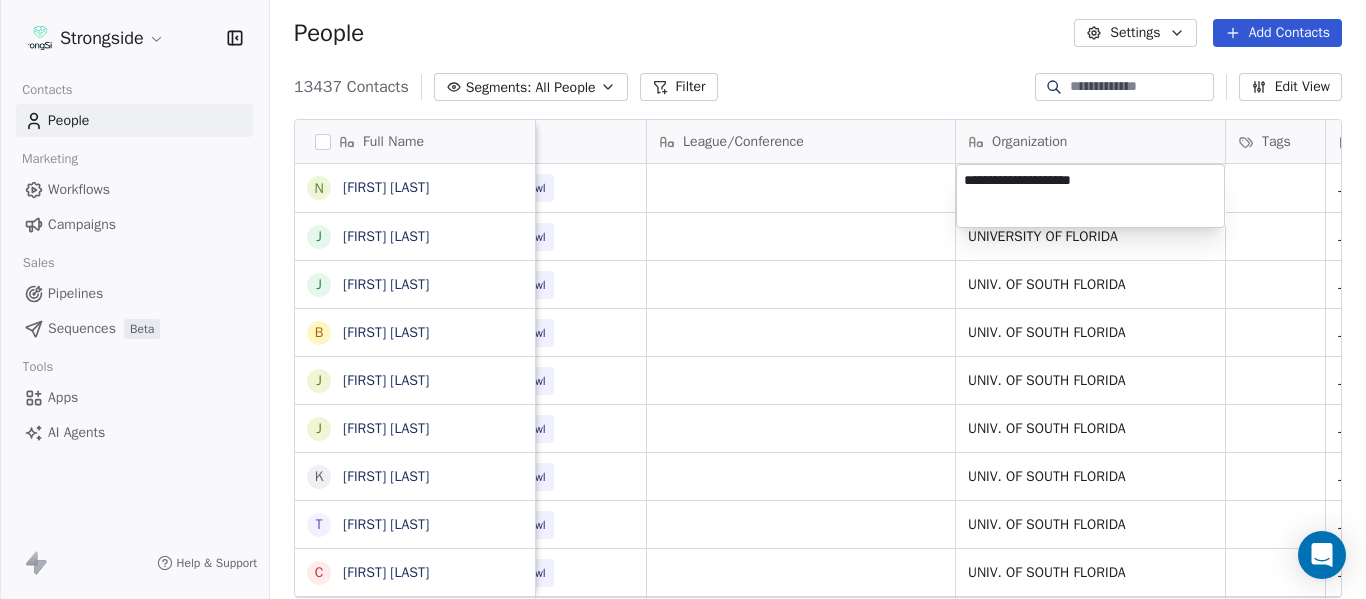 click on "Strongside Contacts People Marketing Workflows Campaigns Sales Pipelines Sequences Beta Tools Apps AI Agents Help & Support People Settings  Add Contacts 13437 Contacts Segments: All People Filter  Edit View Tag Add to Sequence Export Full Name N Nick McDonald J Joshua Thompson J Jordan Helm B Brad Wilson J James Rowe J Jack Taylor K Kevin Patrick T Tyler Hudanick C Chad Creamer D DeMarcus VanDyke J Joel Gordon T Todd Orlando M Micah James K Kodi Burns P Philip Cane F Frank Failace G George Courides S Steve Walz R Rosemary Piedmont B Brian Siegrist J Jeremy Lees S Scott wood A Alex Golesh J Jay Stroman J John Allen Stone D David Terry M Merissa Lynn Z Zach Cole A Andrew Warsaw J Jeff Jones Email Phone Number Level League/Conference Organization Tags Created Date BST Status Job Title Priority nickmc@gators.ufl.edu (352) 375-4683x4100 NCAA I-Bowl Jul 24, 2025 09:05 PM josht@gators.ufl.edu NCAA I-Bowl UNIVERSITY OF FLORIDA Jul 24, 2025 09:03 PM Dir/FB Ops jordanhelm@usf.edu NCAA I-Bowl UNIV. OF SOUTH FLORIDA" at bounding box center (683, 299) 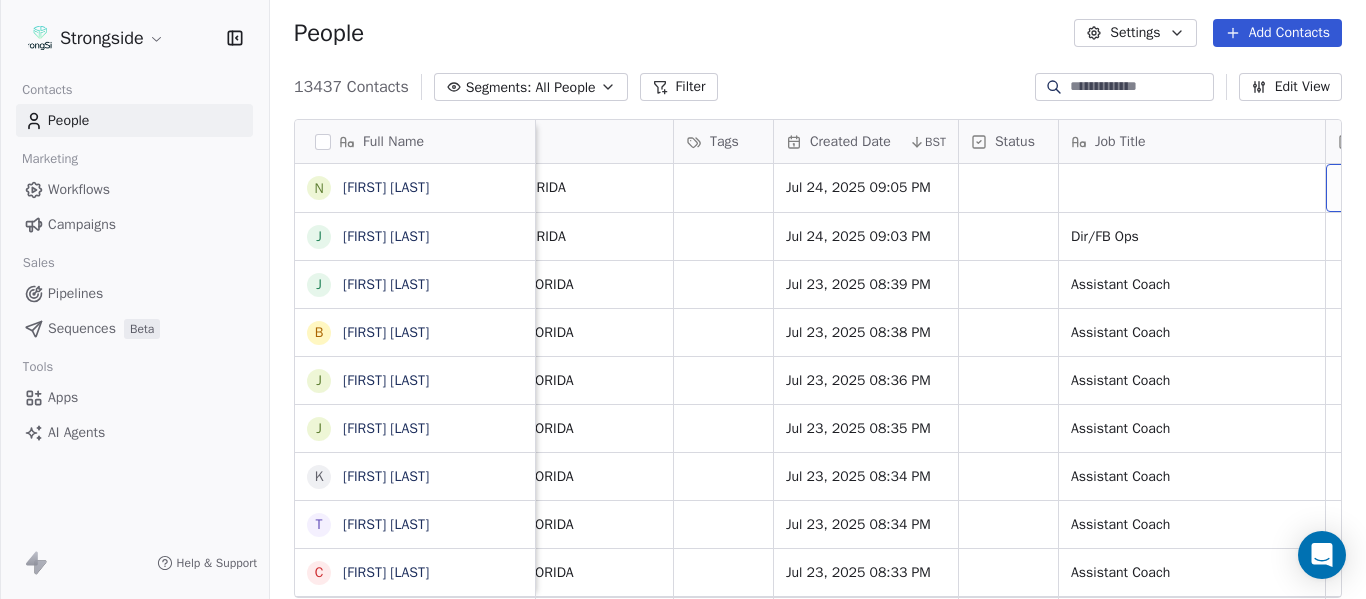 scroll, scrollTop: 0, scrollLeft: 1273, axis: horizontal 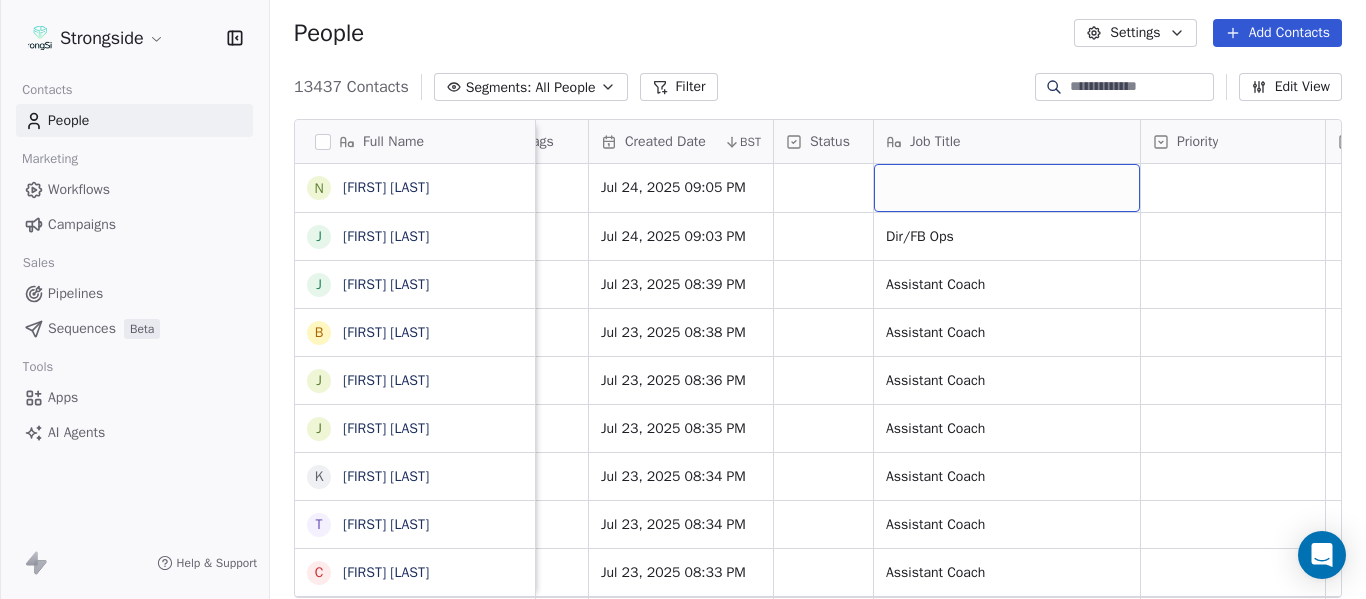 click at bounding box center (1007, 188) 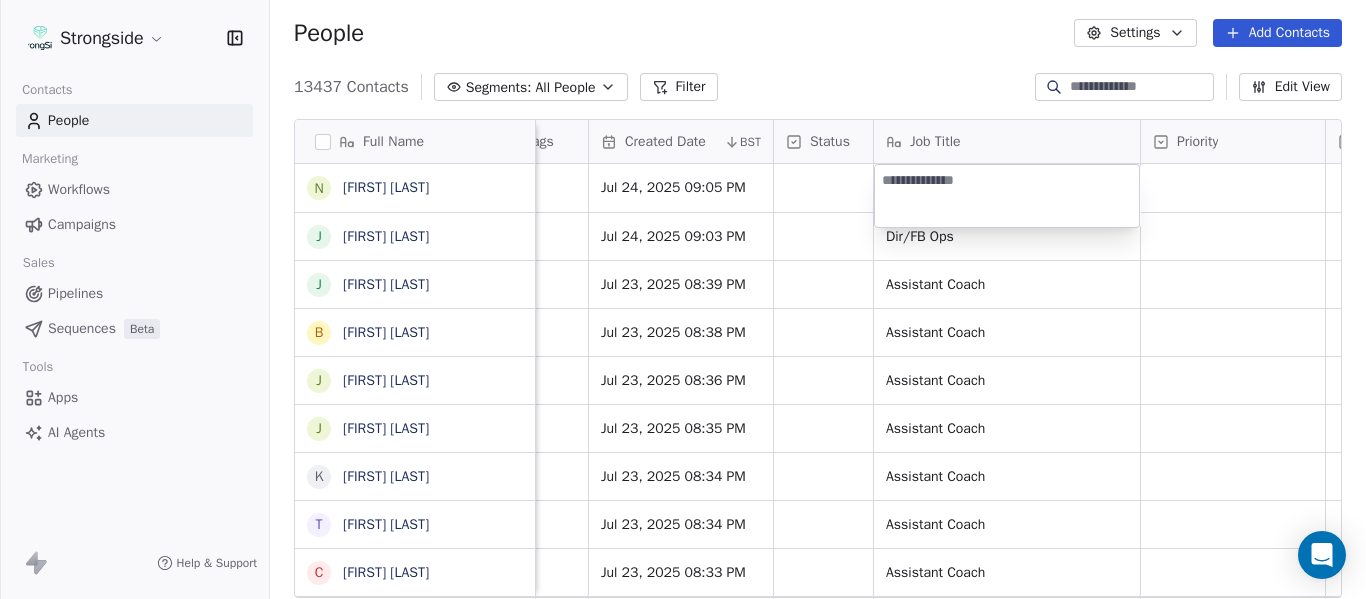 type on "**********" 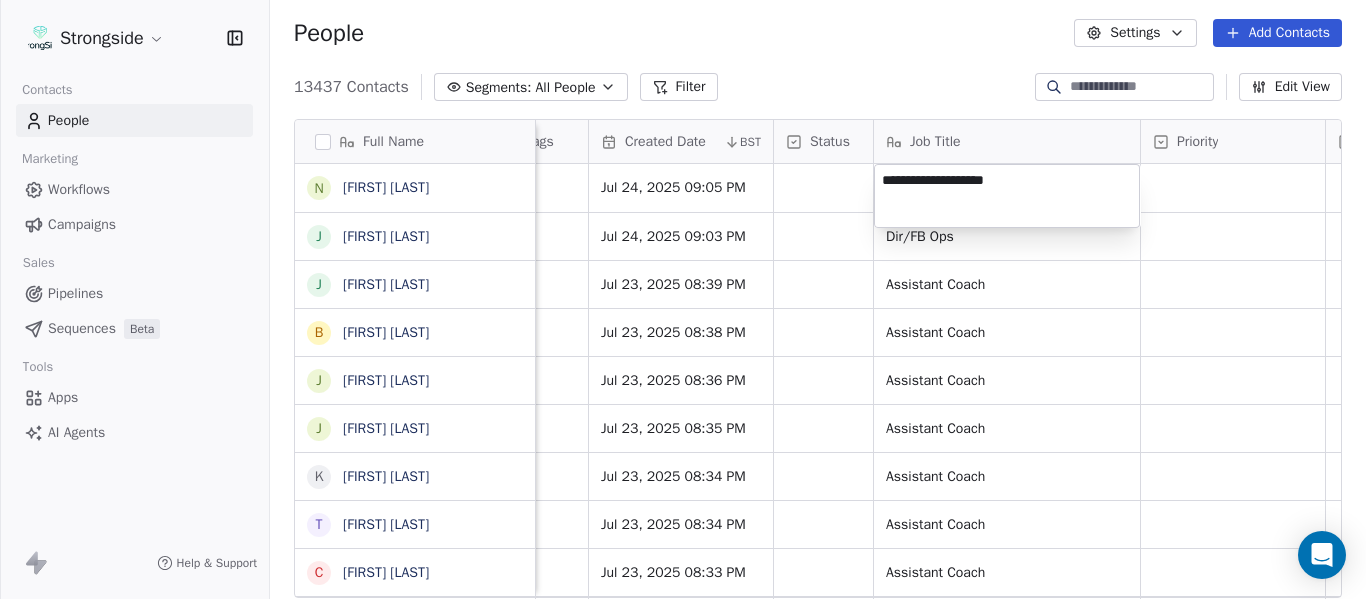 click on "Strongside Contacts People Marketing Workflows Campaigns Sales Pipelines Sequences Beta Tools Apps AI Agents Help & Support People Settings  Add Contacts 13437 Contacts Segments: All People Filter  Edit View Tag Add to Sequence Export Full Name N Nick McDonald J Joshua Thompson J Jordan Helm B Brad Wilson J James Rowe J Jack Taylor K Kevin Patrick T Tyler Hudanick C Chad Creamer D DeMarcus VanDyke J Joel Gordon T Todd Orlando M Micah James K Kodi Burns P Philip Cane F Frank Failace G George Courides S Steve Walz R Rosemary Piedmont B Brian Siegrist J Jeremy Lees S Scott wood A Alex Golesh J Jay Stroman J John Allen Stone D David Terry M Merissa Lynn Z Zach Cole A Andrew Warsaw J Jeff Jones Level League/Conference Organization Tags Created Date BST Status Job Title Priority Emails Auto Clicked Last Activity Date BST In Open Phone Contact Source   NCAA I-Bowl UNIVERSITY OF FLORIDA Jul 24, 2025 09:05 PM   NCAA I-Bowl UNIVERSITY OF FLORIDA Jul 24, 2025 09:03 PM Dir/FB Ops False   NCAA I-Bowl Assistant Coach" at bounding box center (683, 299) 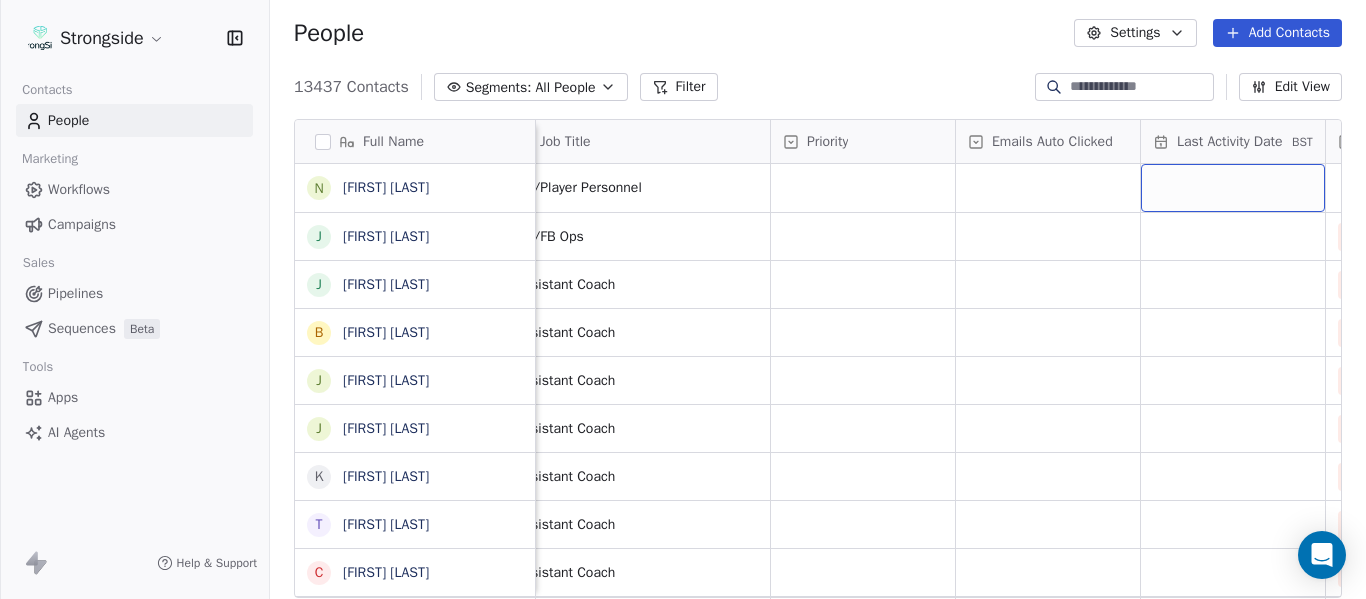 scroll, scrollTop: 0, scrollLeft: 1828, axis: horizontal 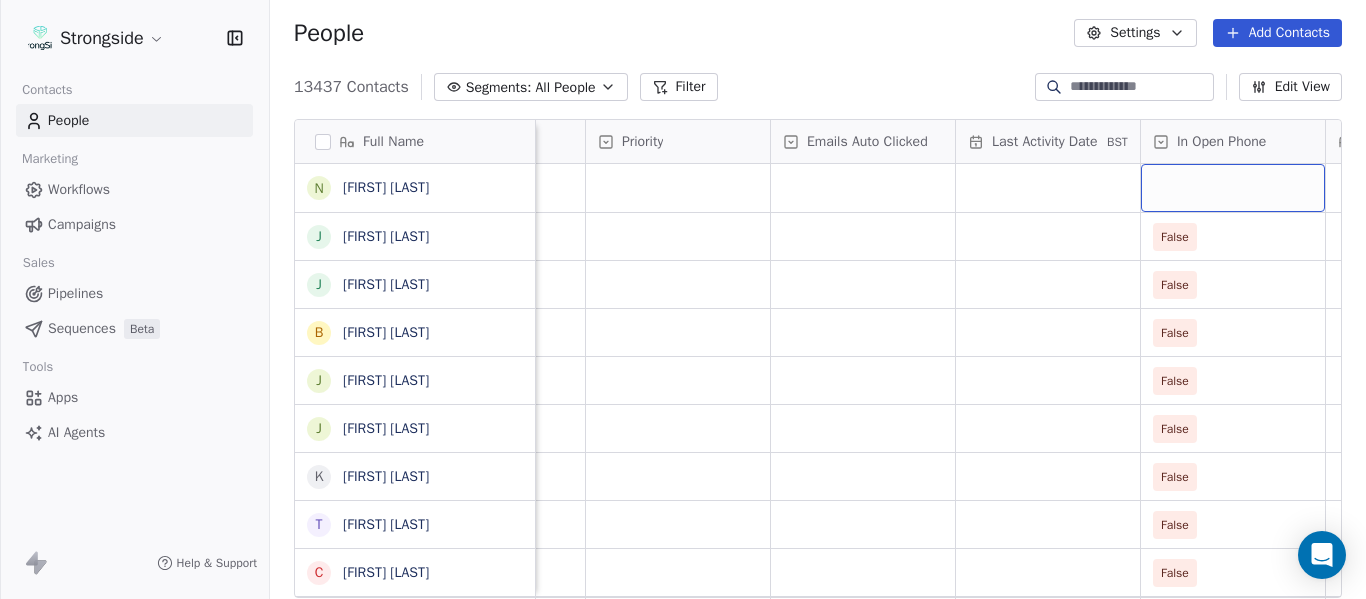 click at bounding box center (1233, 188) 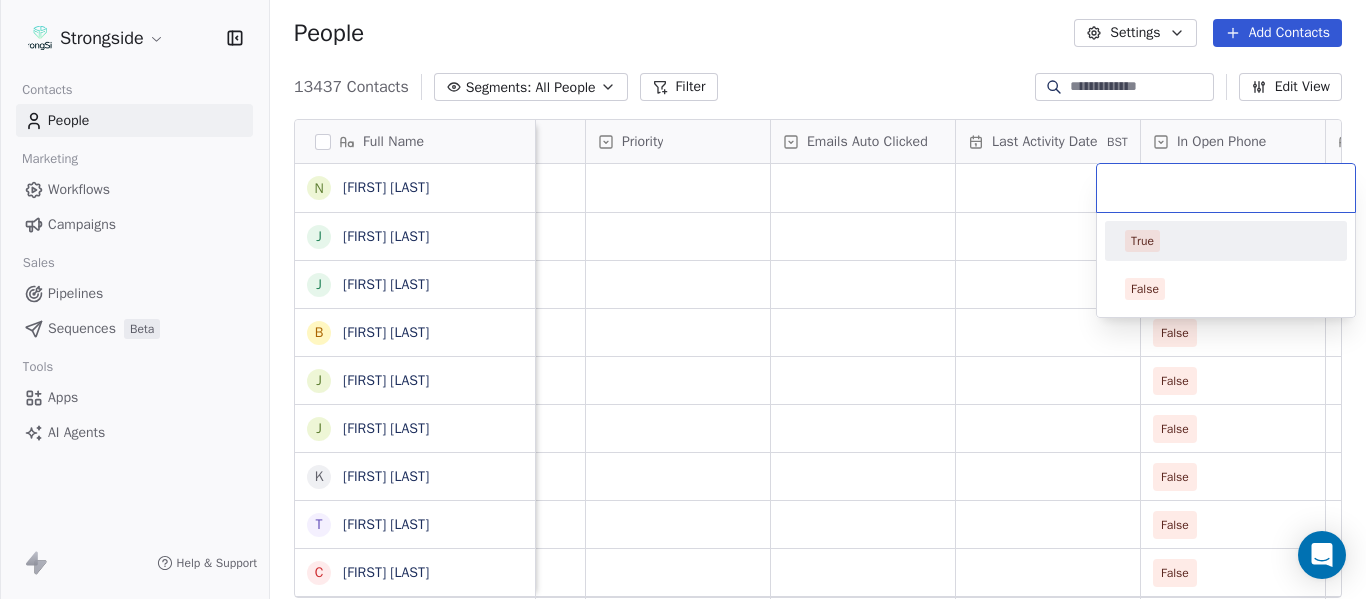 click on "True" at bounding box center [1226, 241] 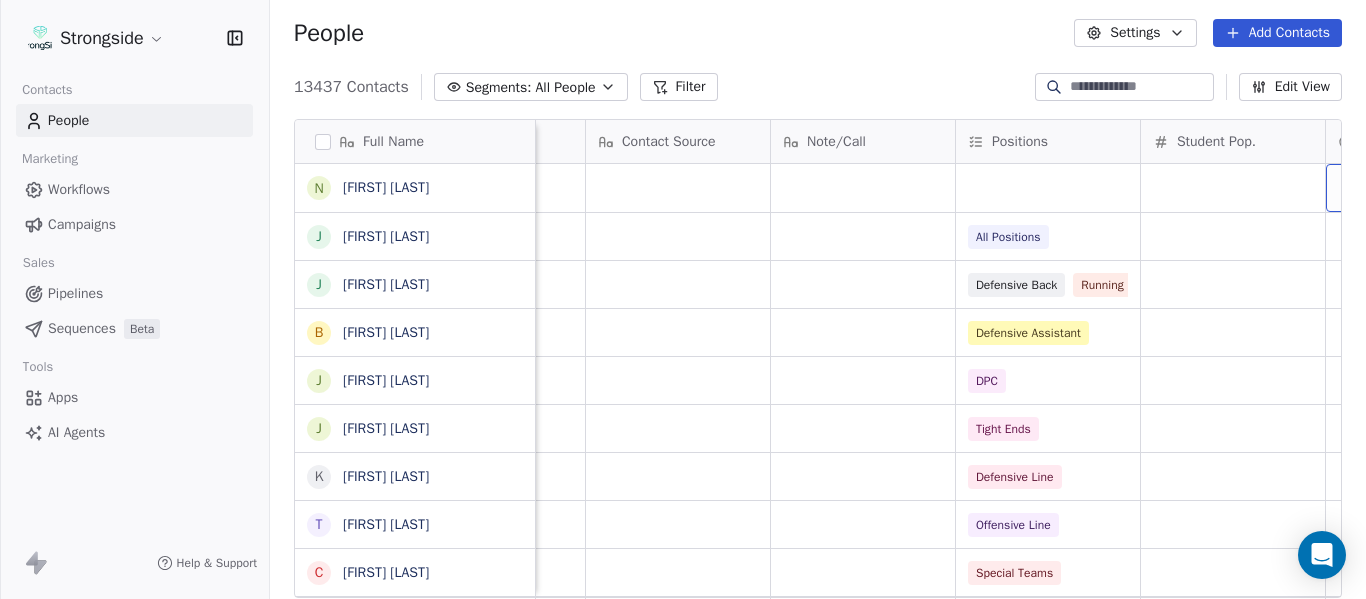 scroll, scrollTop: 0, scrollLeft: 2753, axis: horizontal 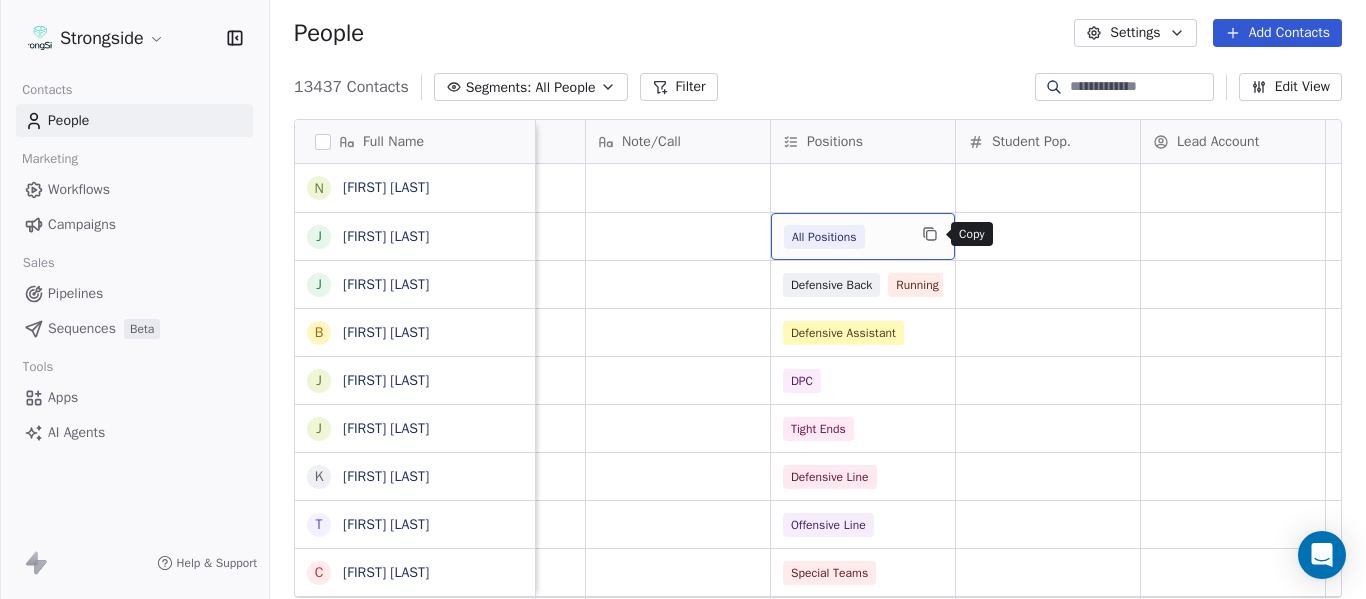 click 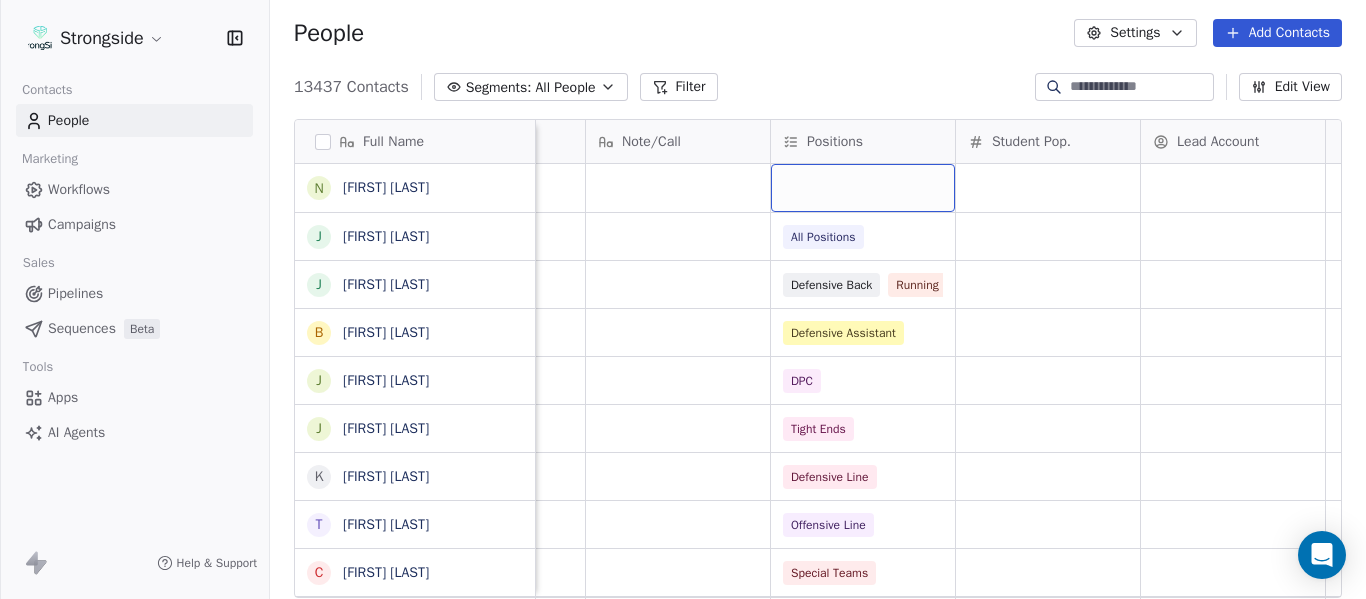 click at bounding box center (863, 188) 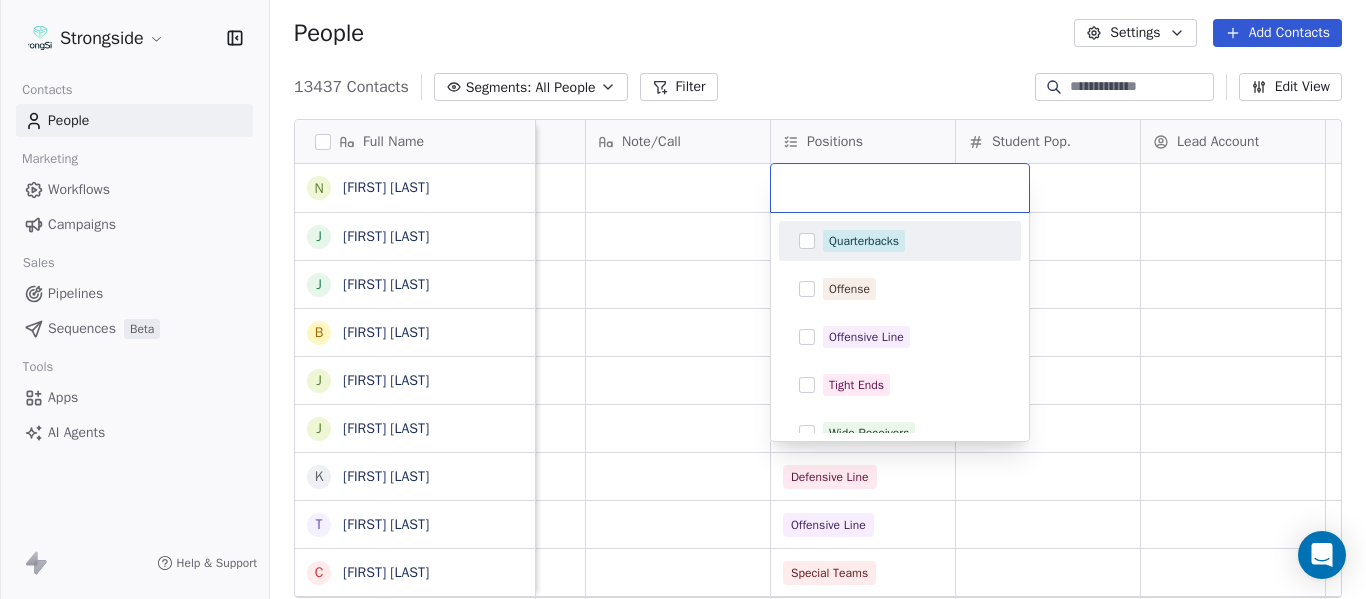 type on "**********" 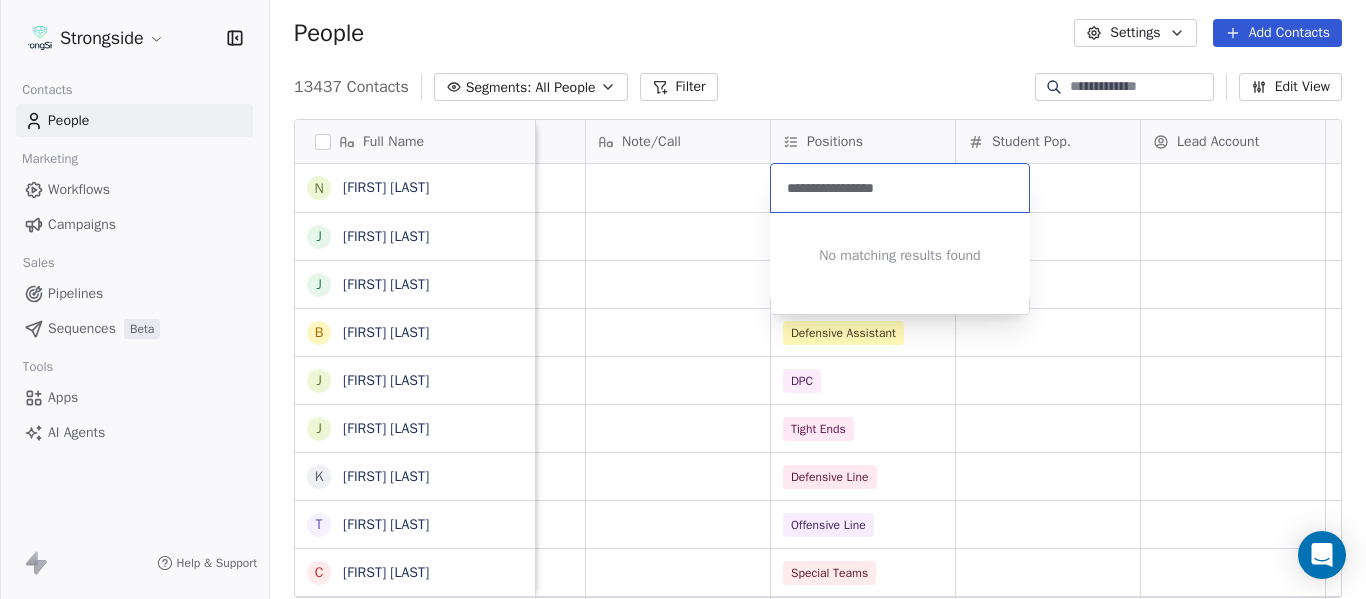 click on "Strongside Contacts People Marketing Workflows Campaigns Sales Pipelines Sequences Beta Tools Apps AI Agents Help & Support People Settings  Add Contacts 13437 Contacts Segments: All People Filter  Edit View Tag Add to Sequence Export Full Name N Nick McDonald J Joshua Thompson J Jordan Helm B Brad Wilson J James Rowe J Jack Taylor K Kevin Patrick T Tyler Hudanick C Chad Creamer D DeMarcus VanDyke J Joel Gordon T Todd Orlando M Micah James K Kodi Burns P Philip Cane F Frank Failace G George Courides S Steve Walz R Rosemary Piedmont B Brian Siegrist J Jeremy Lees S Scott wood A Alex Golesh J Jay Stroman J John Allen Stone D David Terry M Merissa Lynn Z Zach Cole A Andrew Warsaw J Jeff Jones Emails Auto Clicked Last Activity Date BST In Open Phone Contact Source Note/Call Positions Student Pop. Lead Account   True   False All Positions   False Defensive Back Running Back   False Defensive Assistant   False DPC   False Tight Ends   False Defensive Line   False Offensive Line   False Special Teams   False" at bounding box center [683, 299] 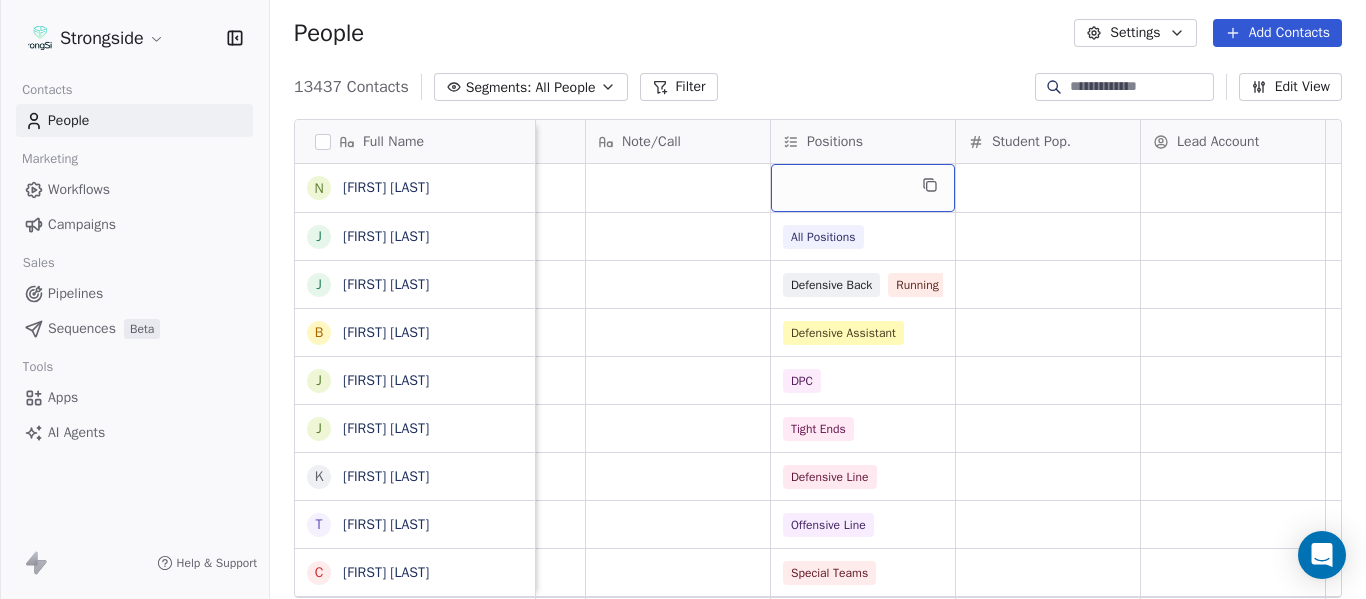 click at bounding box center (863, 188) 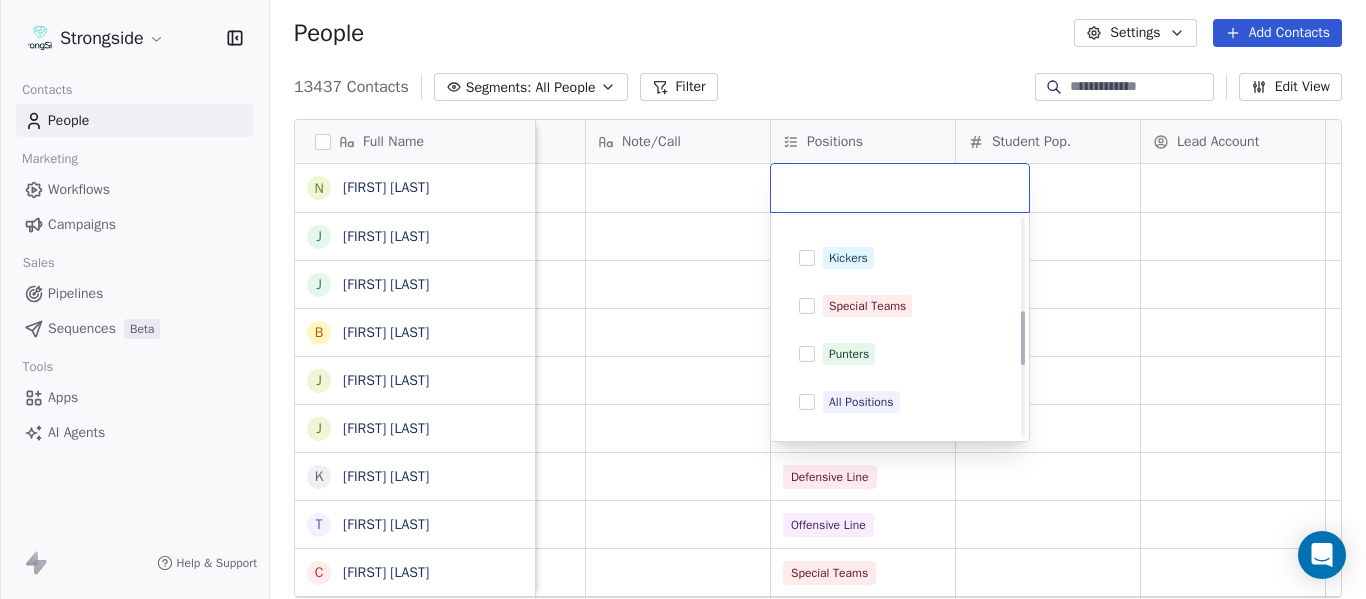 scroll, scrollTop: 500, scrollLeft: 0, axis: vertical 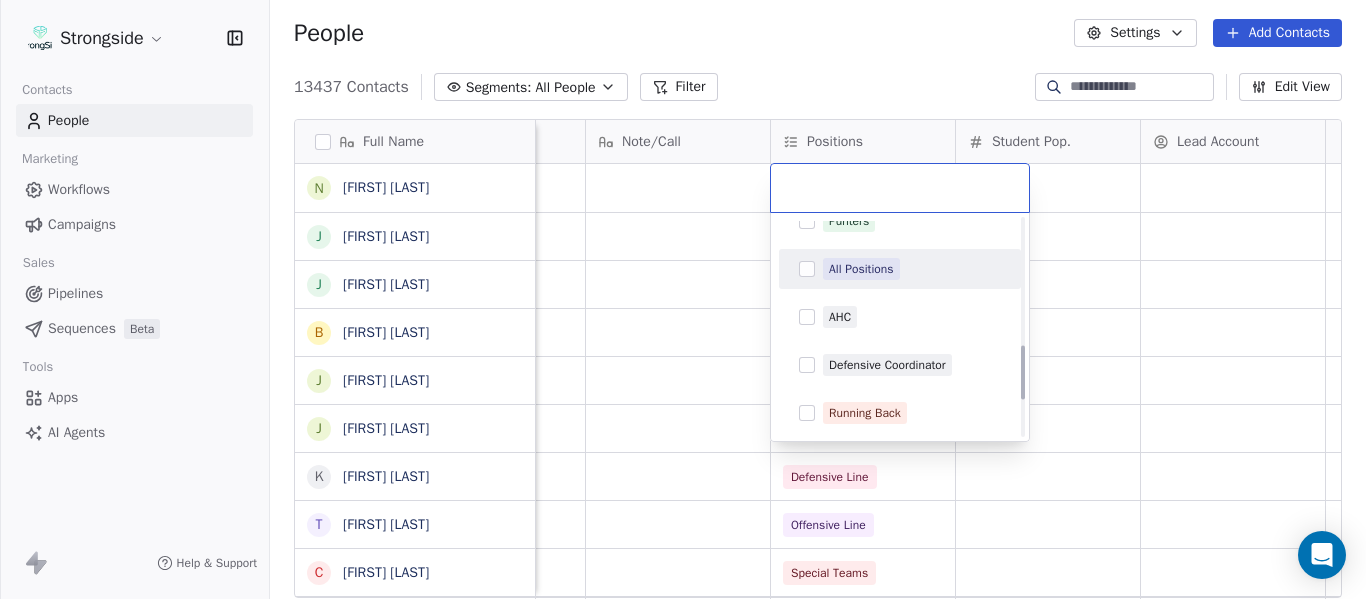 click on "All Positions" at bounding box center (861, 269) 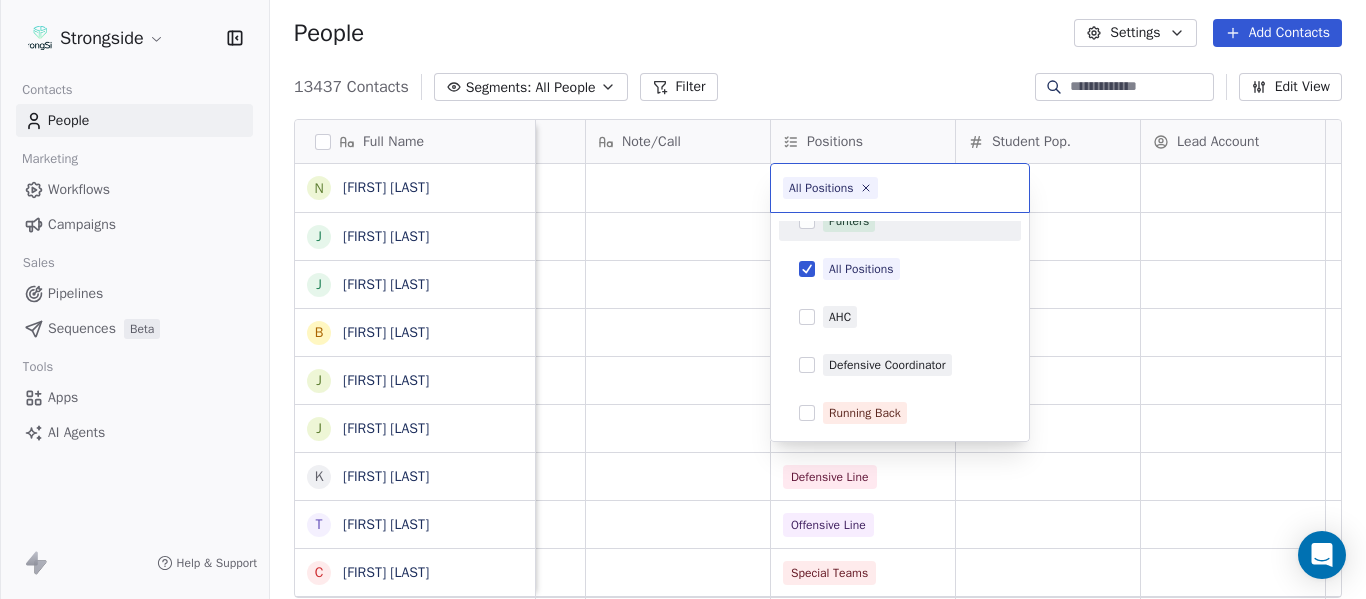 click on "Strongside Contacts People Marketing Workflows Campaigns Sales Pipelines Sequences Beta Tools Apps AI Agents Help & Support People Settings  Add Contacts 13437 Contacts Segments: All People Filter  Edit View Tag Add to Sequence Export Full Name N Nick McDonald J Joshua Thompson J Jordan Helm B Brad Wilson J James Rowe J Jack Taylor K Kevin Patrick T Tyler Hudanick C Chad Creamer D DeMarcus VanDyke J Joel Gordon T Todd Orlando M Micah James K Kodi Burns P Philip Cane F Frank Failace G George Courides S Steve Walz R Rosemary Piedmont B Brian Siegrist J Jeremy Lees S Scott wood A Alex Golesh J Jay Stroman J John Allen Stone D David Terry M Merissa Lynn Z Zach Cole A Andrew Warsaw J Jeff Jones Emails Auto Clicked Last Activity Date BST In Open Phone Contact Source Note/Call Positions Student Pop. Lead Account   True   False All Positions   False Defensive Back Running Back   False Defensive Assistant   False DPC   False Tight Ends   False Defensive Line   False Offensive Line   False Special Teams   False" at bounding box center (683, 299) 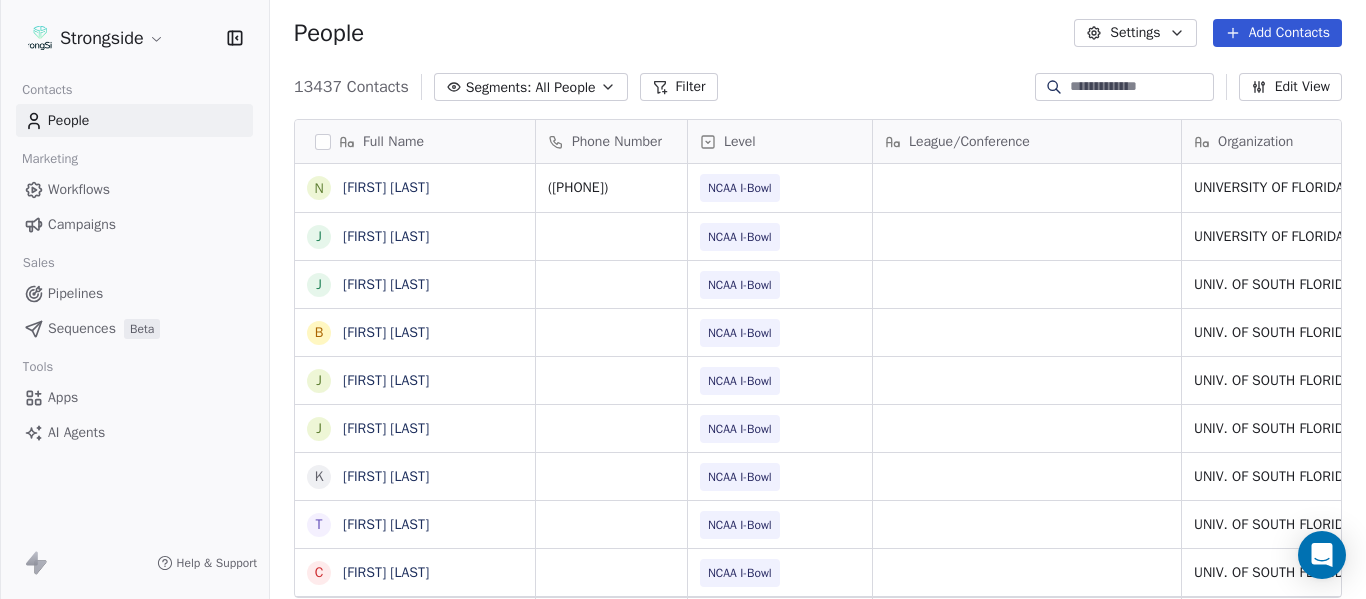 scroll, scrollTop: 0, scrollLeft: 0, axis: both 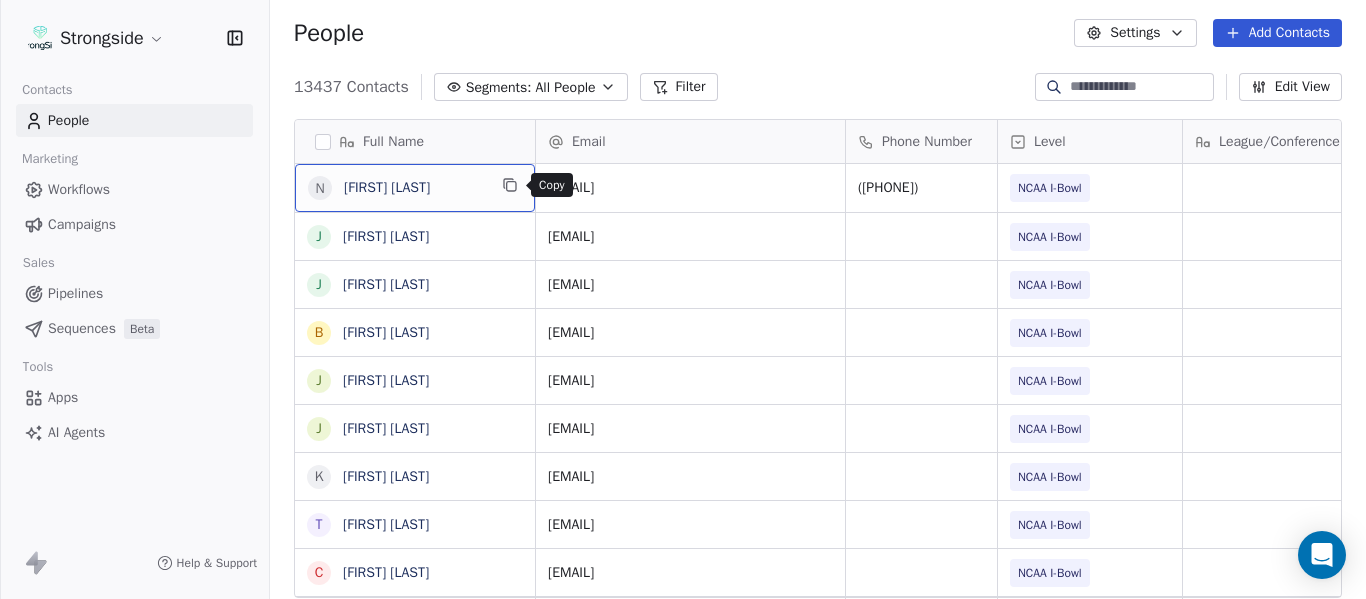 click 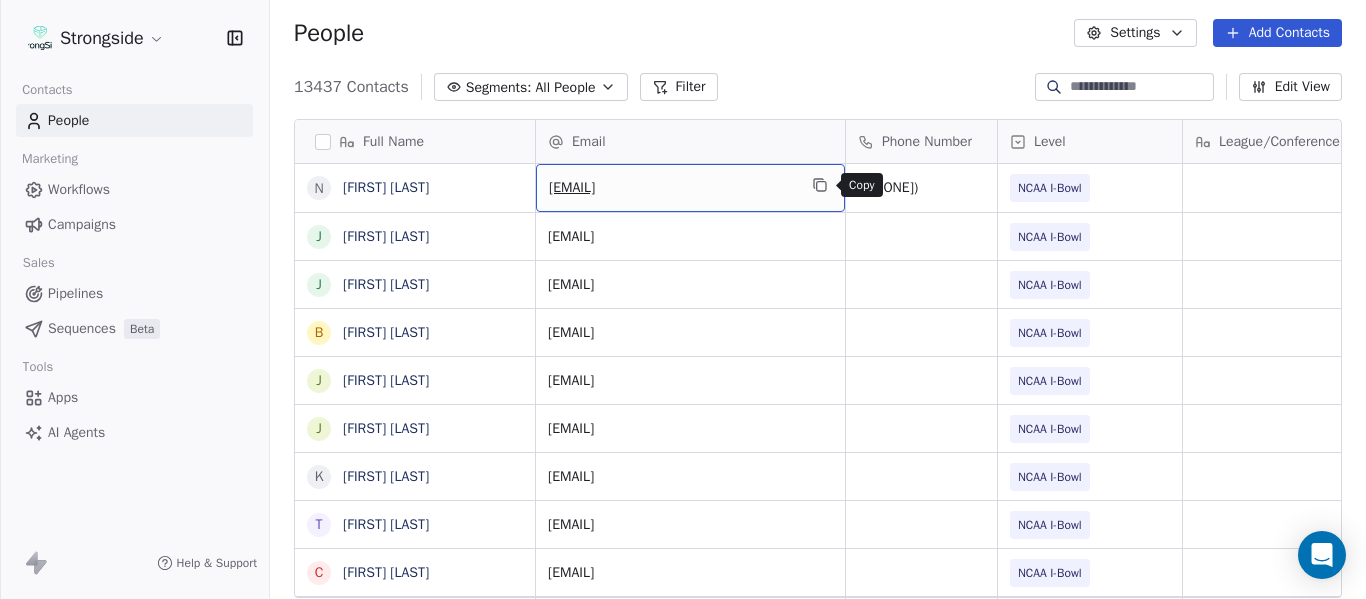 click 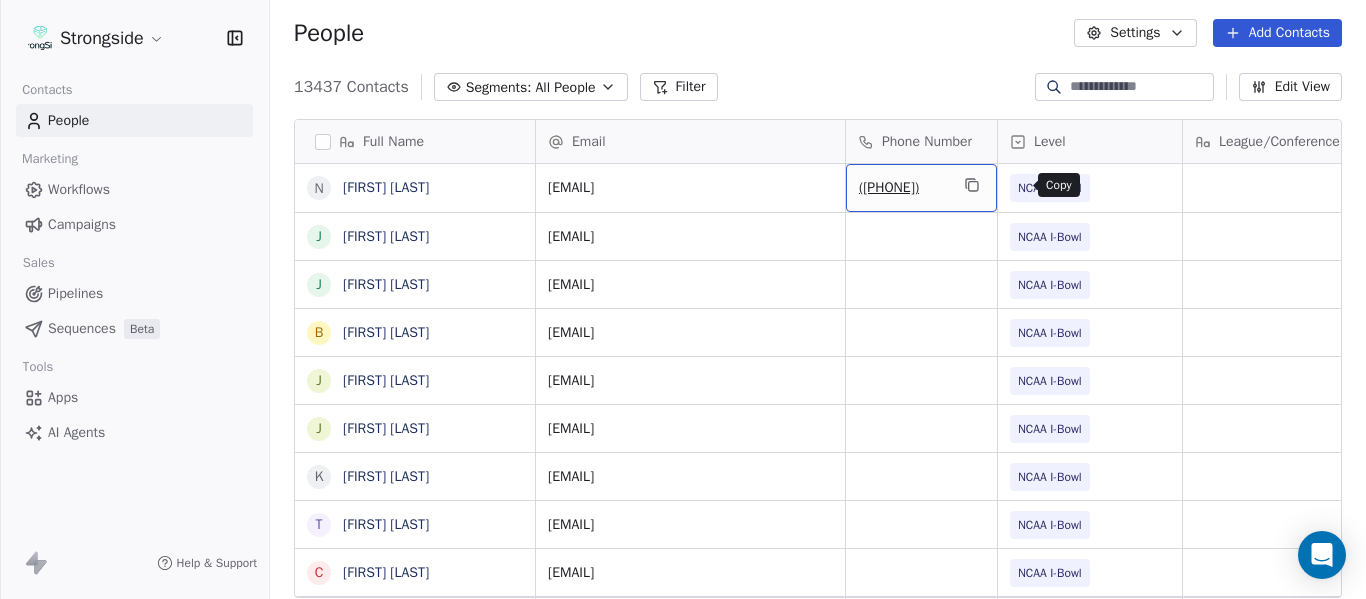 click 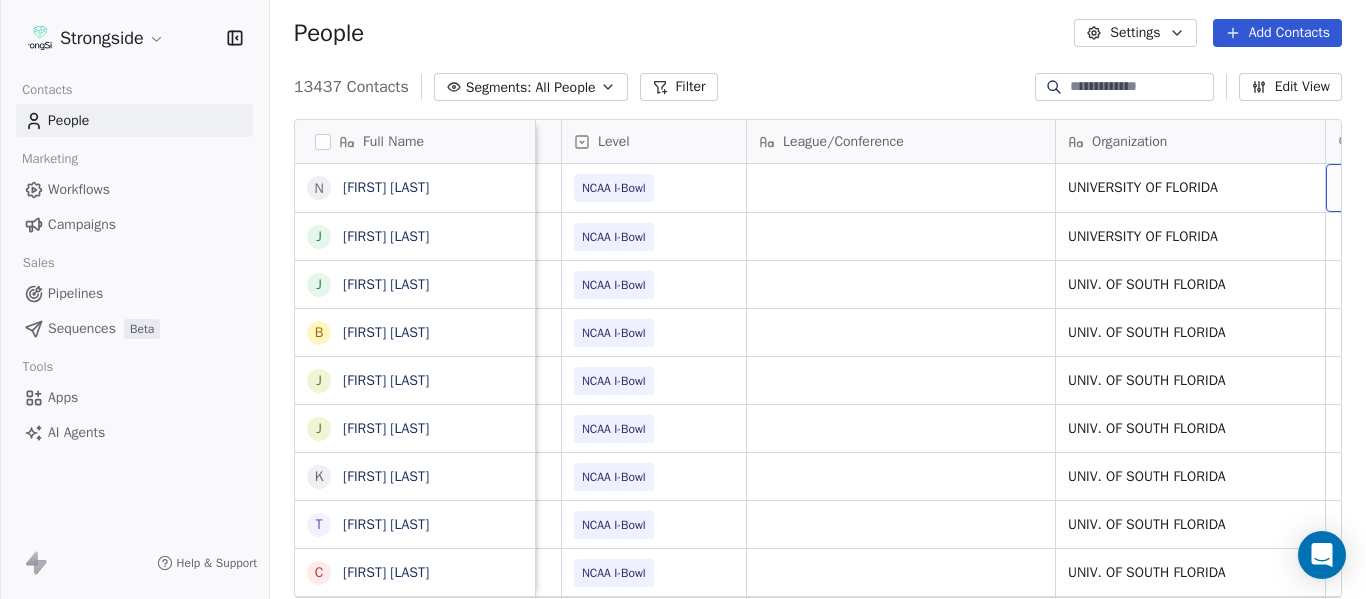 scroll, scrollTop: 0, scrollLeft: 536, axis: horizontal 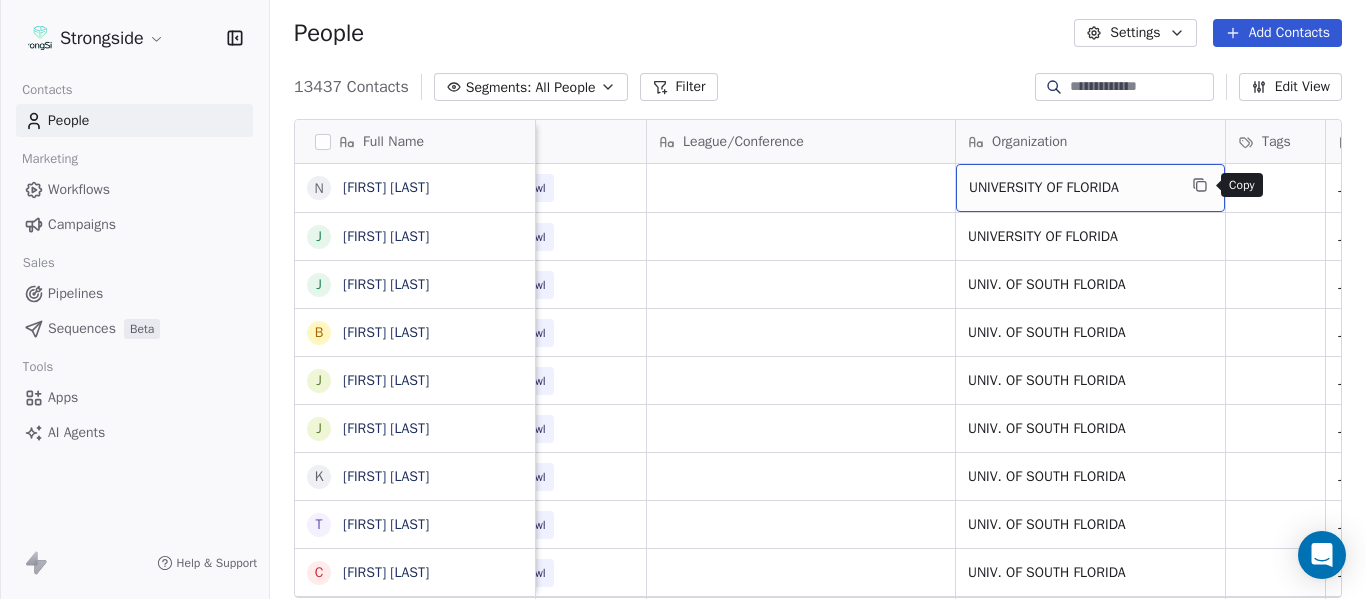 click 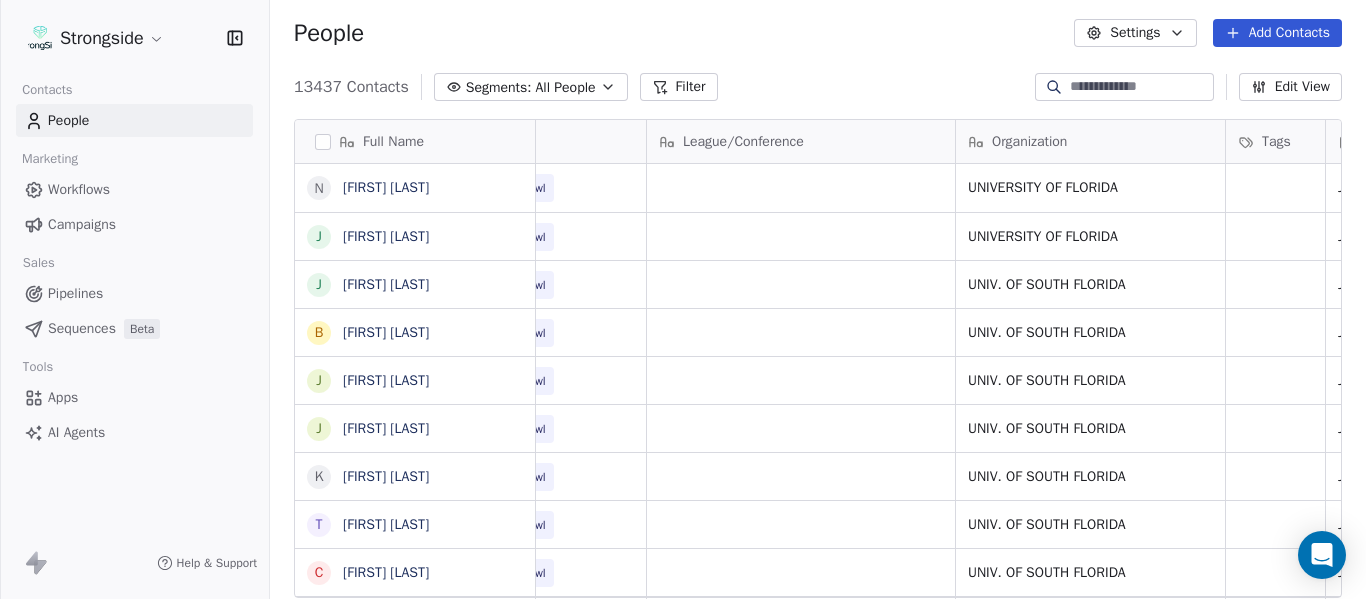 scroll, scrollTop: 0, scrollLeft: 0, axis: both 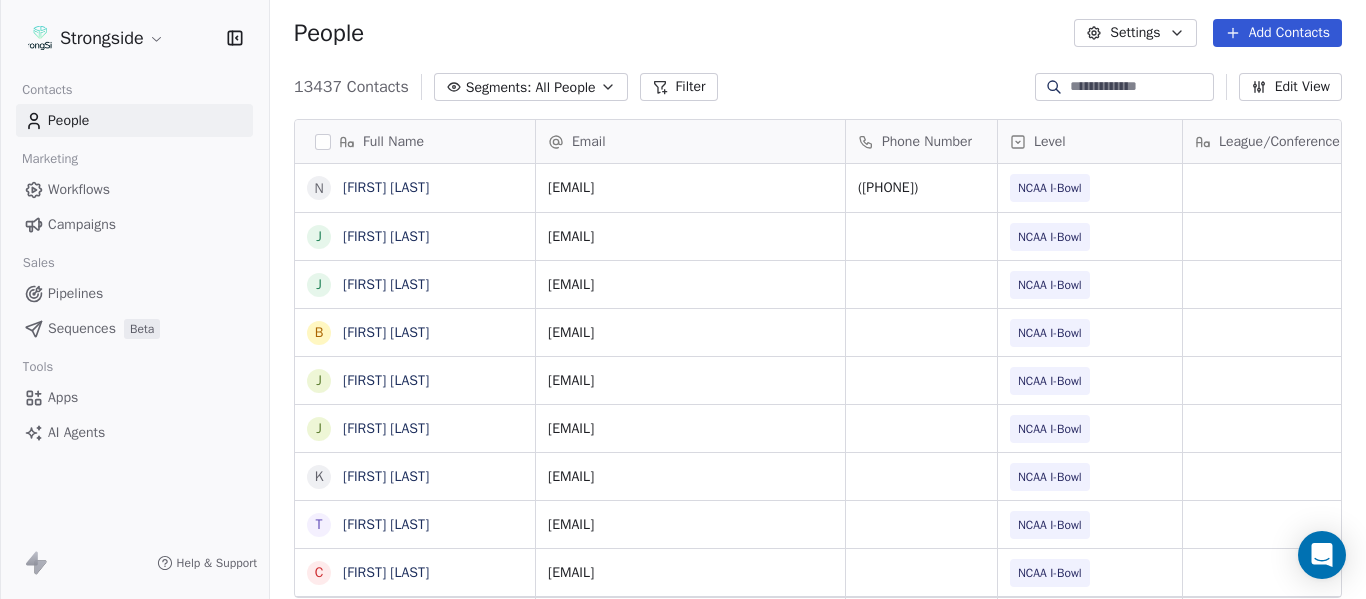 click on "Add Contacts" at bounding box center [1277, 33] 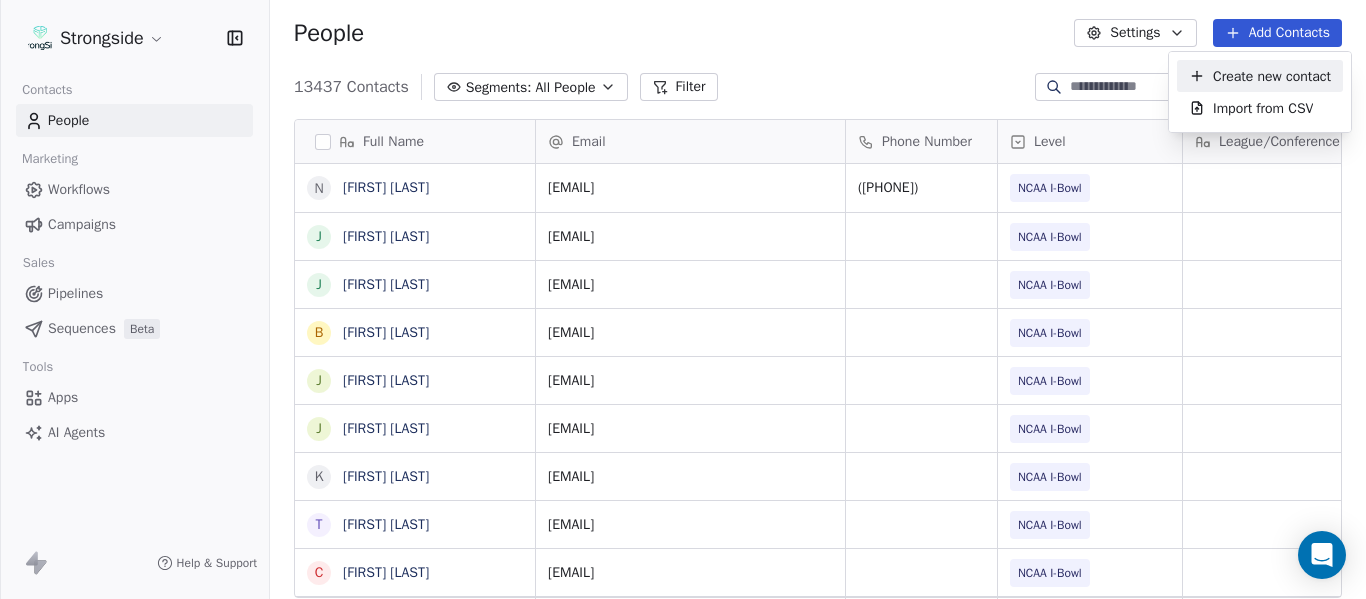 click on "Create new contact" at bounding box center (1272, 76) 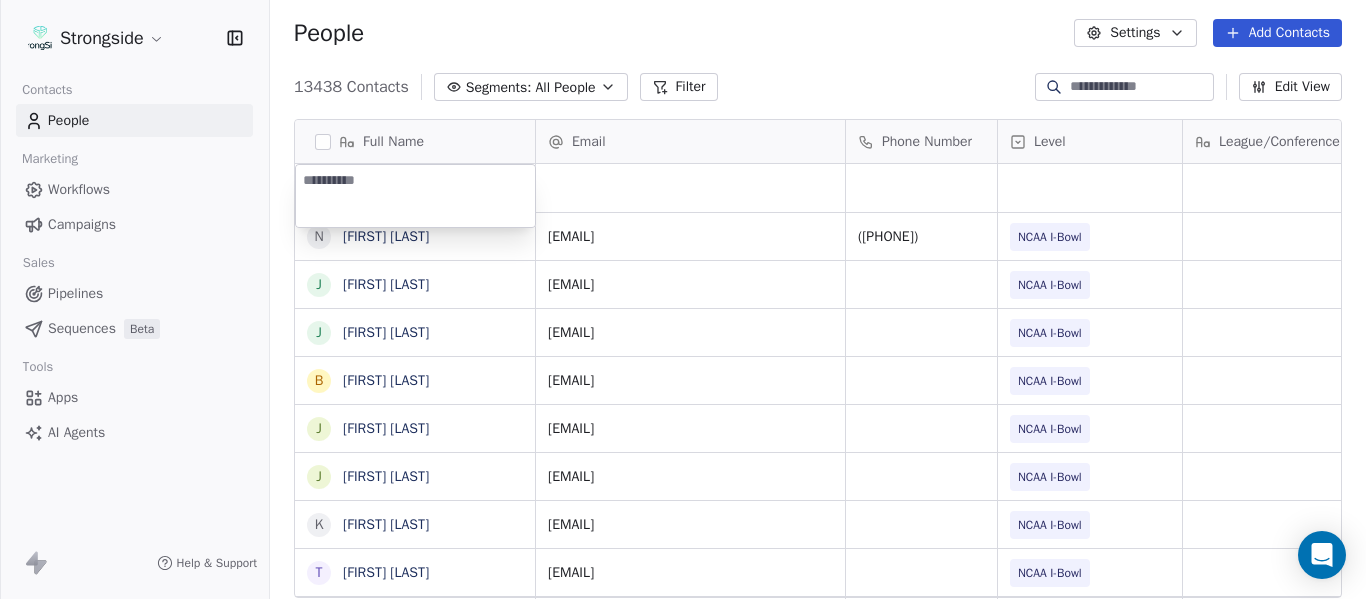 type on "**********" 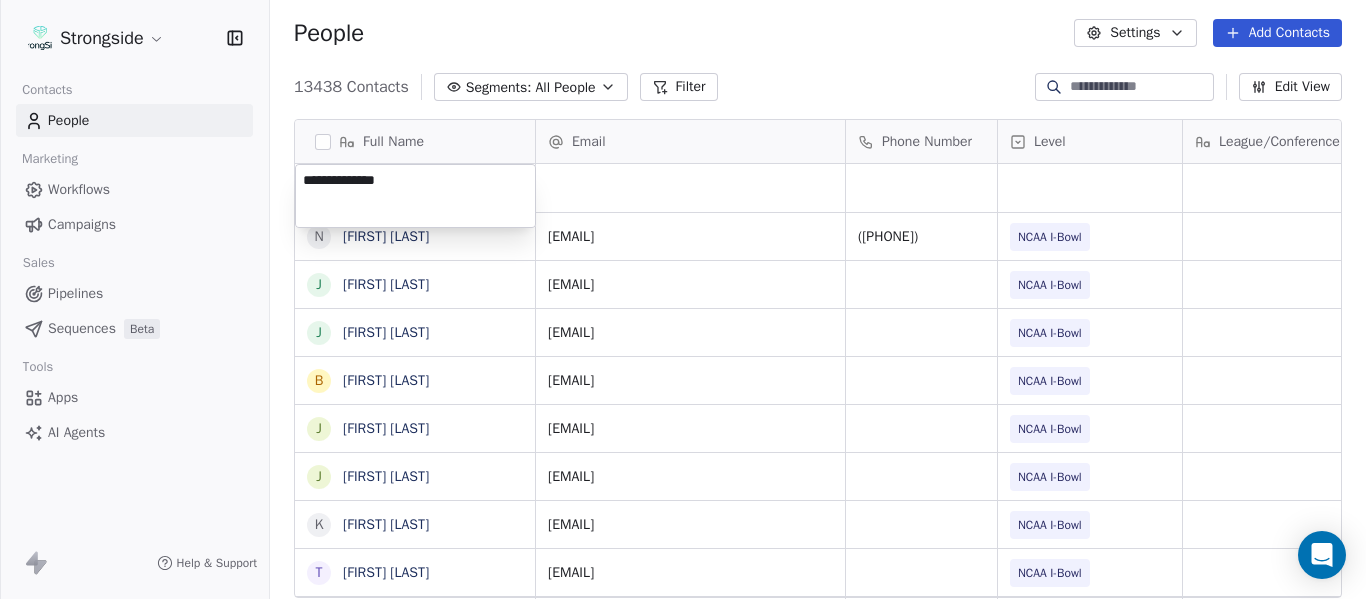 click on "Strongside Contacts People Marketing Workflows Campaigns Sales Pipelines Sequences Beta Tools Apps AI Agents Help & Support People Settings  Add Contacts 13438 Contacts Segments: All People Filter  Edit View Tag Add to Sequence Export Full Name N Nick McDonald J Joshua Thompson J Jordan Helm B Brad Wilson J James Rowe J Jack Taylor K Kevin Patrick T Tyler Hudanick C Chad Creamer D DeMarcus VanDyke J Joel Gordon T Todd Orlando M Micah James K Kodi Burns P Philip Cane F Frank Failace G George Courides S Steve Walz R Rosemary Piedmont B Brian Siegrist J Jeremy Lees S Scott wood A Alex Golesh J Jay Stroman J John Allen Stone D David Terry M Merissa Lynn Z Zach Cole A Andrew Warsaw Email Phone Number Level League/Conference Organization Tags Created Date BST Jul 24, 2025 09:07 PM nickmc@gators.ufl.edu (352) 375-4683x4100 NCAA I-Bowl UNIVERSITY OF FLORIDA Jul 24, 2025 09:05 PM josht@gators.ufl.edu NCAA I-Bowl UNIVERSITY OF FLORIDA Jul 24, 2025 09:03 PM jordanhelm@usf.edu NCAA I-Bowl UNIV. OF SOUTH FLORIDA" at bounding box center [683, 299] 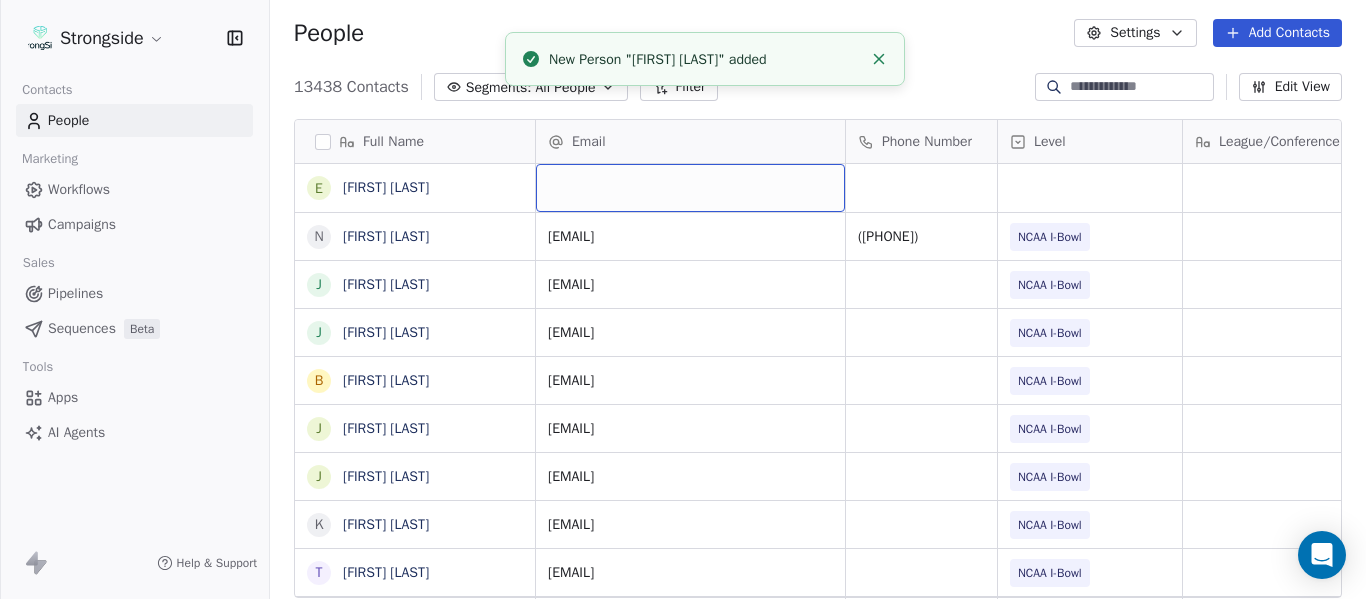 click at bounding box center [690, 188] 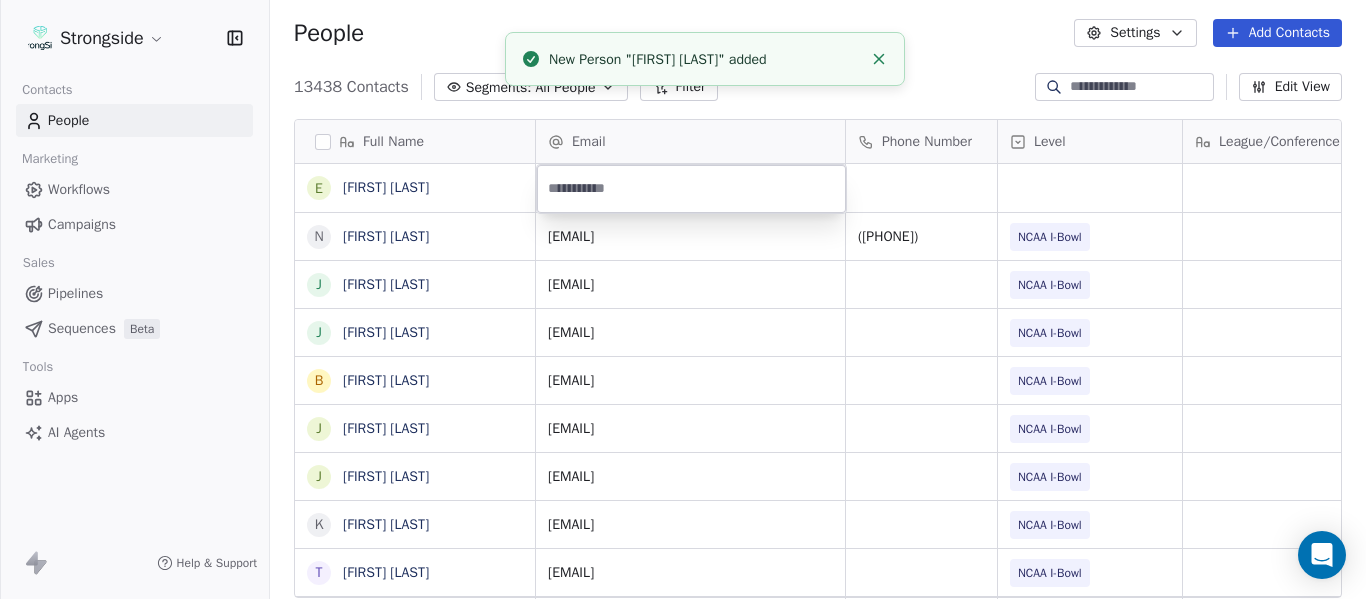 type on "**********" 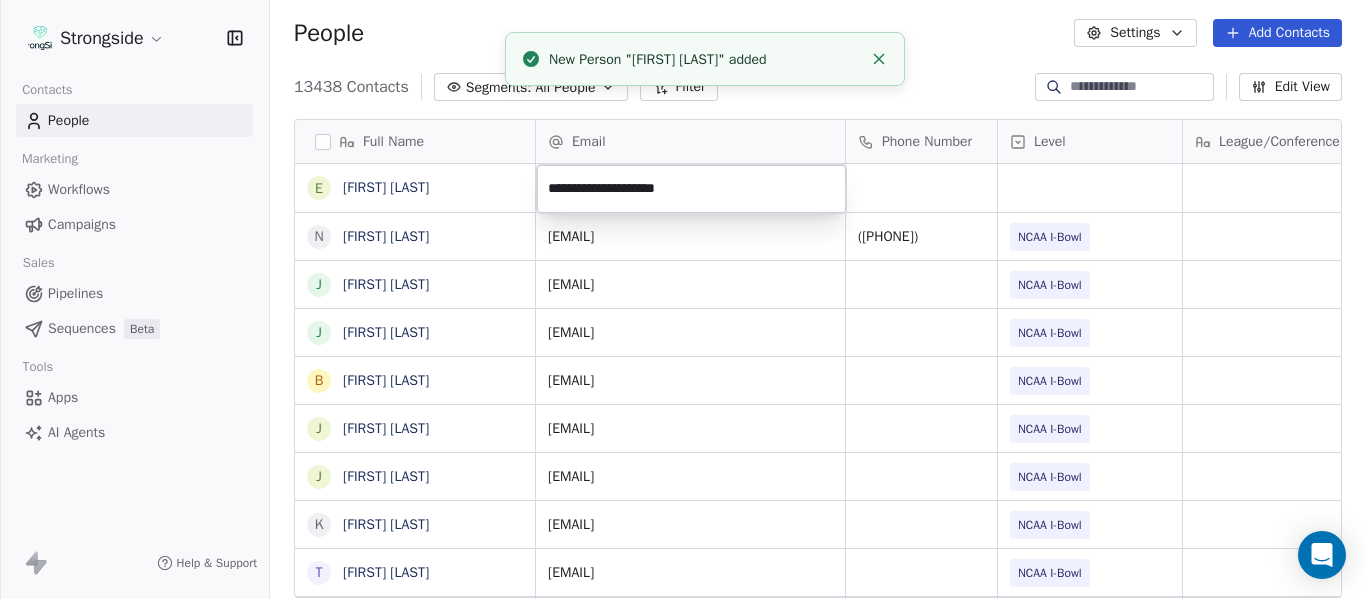 click on "New Person "Ellie O'Connor" added" at bounding box center [705, 59] 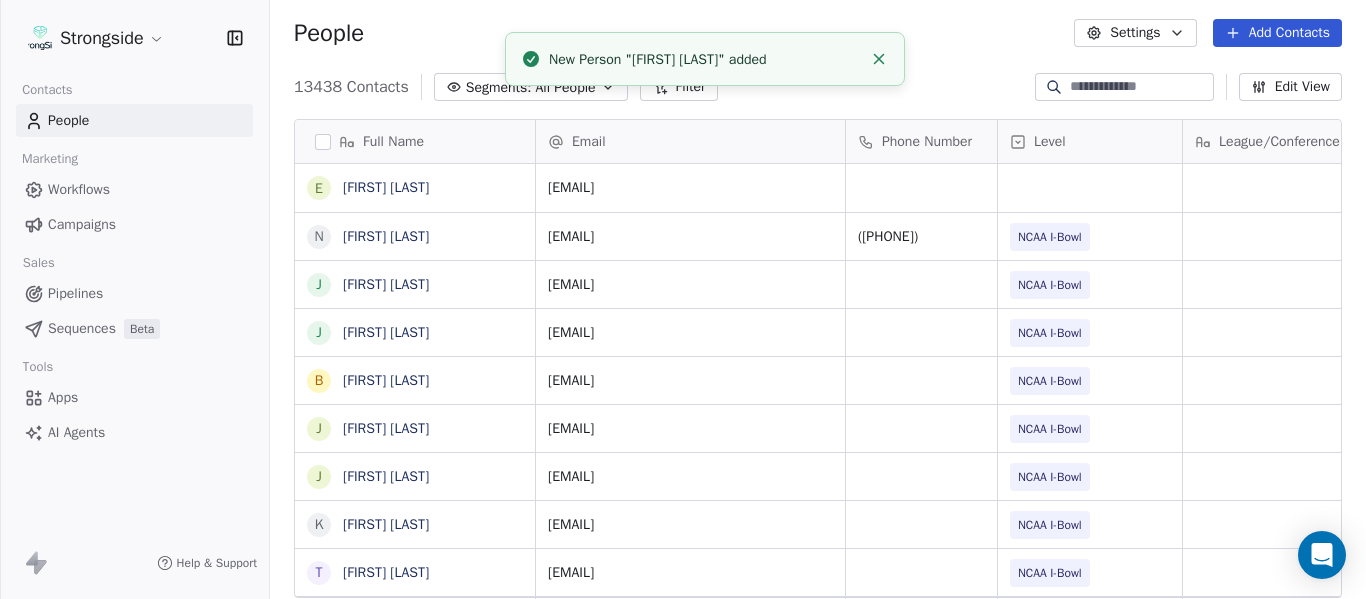 click 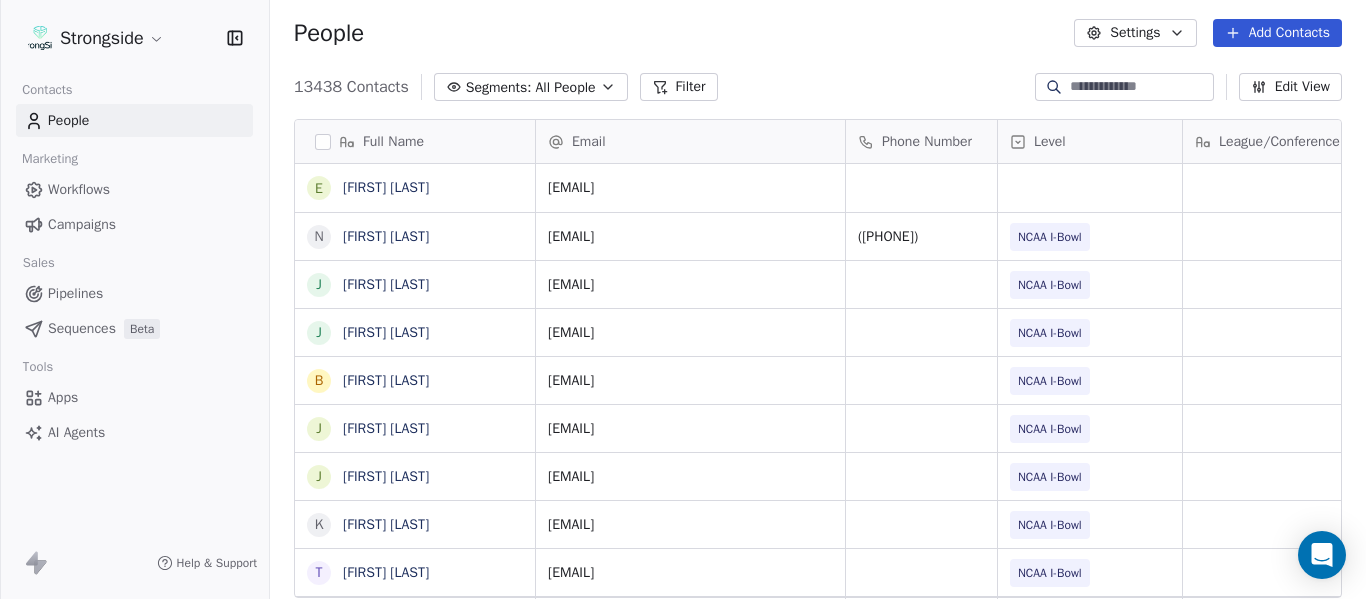 click on "13438 Contacts Segments: All People Filter  Edit View" at bounding box center [818, 87] 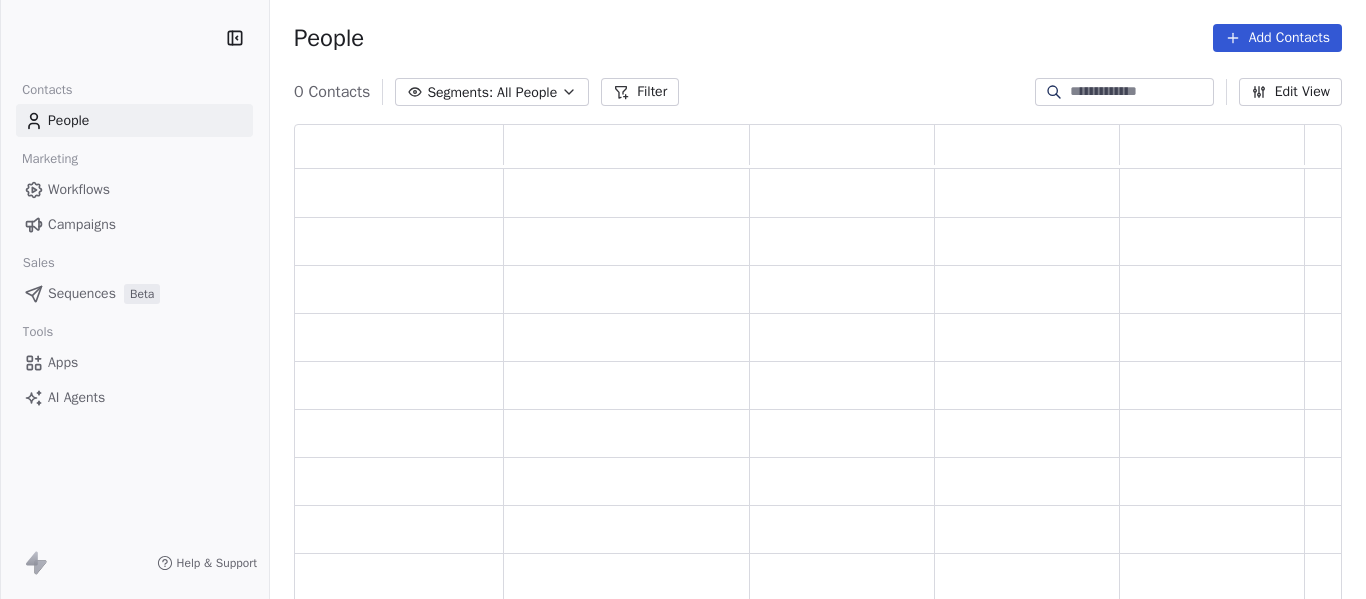 scroll, scrollTop: 0, scrollLeft: 0, axis: both 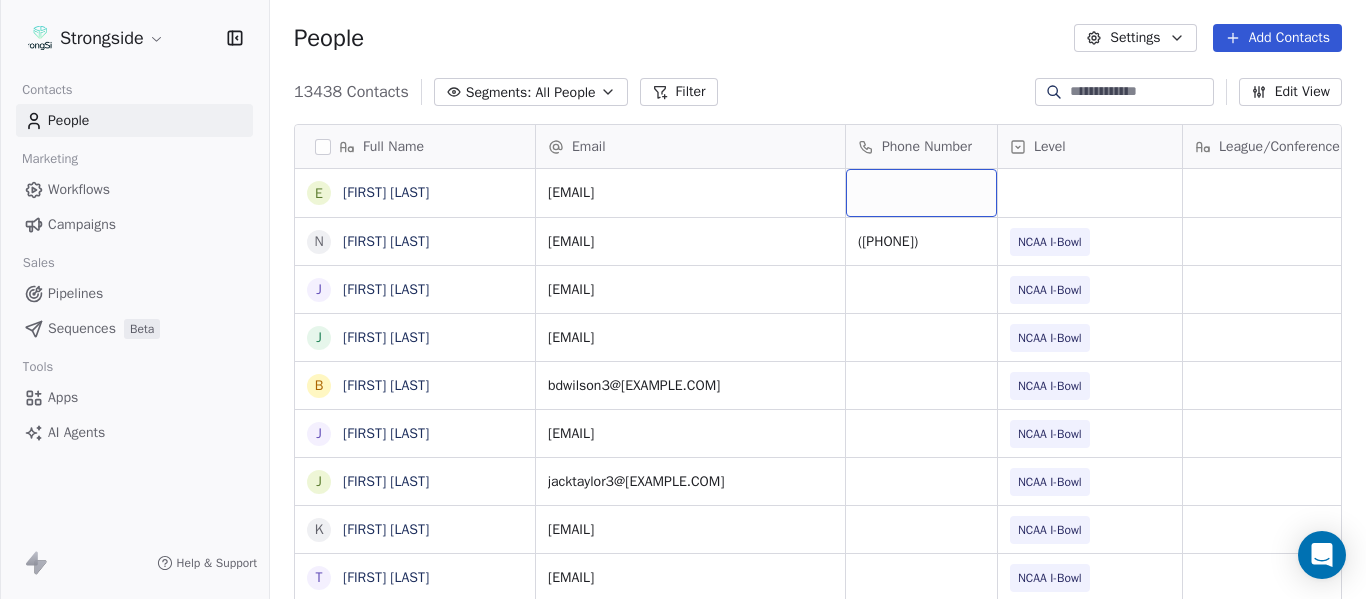click at bounding box center (921, 193) 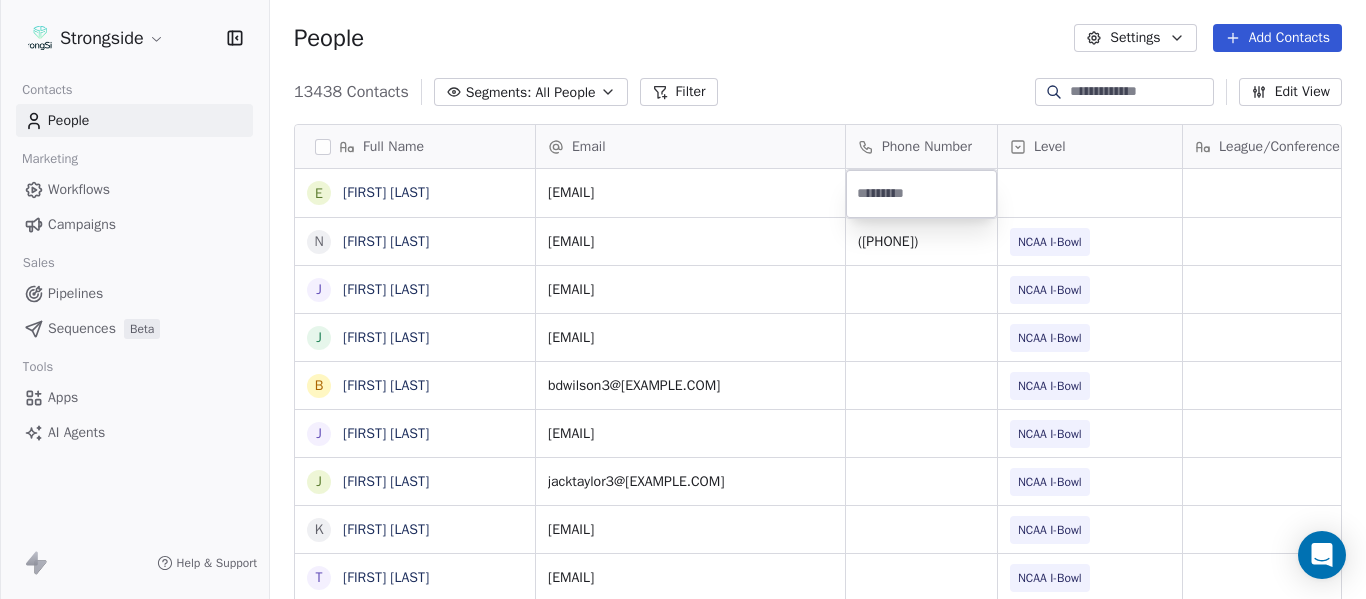 type on "**********" 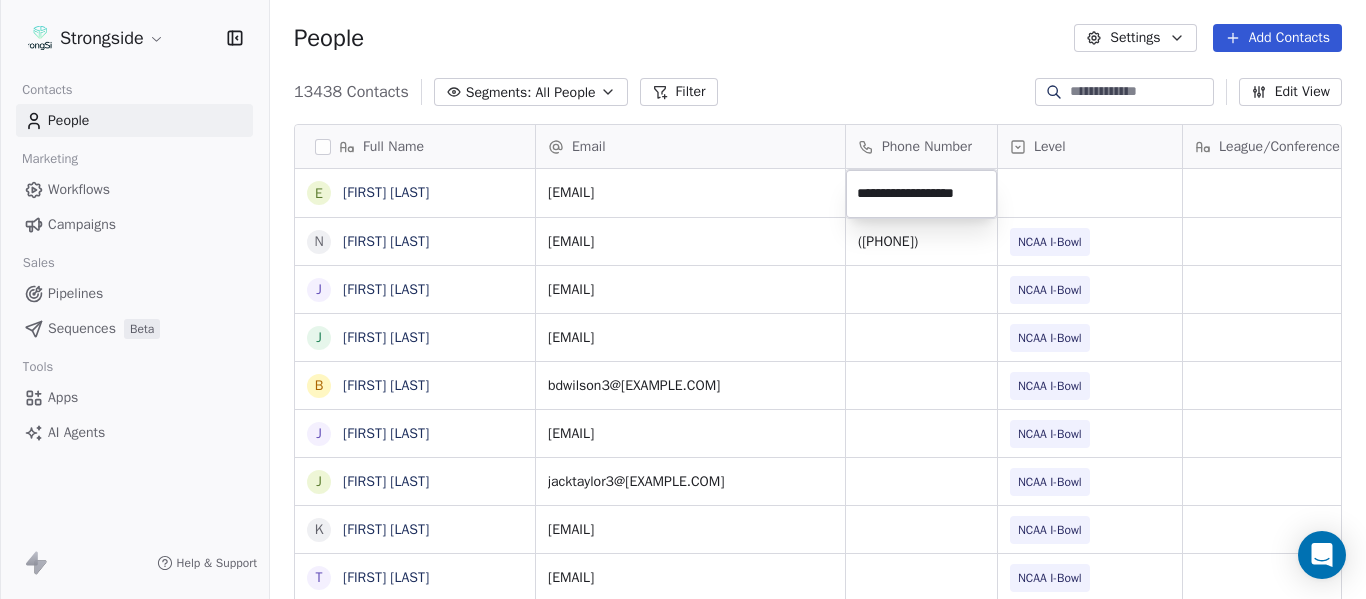 click on "Strongside Contacts People Marketing Workflows Campaigns Sales Pipelines Sequences Beta Tools Apps AI Agents Help & Support People Settings Add Contacts 13438 Contacts Segments: All People Filter Edit View Tag Add to Sequence Export Full Name E [LAST] O'Connor N [LAST] McDonald J [LAST] Thompson J [LAST] Helm B [LAST] Wilson J [LAST] Rowe J [LAST] Taylor K [LAST] Patrick T [LAST] Hudanick C [LAST] Creamer D [LAST] VanDyke J [LAST] Gordon T [LAST] Orlando M [LAST] James K [LAST] Burns P [LAST] Cane F [LAST] Failace G [LAST] Courides S [LAST] Walz R [LAST] Piedmont B [LAST] Siegrist J [LAST] Lees S [LAST] wood A [LAST] Golesh J [LAST] Stroman J [LAST] Allen Stone D [LAST] Terry M [LAST] Lynn Z [LAST] Cole A [LAST] Warsaw Email Phone Number Level League/Conference Organization Tags Created Date BST ellieo@[EMAIL] Jul 24, 2025 09:07 PM nickmc@[EMAIL] ([PHONE]) NCAA I-Bowl UNIVERSITY OF FLORIDA Jul 24, 2025 09:05 PM josht@[EMAIL] NCAA I-Bowl UNIVERSITY OF FLORIDA Jul 24, 2025 09:03 PM jordanhelm@[EMAIL]" at bounding box center (683, 299) 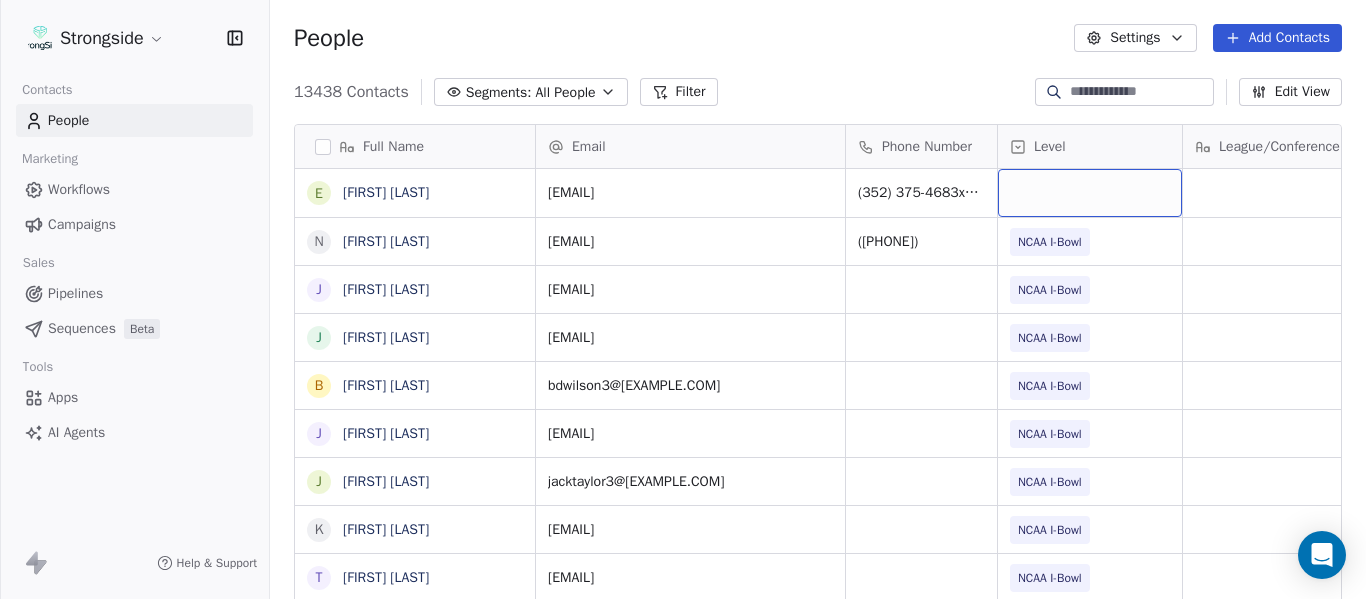 click at bounding box center (1090, 193) 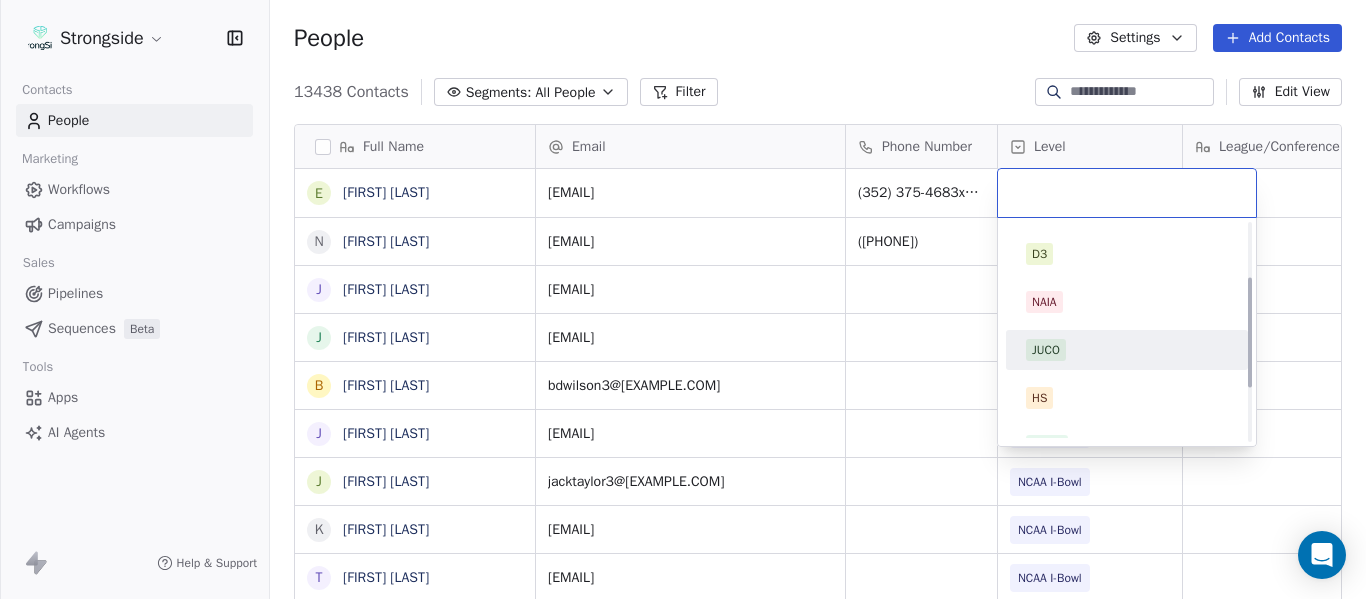 scroll, scrollTop: 212, scrollLeft: 0, axis: vertical 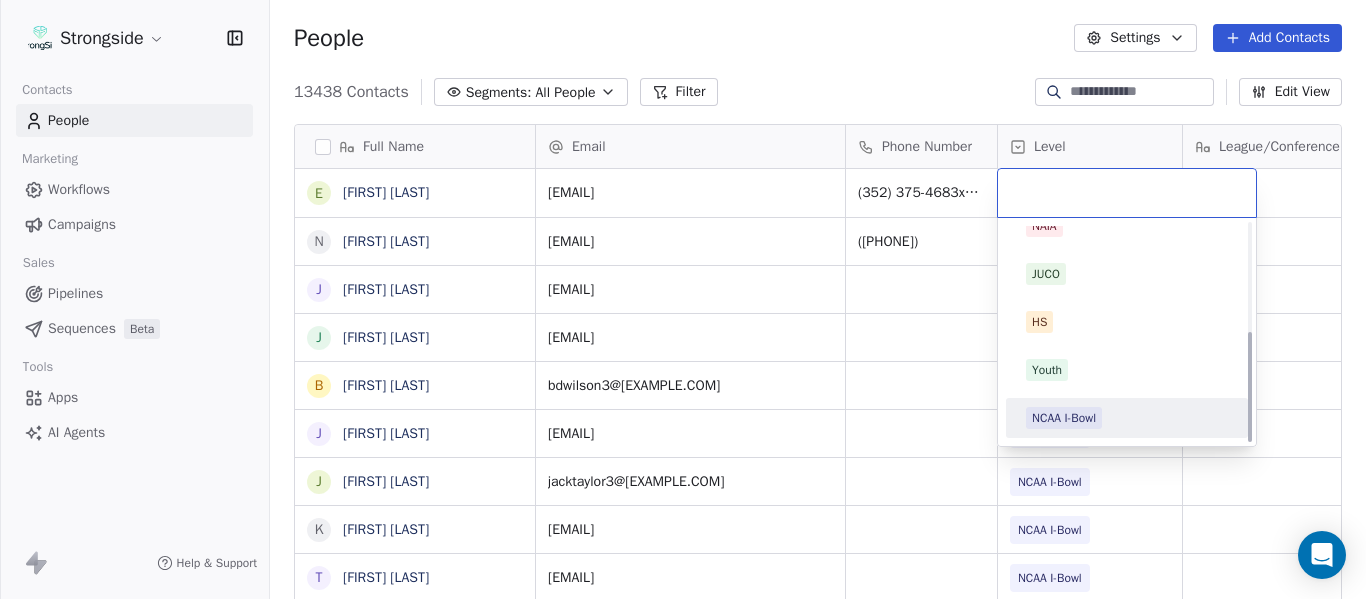 click on "NCAA I-Bowl" at bounding box center (1127, 418) 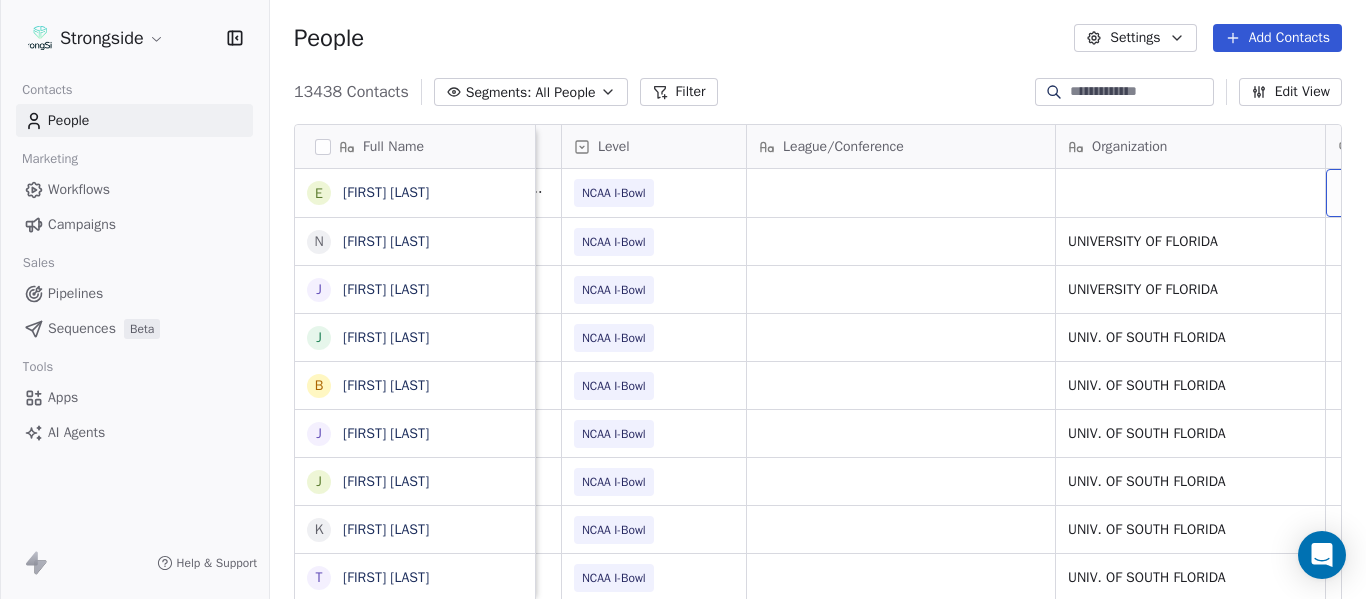 scroll, scrollTop: 0, scrollLeft: 536, axis: horizontal 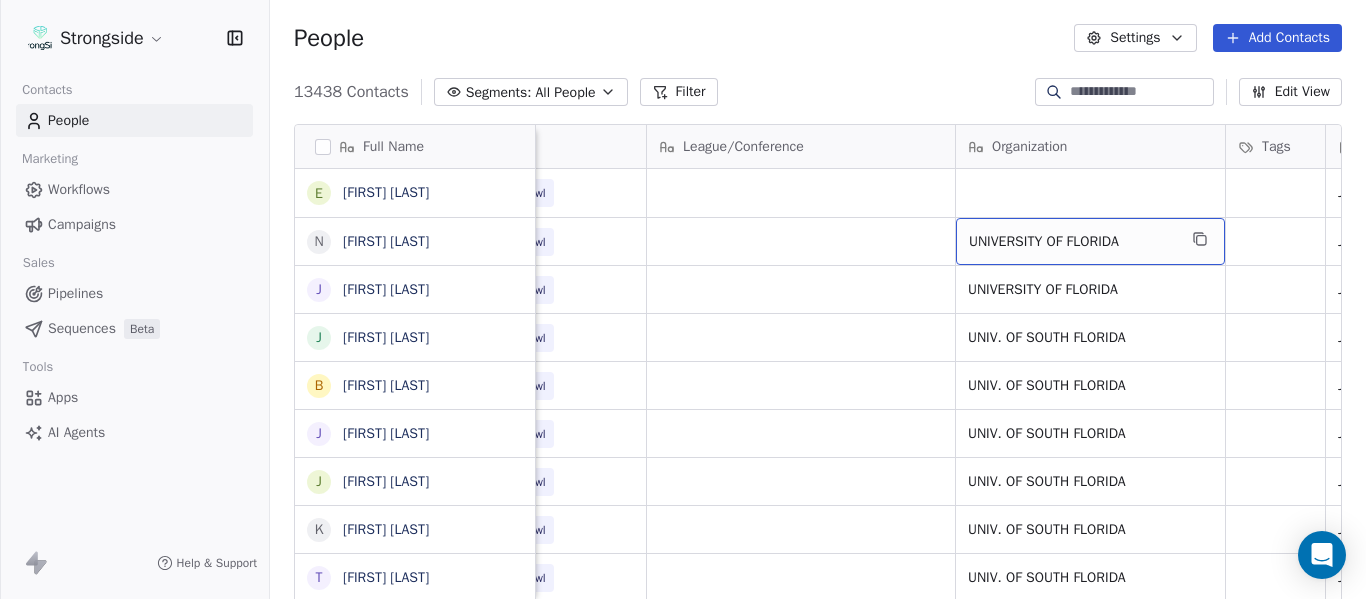 click on "UNIVERSITY OF FLORIDA" at bounding box center (1090, 241) 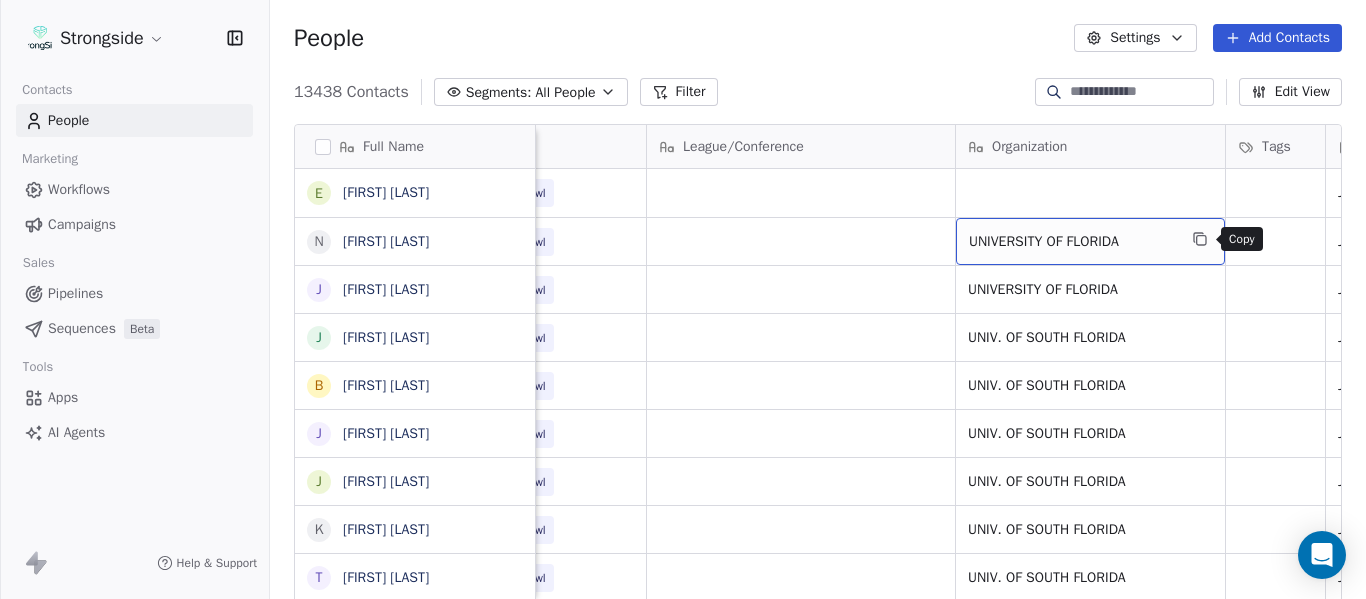 click 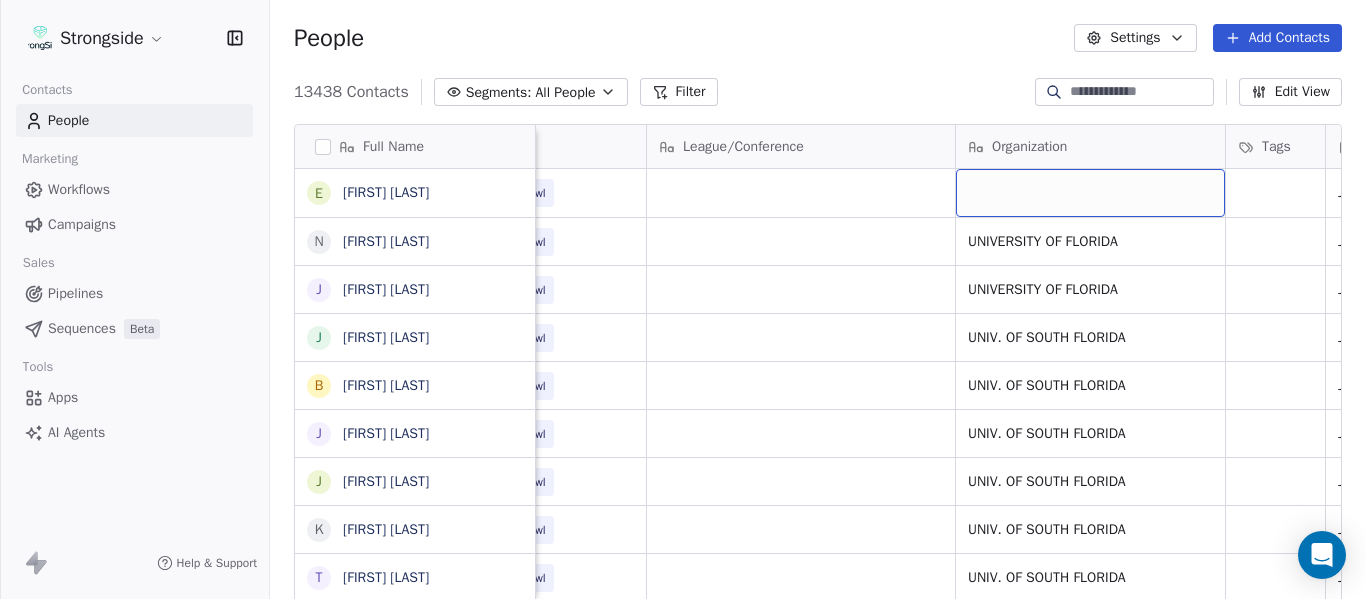 click at bounding box center (1090, 193) 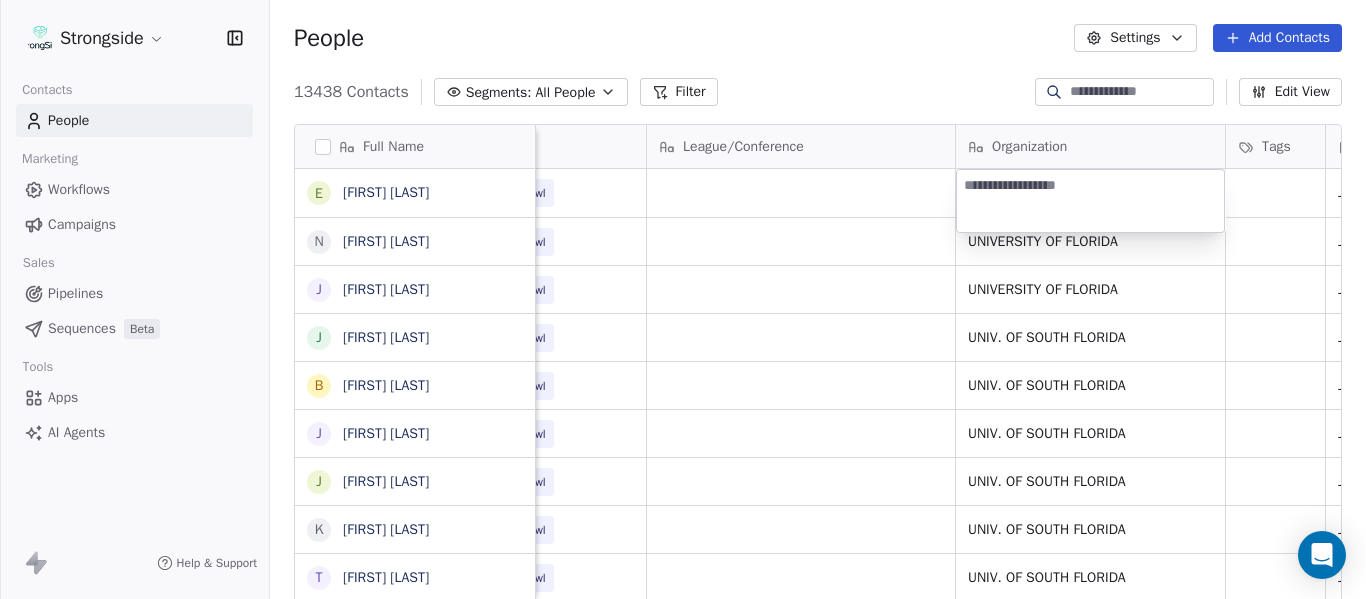 type on "**********" 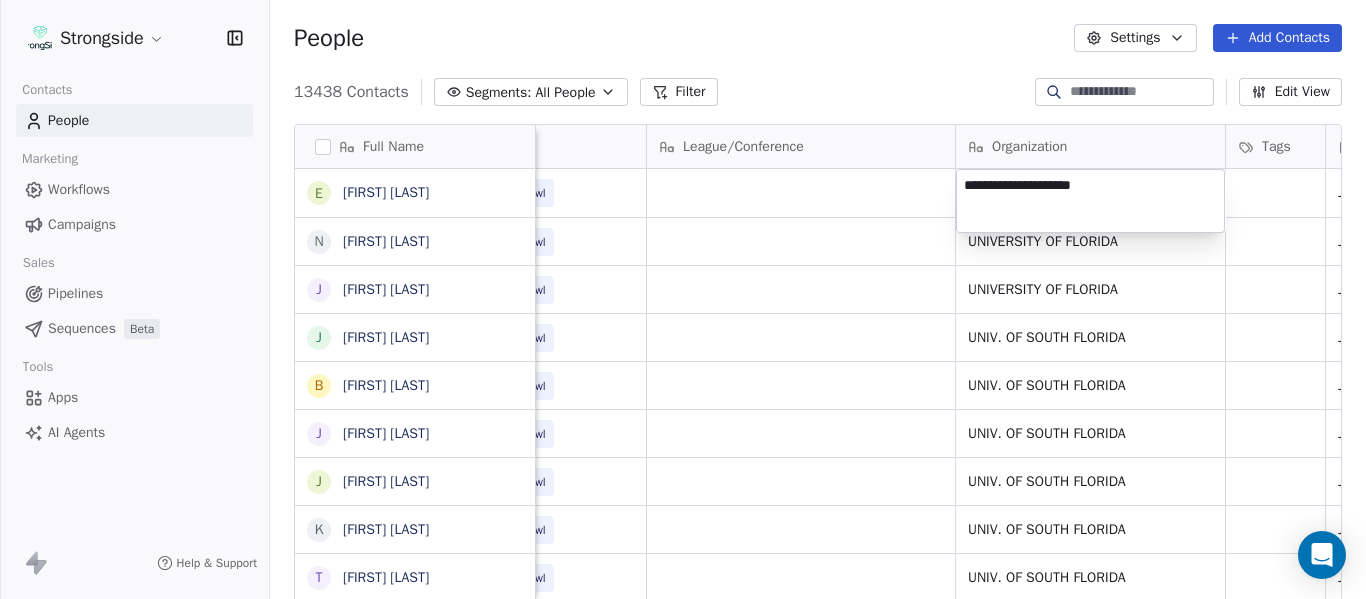click on "Strongside Contacts People Marketing Workflows Campaigns Sales Pipelines Sequences Beta Tools Apps AI Agents Help & Support People Settings  Add Contacts 13438 Contacts Segments: All People Filter  Edit View Tag Add to Sequence Export Full Name E [FIRST] [LAST] N [FIRST] [LAST] J [FIRST] [LAST] J [FIRST] [LAST] B [FIRST] [LAST] J [FIRST] [LAST] J [FIRST] [LAST] K [FIRST] [LAST] T [FIRST] [LAST] C [FIRST] [LAST] D [FIRST] [LAST] J [FIRST] [LAST] T [FIRST] [LAST] M [FIRST] [LAST] K [FIRST] [LAST] P [FIRST] [LAST] F [FIRST] [LAST] G [FIRST] [LAST] S [FIRST] [LAST] R [FIRST] [LAST] B [FIRST] [LAST] J [FIRST] [LAST] S [FIRST] [LAST] A [FIRST] [LAST] J [FIRST] [LAST] D [FIRST] [LAST] M [FIRST] [LAST] Z [FIRST] [LAST] Email Phone Number Level League/Conference Organization Tags Created Date BST [EMAIL] ([PHONE]) [PHONE]x[PHONE] NCAA I-Bowl Jul 24, 2025 09:07 PM [EMAIL] ([PHONE]) [PHONE]x[PHONE] NCAA I-Bowl UNIVERSITY OF FLORIDA Jul 24, 2025 09:05 PM Dir/Player Personnel [EMAIL]" at bounding box center [683, 299] 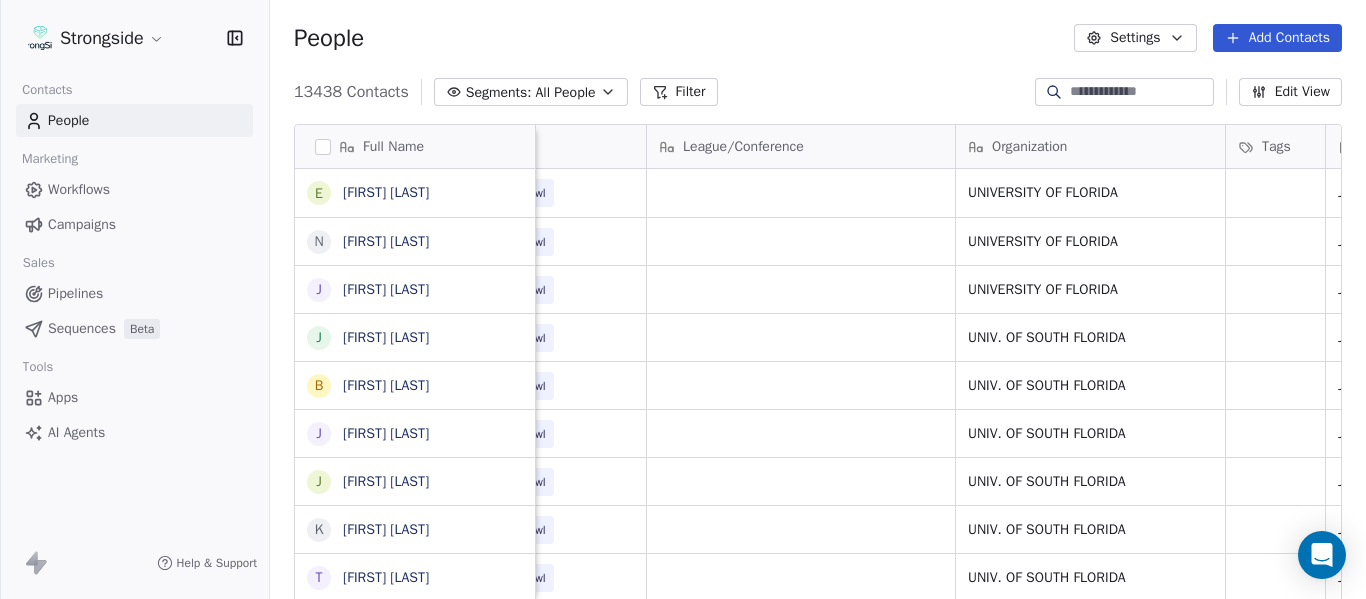 click on "13438 Contacts Segments: All People Filter  Edit View" at bounding box center (818, 92) 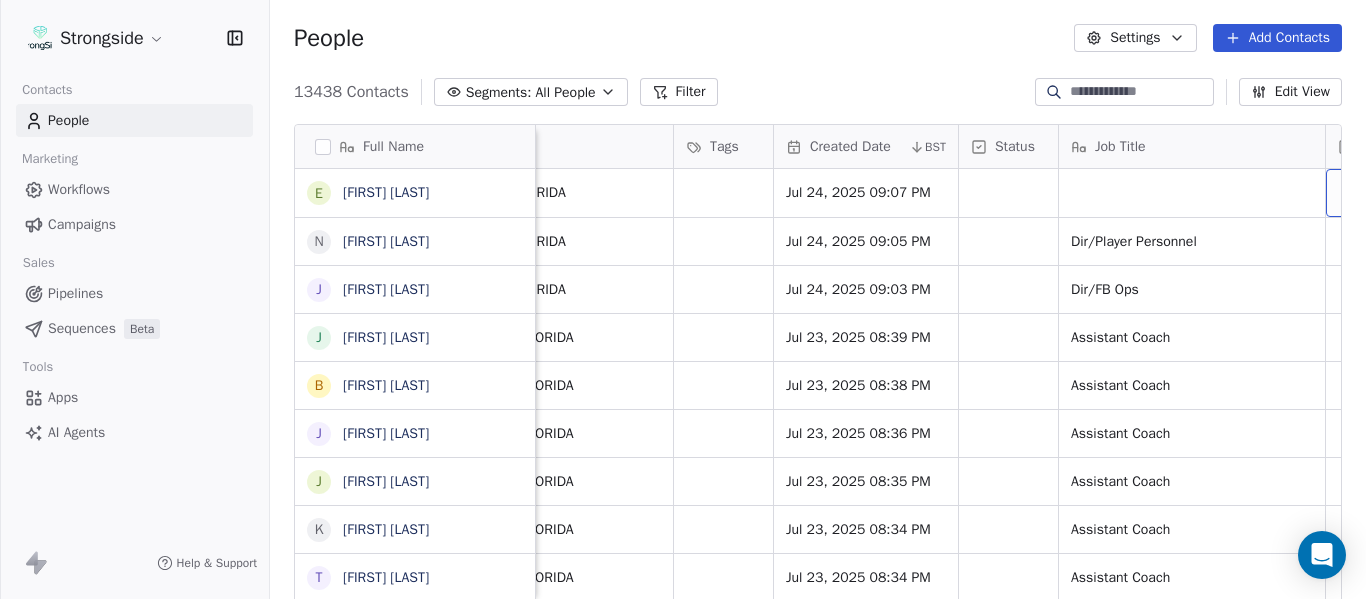 scroll, scrollTop: 0, scrollLeft: 1273, axis: horizontal 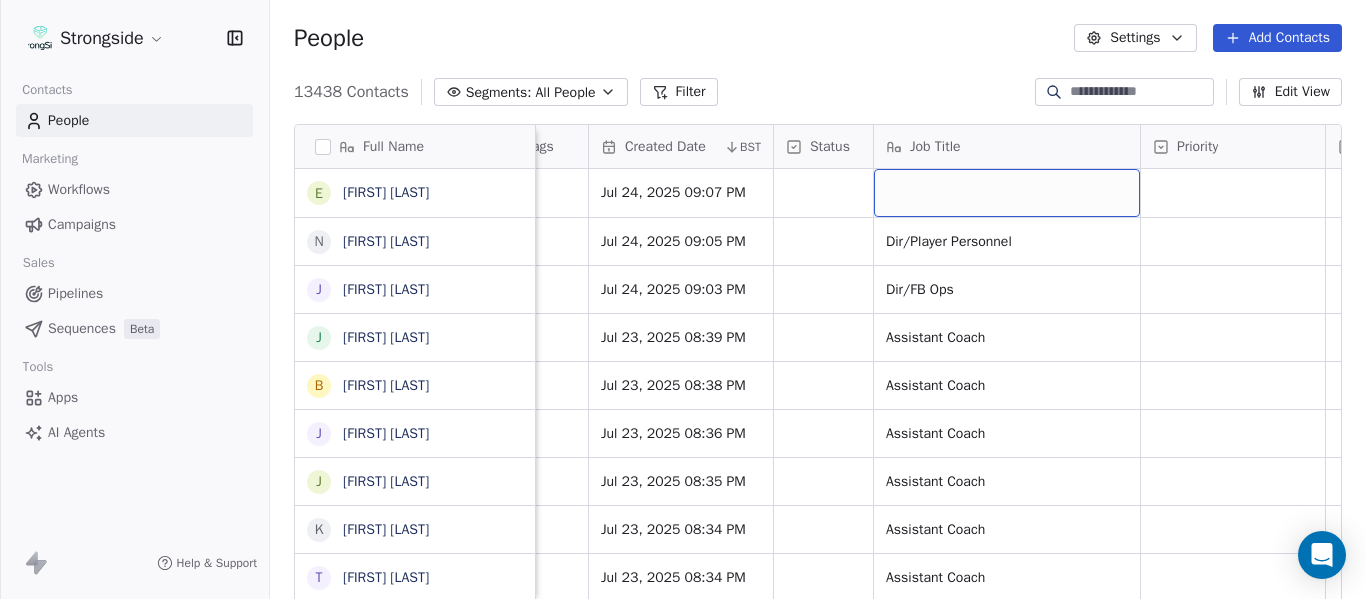click at bounding box center (1007, 193) 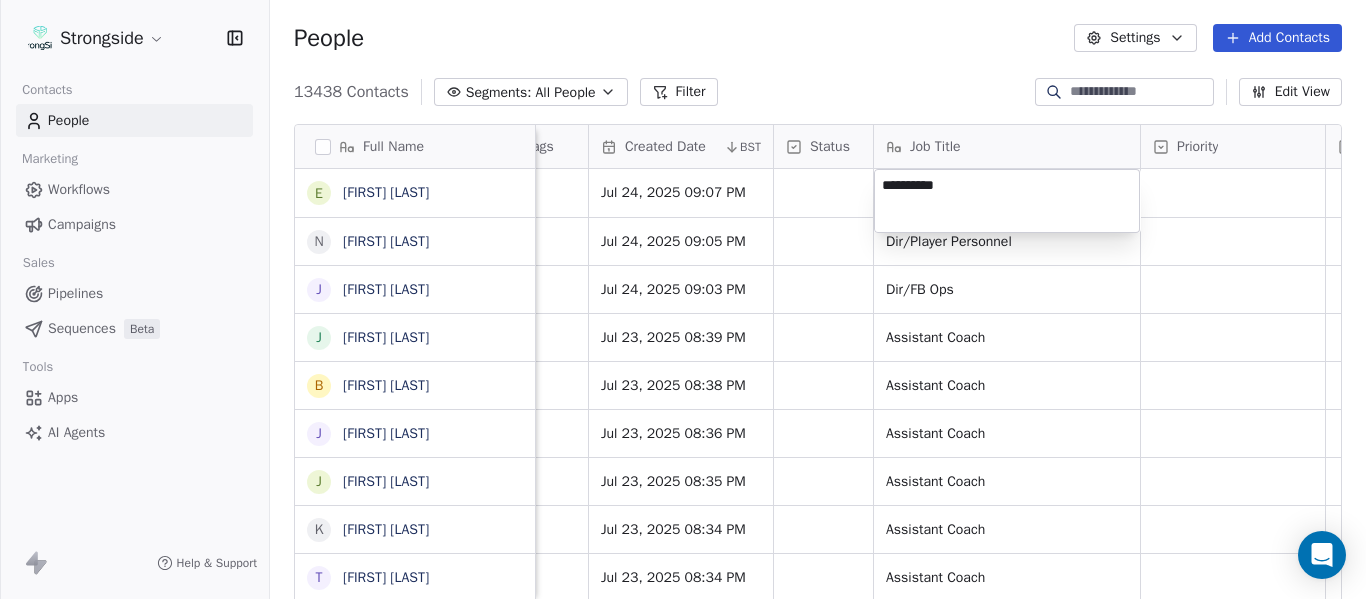 click on "Strongside Contacts People Marketing Workflows Campaigns Sales Pipelines Sequences Beta Tools Apps AI Agents Help & Support People Settings  Add Contacts 13438 Contacts Segments: All People Filter  Edit View Tag Add to Sequence Export Full Name E [FIRST] [LAST] N [FIRST] [LAST] J [FIRST] [LAST] J [FIRST] [LAST] B [FIRST] [LAST] J [FIRST] [LAST] J [FIRST] [LAST] K [FIRST] [LAST] T [FIRST] [LAST] C [FIRST] [LAST] D [FIRST] [LAST] J [FIRST] [LAST] T [FIRST] [LAST] M [FIRST] [LAST] K [FIRST] [LAST] P [FIRST] [LAST] F [FIRST] [LAST] G [FIRST] [LAST] S [FIRST] [LAST] R [FIRST] [LAST] B [FIRST] [LAST] J [FIRST] [LAST] S [FIRST] [LAST] A [FIRST] [LAST] J [FIRST] [LAST] J [FIRST] [LAST] D [FIRST] [LAST] M [FIRST] [LAST] Z [FIRST] [LAST] A [FIRST] [LAST] Email Phone Number Level League/Conference Organization Tags Created Date BST  NCAA I-Bowl UNIVERSITY OF FLORIDA Jul 24, 2025 09:07 PM   NCAA I-Bowl UNIVERSITY OF FLORIDA Jul 24, 2025 09:05 PM Dir/Player Personnel True   NCAA I-Bowl False" at bounding box center (683, 299) 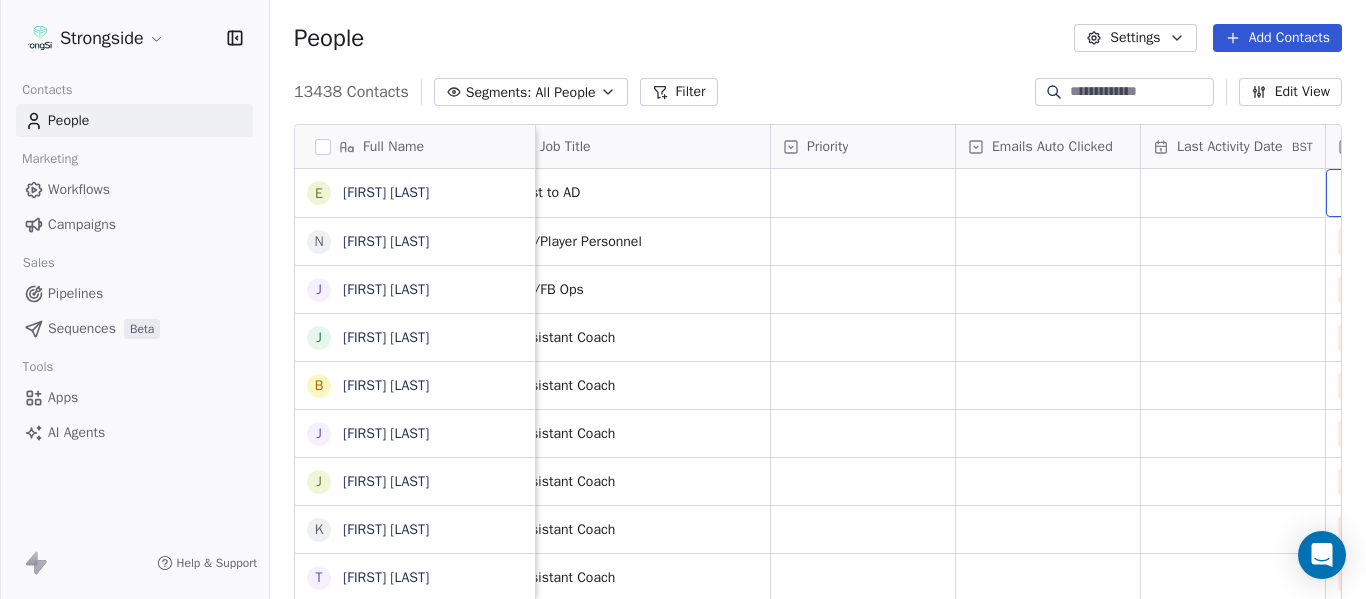 scroll, scrollTop: 0, scrollLeft: 1828, axis: horizontal 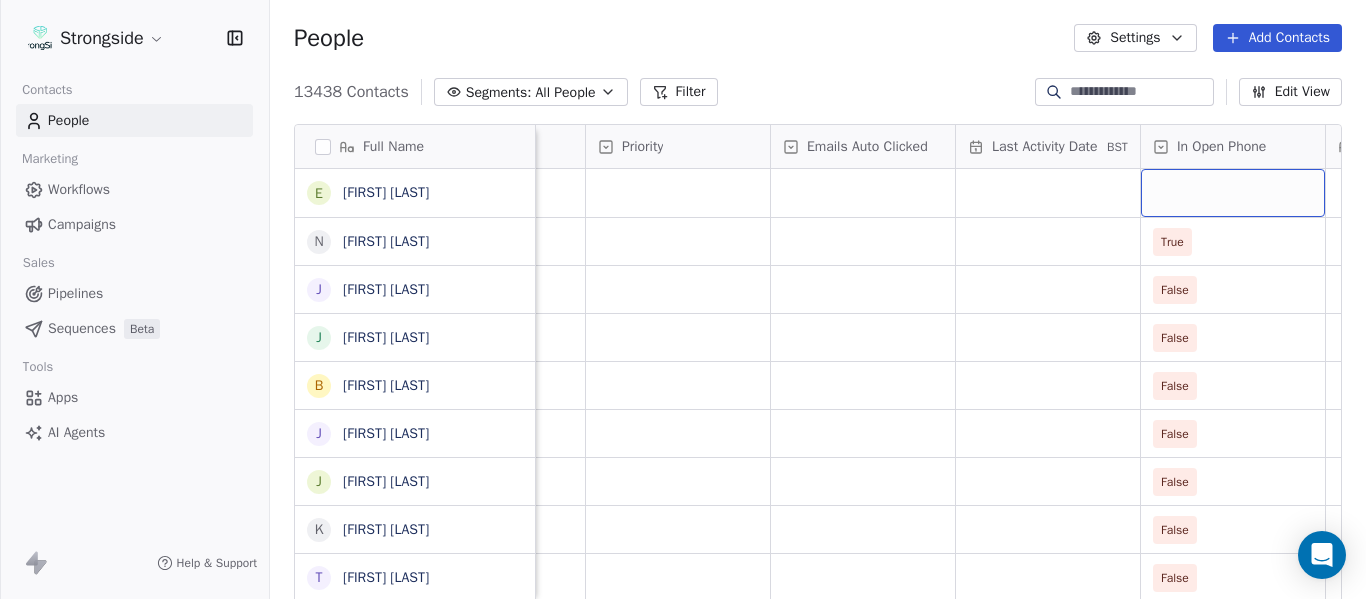 click at bounding box center (1233, 193) 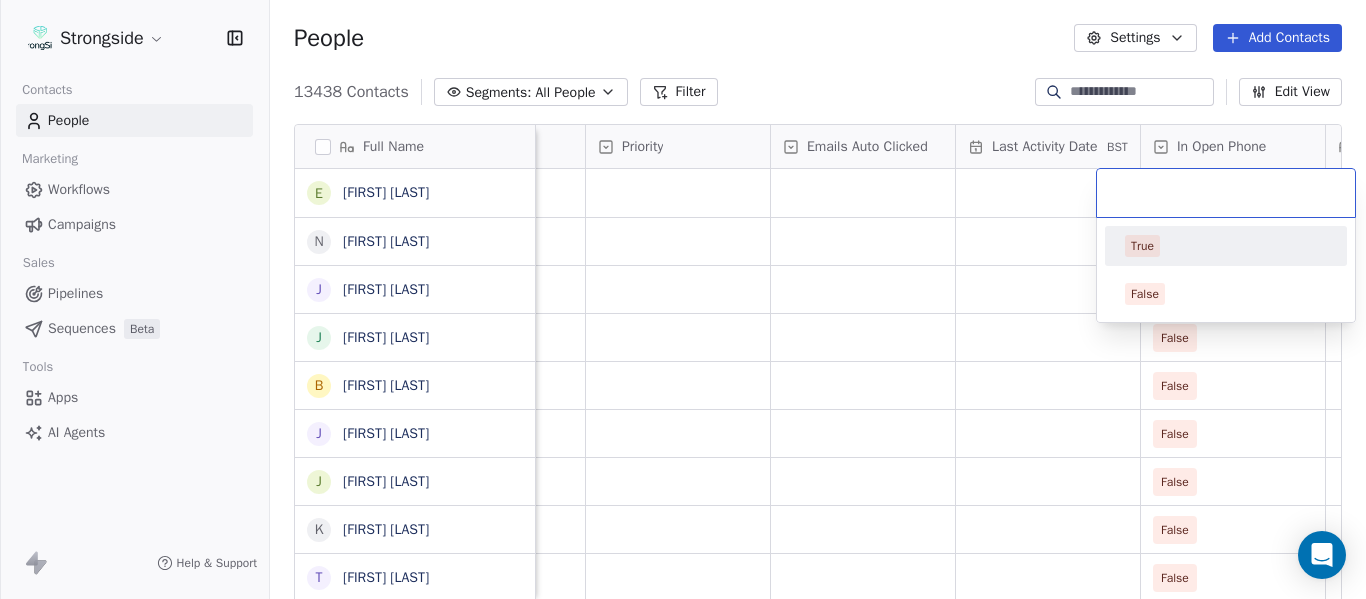 click on "True" at bounding box center [1226, 246] 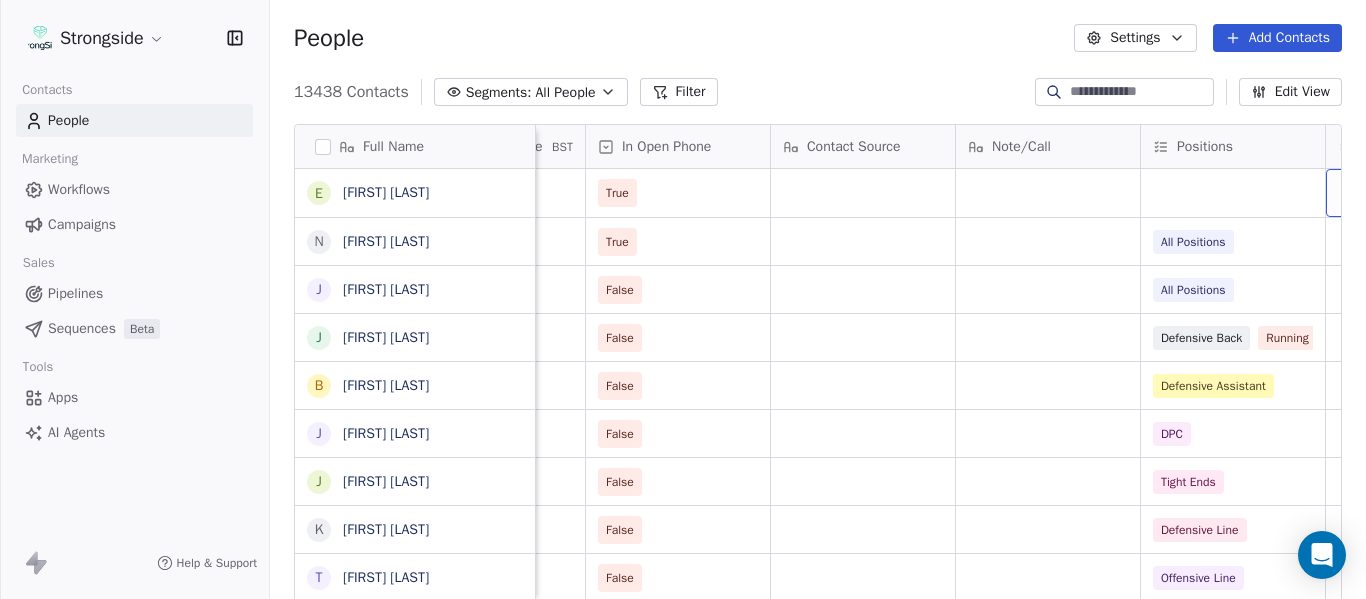 scroll, scrollTop: 0, scrollLeft: 2568, axis: horizontal 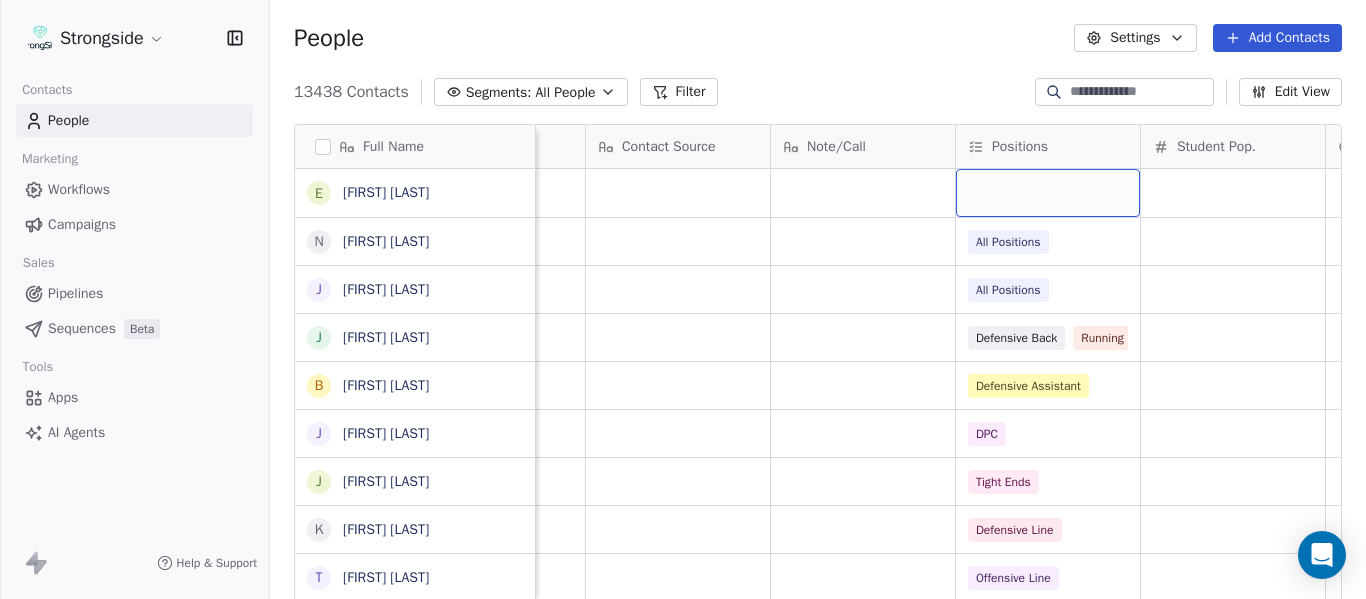 click at bounding box center (1048, 193) 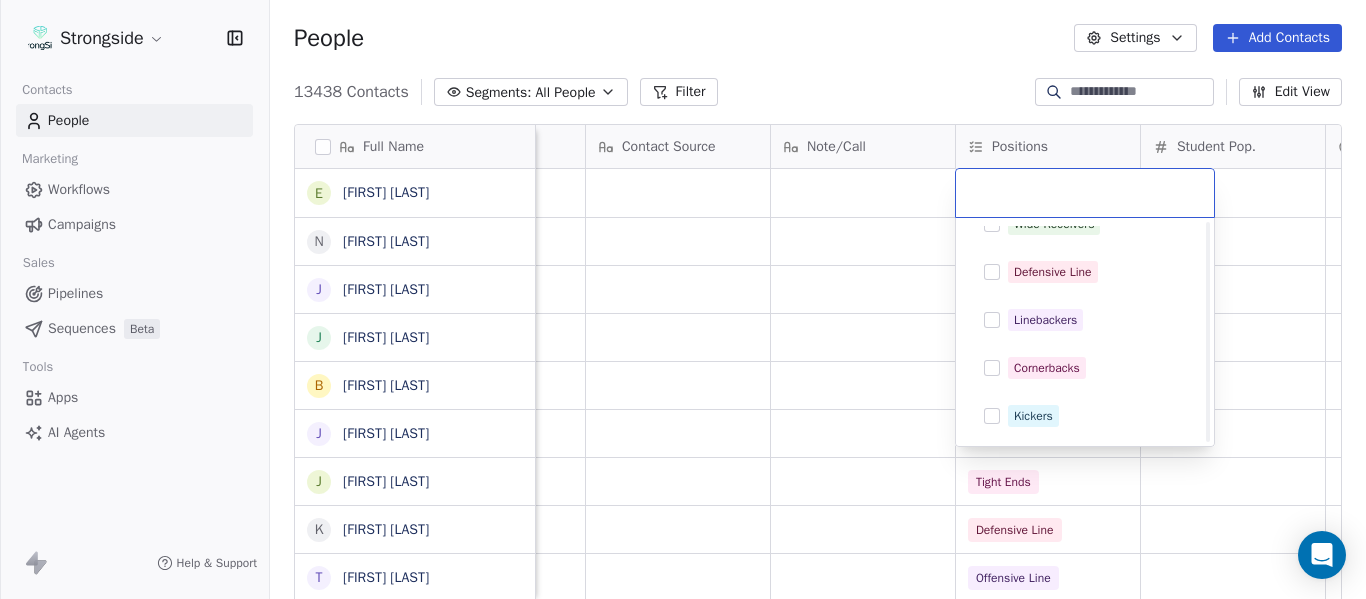 scroll, scrollTop: 400, scrollLeft: 0, axis: vertical 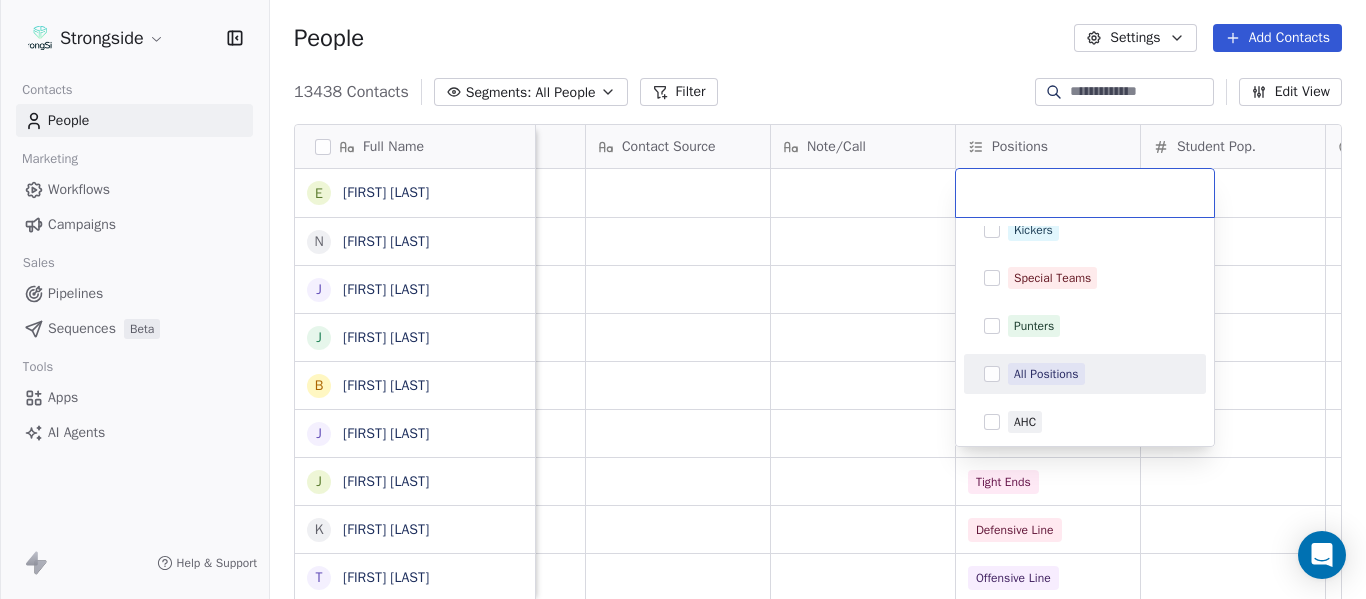 click on "All Positions" at bounding box center (1046, 374) 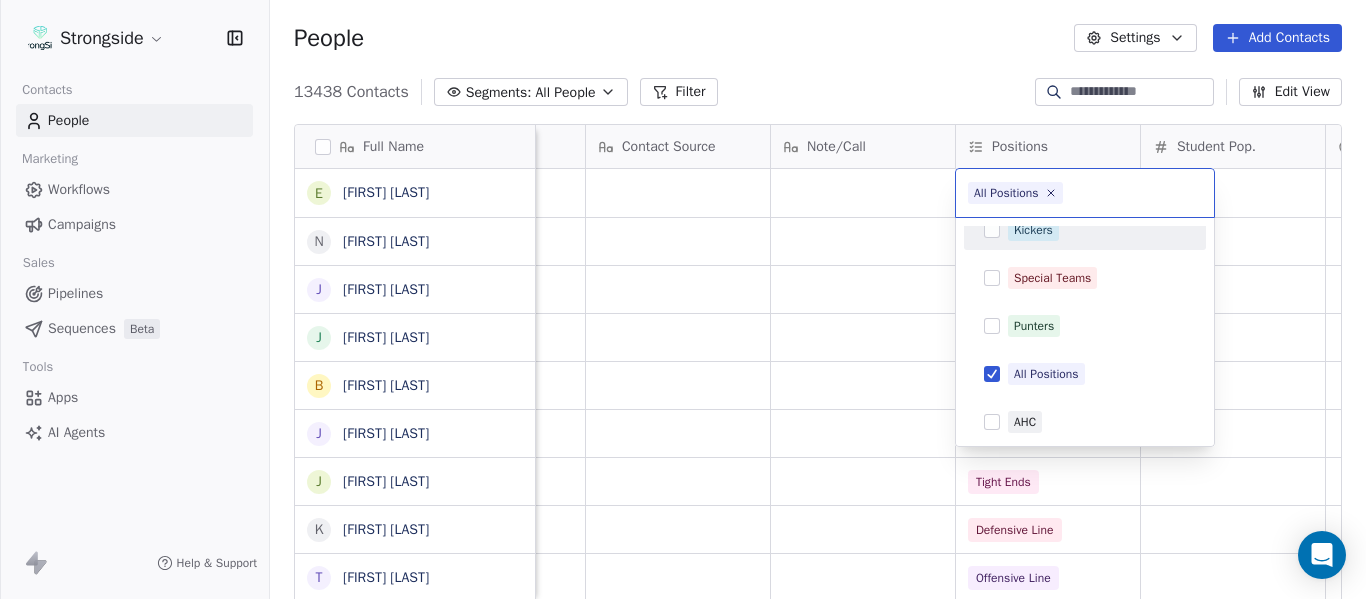 click on "Strongside Contacts People Marketing Workflows Campaigns Sales Pipelines Sequences Beta Tools Apps AI Agents Help & Support People Settings Add Contacts 13438 Contacts Segments: All People Filter Edit View Tag Add to Sequence Export Full Name E [LAST] O'Connor N [LAST] McDonald J [LAST] Thompson J [LAST] Helm B [LAST] Wilson J [LAST] Rowe J [LAST] Taylor K [LAST] Patrick T [LAST] Hudanick C [LAST] Creamer D [LAST] VanDyke J [LAST] Gordon T [LAST] Orlando M [LAST] James K [LAST] Burns P [LAST] Cane F [LAST] Failace G [LAST] Courides S [LAST] Walz R [LAST] Piedmont B [LAST] Siegrist J [LAST] Lees S [LAST] wood A [LAST] Golesh J [LAST] Stroman J [LAST] Allen Stone D [LAST] Terry M [LAST] Lynn Z [LAST] Cole A [LAST] Warsaw Priority Emails Auto Clicked Last Activity Date BST In Open Phone Contact Source Note/Call Positions Student Pop. Lead Account True True All Positions False All Positions False Defensive Back Running Back False Defensive Assistant False DPC False Tight Ends False Defensive Line False Offensive Line" at bounding box center (683, 299) 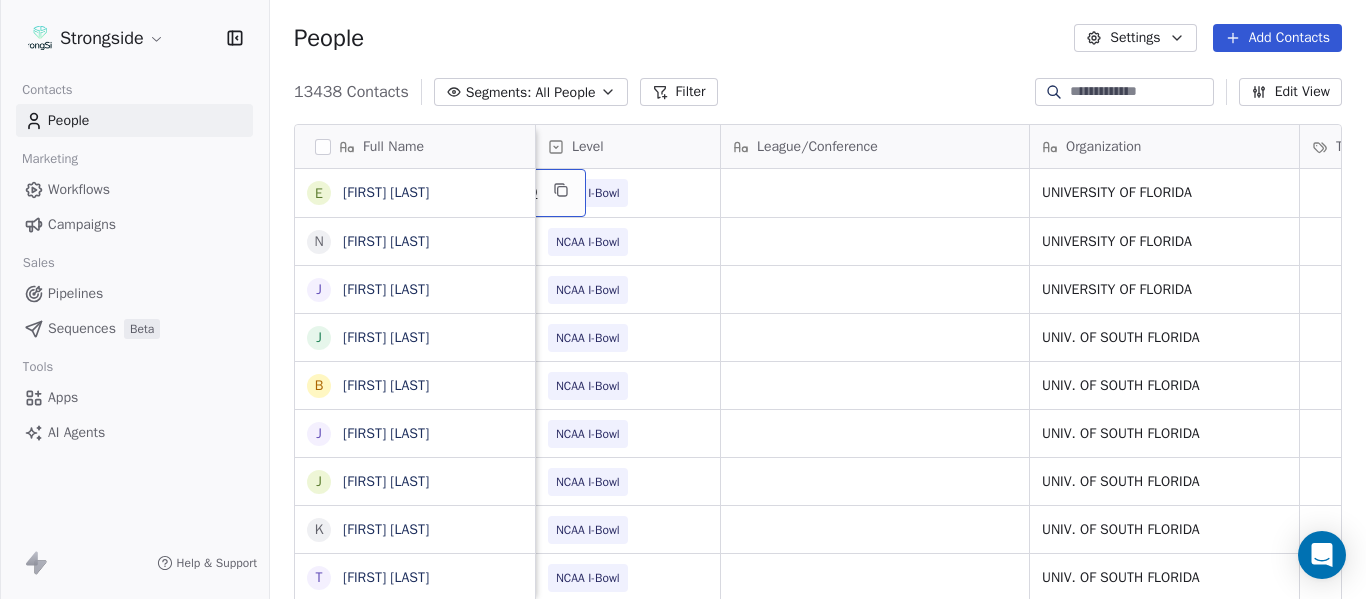 scroll, scrollTop: 0, scrollLeft: 0, axis: both 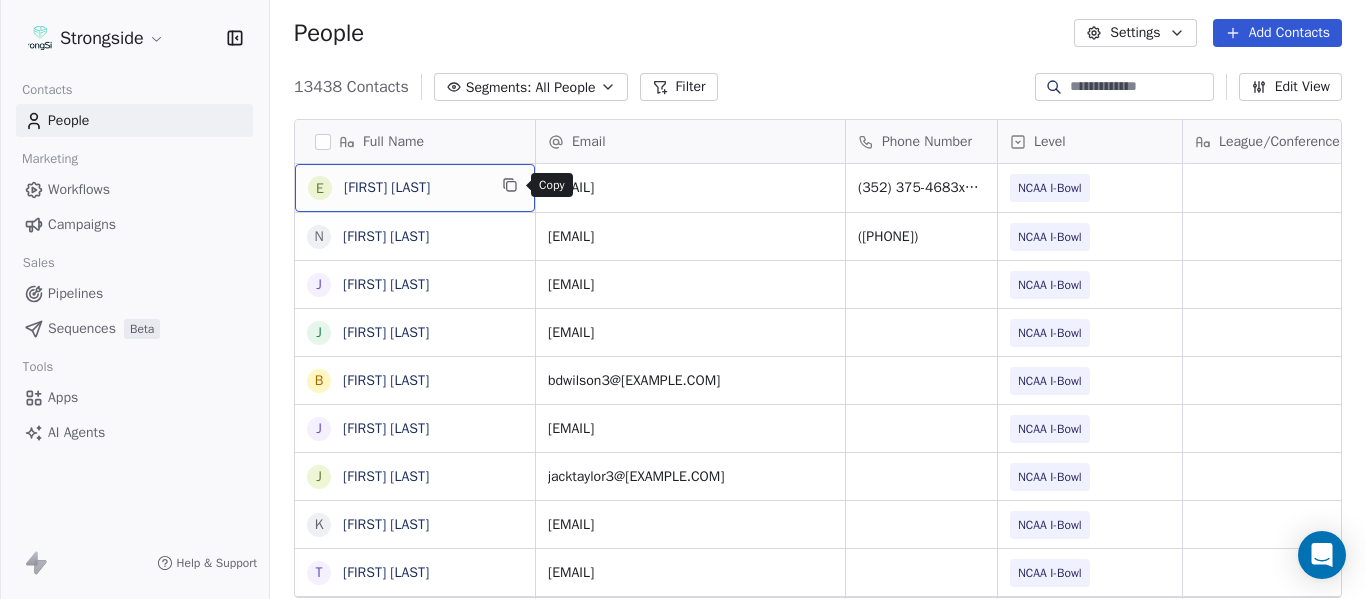 click 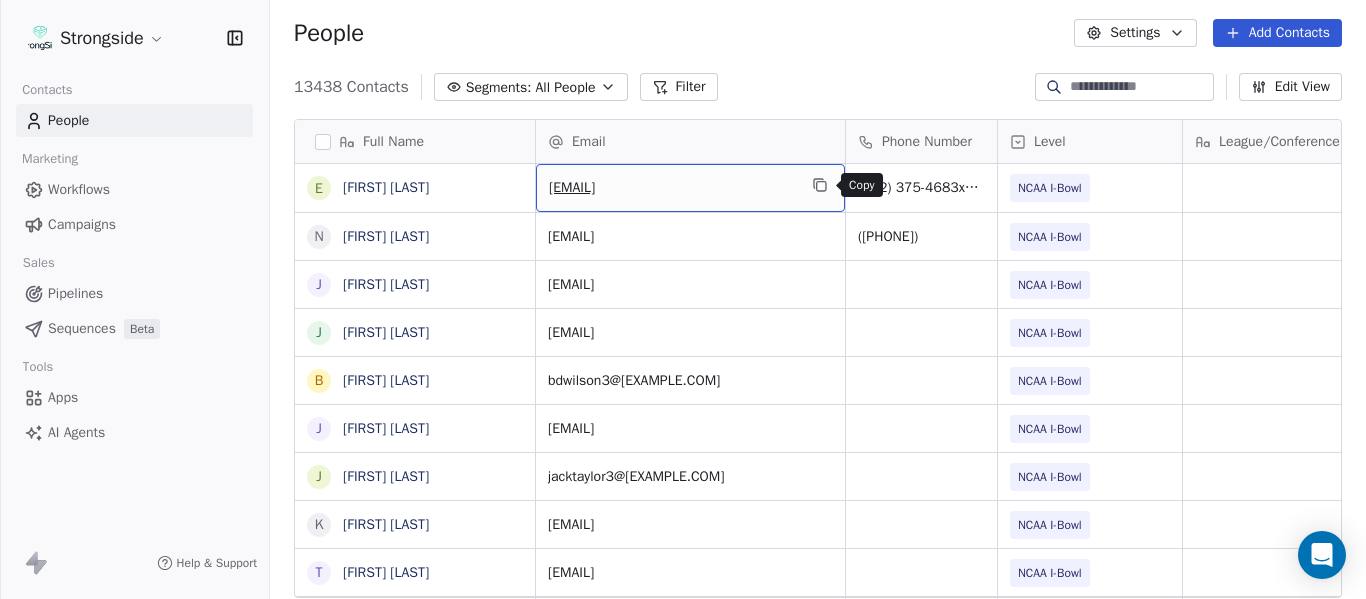click 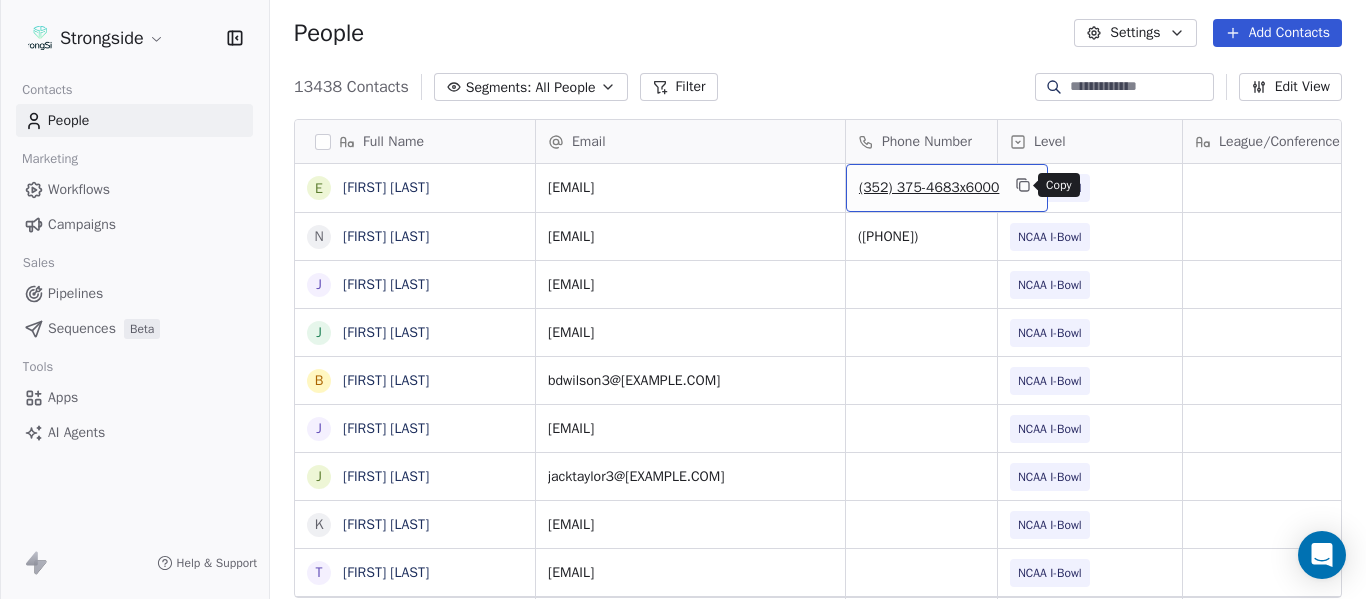 click at bounding box center [1023, 185] 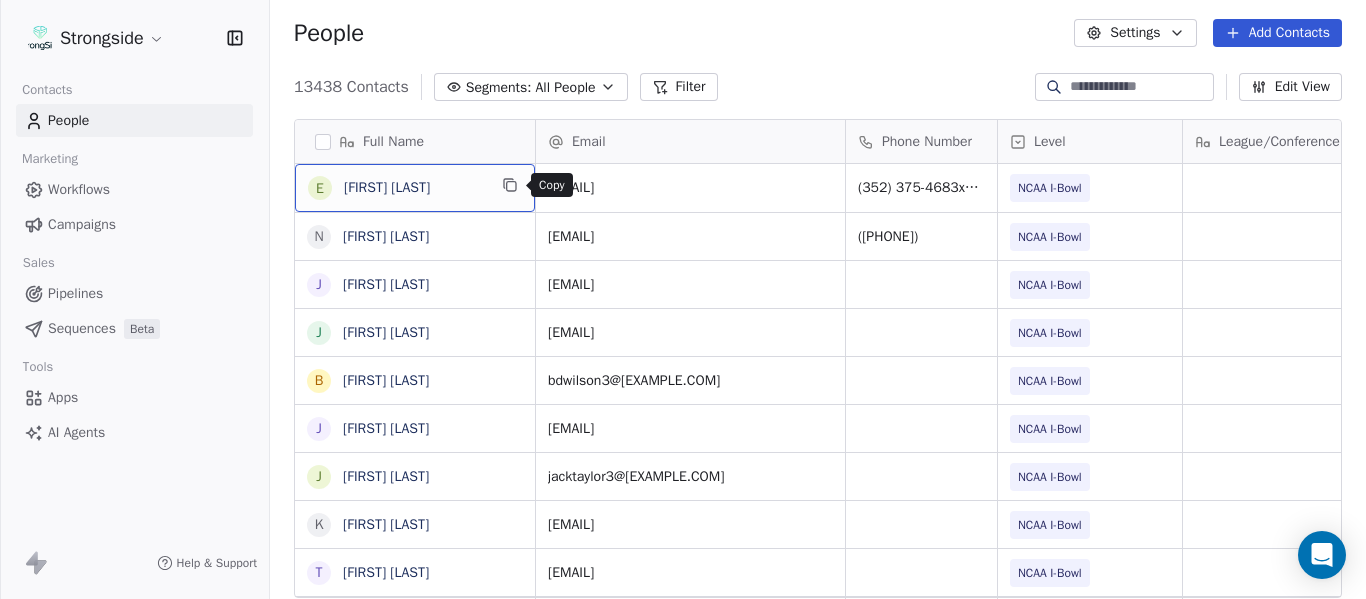 click 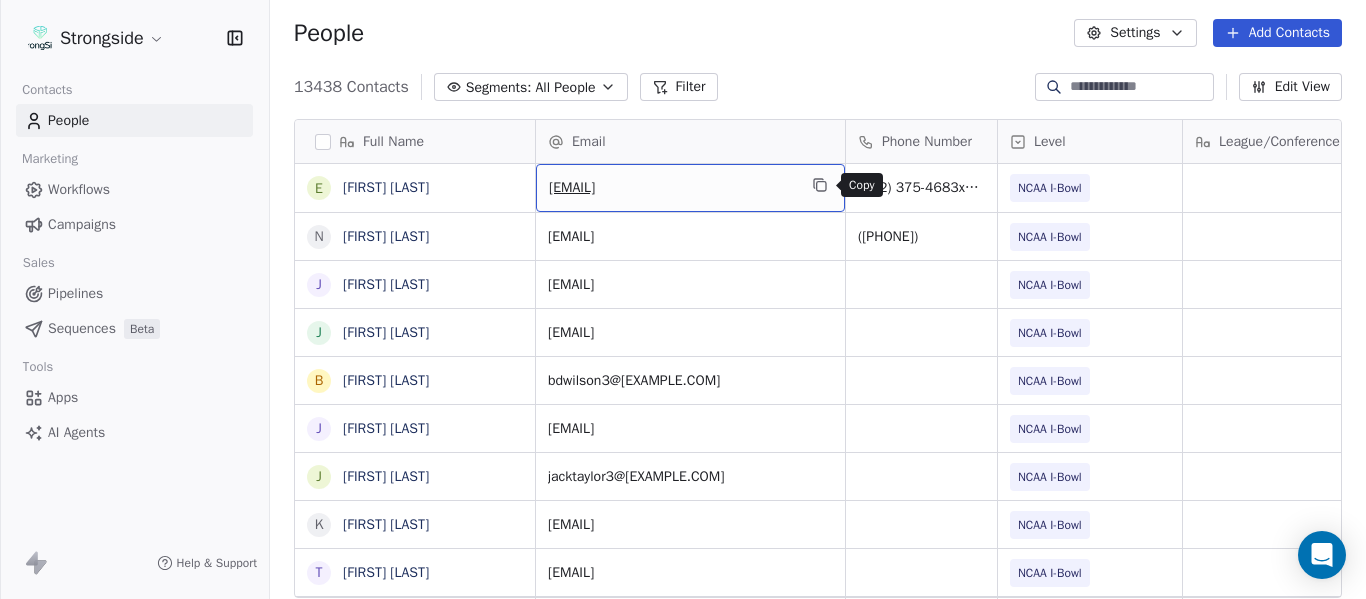 click 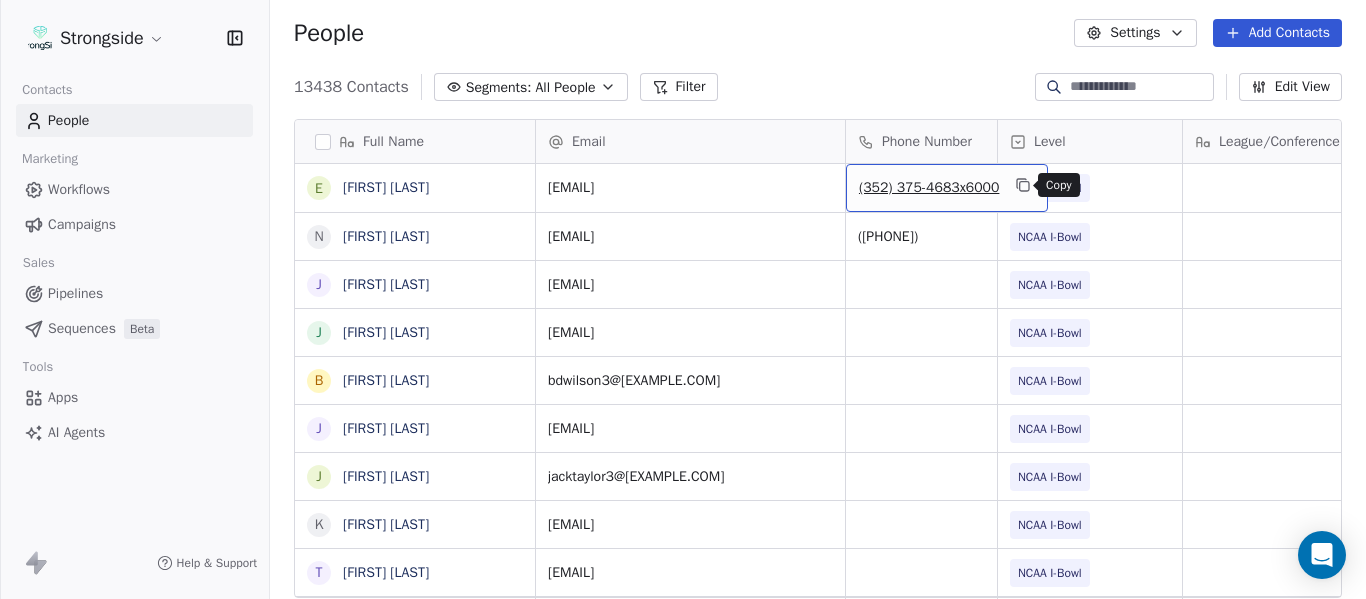 click 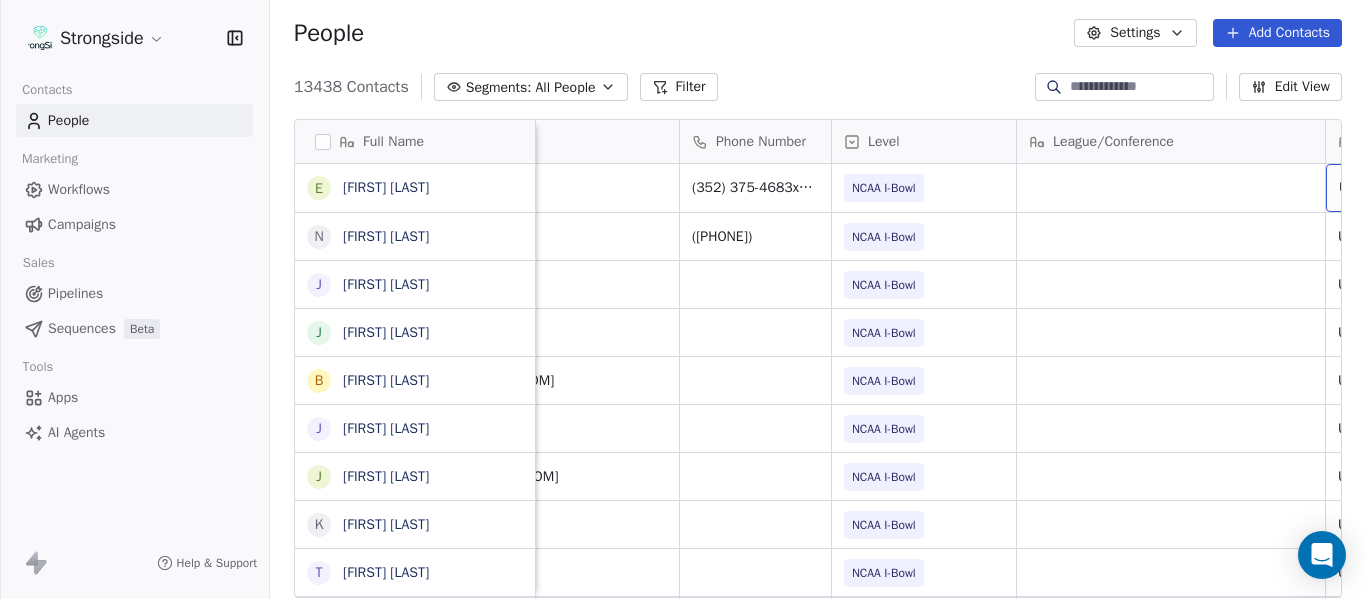 scroll, scrollTop: 0, scrollLeft: 536, axis: horizontal 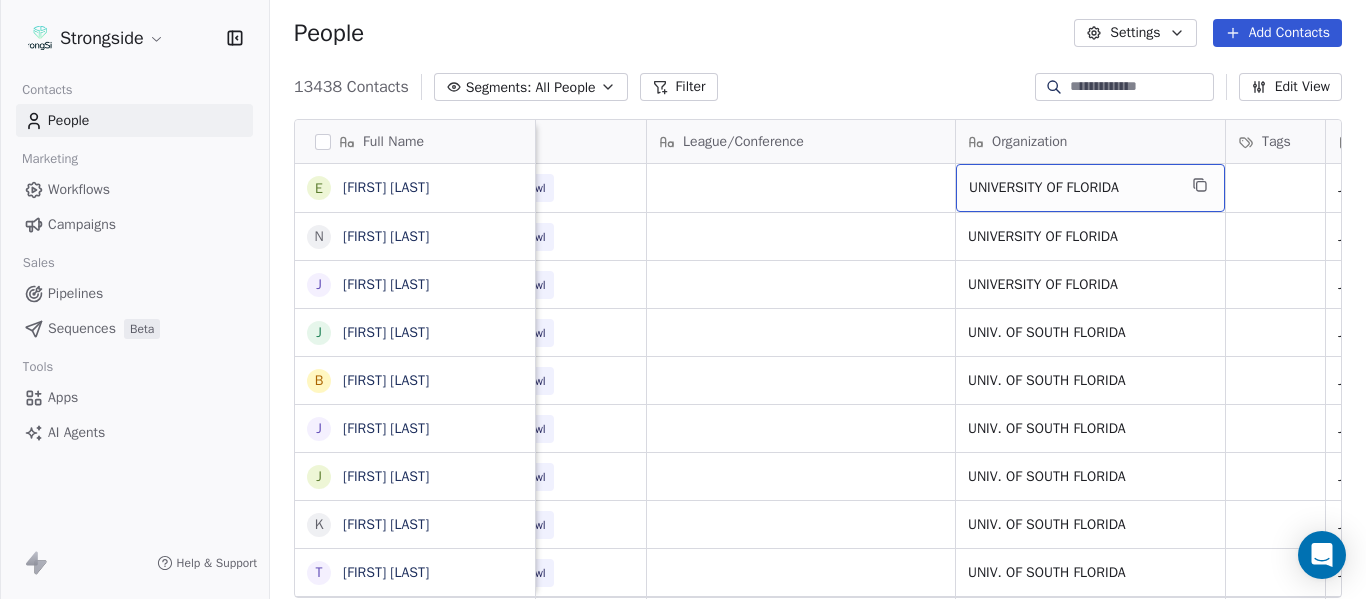 click on "UNIVERSITY OF FLORIDA" at bounding box center (1090, 188) 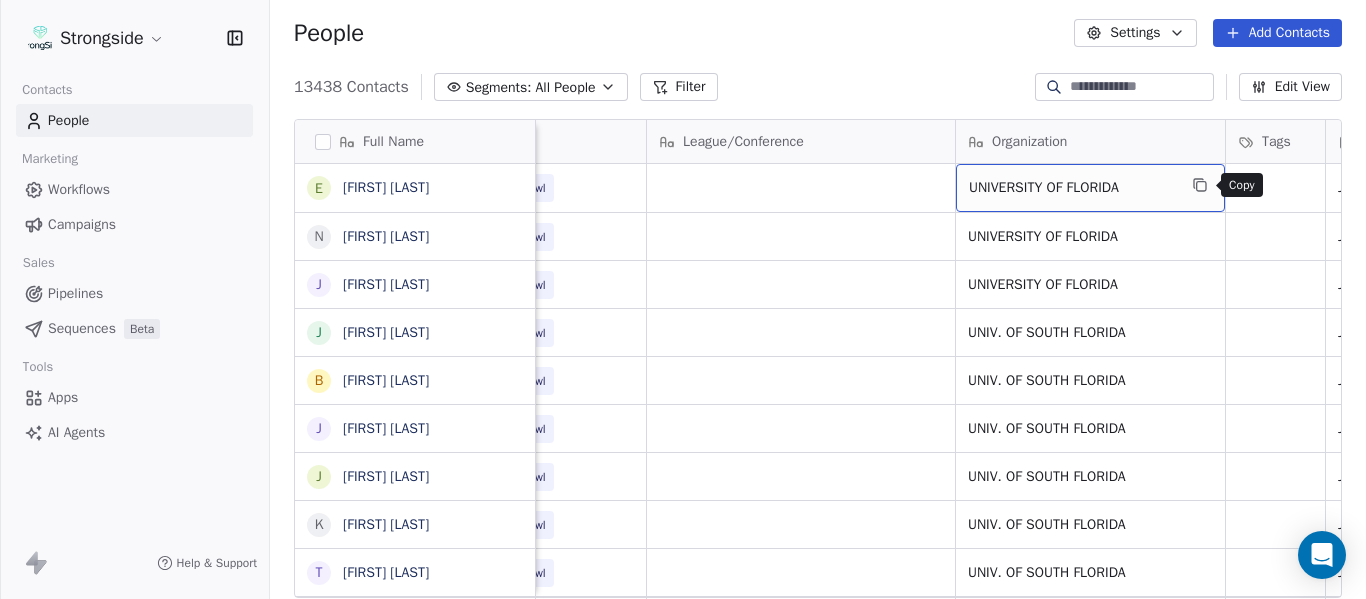click at bounding box center (1200, 185) 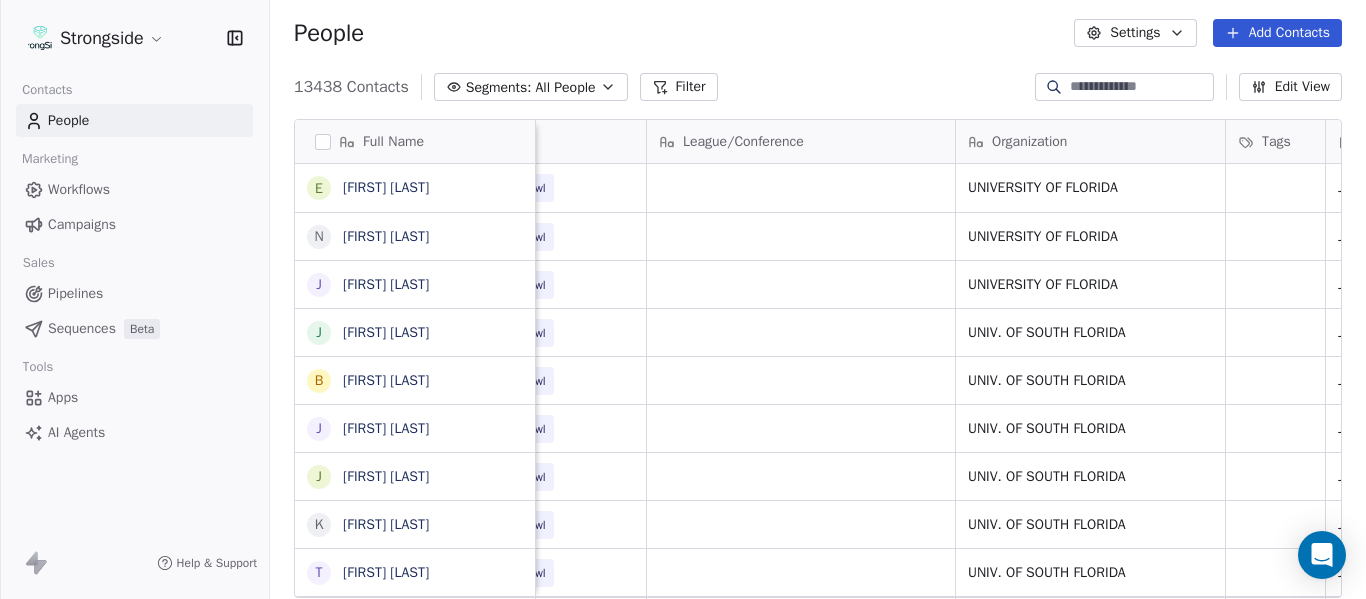 scroll, scrollTop: 0, scrollLeft: 0, axis: both 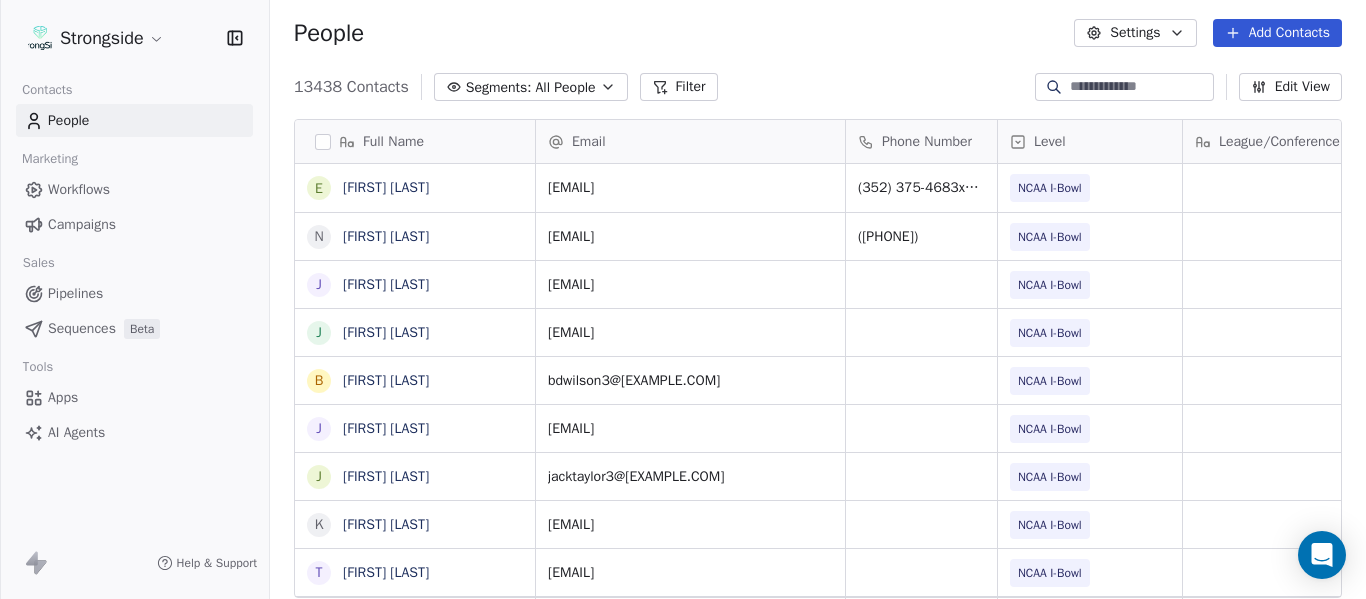 click on "Add Contacts" at bounding box center [1277, 33] 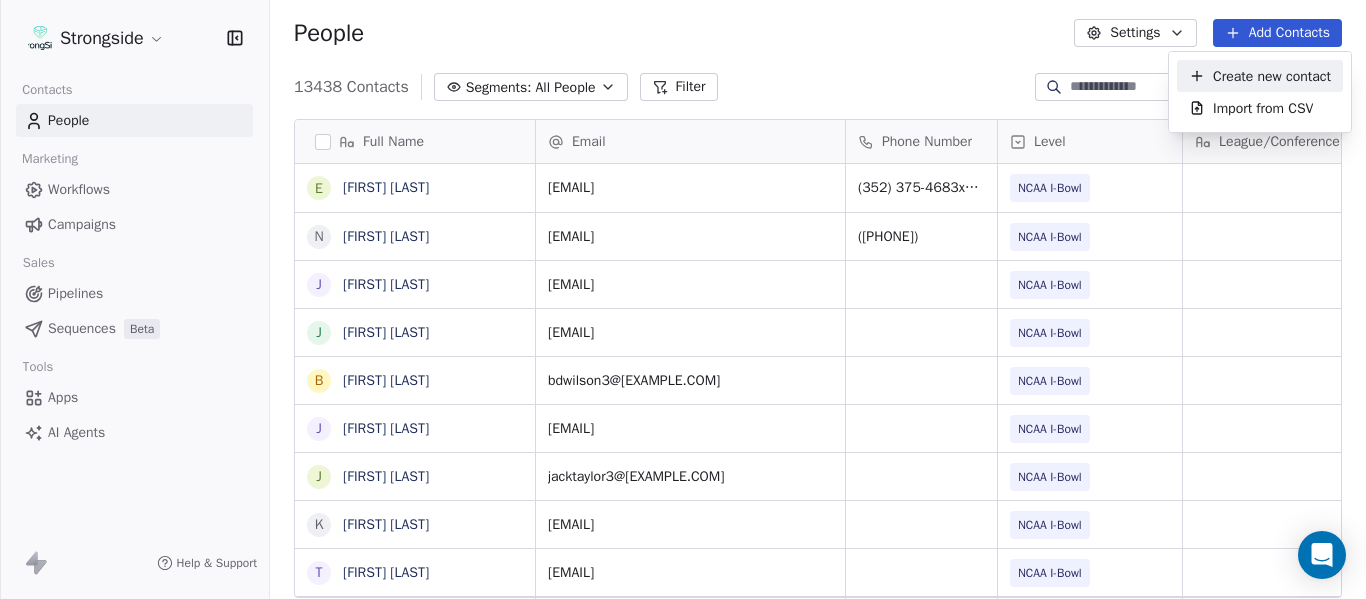 click on "Create new contact" at bounding box center [1272, 76] 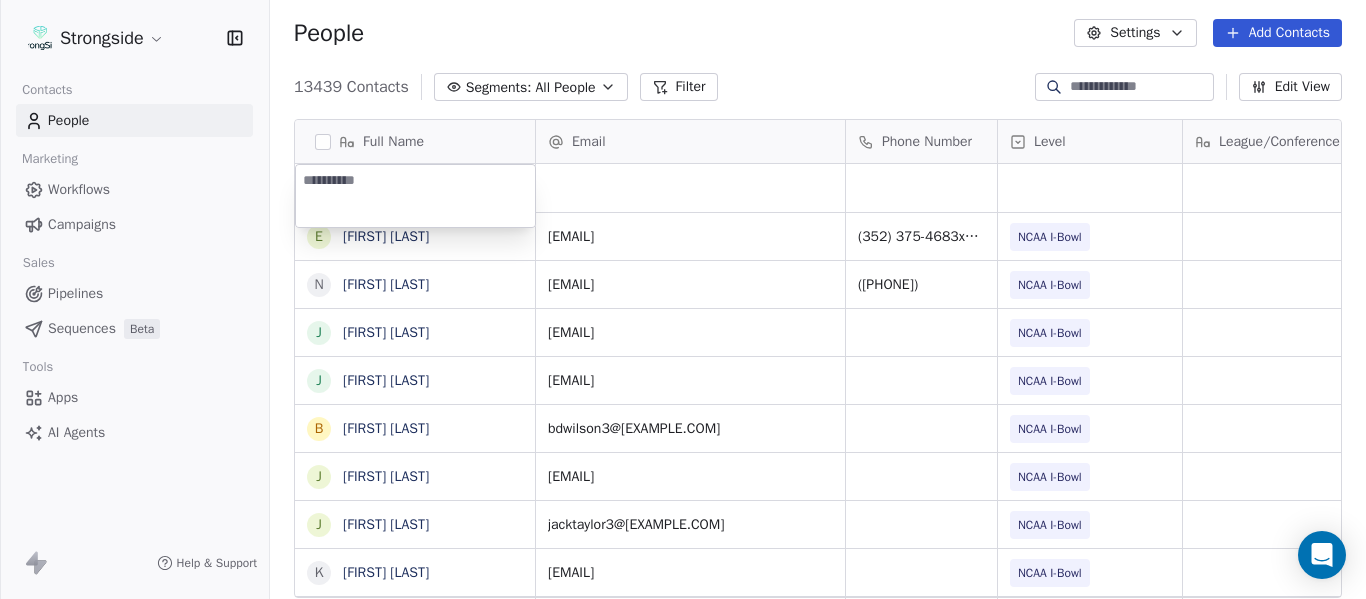 click at bounding box center (415, 196) 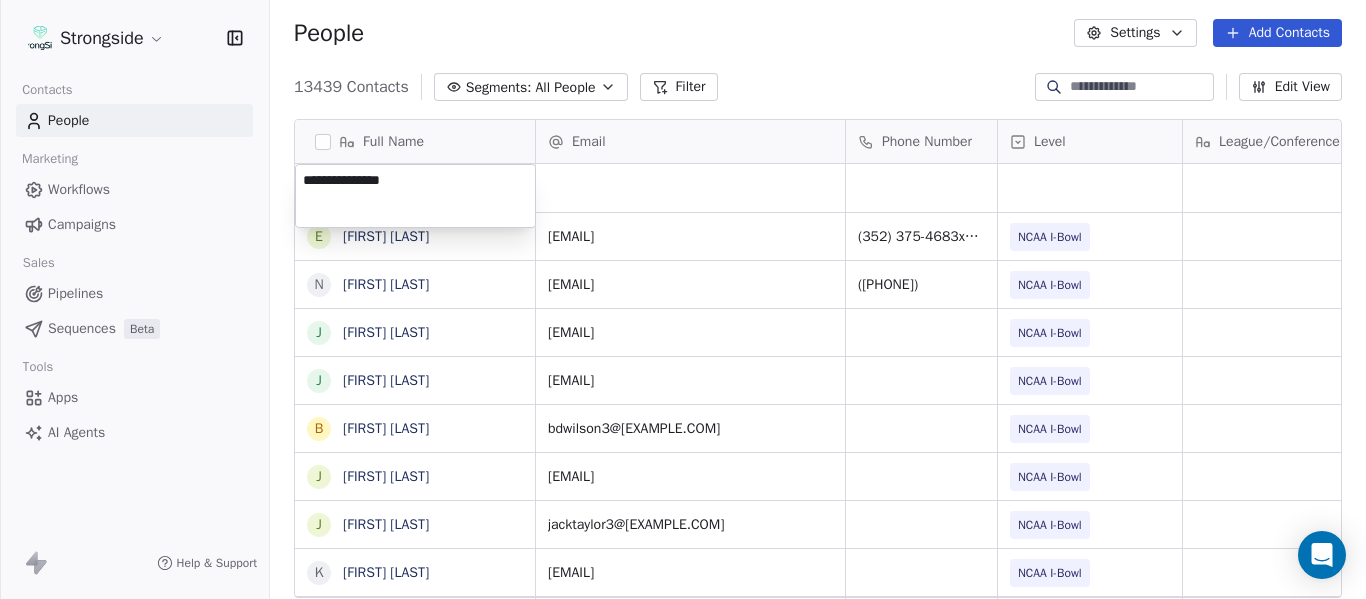 click on "Strongside Contacts People Marketing Workflows Campaigns Sales Pipelines Sequences Beta Tools Apps AI Agents Help & Support People Settings  Add Contacts 13439 Contacts Segments: All People Filter  Edit View Tag Add to Sequence Export Full Name E [FIRST] [LAST] N [FIRST] [LAST] J [FIRST] [LAST] J [FIRST] [LAST] B [FIRST] [LAST] J [FIRST] [LAST] J [FIRST] [LAST] K [FIRST] [LAST] T [FIRST] [LAST] C [FIRST] [LAST] D [FIRST] [LAST] J [FIRST] [LAST] T [FIRST] [LAST] M [FIRST] [LAST] K [FIRST] [LAST] P [FIRST] [LAST] F [FIRST] [LAST] G [FIRST] [LAST] S [FIRST] [LAST] R [FIRST] [LAST] B [FIRST] [LAST] J [FIRST] [LAST] S [FIRST] [LAST] A [FIRST] [LAST] J [FIRST] [LAST] D [FIRST] [LAST] M [FIRST] [LAST] Z [FIRST] [LAST] Email Phone Number Level League/Conference Organization Tags Created Date BST Jul 24, 2025 09:11 PM [EMAIL] ([PHONE]) [PHONE]x[PHONE] NCAA I-Bowl UNIVERSITY OF FLORIDA Jul 24, 2025 09:07 PM Asst to AD [EMAIL] ([PHONE]) [PHONE]x[PHONE] NCAA I-Bowl UNIVERSITY OF FLORIDA Jul 24, 2025 09:05 PM Dir/Player Personnel [EMAIL] NCAA I-Bowl" at bounding box center (683, 299) 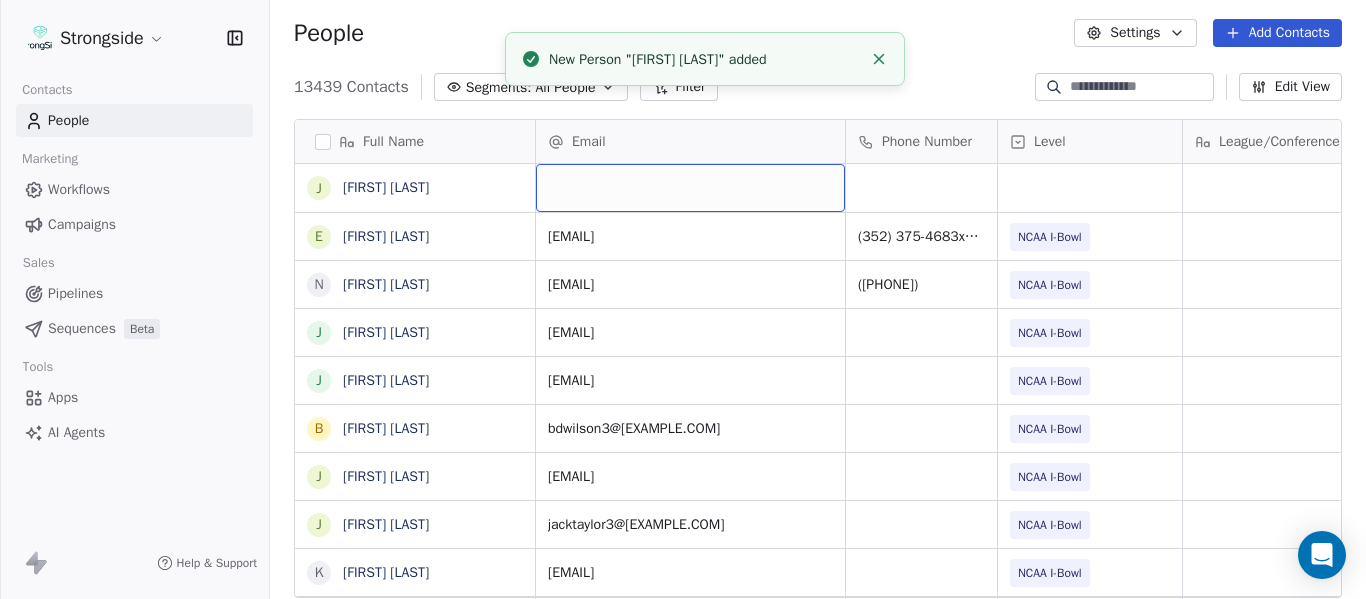 click at bounding box center [690, 188] 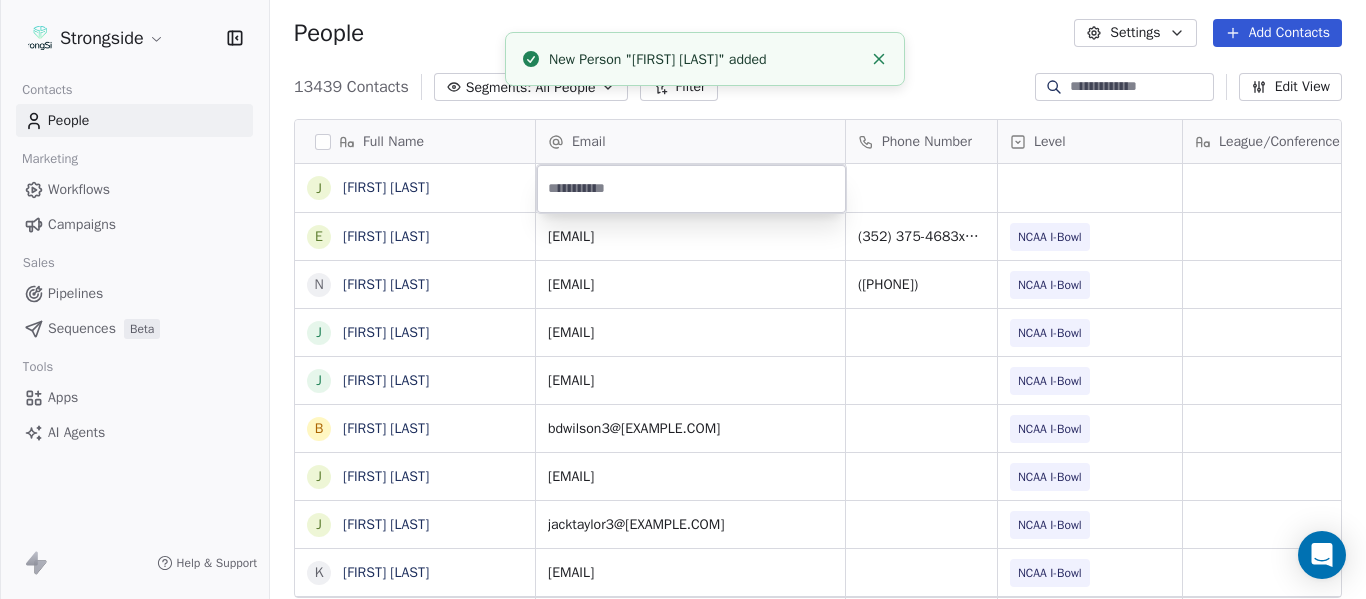 type on "**********" 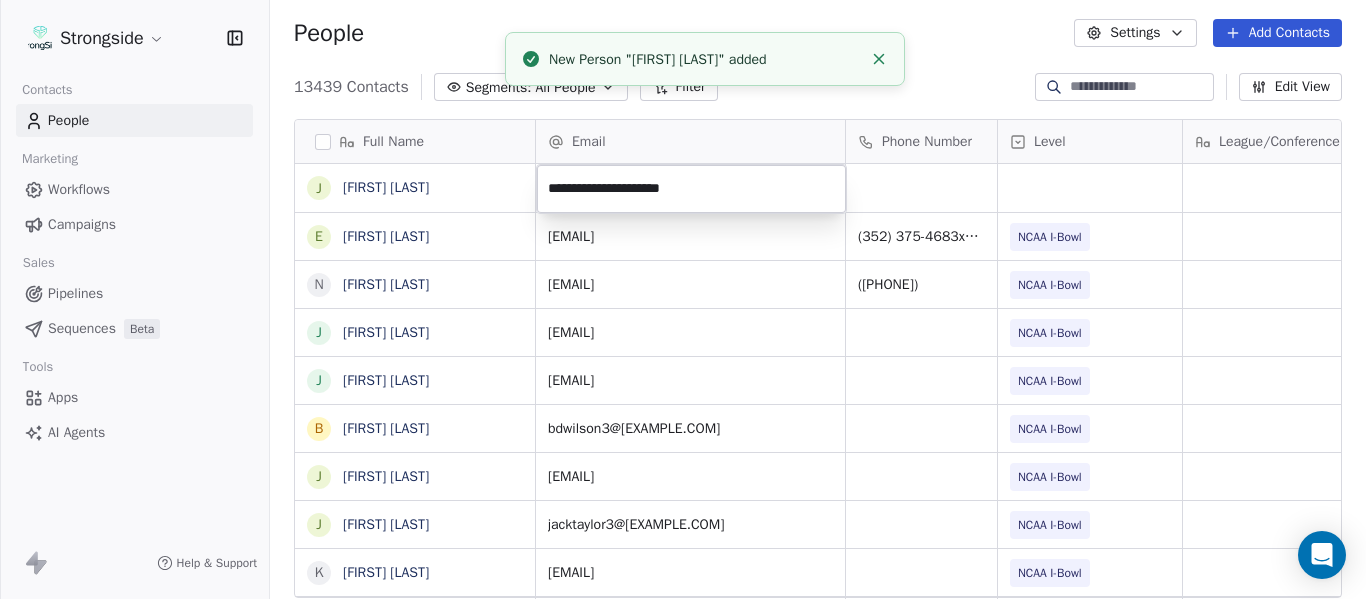 click on "Strongside Contacts People Marketing Workflows Campaigns Sales Pipelines Sequences Beta Tools Apps AI Agents Help & Support People Settings Add Contacts 13439 Contacts Segments: All People Filter Edit View Tag Add to Sequence Export Full Name J [LAST] [LAST] E [LAST] [LAST] N [LAST] [LAST] J [LAST] [LAST] J [LAST] [LAST] B [LAST] [LAST] J [LAST] [LAST] J [LAST] [LAST] K [LAST] [LAST] T [LAST] [LAST] C [LAST] [LAST] D [LAST] [LAST] J [LAST] [LAST] T [LAST] [LAST] M [LAST] [LAST] K [LAST] [LAST] P [LAST] [LAST] F [LAST] [LAST] G [LAST] [LAST] S [LAST] [LAST] R [LAST] [LAST] B [LAST] [LAST] J [LAST] [LAST] S [LAST] [LAST] A [LAST] [LAST] J [LAST] [LAST] J [LAST] [LAST] D [LAST] [LAST] M [LAST] [LAST] Z [LAST] [LAST] Email Phone Number Level League/Conference Organization Tags Created Date BST Jul 24, 2025 09:11 PM [EMAIL] ([PHONE]) NCAA I-Bowl UNIVERSITY OF FLORIDA Jul 24, 2025 09:07 PM [EMAIL] ([PHONE]) NCAA I-Bowl UNIVERSITY OF FLORIDA Jul 24, 2025 09:05 PM [EMAIL]" at bounding box center [683, 299] 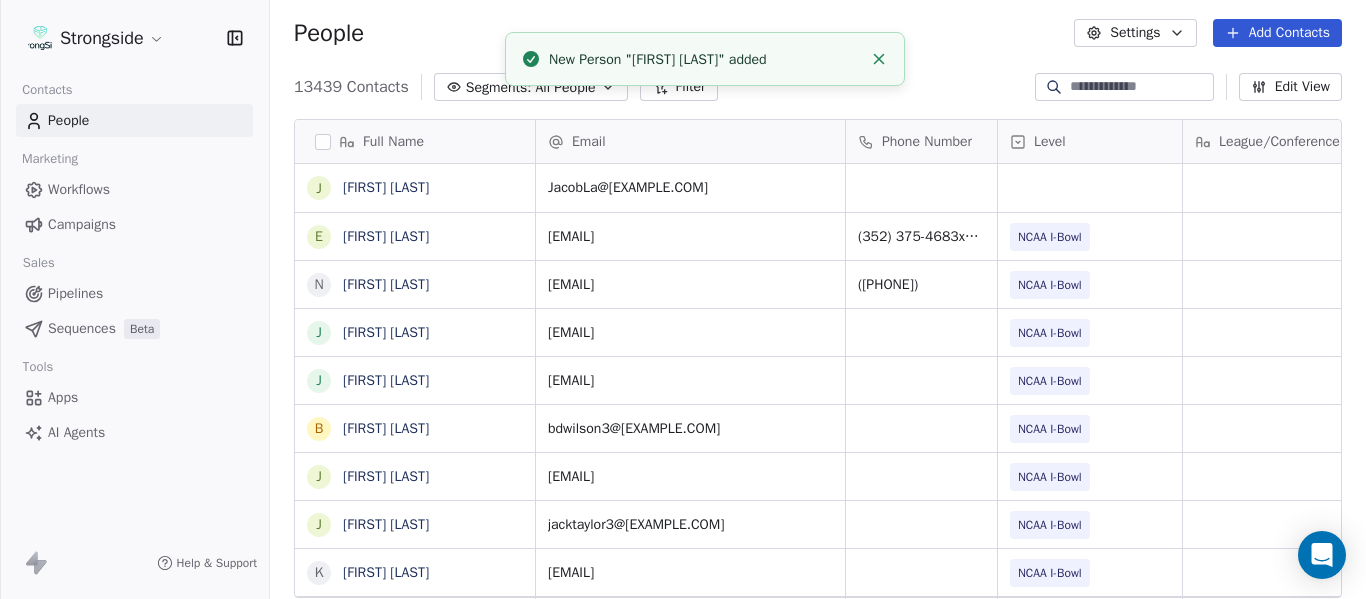 click 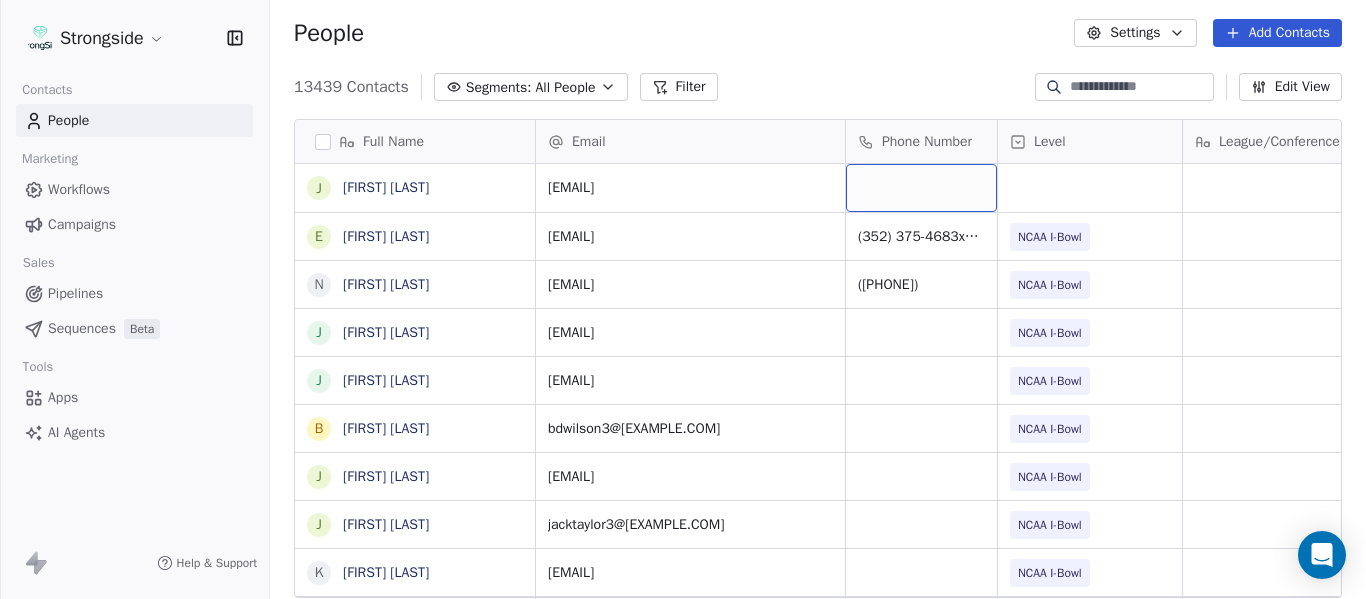 click at bounding box center (921, 188) 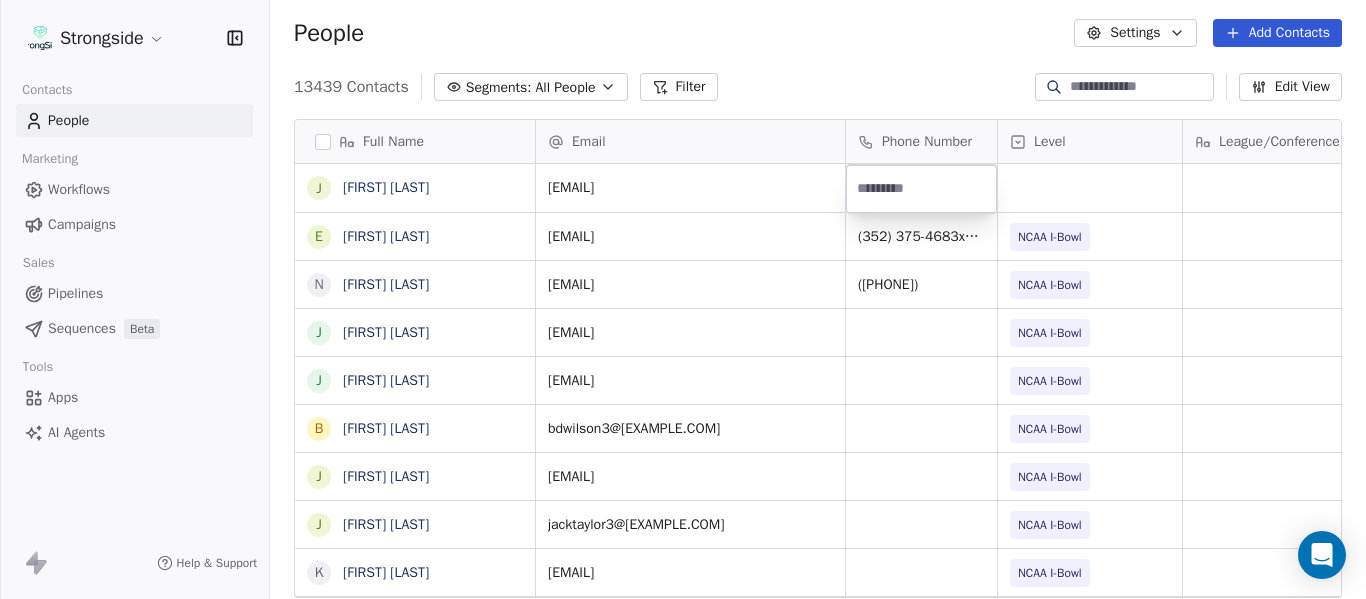 type on "**********" 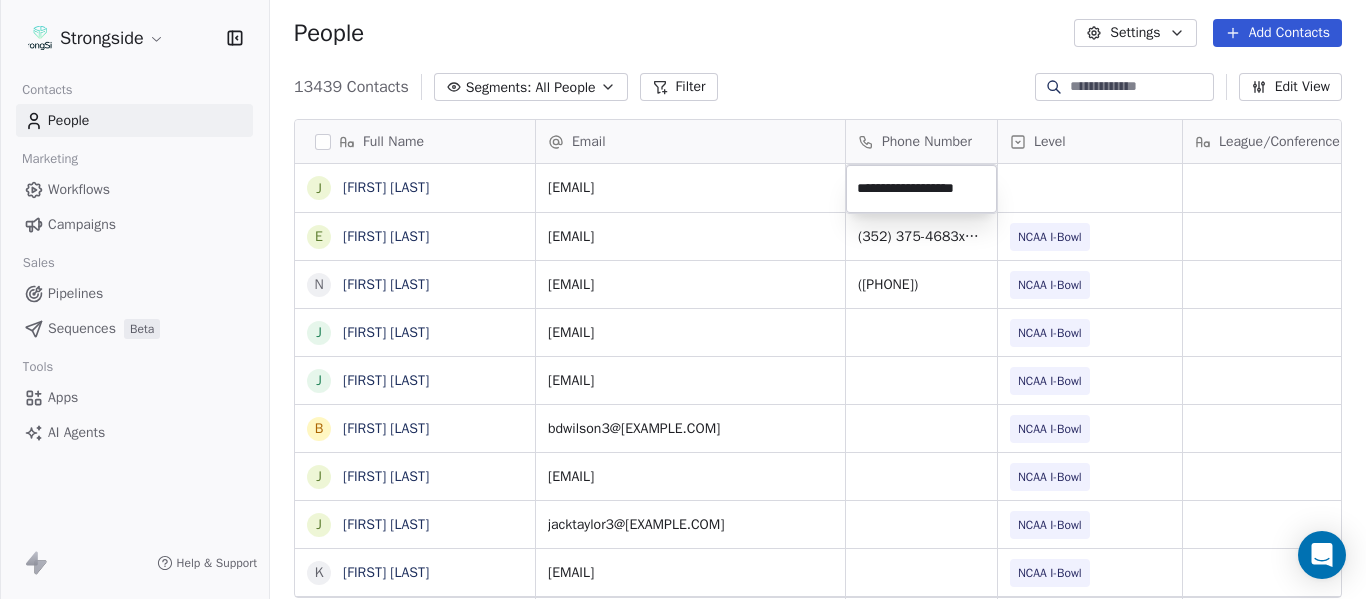 click on "Strongside Contacts People Marketing Workflows Campaigns Sales Pipelines Sequences Beta Tools Apps AI Agents Help & Support People Settings  Add Contacts 13439 Contacts Segments: All People Filter  Edit View Tag Add to Sequence Export Full Name J [FIRST] [LAST] E [FIRST] [LAST] N [FIRST] [LAST] J [FIRST] [LAST] J [FIRST] [LAST] B [FIRST] [LAST] J [FIRST] [LAST] J [FIRST] [LAST] K [FIRST] [LAST] T [FIRST] [LAST] C [FIRST] [LAST] D [FIRST] [LAST] J [FIRST] [LAST] T [FIRST] [LAST] M [FIRST] [LAST] K [FIRST] [LAST] P [FIRST] [LAST] F [FIRST] [LAST] G [FIRST] [LAST] S [FIRST] [LAST] R [FIRST] [LAST] B [FIRST] [LAST] J [FIRST] [LAST] S [FIRST] [LAST] A [FIRST] [LAST] J [FIRST] [LAST] J [FIRST] [LAST] D [FIRST] [LAST] M [FIRST] [LAST] Z [FIRST] [LAST] Email Phone Number Level League/Conference Organization Tags Created Date BST [EMAIL] ([PHONE]) NCAA I-Bowl UNIVERSITY OF FLORIDA Jul 24, 2025 09:11 PM [EMAIL] ([PHONE]) NCAA I-Bowl UNIVERSITY OF FLORIDA Jul 24, 2025 09:07 PM [EMAIL] ([PHONE]) NCAA I-Bowl UNIVERSITY OF FLORIDA Jul 24, 2025 09:05 PM" at bounding box center (683, 299) 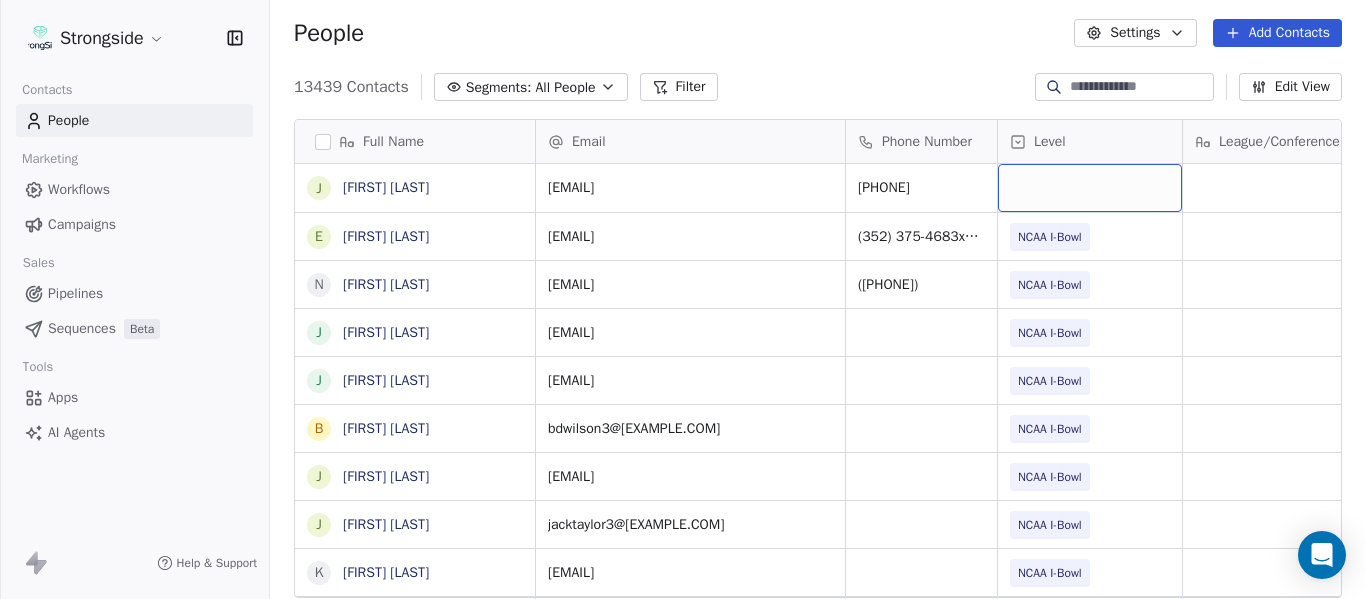 click at bounding box center (1090, 188) 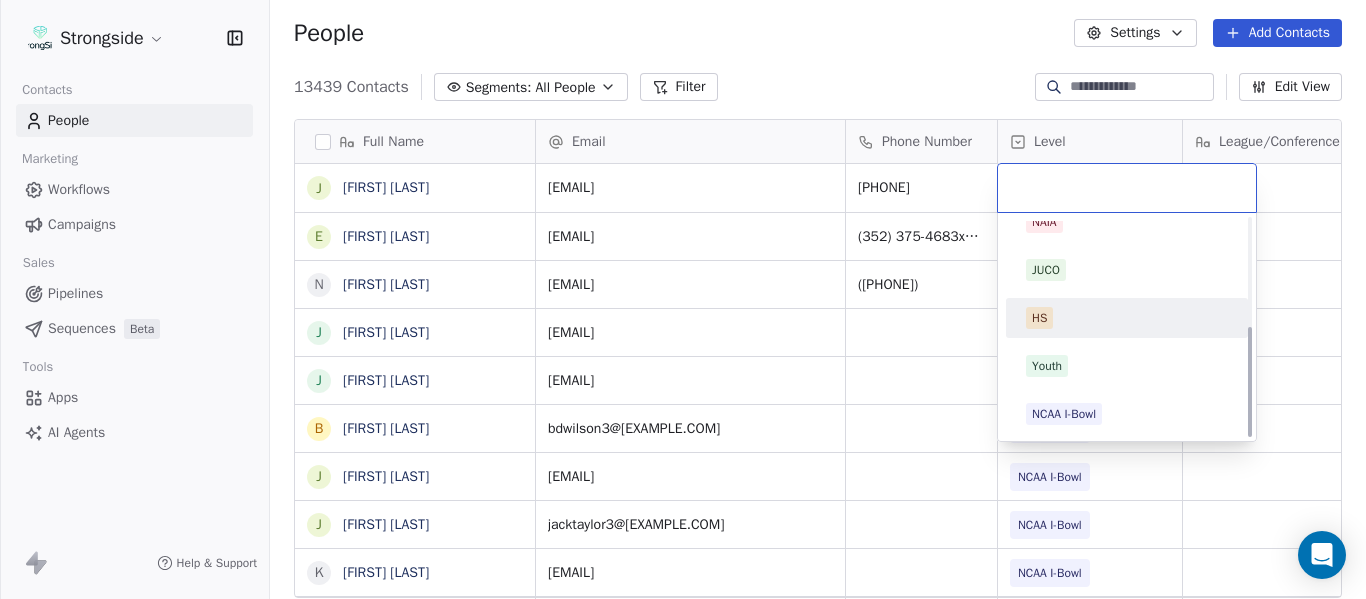 scroll, scrollTop: 212, scrollLeft: 0, axis: vertical 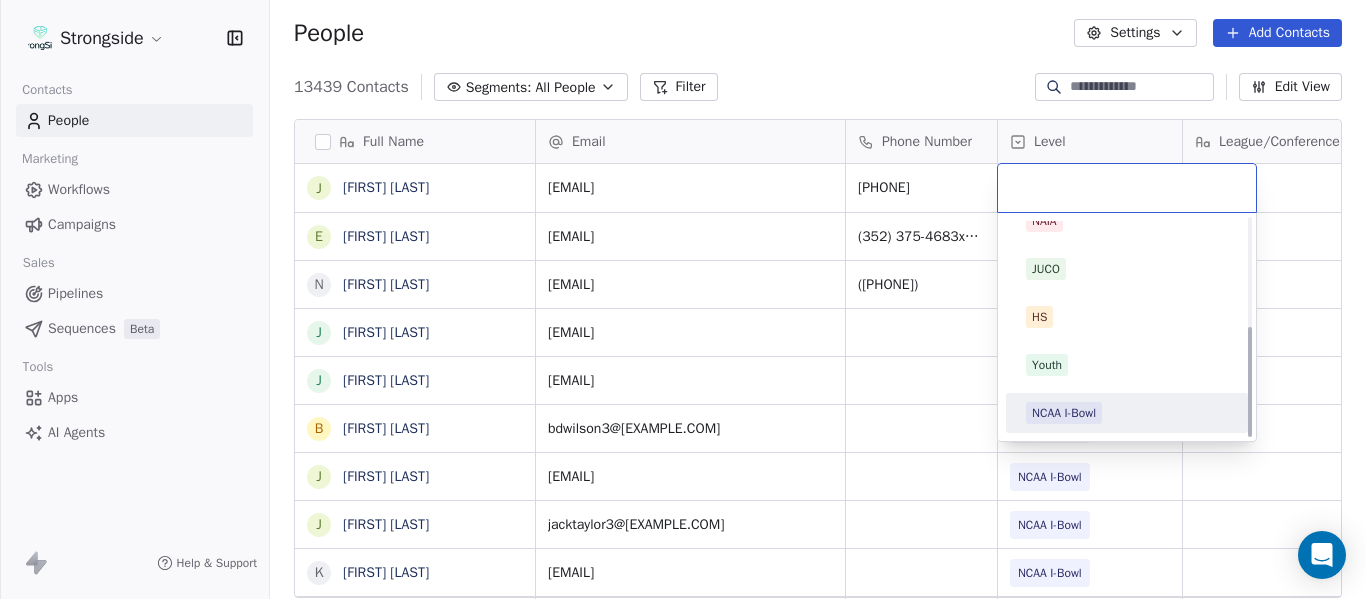 click on "NCAA I-Bowl" at bounding box center [1127, 413] 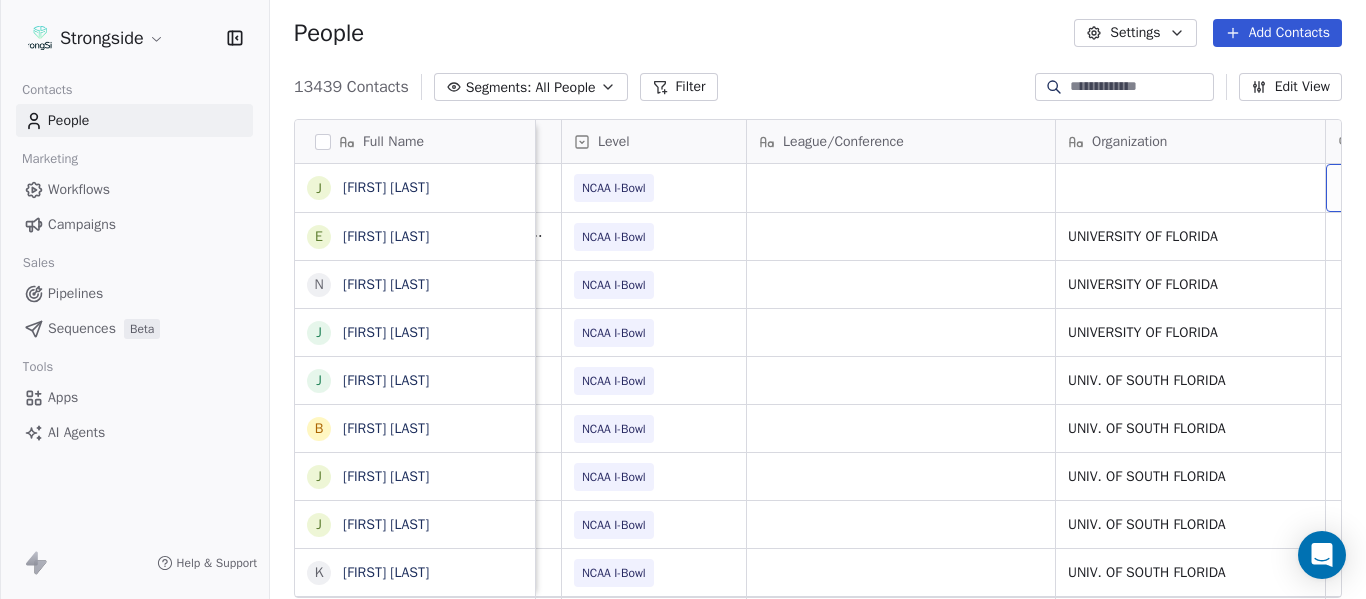 scroll, scrollTop: 0, scrollLeft: 536, axis: horizontal 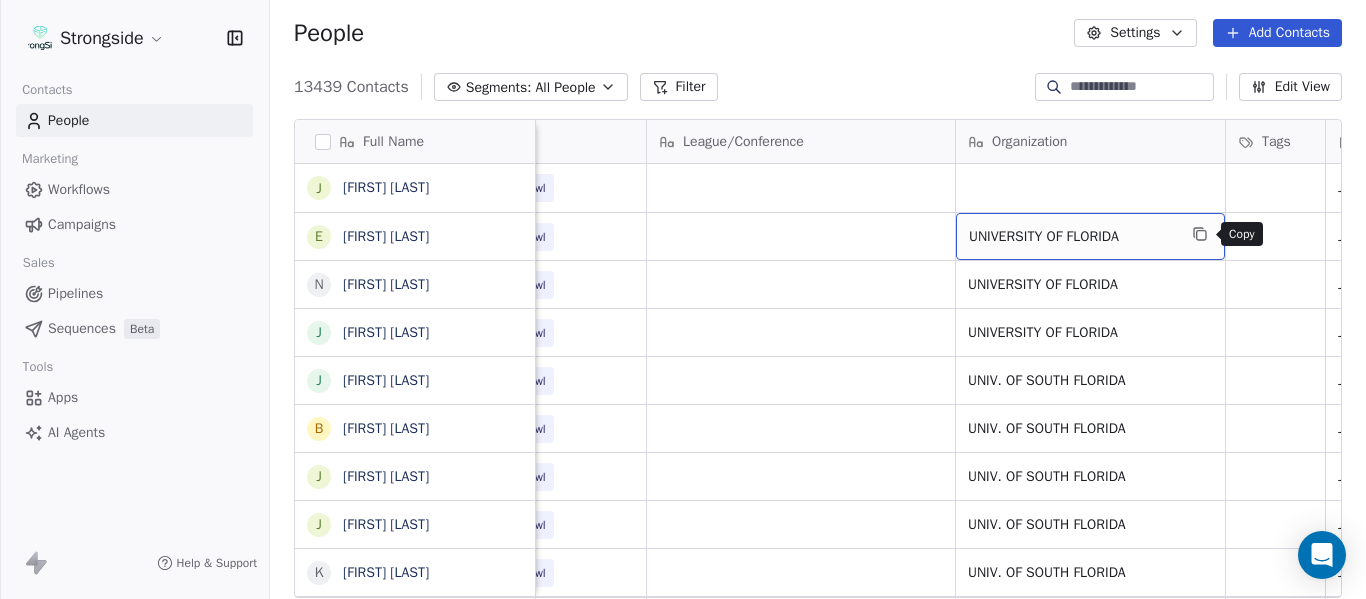 click 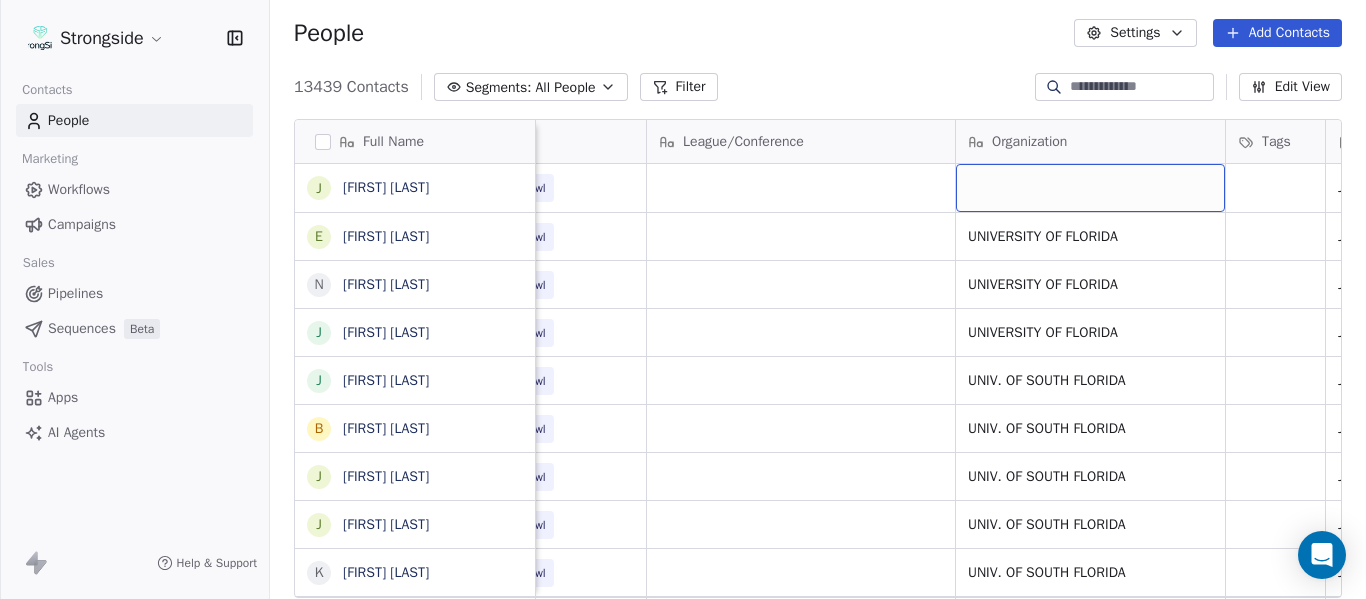 click at bounding box center (1090, 188) 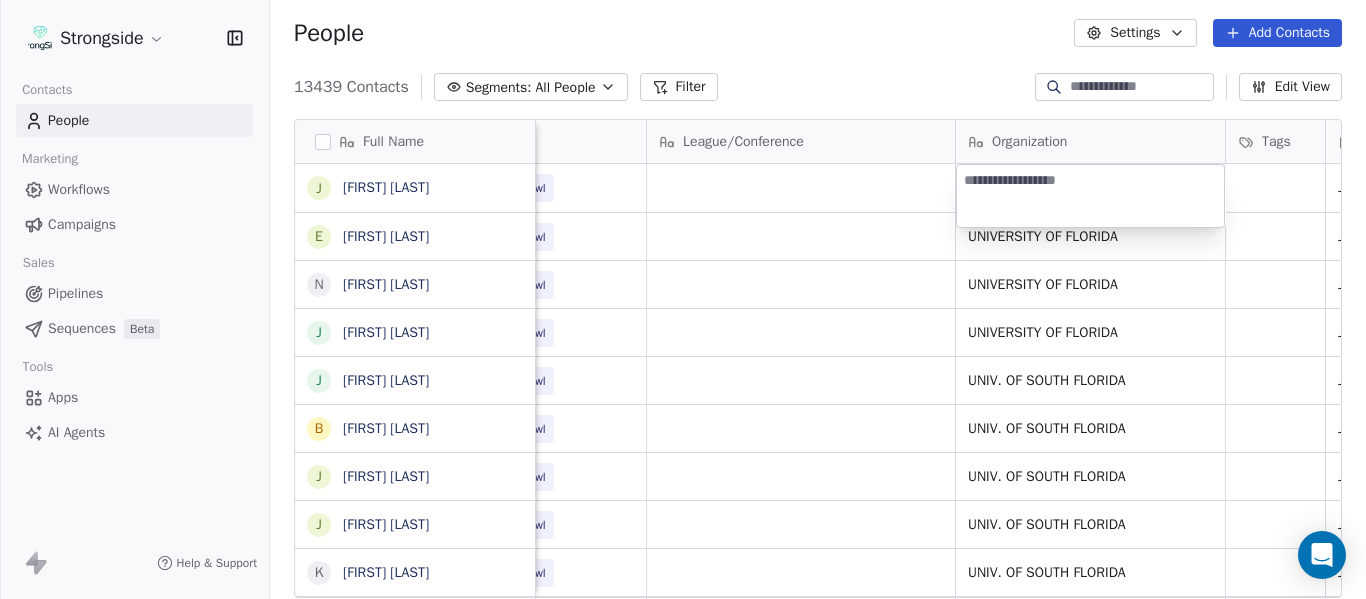 type on "**********" 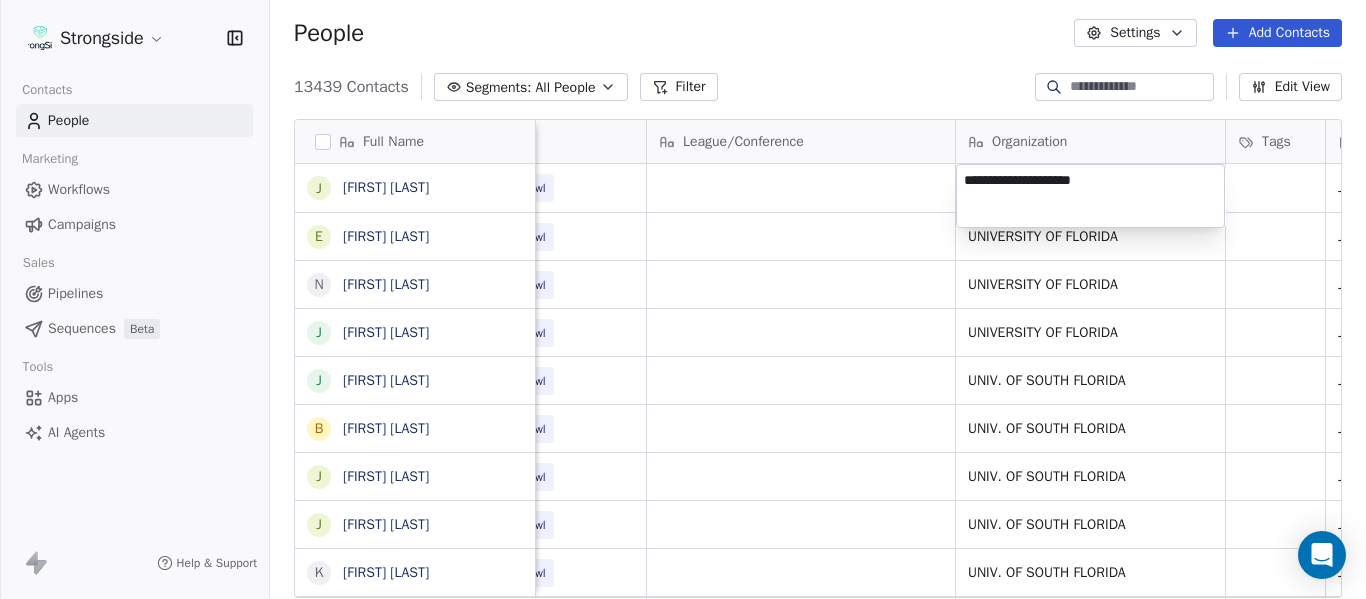 click on "Strongside Contacts People Marketing Workflows Campaigns Sales Pipelines Sequences Beta Tools Apps AI Agents Help & Support People Settings  Add Contacts 13439 Contacts Segments: All People Filter  Edit View Tag Add to Sequence Export Full Name J [FIRST] [LAST] E [FIRST] [LAST] N [FIRST] [LAST] J [FIRST] [LAST] J [FIRST] [LAST] B [FIRST] [LAST] J [FIRST] [LAST] J [FIRST] [LAST] K [FIRST] [LAST] T [FIRST] [LAST] C [FIRST] [LAST] D [FIRST] [LAST] J [FIRST] [LAST] T [FIRST] [LAST] M [FIRST] [LAST] K [FIRST] [LAST] P [FIRST] [LAST] F [FIRST] [LAST] G [FIRST] [LAST] S [FIRST] [LAST] R [FIRST] [LAST] B [FIRST] [LAST] J [FIRST] [LAST] S [FIRST] [LAST] A [FIRST] [LAST] J [FIRST] [LAST] J [FIRST] [LAST] D [FIRST] [LAST] M [FIRST] [LAST] Email Phone Number Level League/Conference Organization Tags Created Date BST Status Job Title Priority jacobla@[EXAMPLE.COM] ([PHONE]) ellieo@[EXAMPLE.COM] ([PHONE]) nickmc@[EXAMPLE.COM] SID" at bounding box center [683, 299] 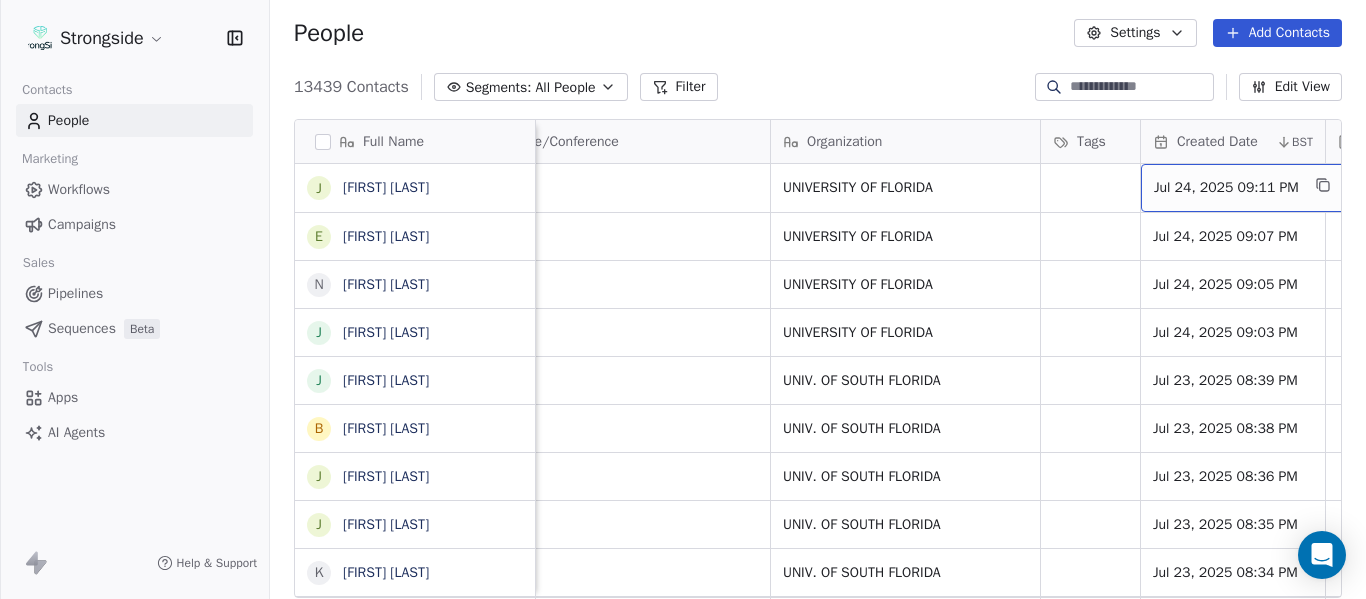 scroll, scrollTop: 0, scrollLeft: 1088, axis: horizontal 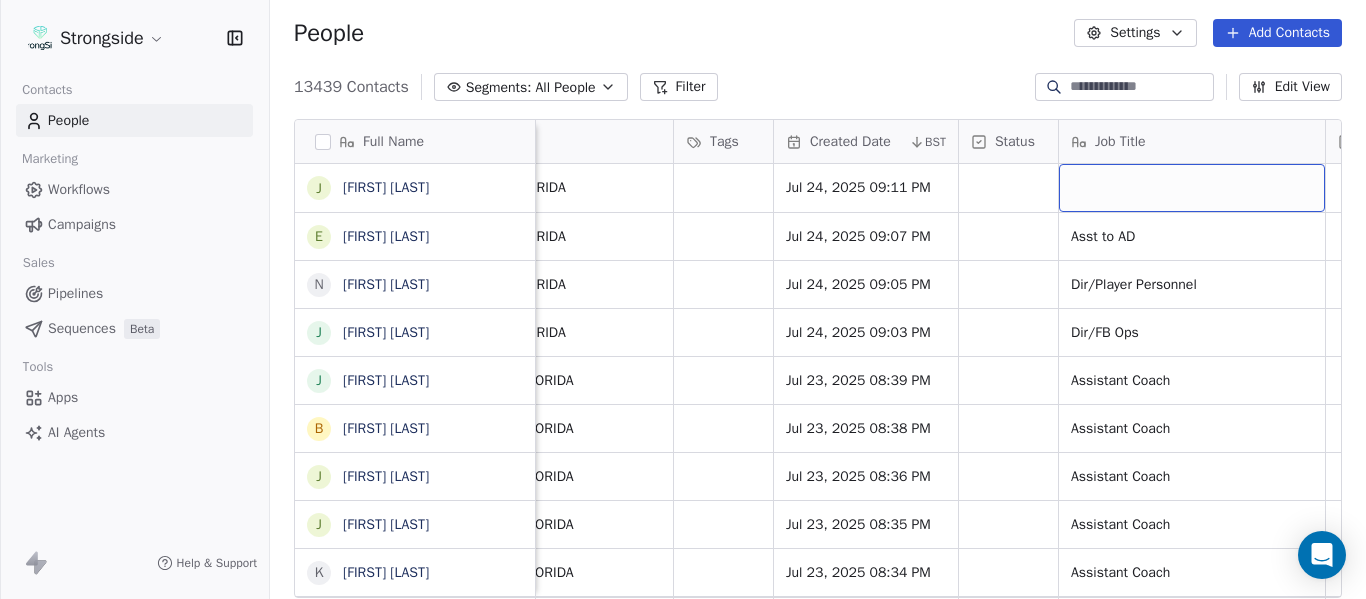 click at bounding box center (1192, 188) 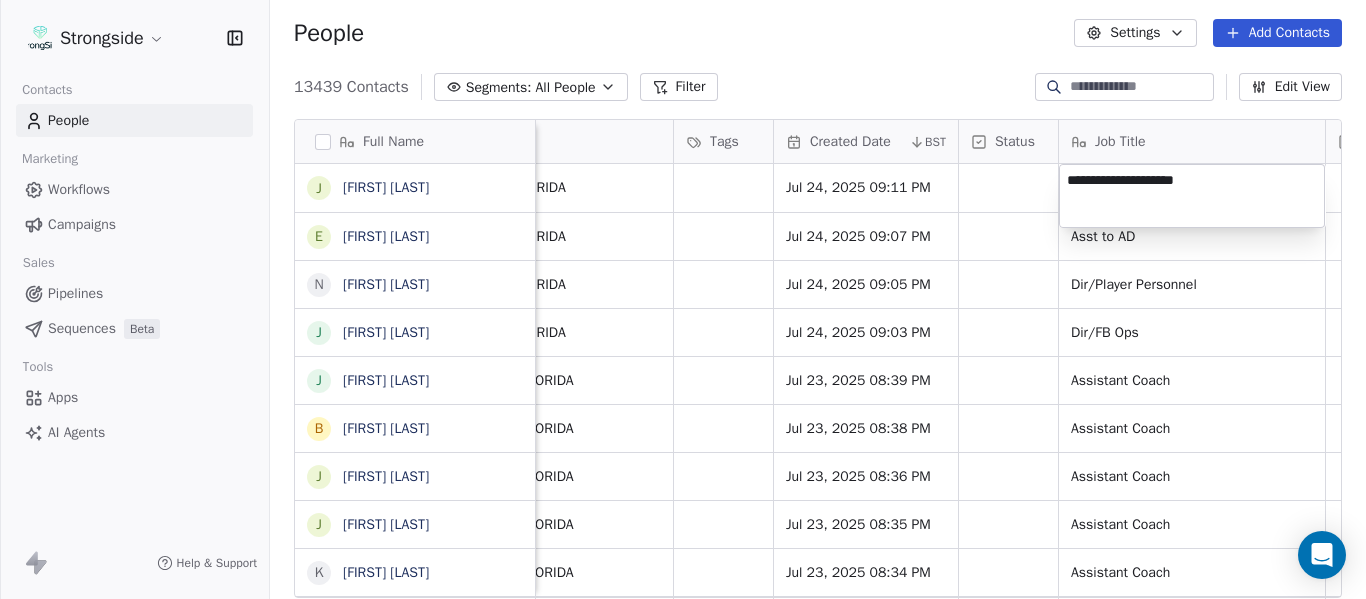 click on "Strongside Contacts People Marketing Workflows Campaigns Sales Pipelines Sequences Beta Tools Apps AI Agents Help & Support People Settings Add Contacts 13439 Contacts Segments: All People Filter Edit View Tag Add to Sequence Export Full Name J [LAST] LaFrance E [LAST] O'Connor N [LAST] McDonald J [LAST] Thompson J [LAST] Helm B [LAST] Wilson J [LAST] Rowe J [LAST] Taylor K [LAST] Patrick T [LAST] Hudanick C [LAST] Creamer D [LAST] VanDyke J [LAST] Gordon T [LAST] Orlando M [LAST] James K [LAST] Burns P [LAST] Cane F [LAST] Failace G [LAST] Courides S [LAST] Walz R [LAST] Piedmont B [LAST] Siegrist J [LAST] Lees S [LAST] wood A [LAST] Golesh J [LAST] Stroman J [LAST] Allen Stone D [LAST] Terry M [LAST] Lynn Z [LAST] Cole Phone Number Level League/Conference Organization Tags Created Date BST Status Job Title Priority ([PHONE]) NCAA I-Bowl UNIVERSITY OF FLORIDA Jul 24, 2025 09:11 PM ([PHONE]) NCAA I-Bowl UNIVERSITY OF FLORIDA Jul 24, 2025 09:07 PM True" at bounding box center (683, 299) 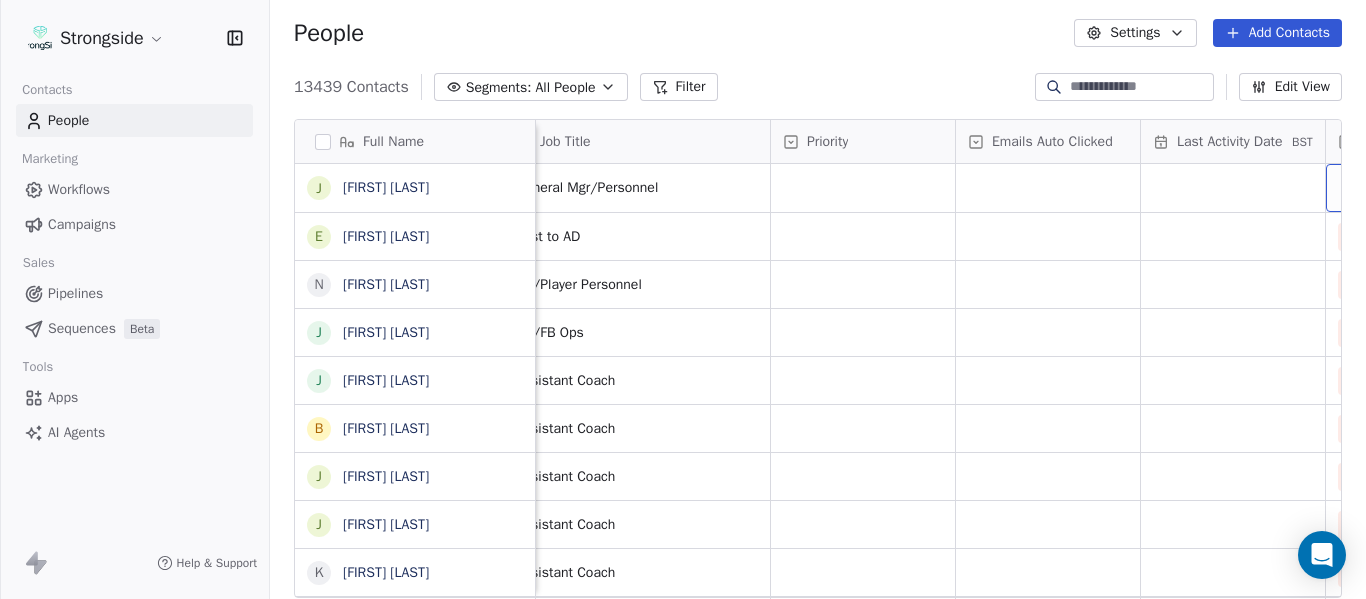 scroll, scrollTop: 0, scrollLeft: 1828, axis: horizontal 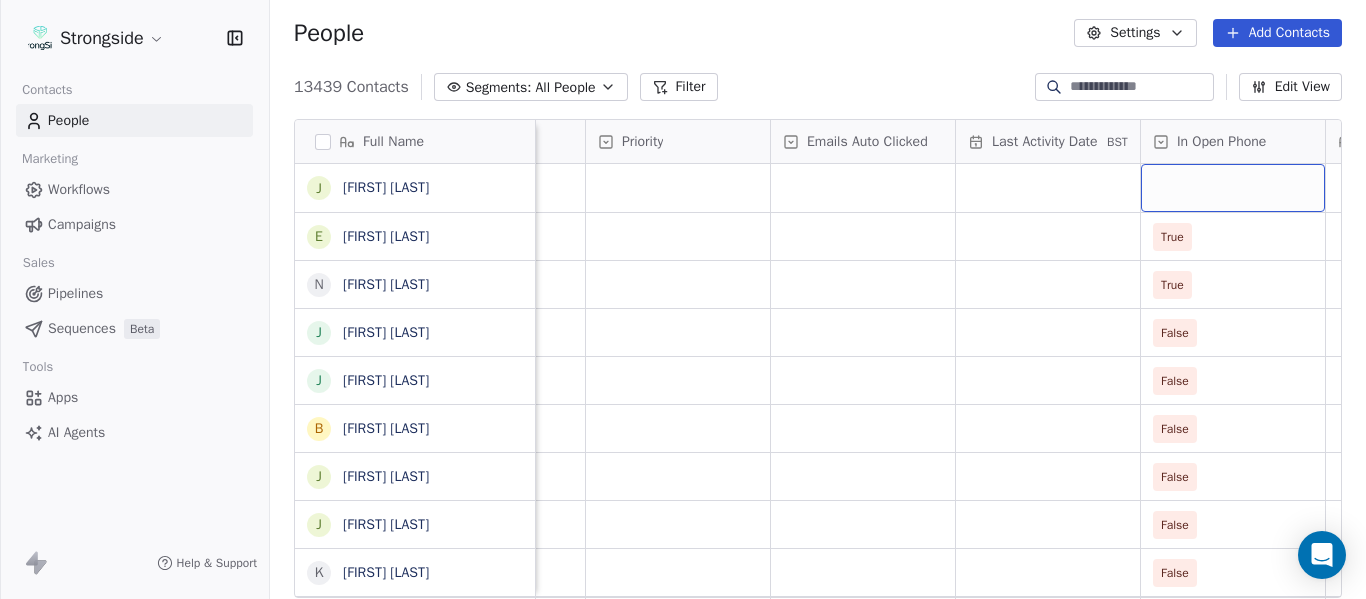 click at bounding box center [1233, 188] 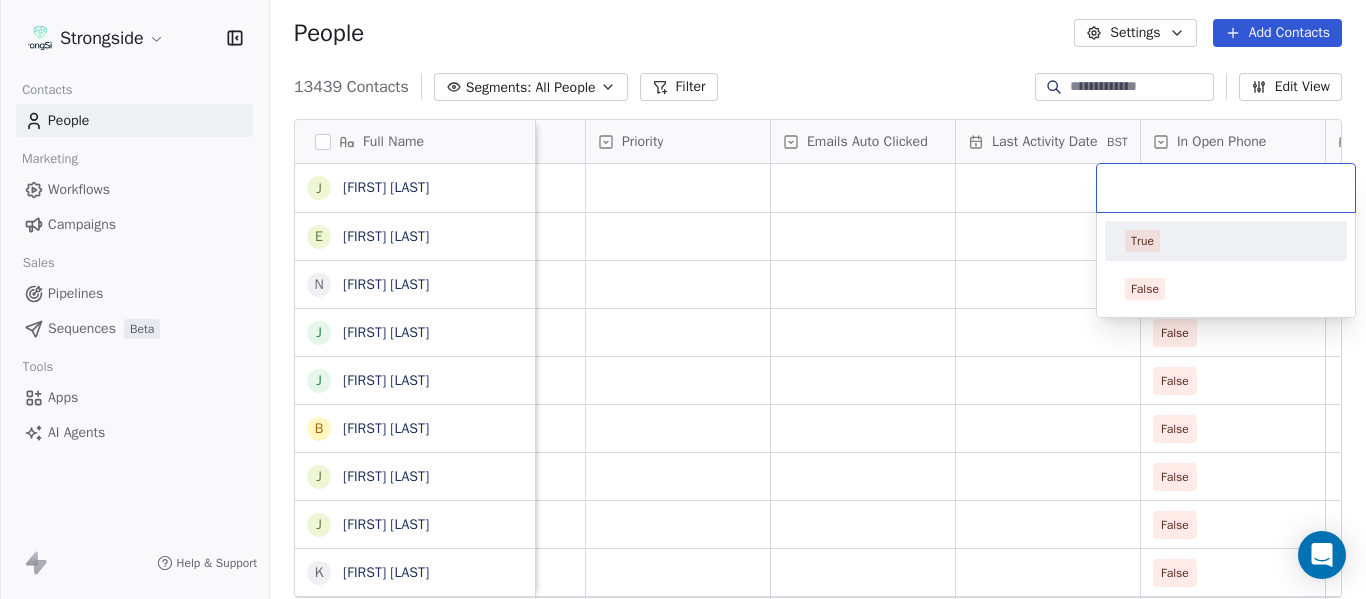 click on "True" at bounding box center [1226, 241] 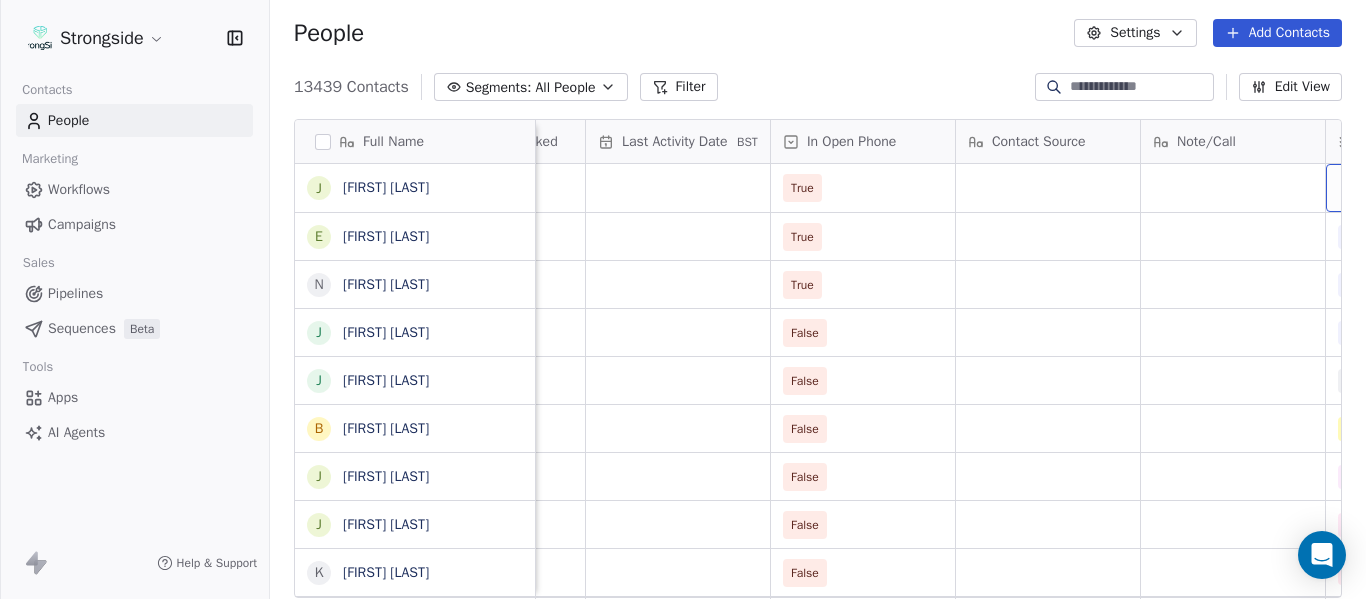 scroll, scrollTop: 0, scrollLeft: 2568, axis: horizontal 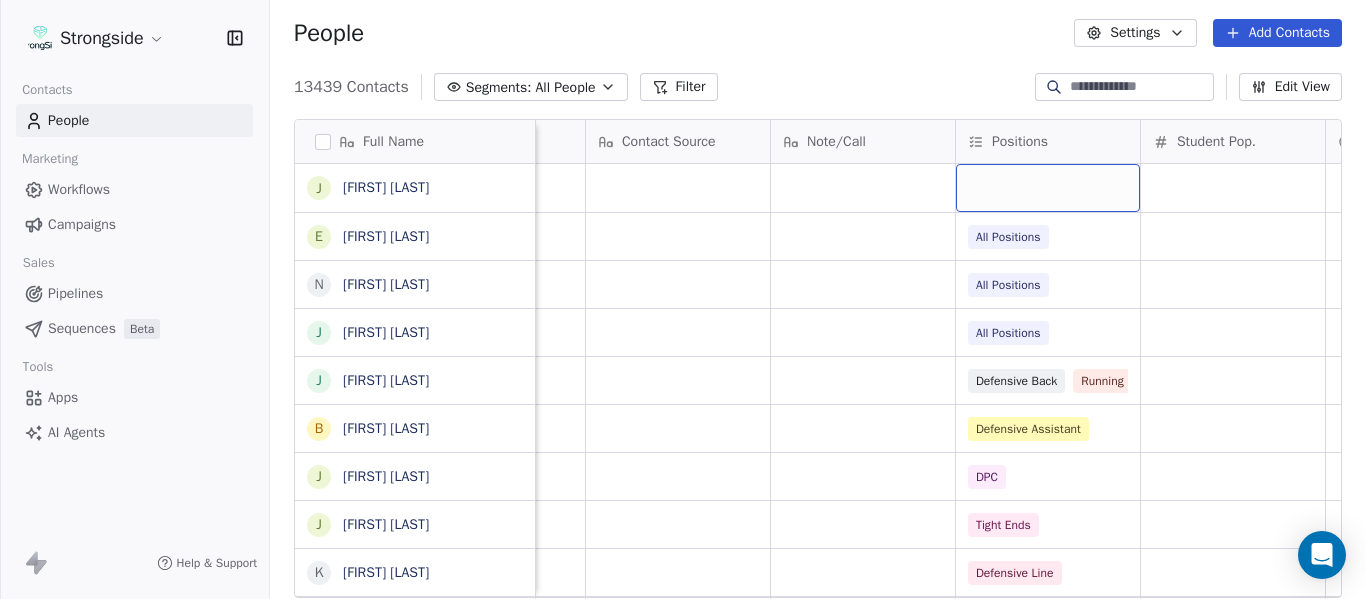 click at bounding box center (1048, 188) 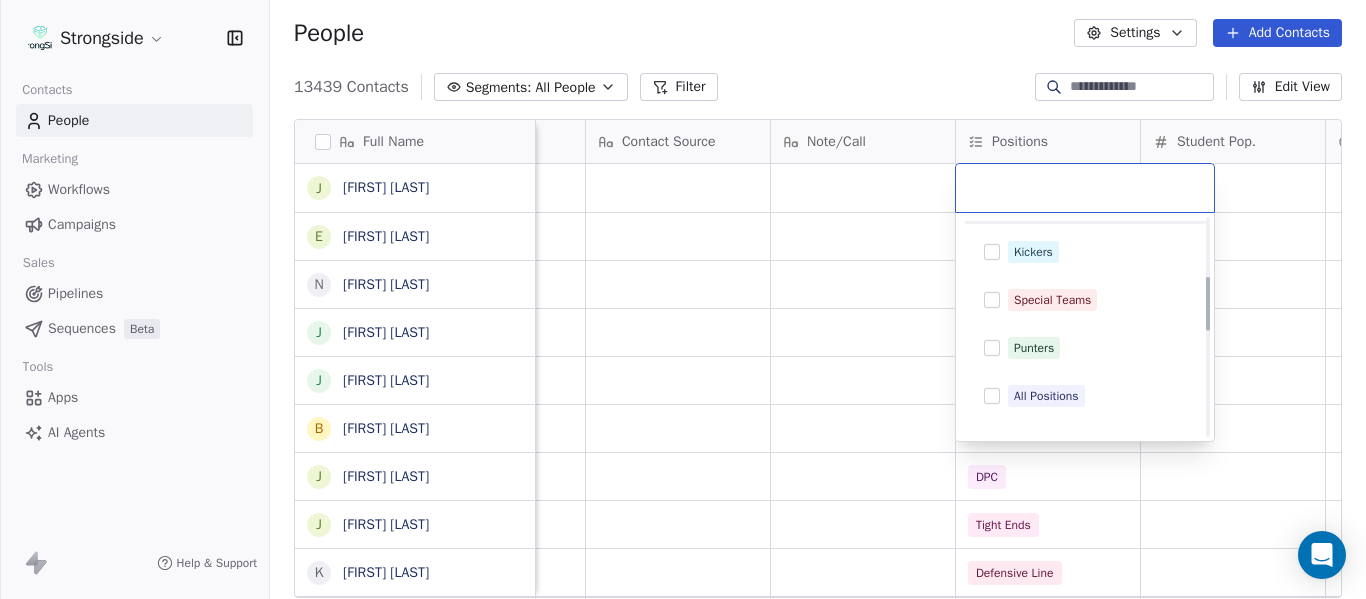 scroll, scrollTop: 500, scrollLeft: 0, axis: vertical 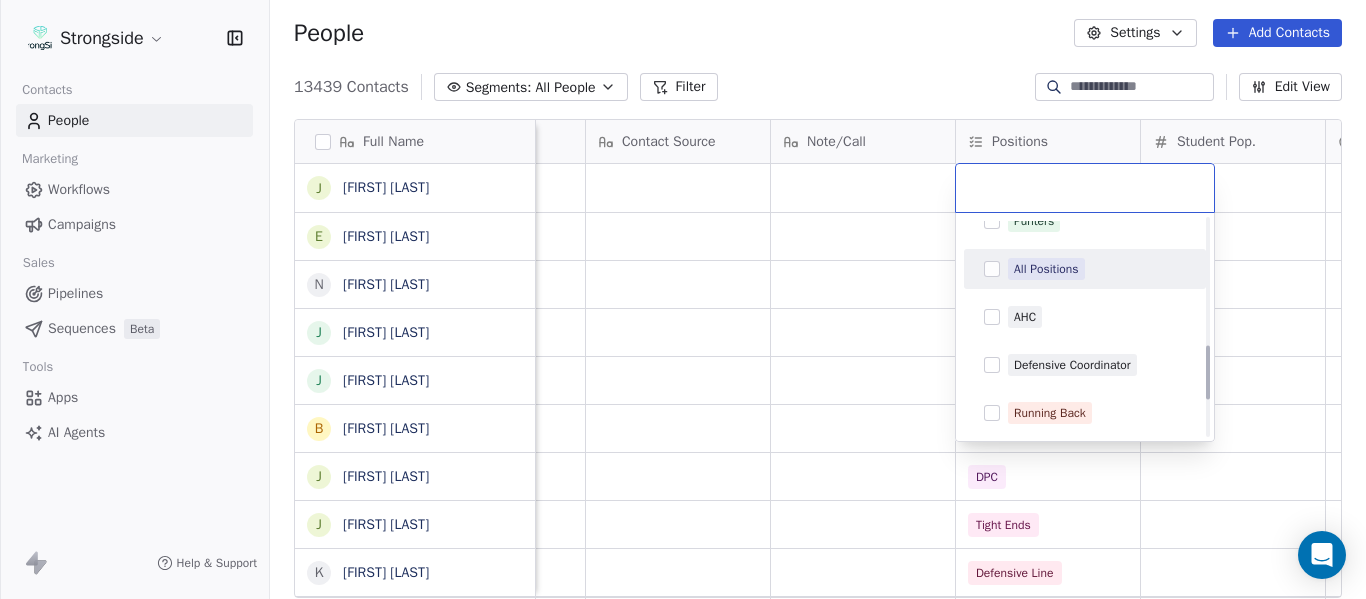 click on "All Positions" at bounding box center (1046, 269) 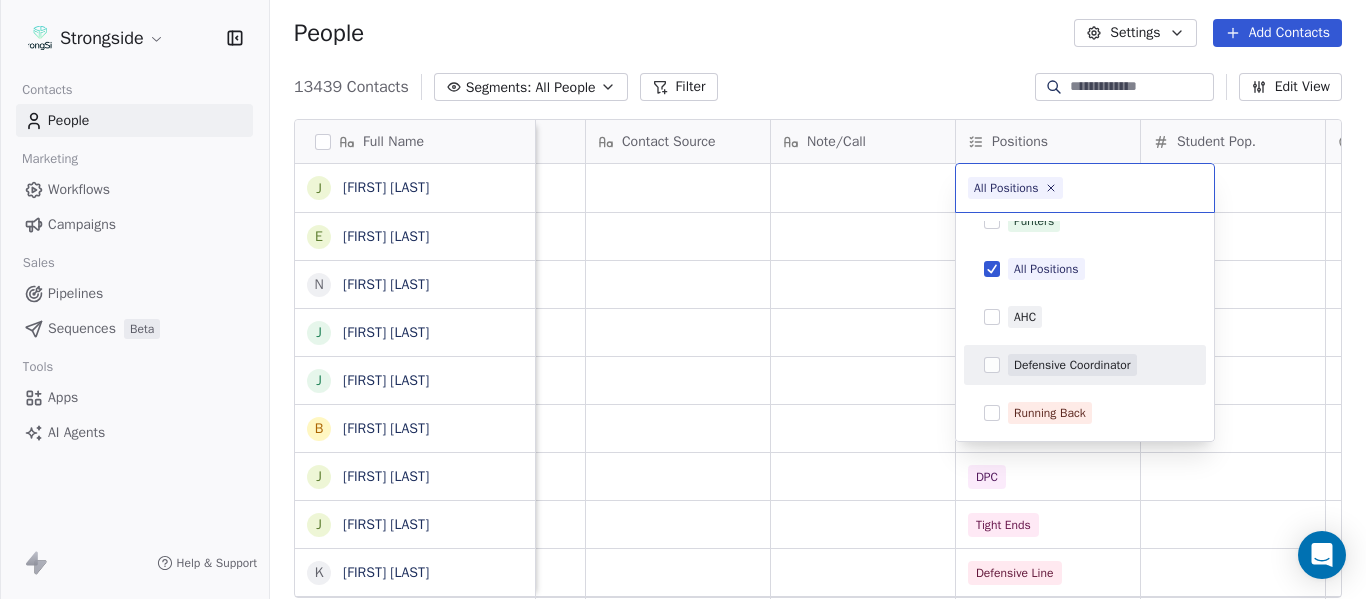 click on "Strongside Contacts People Marketing Workflows Campaigns Sales Pipelines Sequences Beta Tools Apps AI Agents Help & Support People Settings Add Contacts 13439 Contacts Segments: All People Filter Edit View Tag Add to Sequence Export Full Name J [LAST] [LAST] E [LAST] [LAST] N [LAST] [LAST] J [LAST] [LAST] J [LAST] [LAST] B [LAST] [LAST] J [LAST] [LAST] J [LAST] [LAST] K [LAST] [LAST] T [LAST] [LAST] C [LAST] [LAST] D [LAST] [LAST] J [LAST] [LAST] T [LAST] [LAST] M [LAST] [LAST] K [LAST] [LAST] P [LAST] [LAST] F [LAST] [LAST] G [LAST] [LAST] S [LAST] [LAST] R [LAST] [LAST] B [LAST] [LAST] J [LAST] [LAST] S [LAST] [LAST] A [LAST] [LAST] J [LAST] [LAST] J [LAST] [LAST] D [LAST] [LAST] M [LAST] [LAST] Z [LAST] [LAST] Priority Emails Auto Clicked Last Activity Date BST In Open Phone Contact Source Note/Call Positions Student Pop. Lead Account   True   True All Positions   True All Positions   False All Positions   False Defensive Back Running Back   False Defensive Assistant   False DPC   False Tight Ends   False Defensive Line" at bounding box center (683, 299) 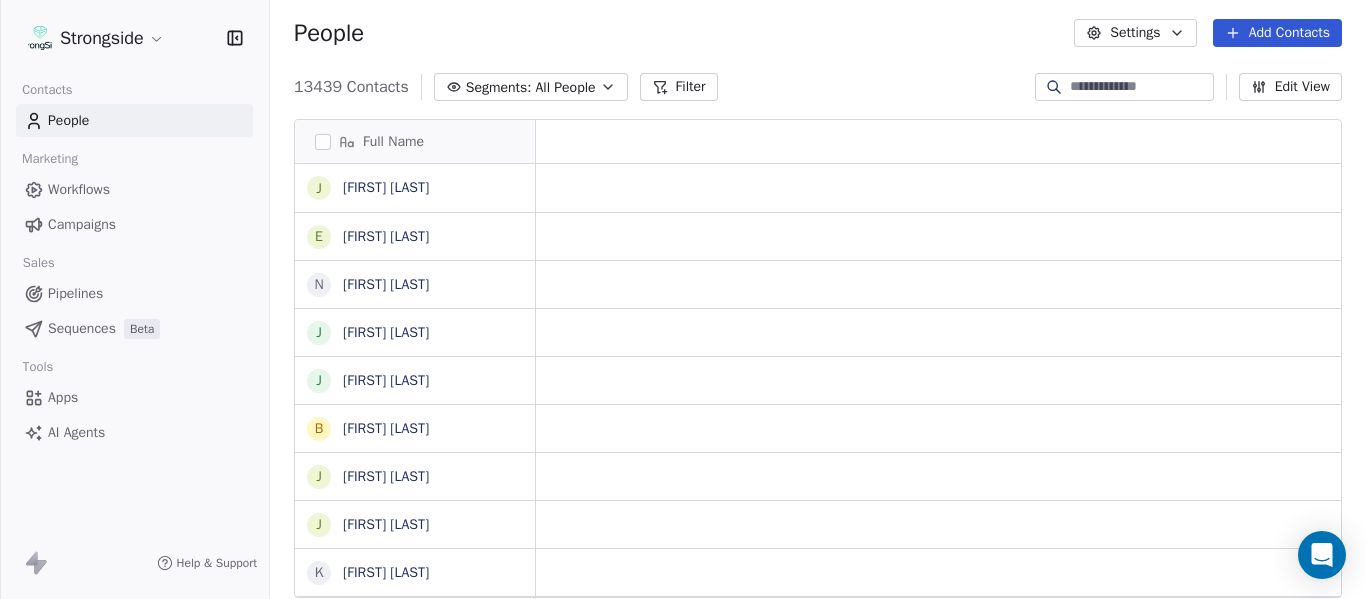 scroll, scrollTop: 0, scrollLeft: 0, axis: both 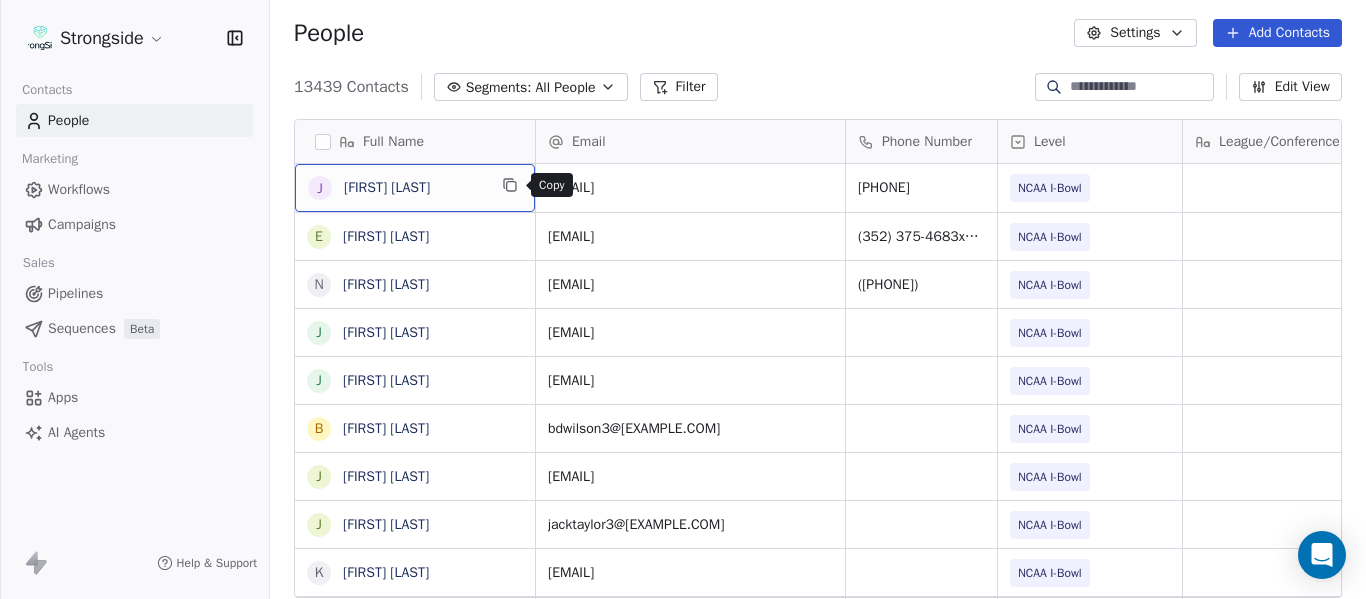 click 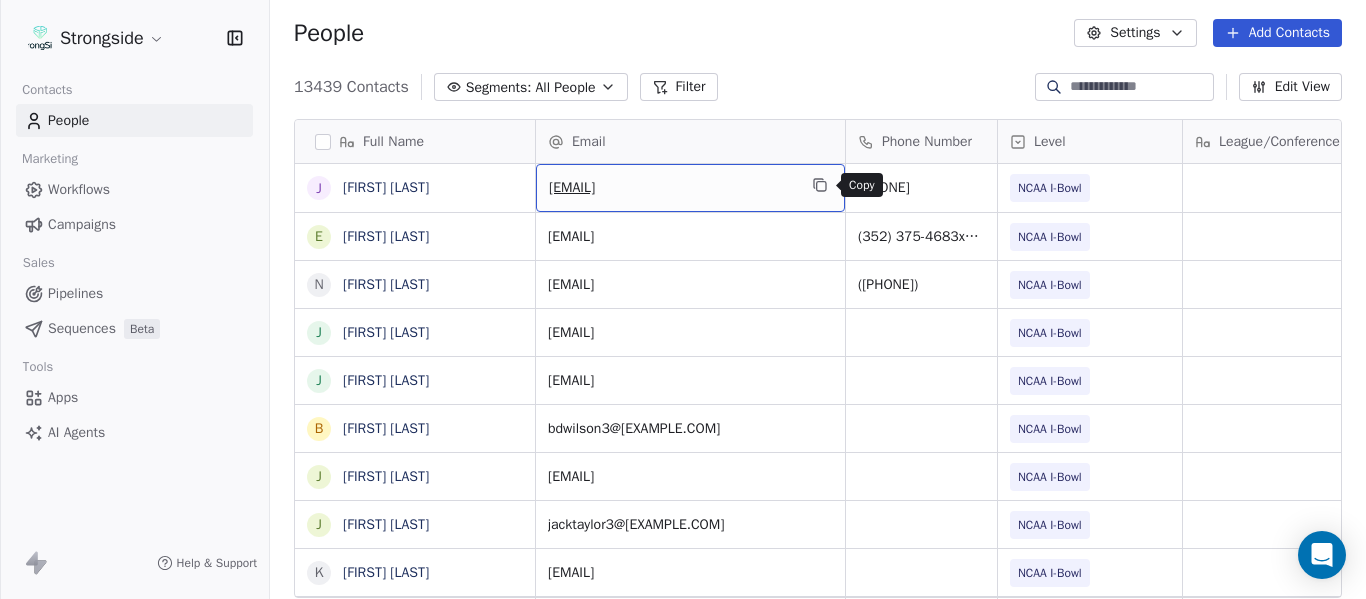 click at bounding box center [820, 185] 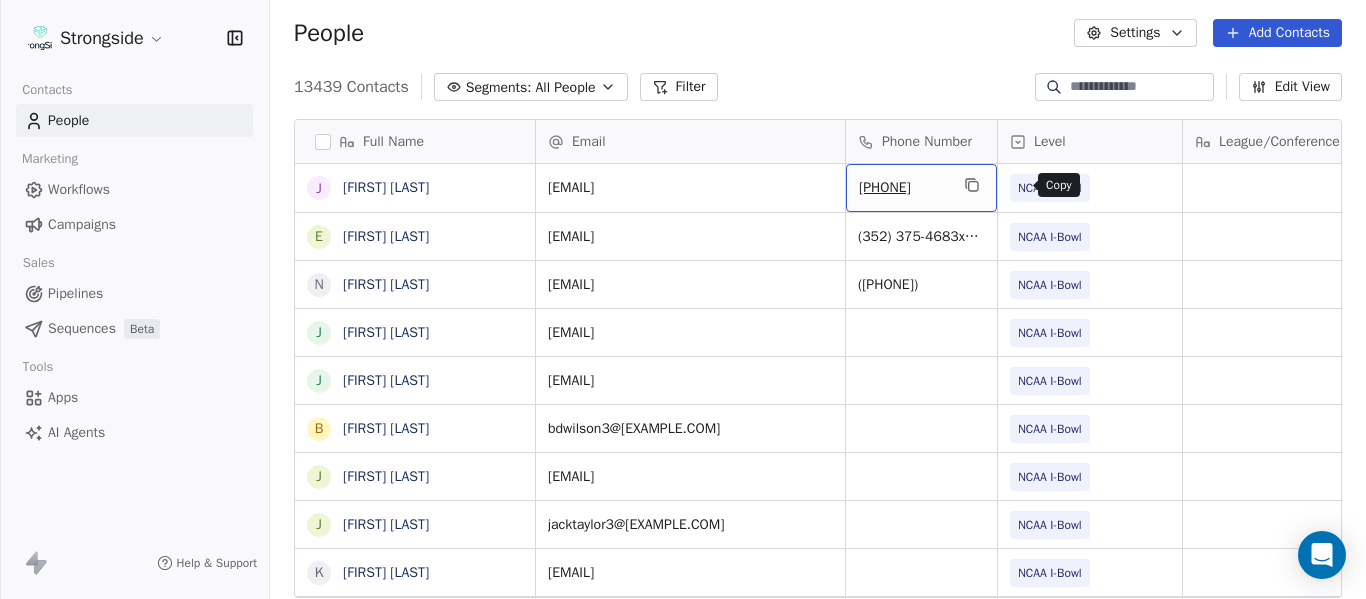 click at bounding box center (972, 185) 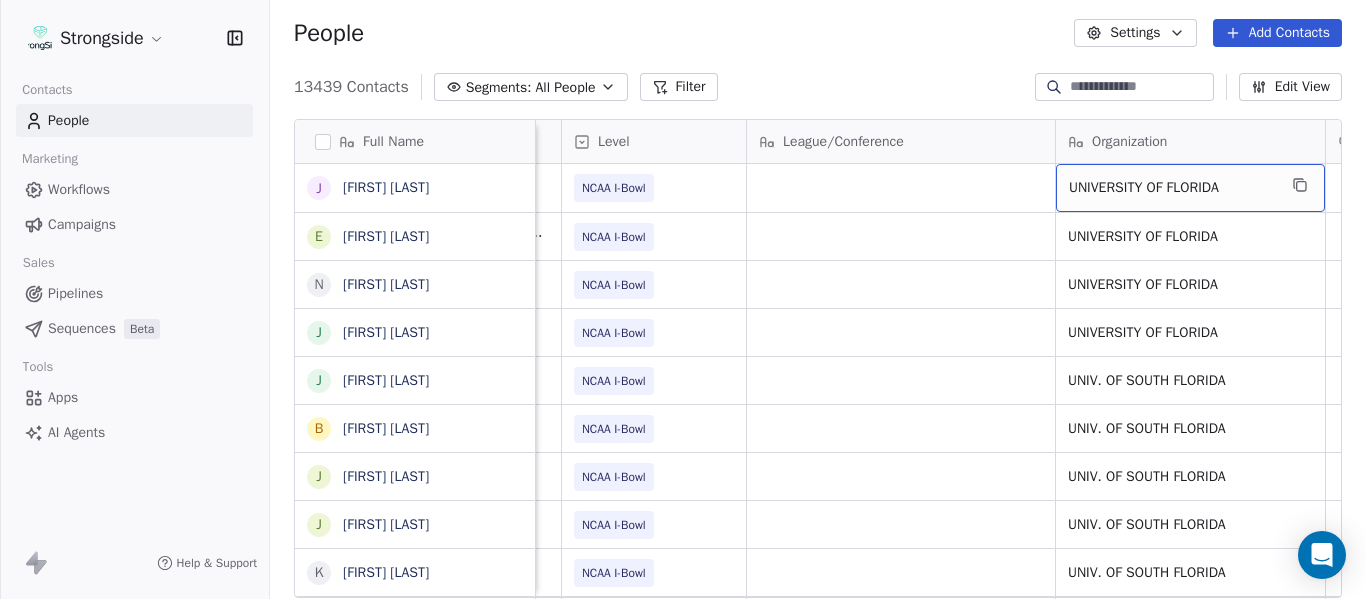 scroll, scrollTop: 0, scrollLeft: 536, axis: horizontal 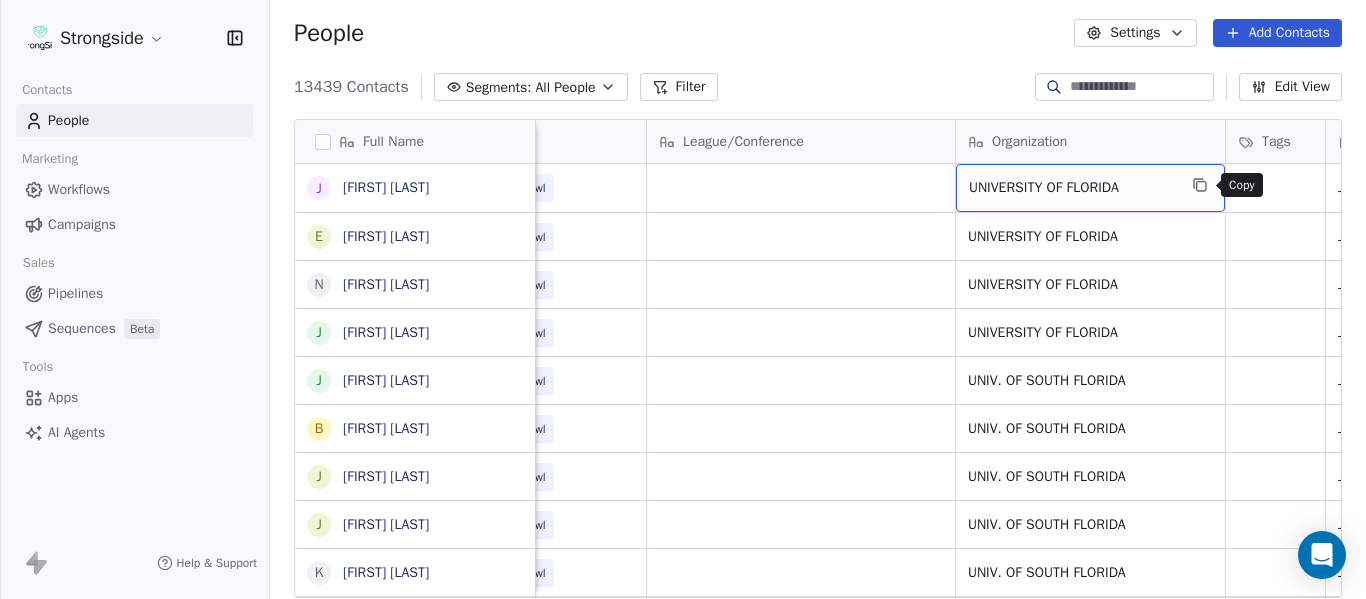 click 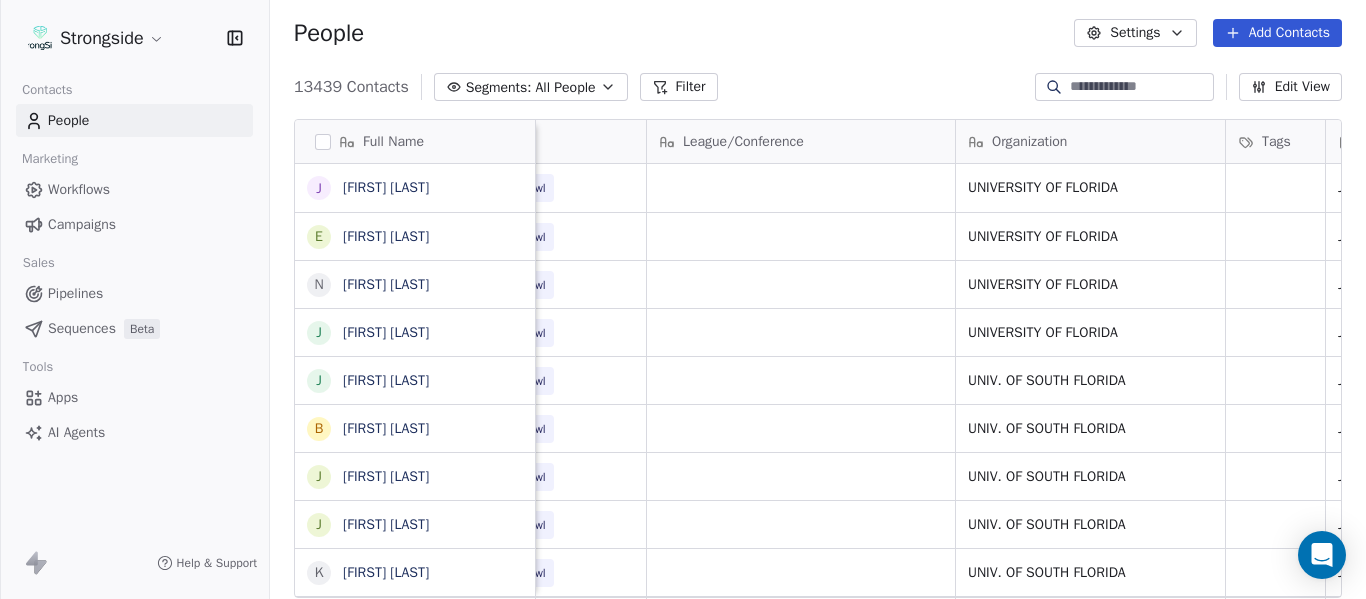 scroll, scrollTop: 0, scrollLeft: 0, axis: both 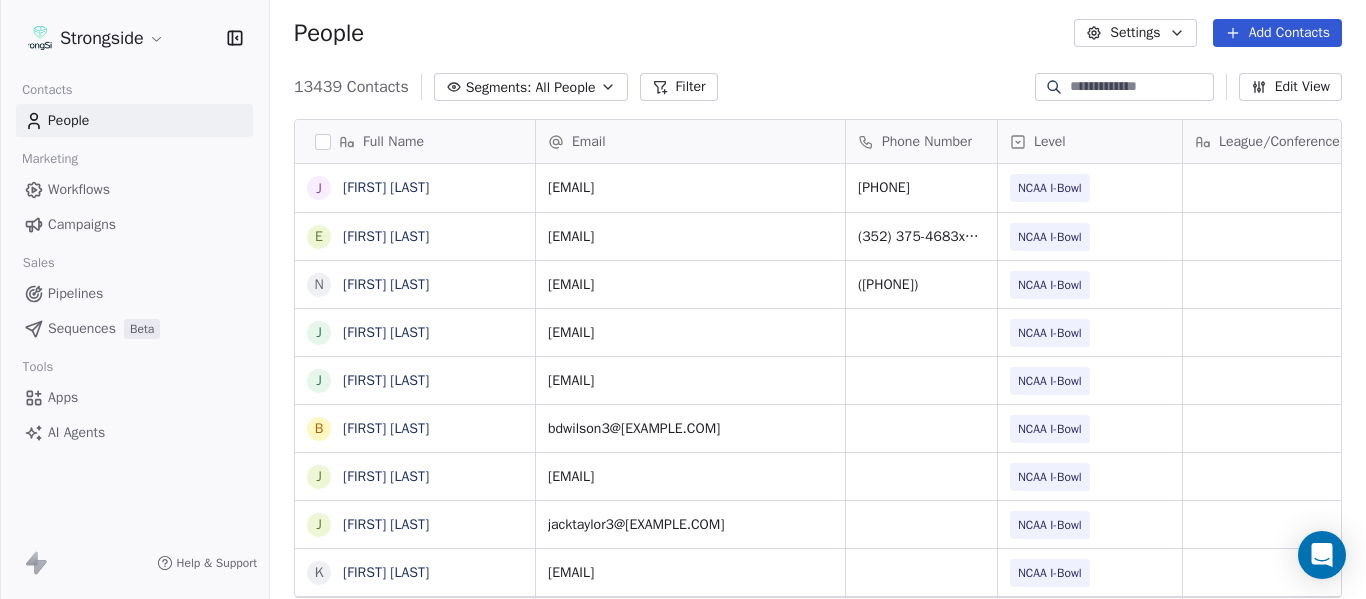 click 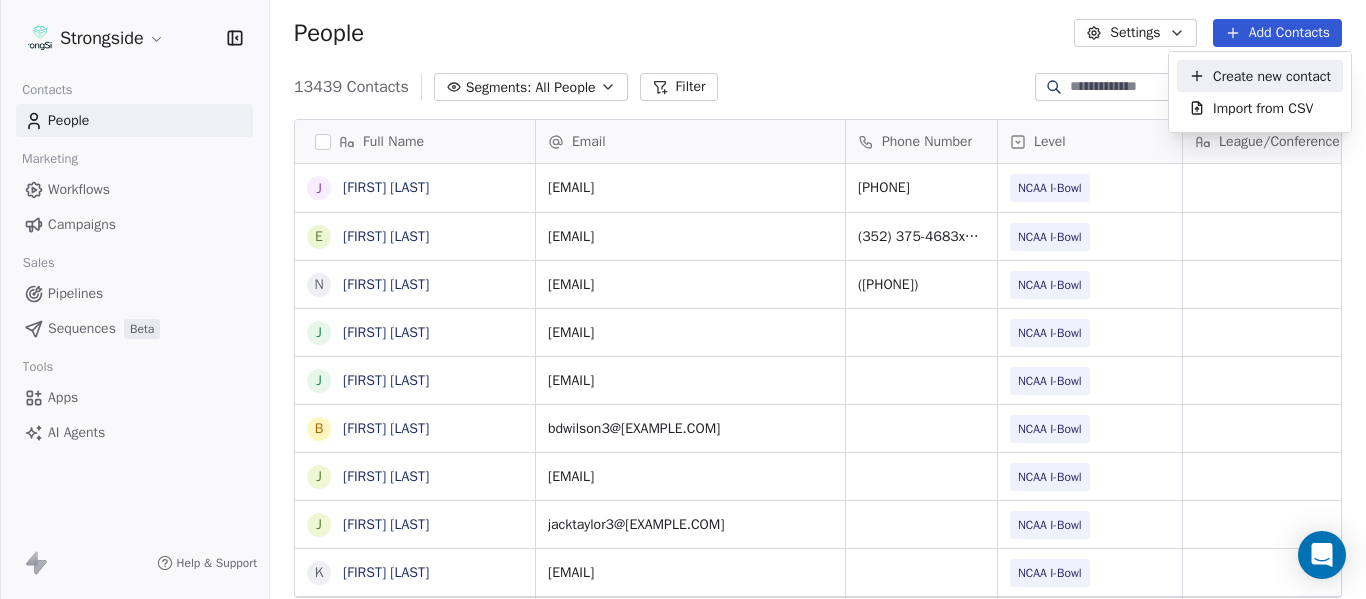 click on "Create new contact" at bounding box center (1272, 76) 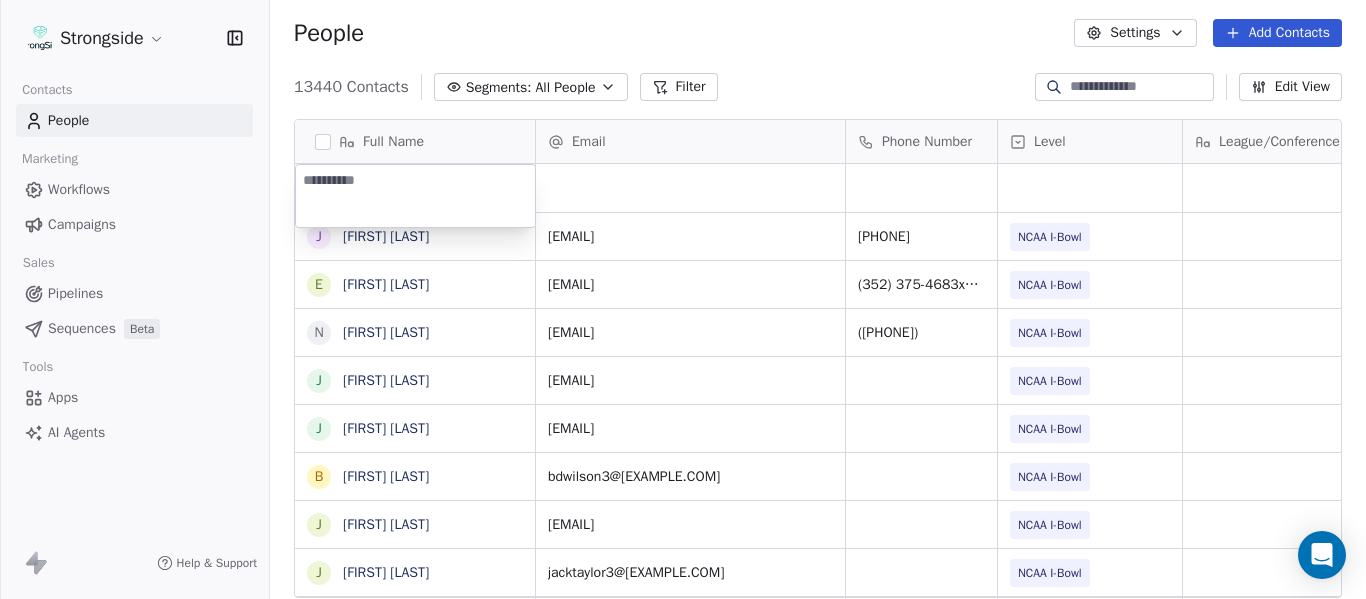 type on "**********" 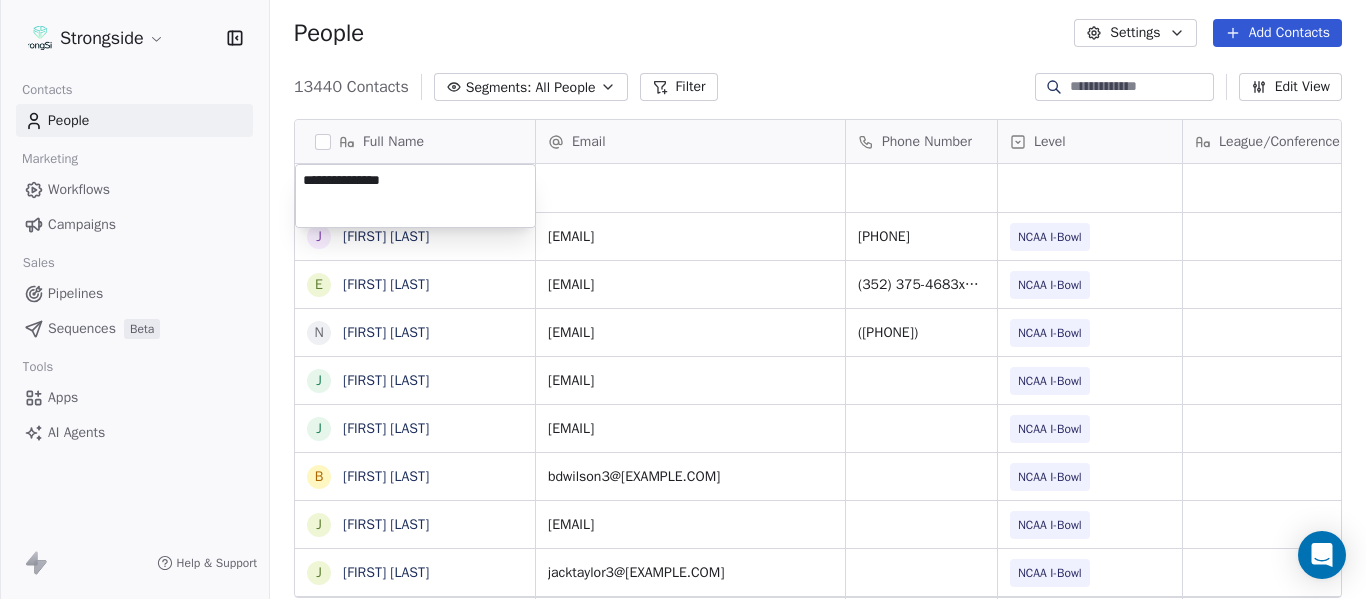 click on "Strongside Contacts People Marketing Workflows Campaigns Sales Pipelines Sequences Beta Tools Apps AI Agents Help & Support People Settings  Add Contacts 13440 Contacts Segments: All People Filter  Edit View Tag Add to Sequence Export Full Name J [FIRST] [LAST] E [FIRST] [LAST] N [FIRST] [LAST] J [FIRST] [LAST] J [FIRST] [LAST] B [FIRST] [LAST] J [FIRST] [LAST] J [FIRST] [LAST] K [FIRST] [LAST] T [FIRST] [LAST] C [FIRST] [LAST] D [FIRST] [LAST] J [FIRST] [LAST] T [FIRST] [LAST] M [FIRST] [LAST] K [FIRST] [LAST] P [FIRST] [LAST] F [FIRST] [LAST] G [FIRST] [LAST] S [FIRST] [LAST] R [FIRST] [LAST] B [FIRST] [LAST] J [FIRST] [LAST] S [FIRST] [LAST] A [FIRST] [LAST] J [FIRST] [LAST] J [FIRST] [LAST] D [FIRST] [LAST] M [FIRST] [LAST] Email Phone Number Level League/Conference Organization Tags Created Date BST Jul 24, 2025 09:13 PM jacobla@[EXAMPLE.COM] ([PHONE]) NCAA I-Bowl UNIVERSITY OF FLORIDA Jul 24, 2025 09:11 PM ellieo@[EXAMPLE.COM] ([PHONE]) NCAA I-Bowl UNIVERSITY OF FLORIDA Jul 24, 2025 09:07 PM nickmc@[EXAMPLE.COM] NCAA I-Bowl" at bounding box center (683, 299) 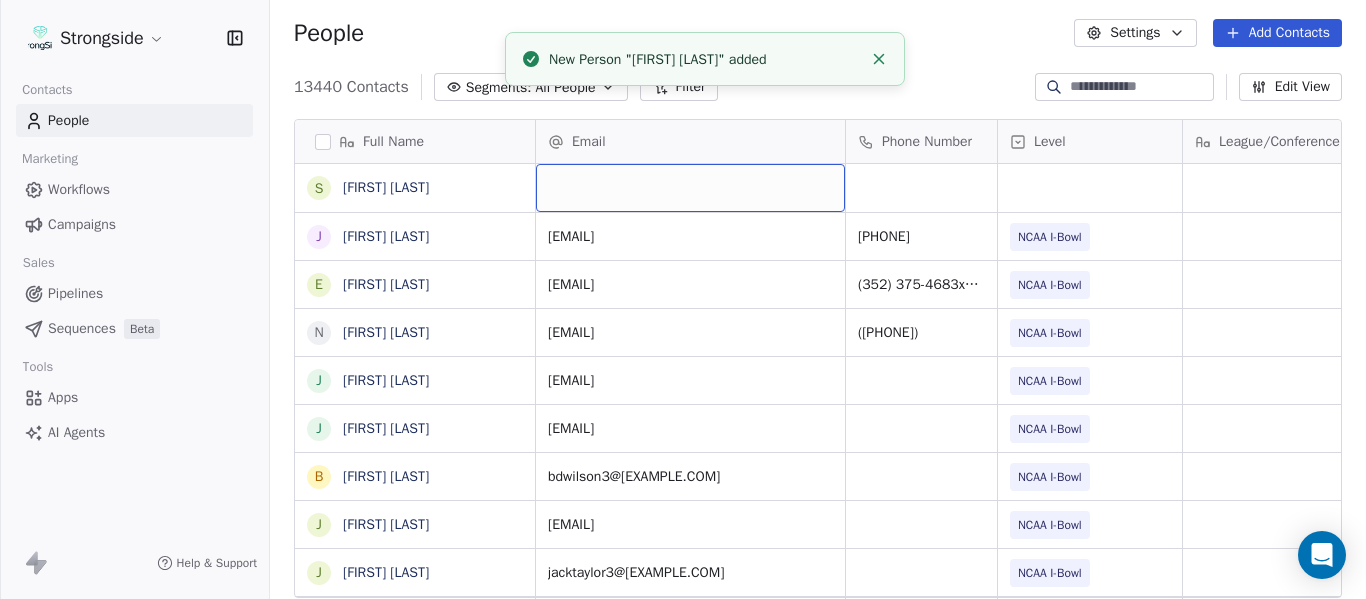 click at bounding box center [690, 188] 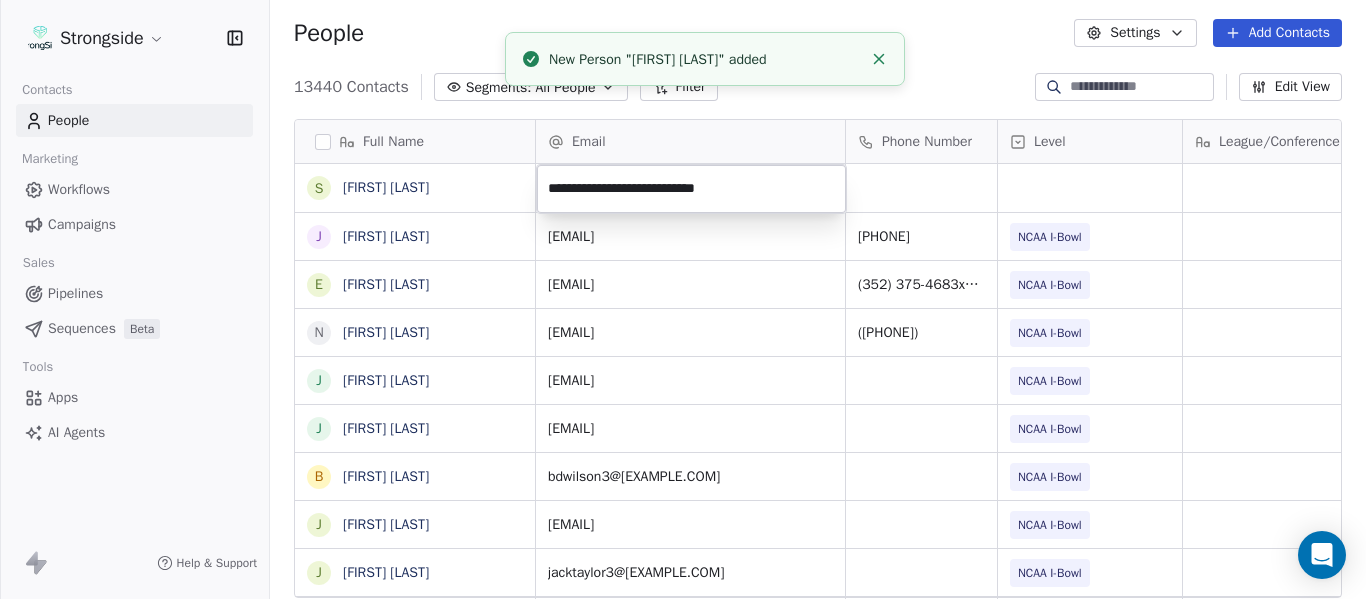 click on "Strongside Contacts People Marketing Workflows Campaigns Sales Pipelines Sequences Beta Tools Apps AI Agents Help & Support People Settings  Add Contacts 13440 Contacts Segments: All People Filter  Edit View Tag Add to Sequence Export Full Name S [FIRST] [LAST] J [FIRST] [LAST] E [FIRST] [LAST] N [FIRST] [LAST] J [FIRST] [LAST] J [FIRST] [LAST] B [FIRST] [LAST] J [FIRST] [LAST] J [FIRST] [LAST] K [FIRST] [LAST] T [FIRST] [LAST] C [FIRST] [LAST] D [FIRST] [LAST] J [FIRST] [LAST] T [FIRST] [LAST] M [FIRST] [LAST] K [FIRST] [LAST] P [FIRST] [LAST] F [FIRST] [LAST] G [FIRST] [LAST] S [FIRST] [LAST] R [FIRST] [LAST] B [FIRST] [LAST] J [FIRST] [LAST] S [FIRST] [LAST] A [FIRST] [LAST] J [FIRST] [LAST] J [FIRST] [LAST] D [FIRST] [LAST] M [FIRST] [LAST] Z [FIRST] [LAST] Email Phone Number Level League/Conference Organization Tags Created Date BST Jul 24, 2025 09:14 PM [EMAIL] ([PHONE]) NCAA I-Bowl UNIVERSITY OF FLORIDA Jul 24, 2025 09:11 PM [EMAIL] ([PHONE]) NCAA I-Bowl UNIVERSITY OF FLORIDA Jul 24, 2025 09:07 PM NCAA I-Bowl" at bounding box center [683, 299] 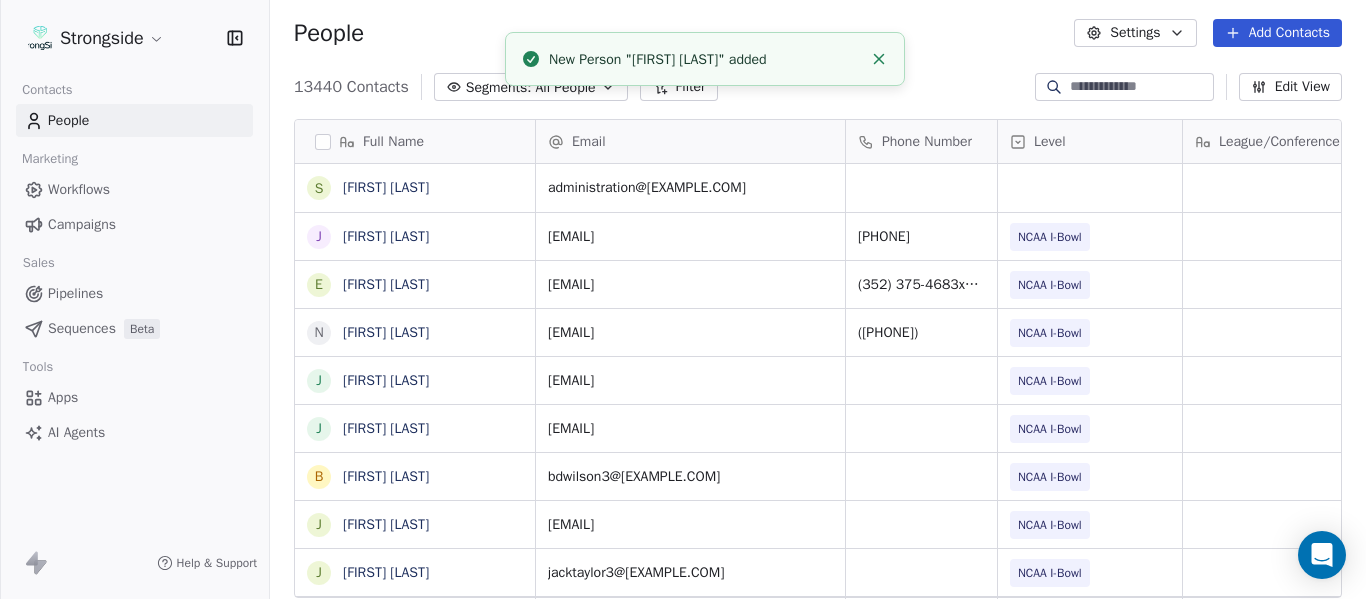 click 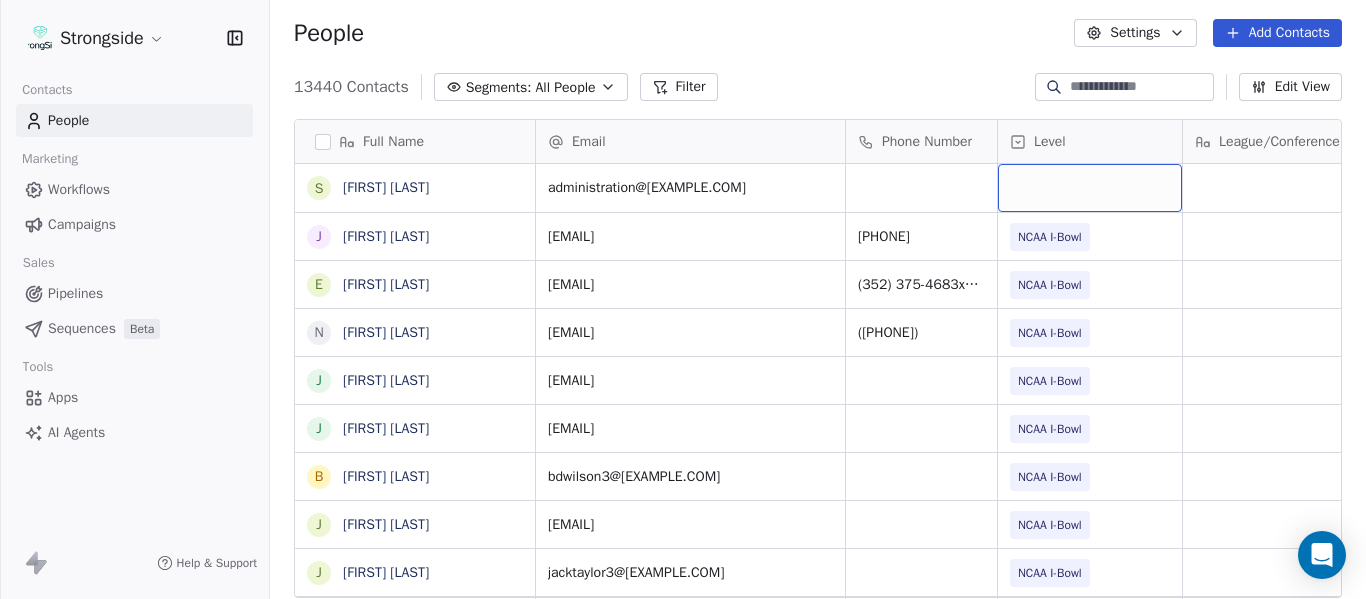 click at bounding box center [1090, 188] 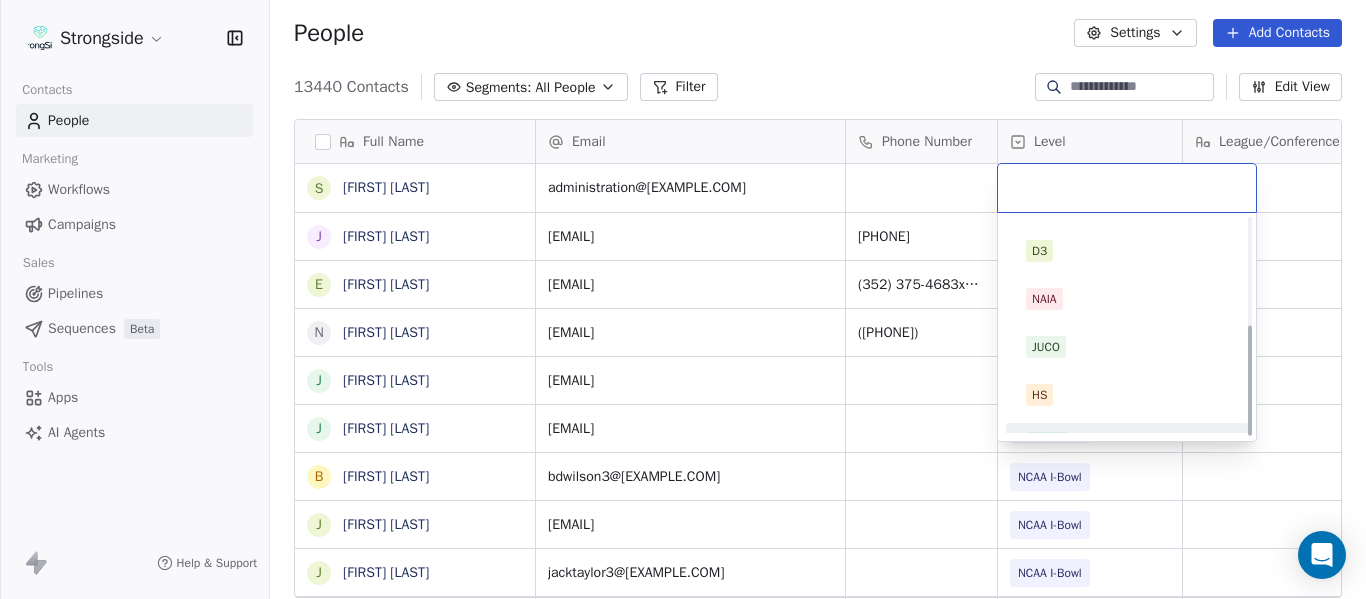 scroll, scrollTop: 212, scrollLeft: 0, axis: vertical 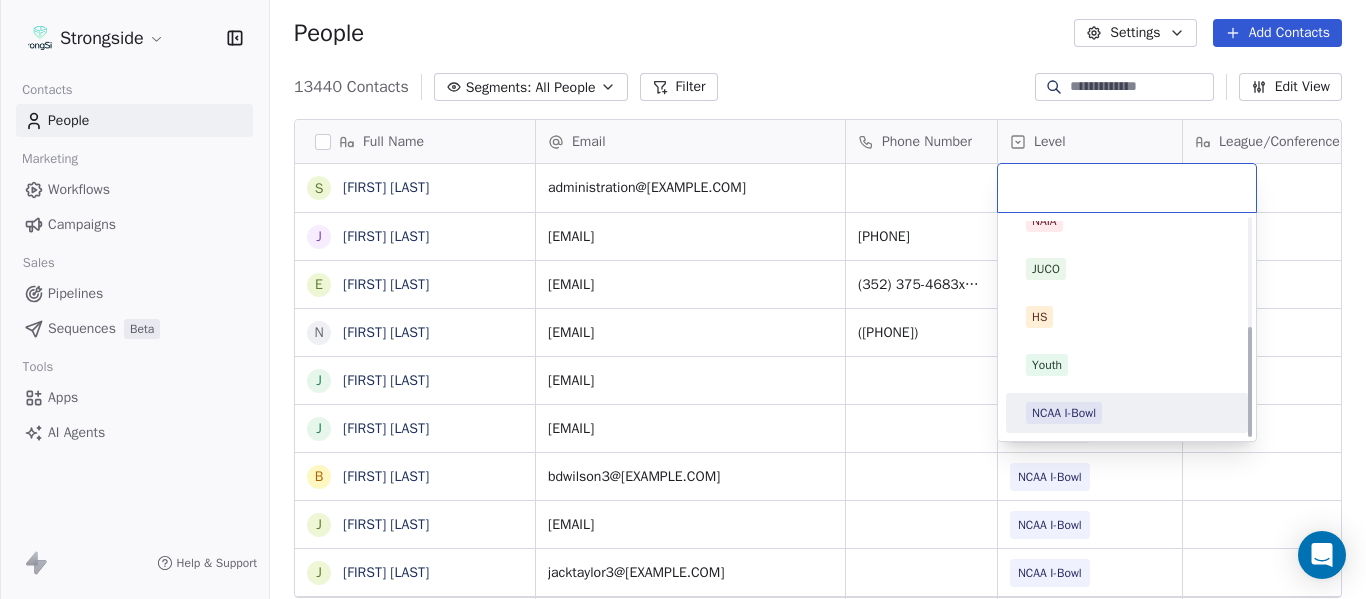 click on "NCAA I-Bowl" at bounding box center [1127, 413] 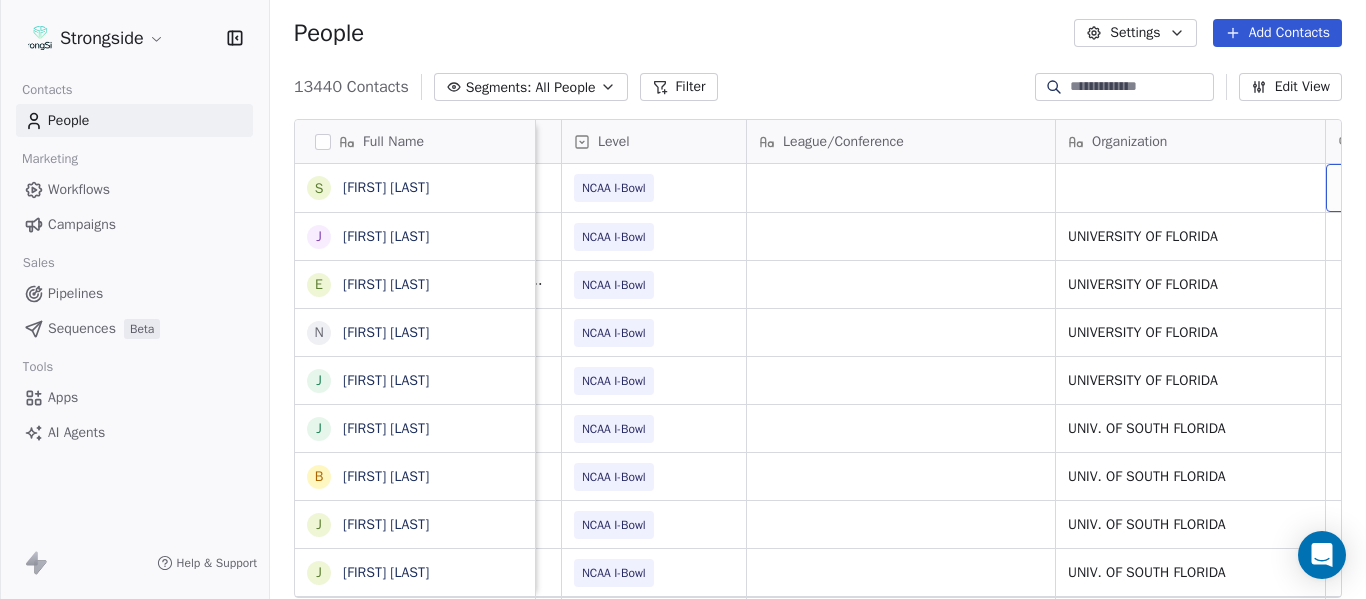 scroll, scrollTop: 0, scrollLeft: 536, axis: horizontal 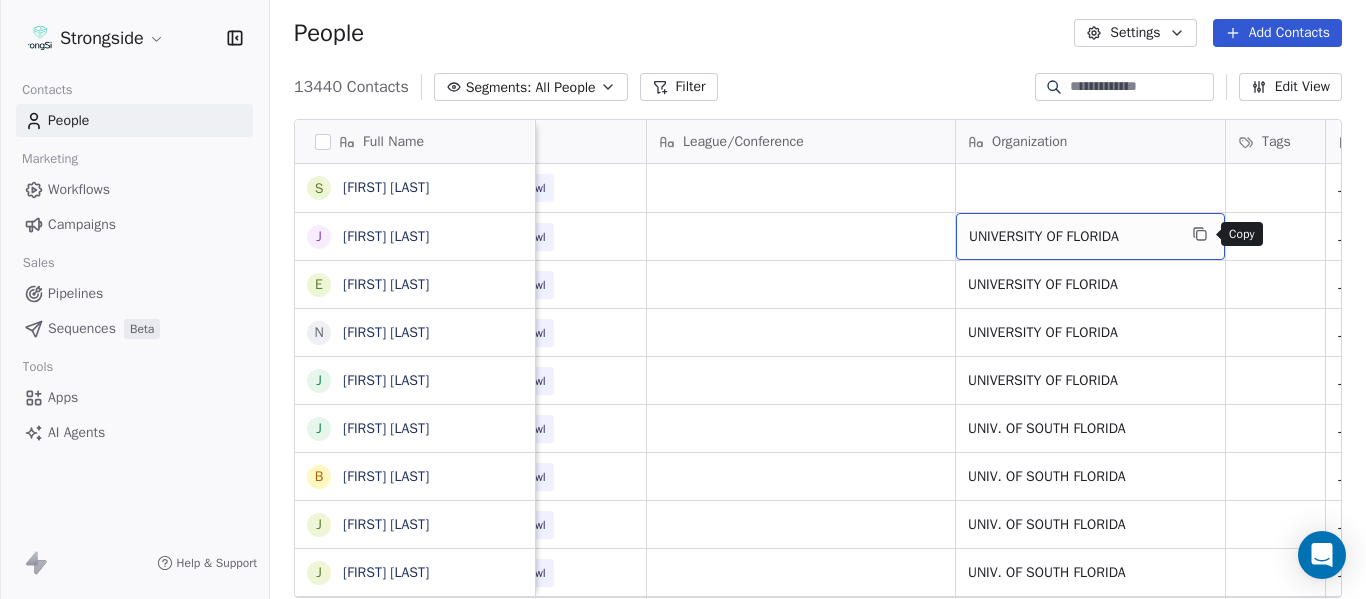 click at bounding box center (1200, 234) 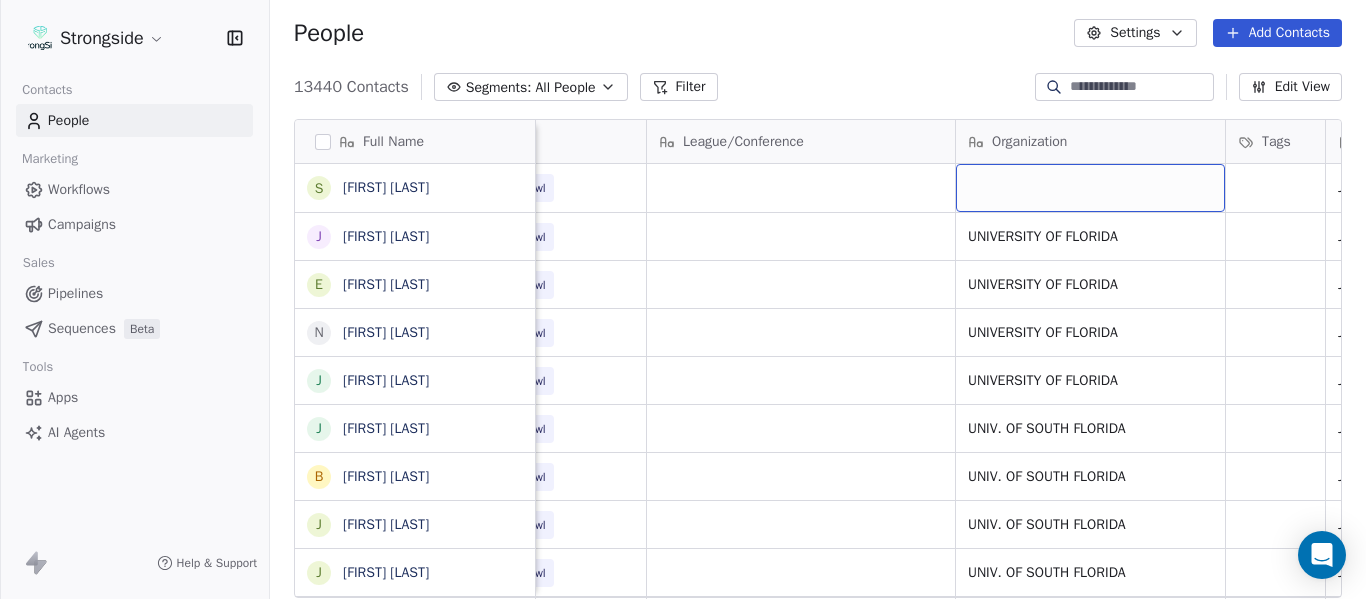 click at bounding box center (1090, 188) 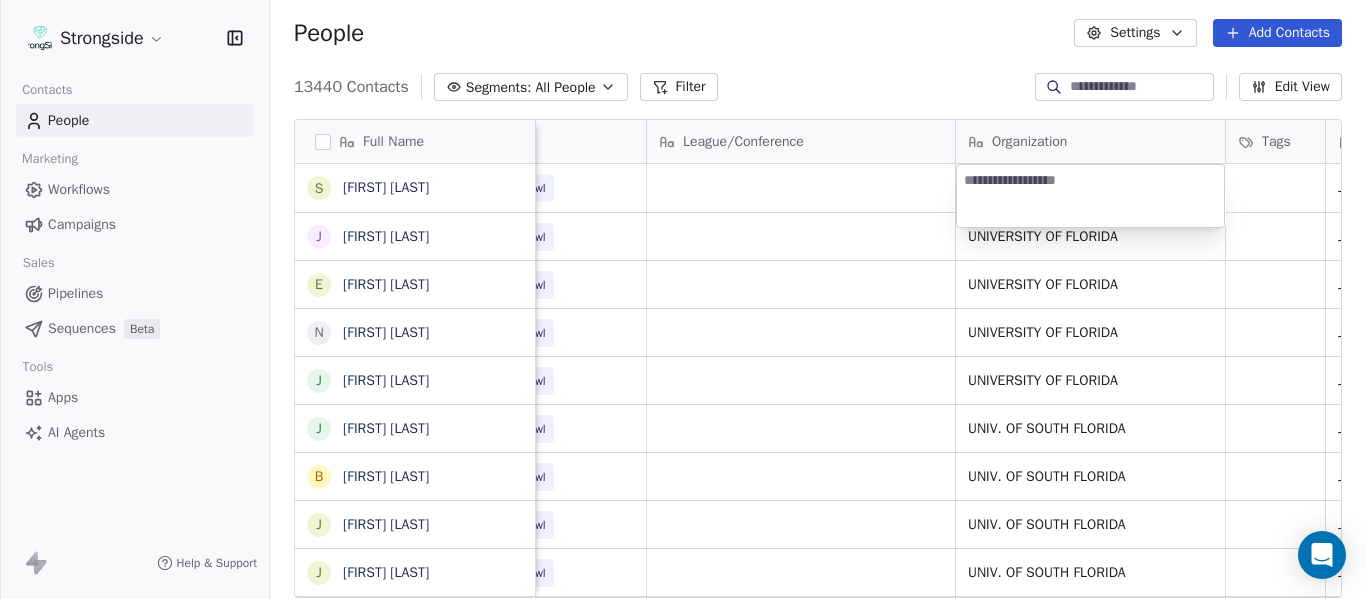 type on "**********" 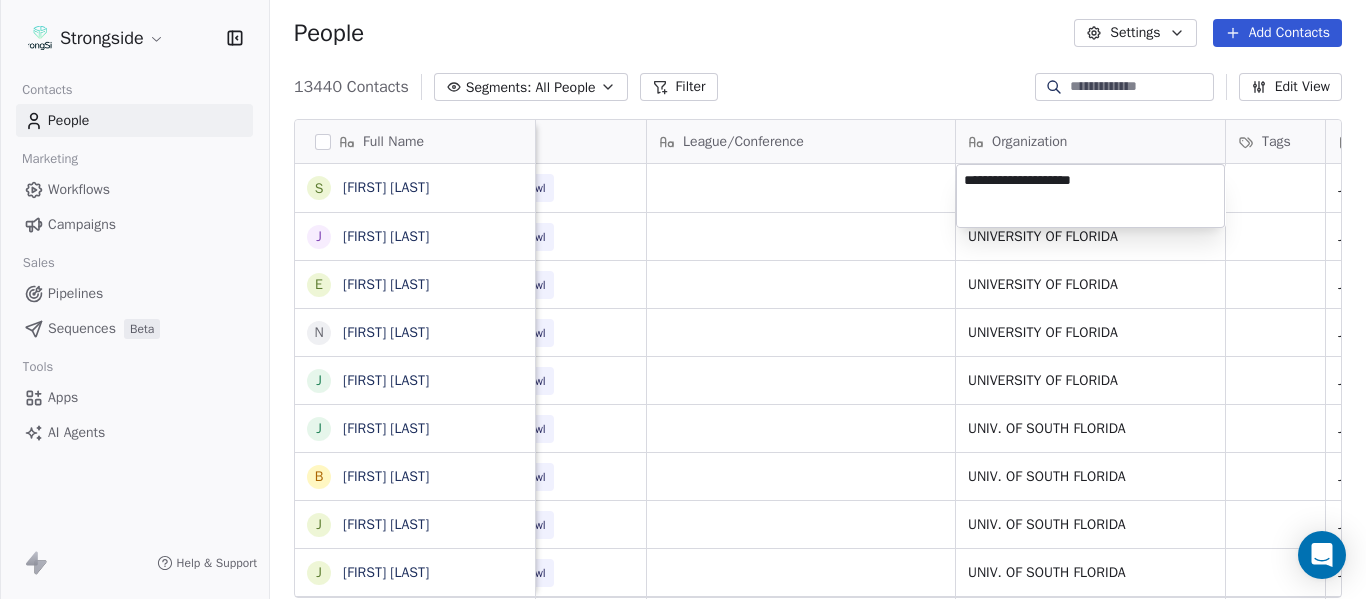 click on "Strongside Contacts People Marketing Workflows Campaigns Sales Pipelines Sequences Beta Tools Apps AI Agents Help & Support People Settings Add Contacts 13440 Contacts Segments: All People Filter Edit View Tag Add to Sequence Export Full Name S [LAST] J [LAST] E [LAST] O'Connor N [LAST] McDonald J [LAST] Thompson J [LAST] Helm B [LAST] Wilson J [LAST] Rowe J [LAST] Taylor K [LAST] Patrick T [LAST] Hudanick C [LAST] Creamer D [LAST] VanDyke J [LAST] Gordon T [LAST] Orlando M [LAST] James K [LAST] Burns P [LAST] Cane F [LAST] Failace G [LAST] Courides S [LAST] Walz R [LAST] Piedmont B [LAST] Siegrist J [LAST] Lees S [LAST] wood A [LAST] Golesh Email Phone Number Level League/Conference Organization Tags Created Date BST Status Job Title Priority administration@[EMAIL] NCAA I-Bowl UNIVERSITY OF FLORIDA Jul 24, 2025 09:14 PM jacobla@[EMAIL] ([PHONE]) NCAA I-Bowl UNIVERSITY OF FLORIDA Jul 24, 2025 09:11 PM General Mgr/Personnel ellieo@[EMAIL]" at bounding box center (683, 299) 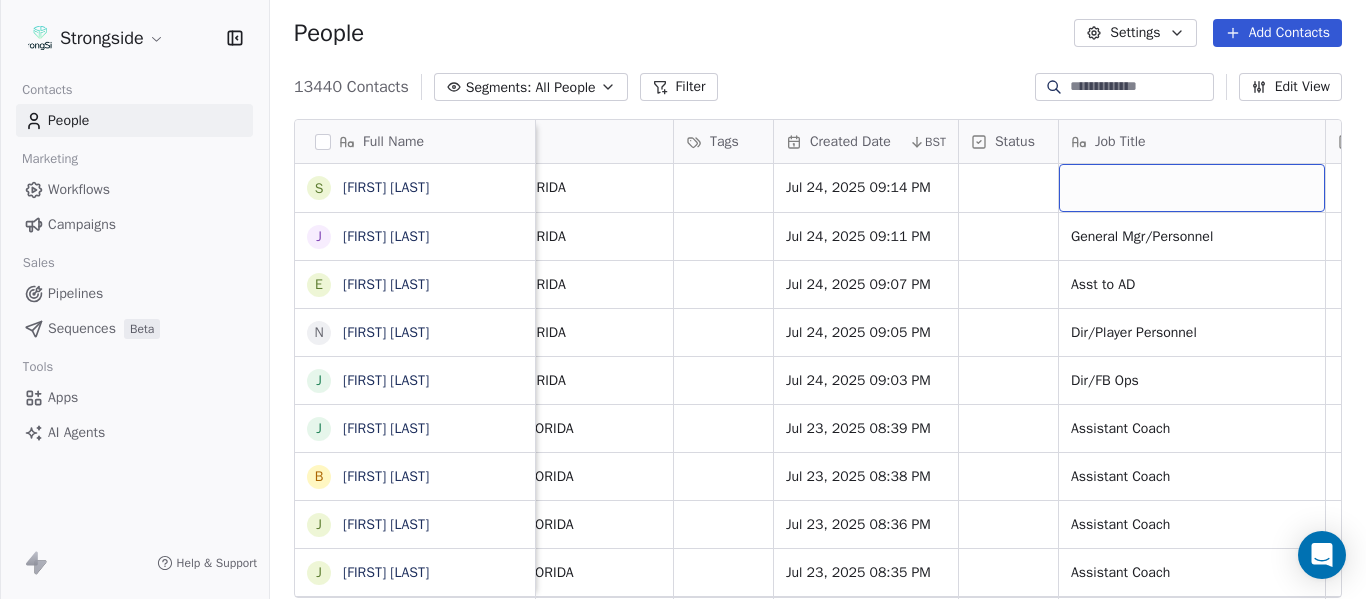 scroll, scrollTop: 0, scrollLeft: 1273, axis: horizontal 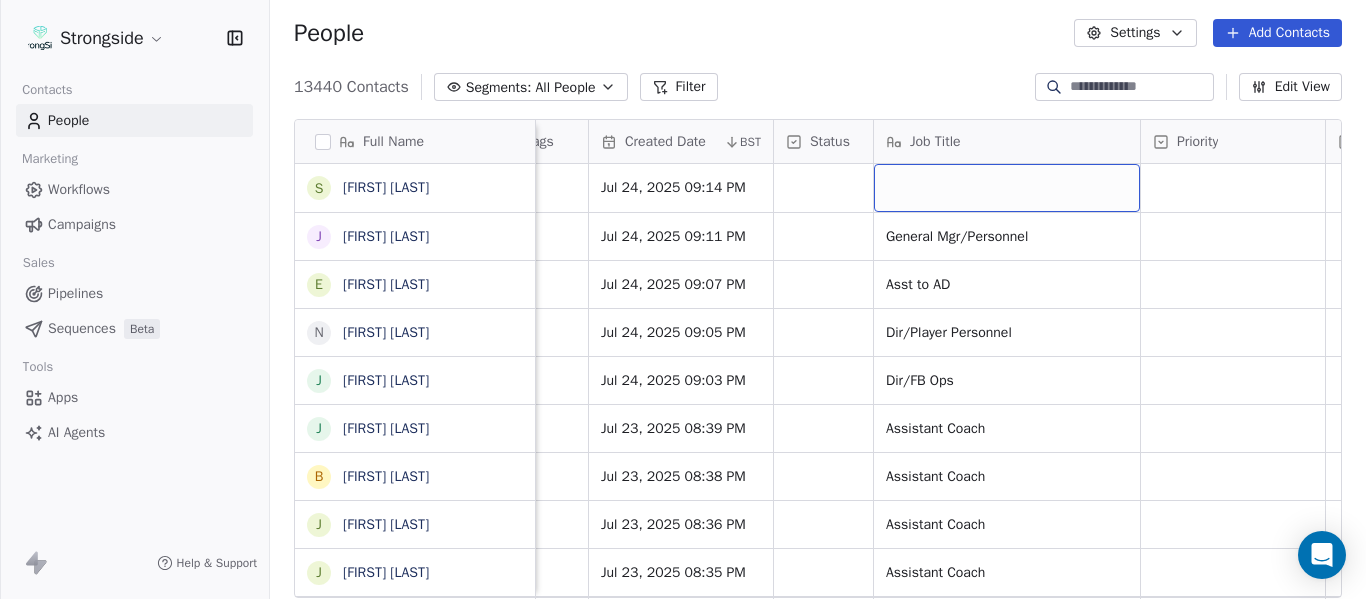 click at bounding box center (1007, 188) 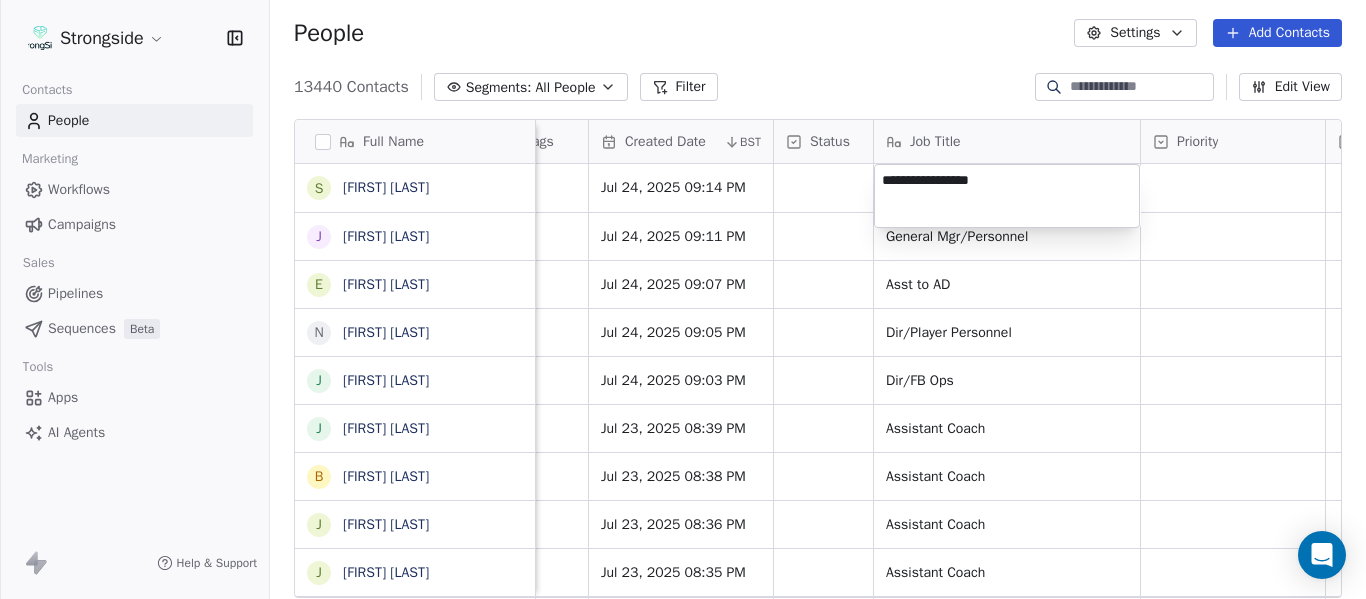 click on "Strongside Contacts People Marketing Workflows Campaigns Sales Pipelines Sequences Beta Tools Apps AI Agents Help & Support People Settings  Add Contacts 13440 Contacts Segments: All People Filter  Edit View Tag Add to Sequence Export Full Name S [FIRST] [LAST] J [FIRST] [LAST] E [FIRST] [LAST] N [FIRST] [LAST] J [FIRST] [LAST] J [FIRST] [LAST] B [FIRST] [LAST] J [FIRST] [LAST] J [FIRST] [LAST] K [FIRST] [LAST] T [FIRST] [LAST] C [FIRST] [LAST] D [FIRST] [LAST] J [FIRST] [LAST] T [FIRST] [LAST] M [FIRST] [LAST] K [FIRST] [LAST] P [FIRST] [LAST] F [FIRST] [LAST] G [FIRST] [LAST] S [FIRST] [LAST] R [FIRST] [LAST] B [FIRST] [LAST] J [FIRST] [LAST] S [FIRST] [LAST] A [FIRST] [LAST] J [FIRST] [LAST] D [FIRST] [LAST] M [FIRST] [LAST] Level League/Conference Organization Tags Created Date BST Status Job Title Priority Emails Auto Clicked Last Activity Date BST In Open Phone Contact Source   NCAA I-Bowl UNIVERSITY OF FLORIDA Jul 24, 2025 09:14 PM   NCAA I-Bowl UNIVERSITY OF FLORIDA Jul 24, 2025 09:11 PM General Mgr/Personnel True   Asst to AD" at bounding box center (683, 299) 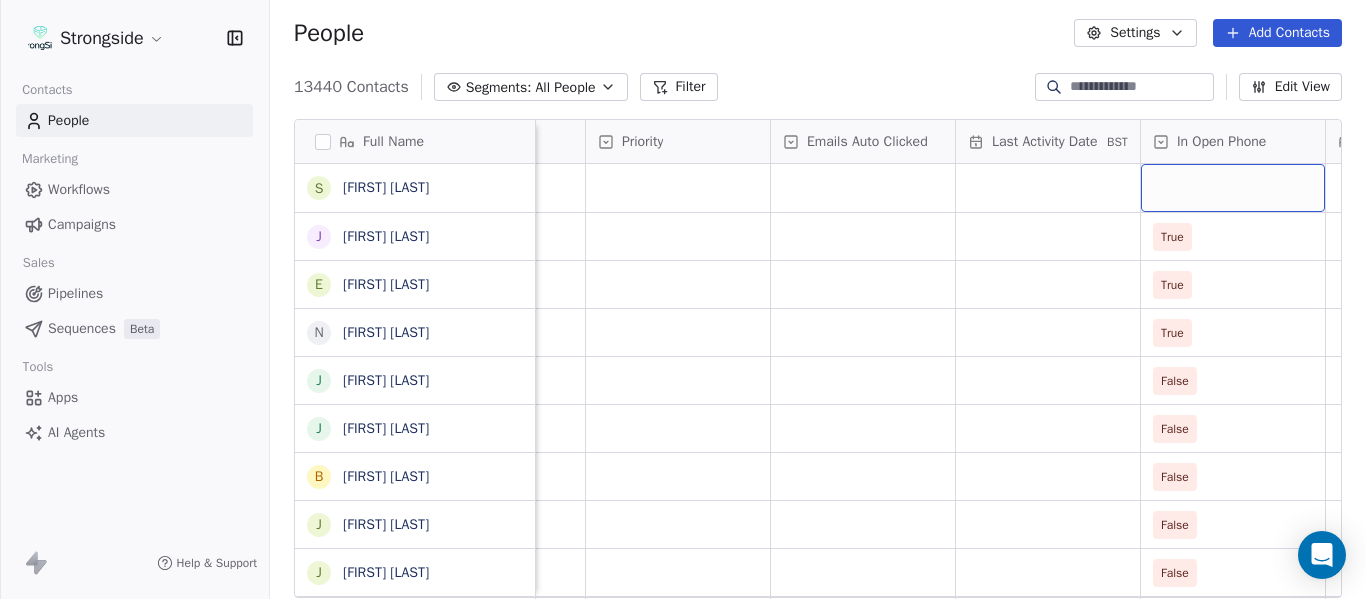 scroll, scrollTop: 0, scrollLeft: 2013, axis: horizontal 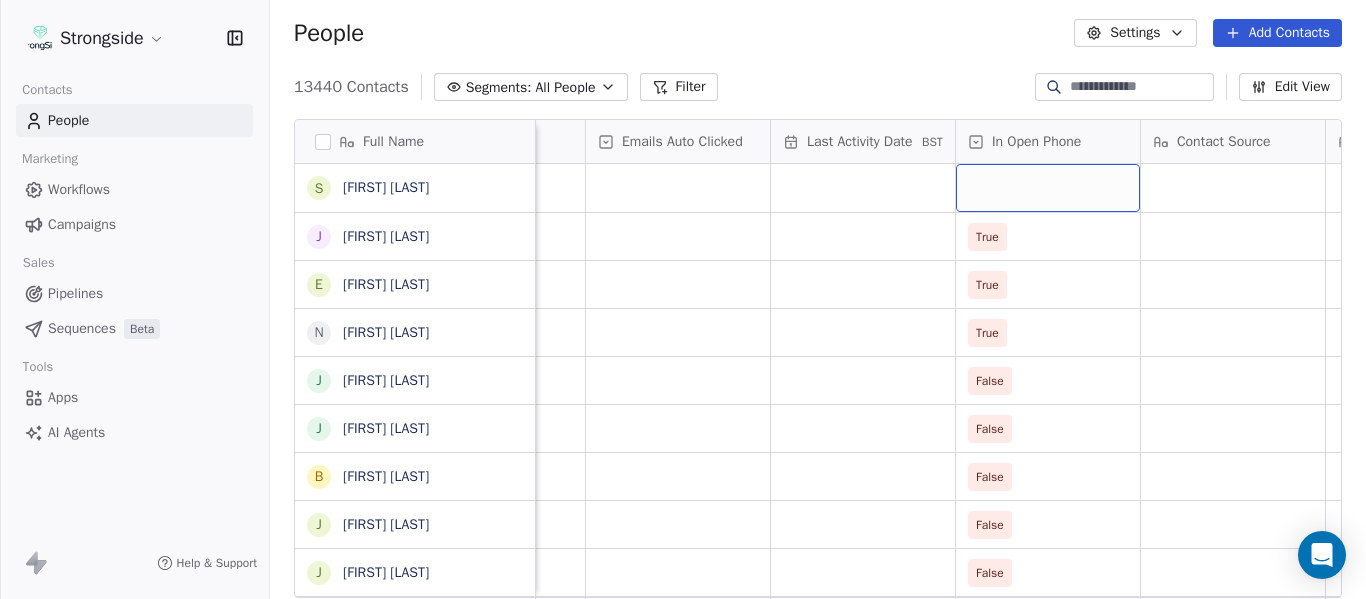 click at bounding box center [1048, 188] 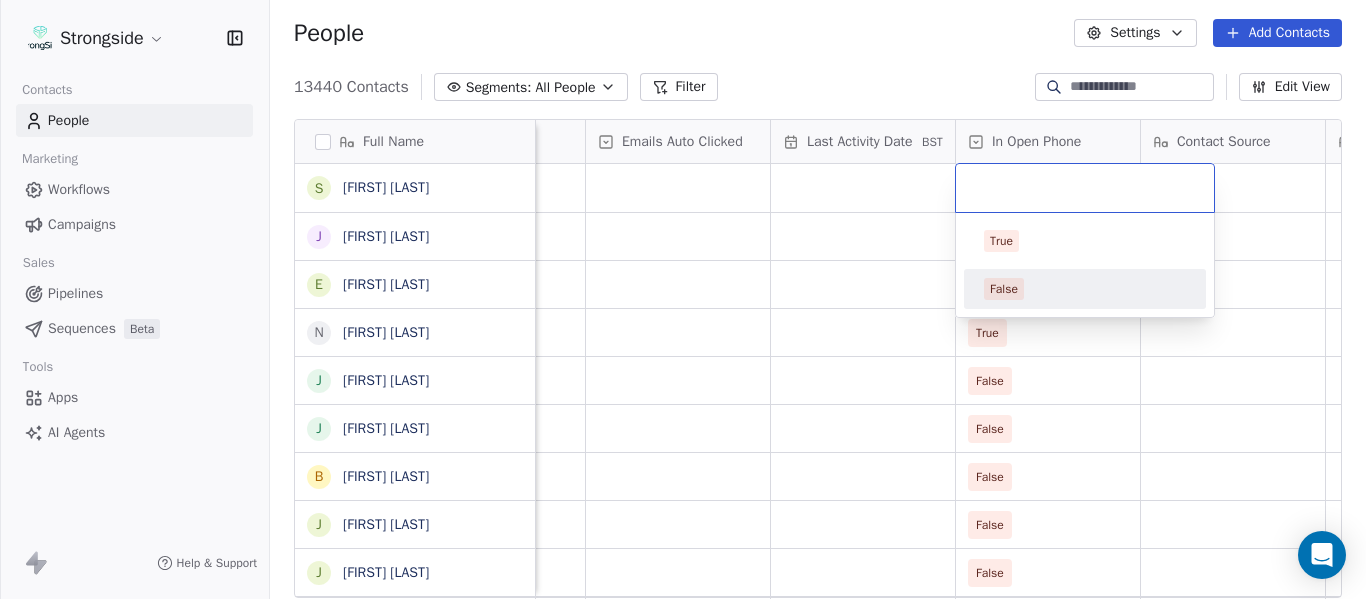click on "False" at bounding box center (1085, 289) 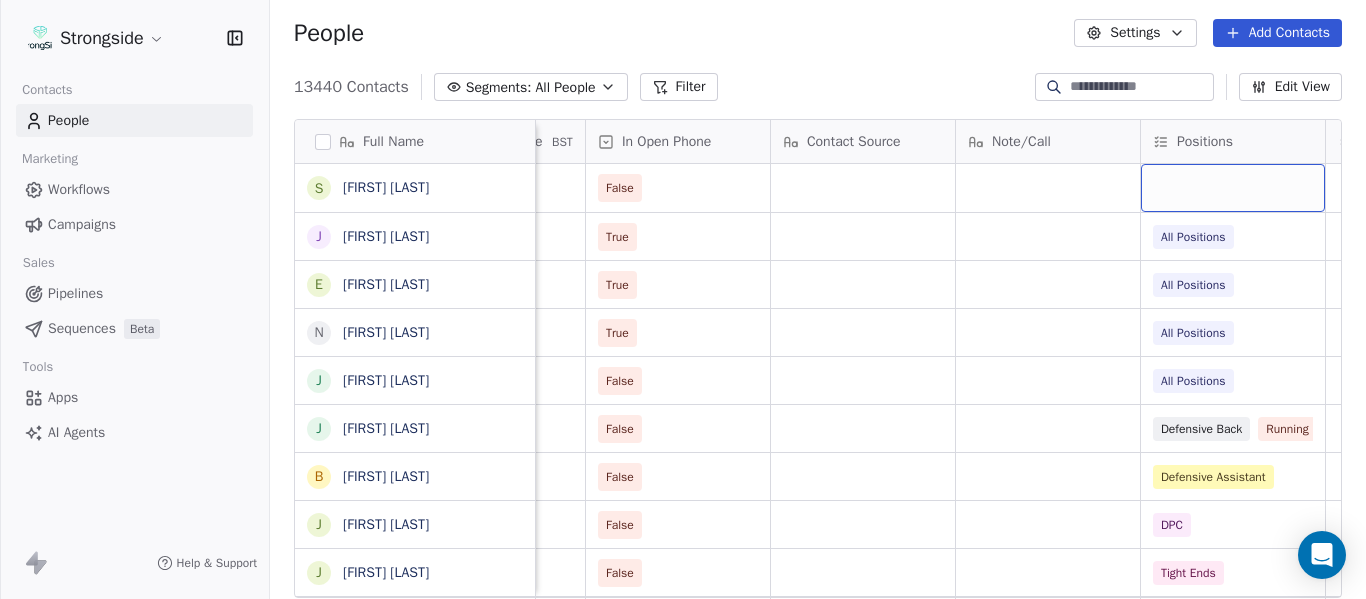 scroll, scrollTop: 0, scrollLeft: 2568, axis: horizontal 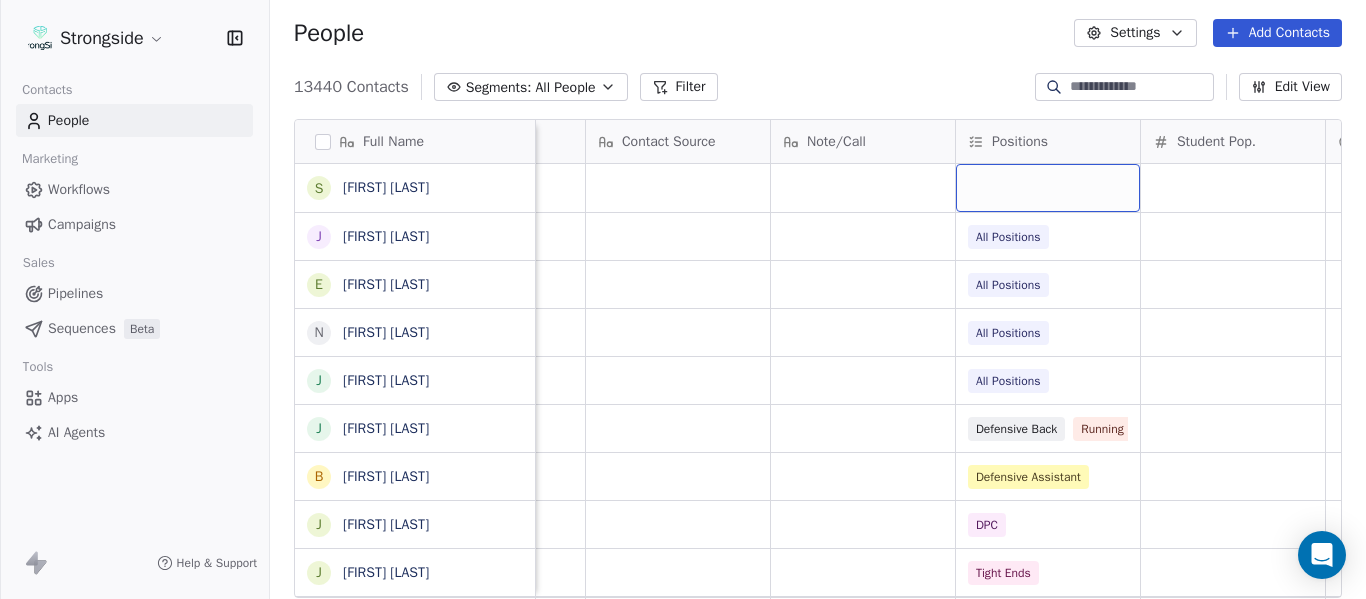 click at bounding box center (1048, 188) 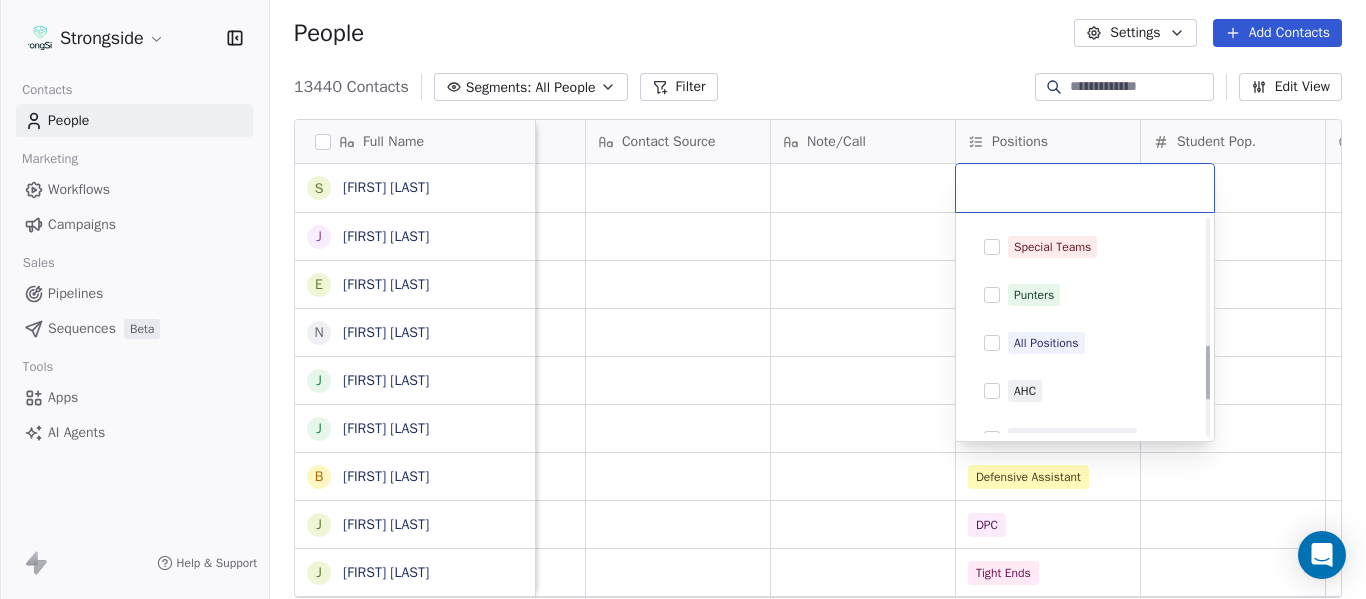 scroll, scrollTop: 500, scrollLeft: 0, axis: vertical 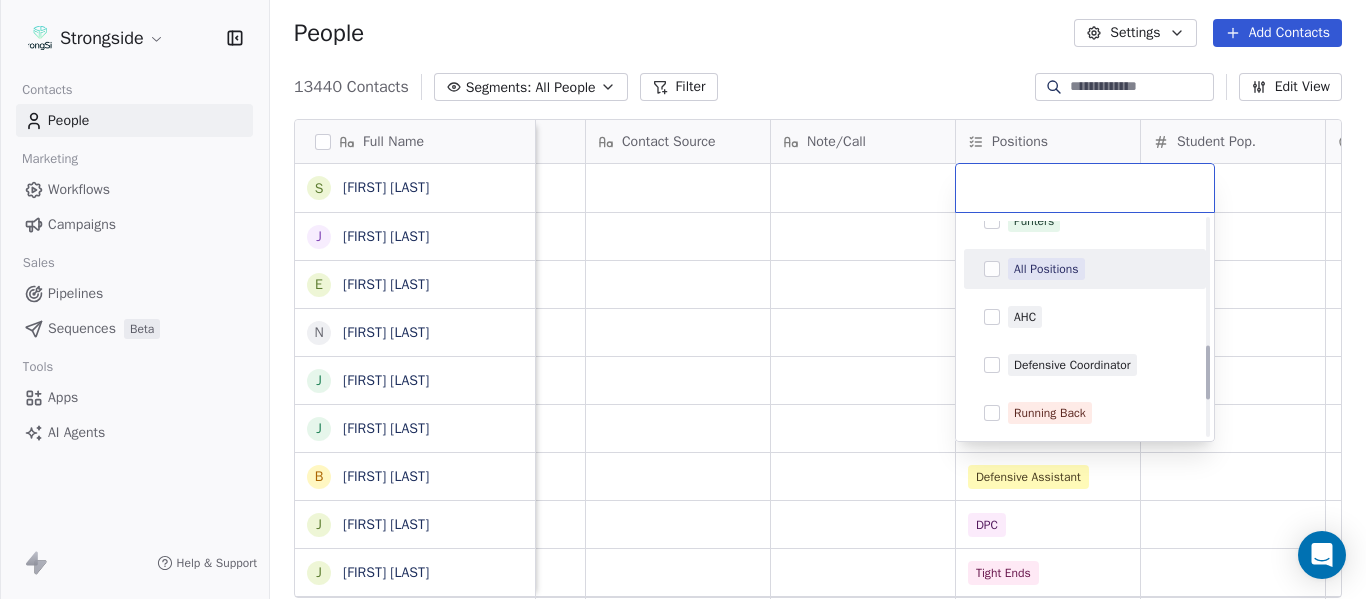 click on "All Positions" at bounding box center [1046, 269] 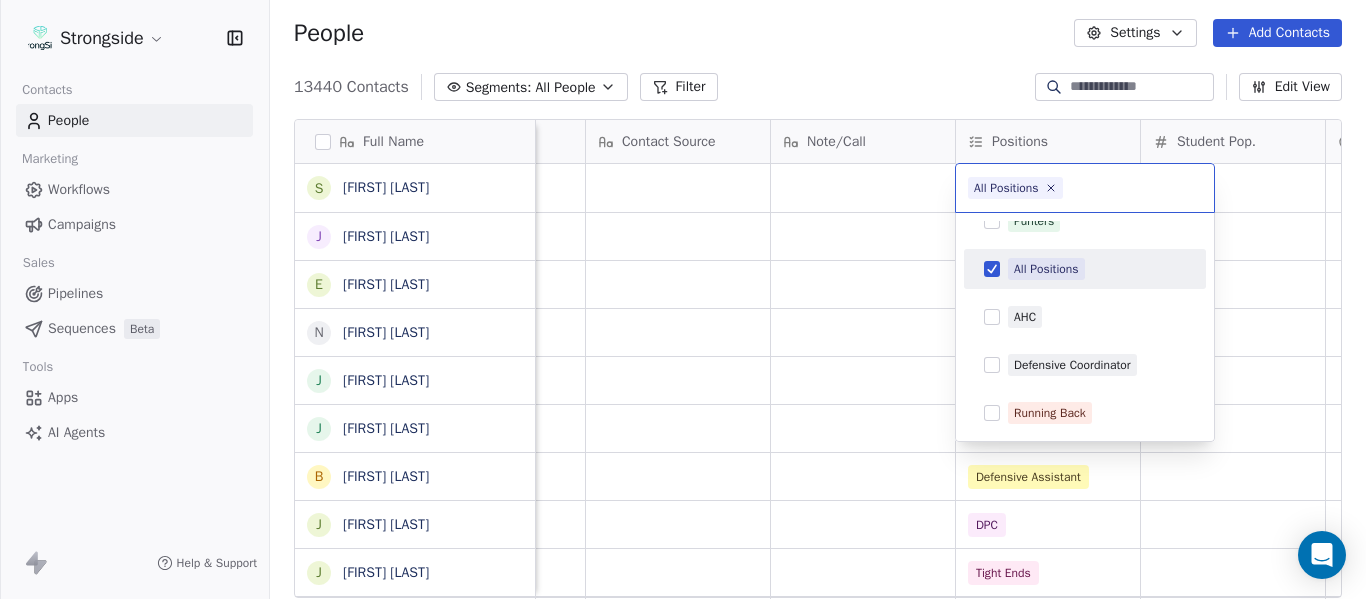 click on "Strongside Contacts People Marketing Workflows Campaigns Sales Pipelines Sequences Beta Tools Apps AI Agents Help & Support People Settings  Add Contacts 13440 Contacts Segments: All People Filter  Edit View Tag Add to Sequence Export Full Name S [FIRST] [LAST] J [FIRST] [LAST] E [FIRST] [LAST] N [FIRST] [LAST] J [FIRST] [LAST] J [FIRST] [LAST] B [FIRST] [LAST] J [FIRST] [LAST] J [FIRST] [LAST] K [FIRST] [LAST] T [FIRST] [LAST] C [FIRST] [LAST] D [FIRST] [LAST] J [FIRST] [LAST] T [FIRST] [LAST] M [FIRST] [LAST] K [FIRST] [LAST] P [FIRST] [LAST] F [FIRST] [LAST] G [FIRST] [LAST] S [FIRST] [LAST] R [FIRST] [LAST] B [FIRST] [LAST] J [FIRST] [LAST] S [FIRST] [LAST] A [FIRST] [LAST] J [FIRST] [LAST] J [FIRST] [LAST] D [FIRST] [LAST] M [FIRST] [LAST] Priority Emails Auto Clicked Last Activity Date BST In Open Phone Contact Source Note/Call Positions Student Pop. Lead Account   False   True All Positions   True All Positions   True All Positions   False All Positions   False Defensive Back Running Back   False Defensive Assistant   False DPC   False   False" at bounding box center [683, 299] 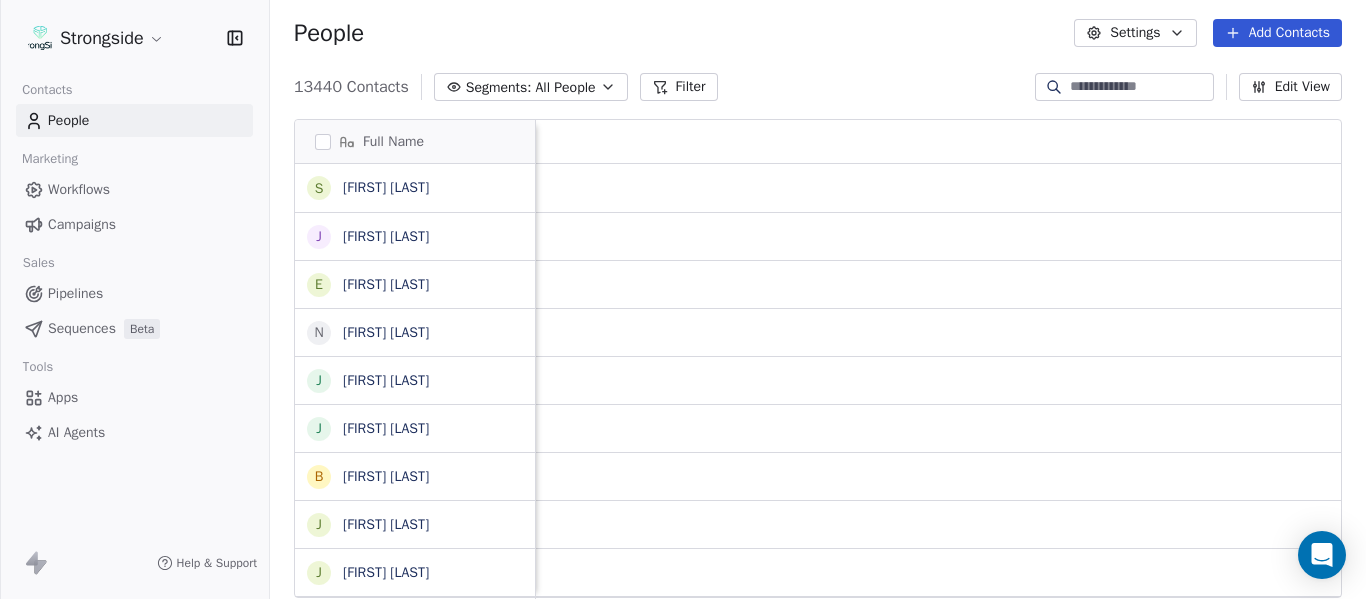 scroll, scrollTop: 0, scrollLeft: 0, axis: both 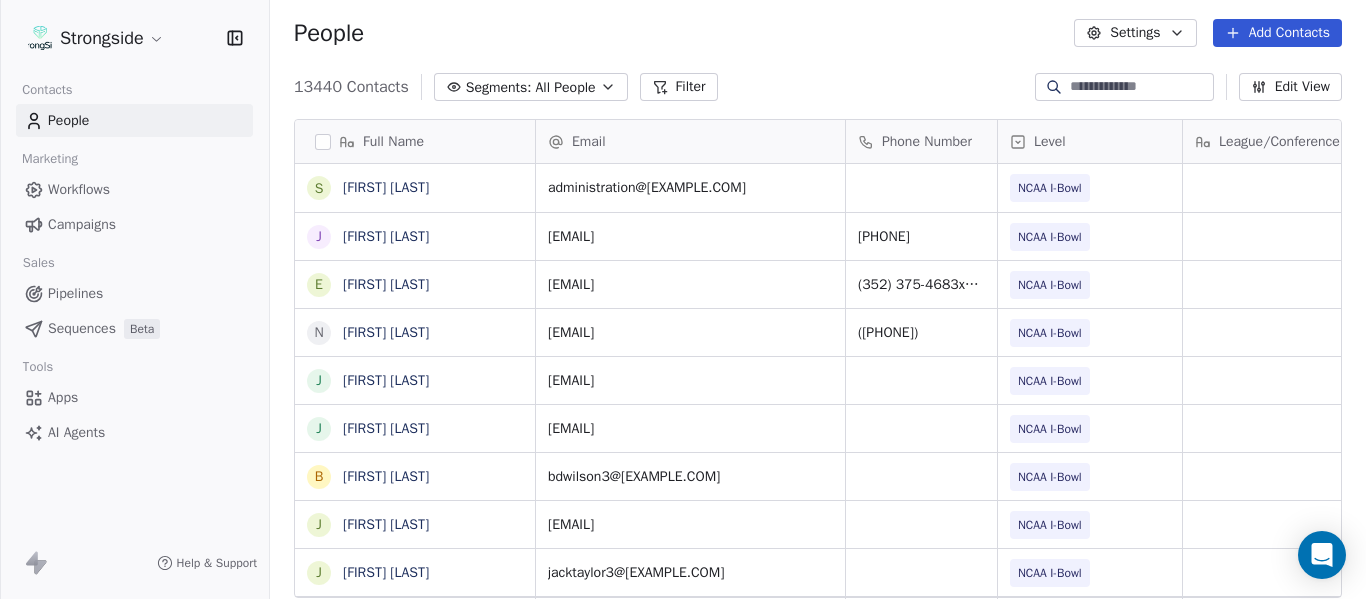 click on "Add Contacts" at bounding box center [1277, 33] 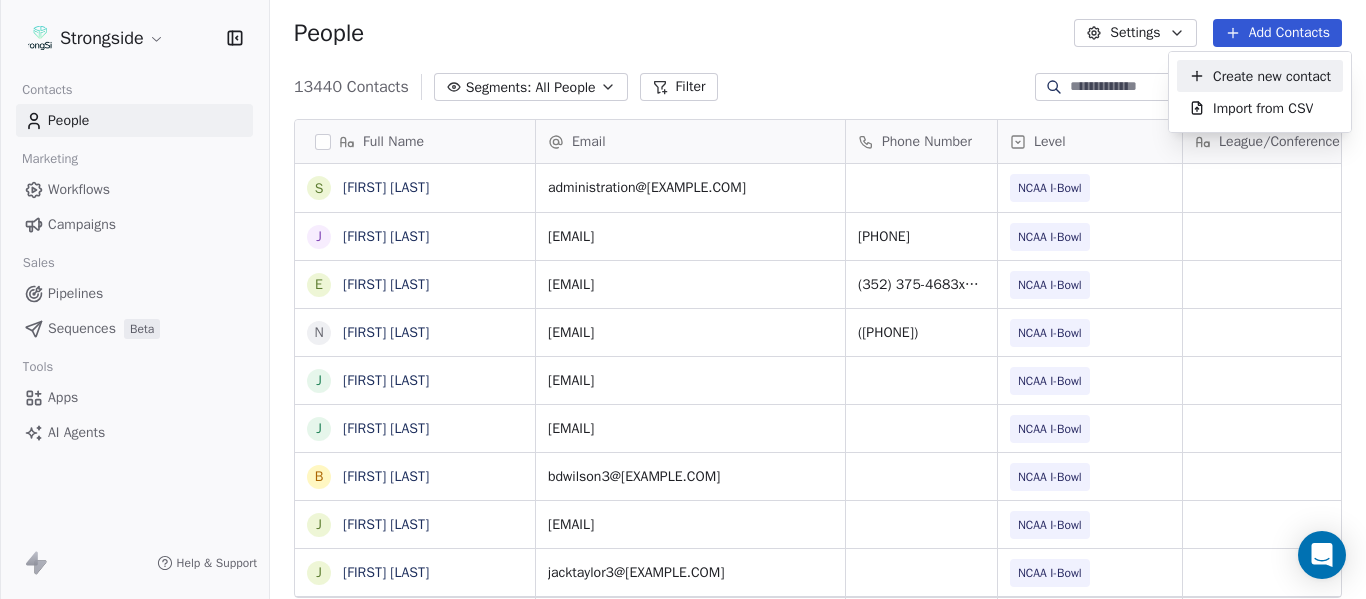 click on "Create new contact" at bounding box center [1272, 76] 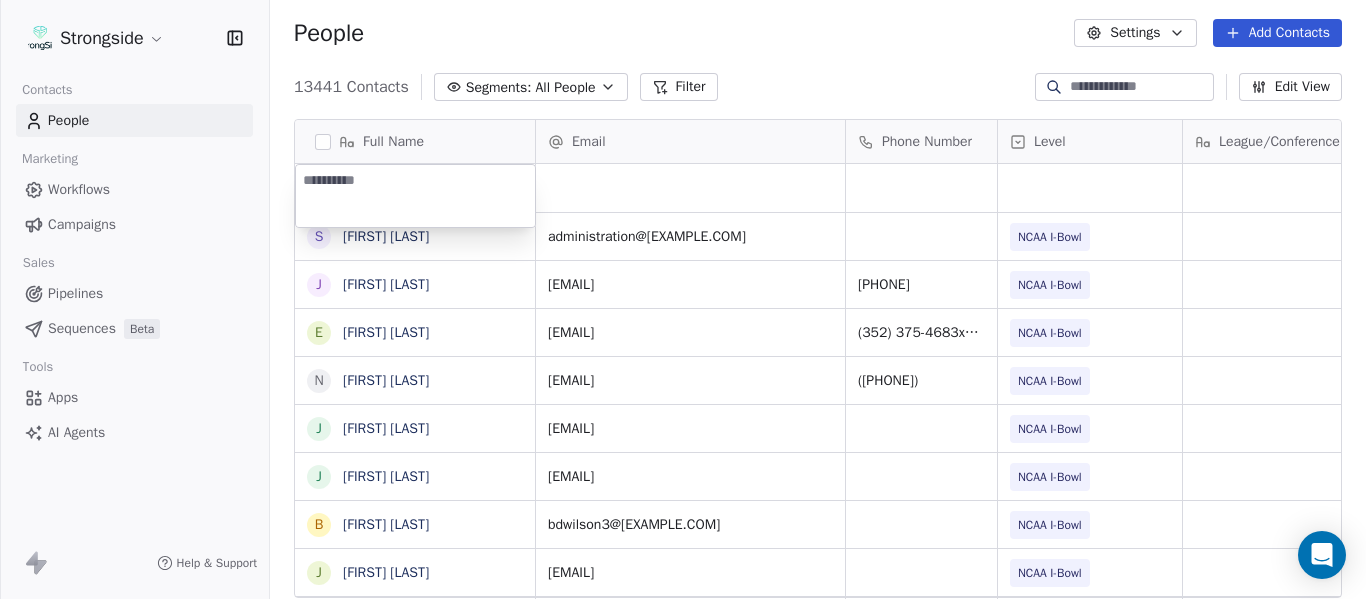 type on "**********" 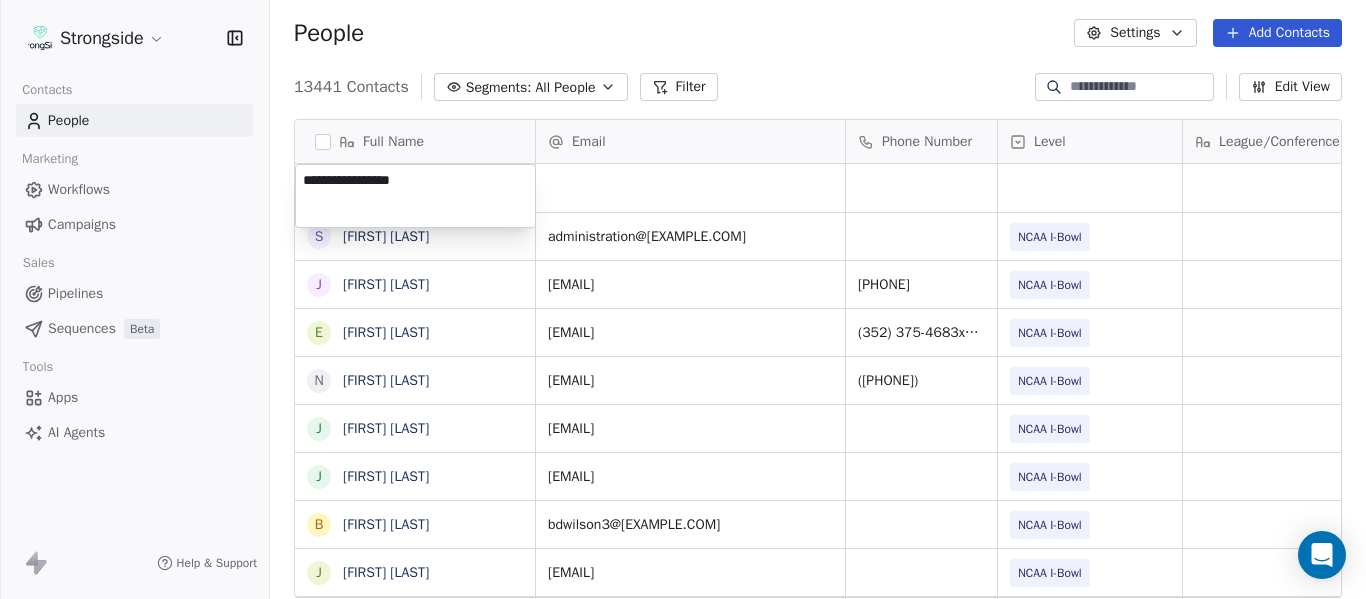 click on "Strongside Contacts People Marketing Workflows Campaigns Sales Pipelines Sequences Beta Tools Apps AI Agents Help & Support People Settings  Add Contacts 13441 Contacts Segments: All People Filter  Edit View Tag Add to Sequence Export Full Name S [FIRST] [LAST] J [FIRST] [LAST] E [FIRST] [LAST] N [FIRST] [LAST] J [FIRST] [LAST] J [FIRST] [LAST] B [FIRST] [LAST] J [FIRST] [LAST] J [FIRST] [LAST] K [FIRST] [LAST] T [FIRST] [LAST] C [FIRST] [LAST] D [FIRST] [LAST] J [FIRST] [LAST] T [FIRST] [LAST] M [FIRST] [LAST] K [FIRST] [LAST] P [FIRST] [LAST] F [FIRST] [LAST] G [FIRST] [LAST] S [FIRST] [LAST] R [FIRST] [LAST] B [FIRST] [LAST] J [FIRST] [LAST] S [FIRST] [LAST] A [FIRST] [LAST] J [FIRST] [LAST] J [FIRST] [LAST] D [FIRST] [LAST] M [FIRST] [LAST] Email Phone Number Level League/Conference Organization Tags Created Date BST Jul 24, 2025 09:15 PM administration@[EXAMPLE.COM] NCAA I-Bowl UNIVERSITY OF FLORIDA Jul 24, 2025 09:14 PM jacobla@[EXAMPLE.COM] ([PHONE]) NCAA I-Bowl UNIVERSITY OF FLORIDA Jul 24, 2025 09:11 PM ellieo@[EXAMPLE.COM] ([PHONE])" at bounding box center [683, 299] 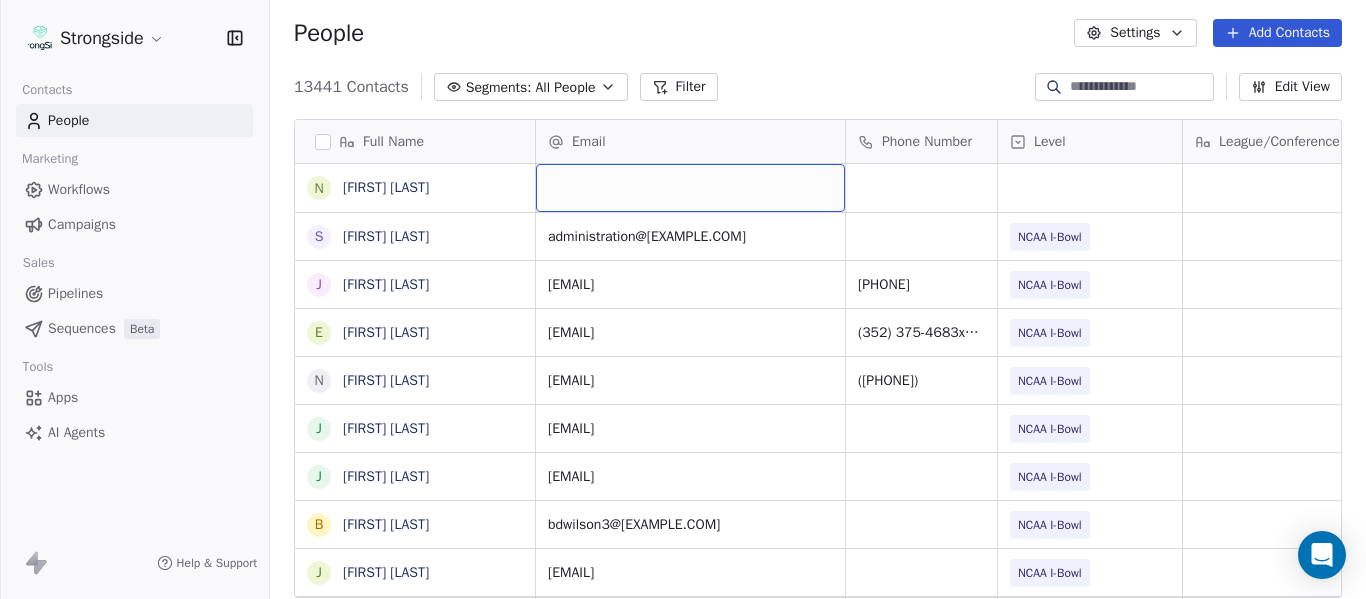 click at bounding box center (690, 188) 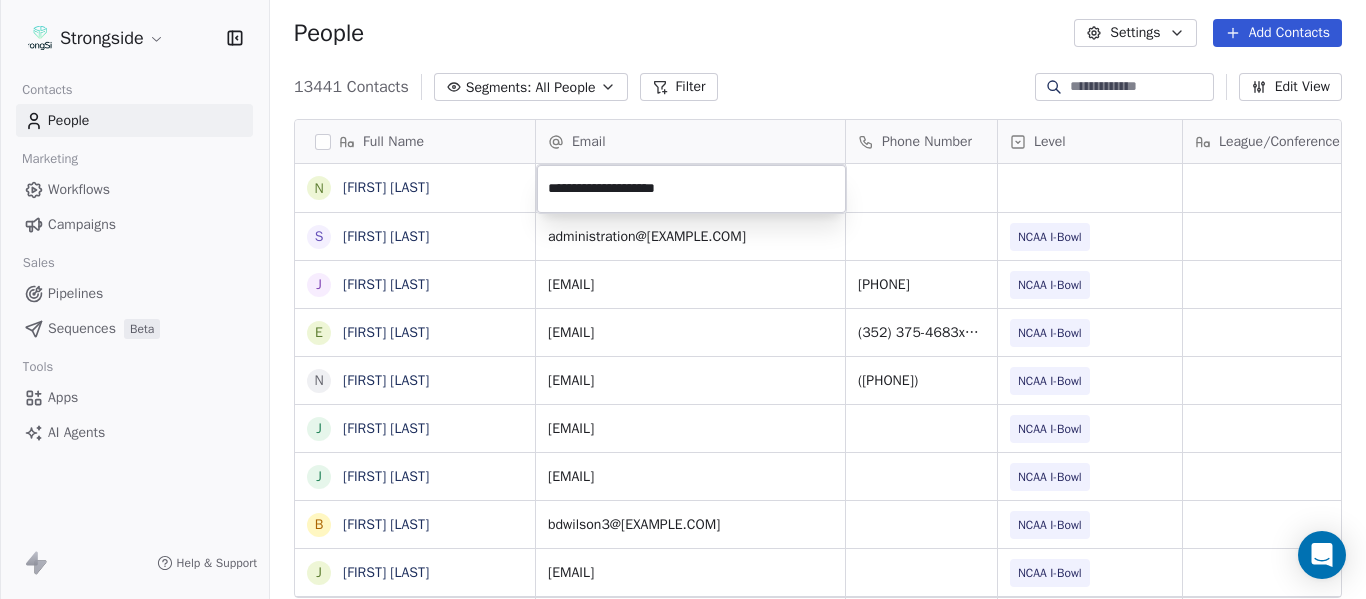 click on "Strongside Contacts People Marketing Workflows Campaigns Sales Pipelines Sequences Beta Tools Apps AI Agents Help & Support People Settings  Add Contacts 13441 Contacts Segments: All People Filter  Edit View Tag Add to Sequence Export Full Name N [FIRST] [LAST] S [FIRST] [LAST] J [FIRST] [LAST] E [FIRST] [LAST] N [FIRST] [LAST] J [FIRST] [LAST] J [FIRST] [LAST] B [FIRST] [LAST] J [FIRST] [LAST] J [FIRST] [LAST] K [FIRST] [LAST] T [FIRST] [LAST] C [FIRST] [LAST] D [FIRST] [LAST] J [FIRST] [LAST] T [FIRST] [LAST] M [FIRST] [LAST] K [FIRST] [LAST] P [FIRST] [LAST] F [FIRST] [LAST] G [FIRST] [LAST] S [FIRST] [LAST] R [FIRST] [LAST] B [FIRST] [LAST] J [FIRST] [LAST] S [FIRST] [LAST] A [FIRST] [LAST] J [FIRST] [LAST] J [FIRST] [LAST] D [FIRST] [LAST] Email Phone Number Level League/Conference Organization Tags Created Date BST Jul 24, 2025 09:15 PM [EMAIL] NCAA I-Bowl UNIVERSITY OF FLORIDA Jul 24, 2025 09:14 PM [EMAIL] ([PHONE]) NCAA I-Bowl UNIVERSITY OF FLORIDA Jul 24, 2025 09:11 PM [EMAIL]" at bounding box center [683, 299] 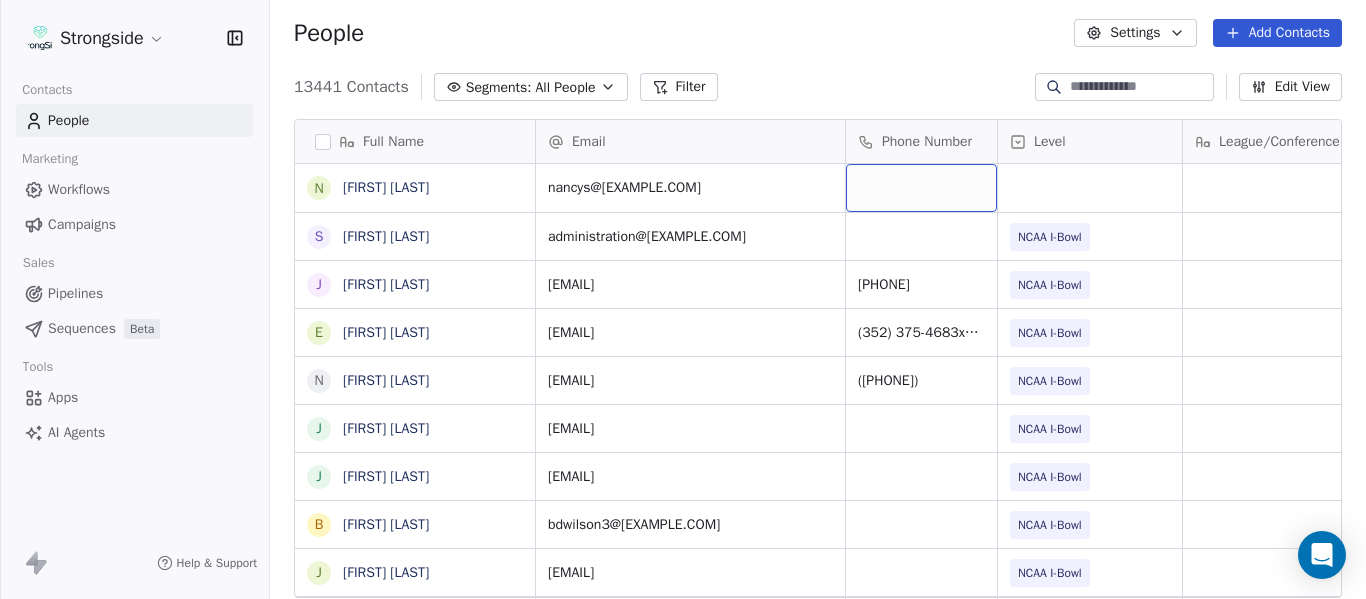 click at bounding box center [921, 188] 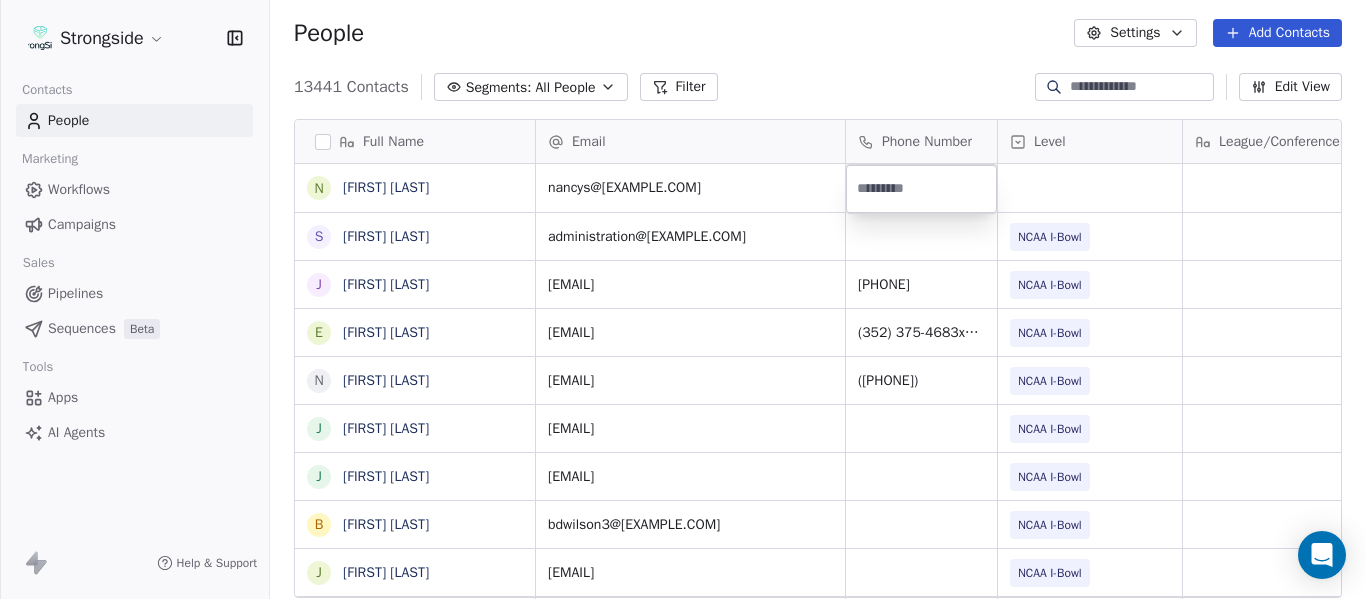 type on "**********" 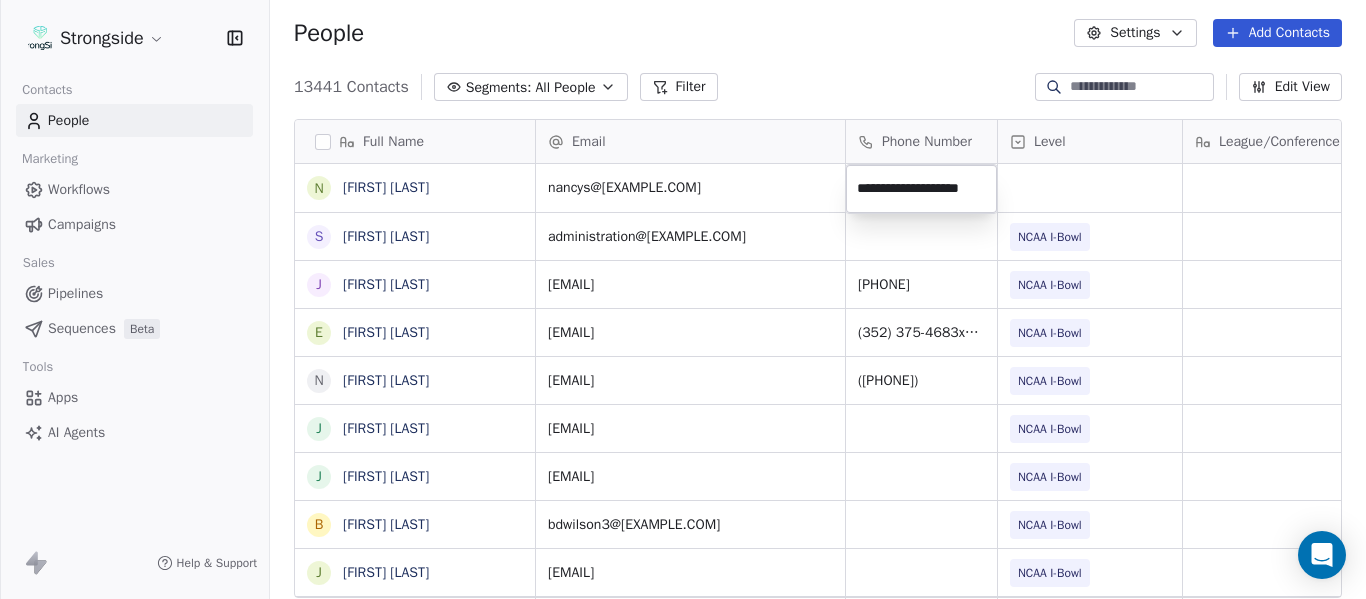 click on "Strongside Contacts People Marketing Workflows Campaigns Sales Pipelines Sequences Beta Tools Apps AI Agents Help & Support People Settings  Add Contacts 13441 Contacts Segments: All People Filter  Edit View Tag Add to Sequence Export Full Name N [FIRST] [LAST] S [FIRST] [LAST] J [FIRST] [LAST] E [FIRST] [LAST] N [FIRST] [LAST] J [FIRST] [LAST] J [FIRST] [LAST] B [FIRST] [LAST] J [FIRST] [LAST] J [FIRST] [LAST] K [FIRST] [LAST] T [FIRST] [LAST] C [FIRST] [LAST] D [FIRST] [LAST] J [FIRST] [LAST] T [FIRST] [LAST] M [FIRST] [LAST] K [FIRST] [LAST] P [FIRST] [LAST] F [FIRST] [LAST] G [FIRST] [LAST] S [FIRST] [LAST] R [FIRST] [LAST] B [FIRST] [LAST] J [FIRST] [LAST] S [FIRST] [LAST] A [FIRST] [LAST] J [FIRST] [LAST] J [FIRST] [LAST] D [FIRST] [LAST] Email Phone Number Level League/Conference Organization Tags Created Date BST [EMAIL] Jul 24, 2025 09:15 PM [EMAIL] NCAA I-Bowl UNIVERSITY OF FLORIDA Jul 24, 2025 09:14 PM [EMAIL] ([PHONE]) NCAA I-Bowl UNIVERSITY OF FLORIDA Jul 24, 2025 09:11 PM" at bounding box center [683, 299] 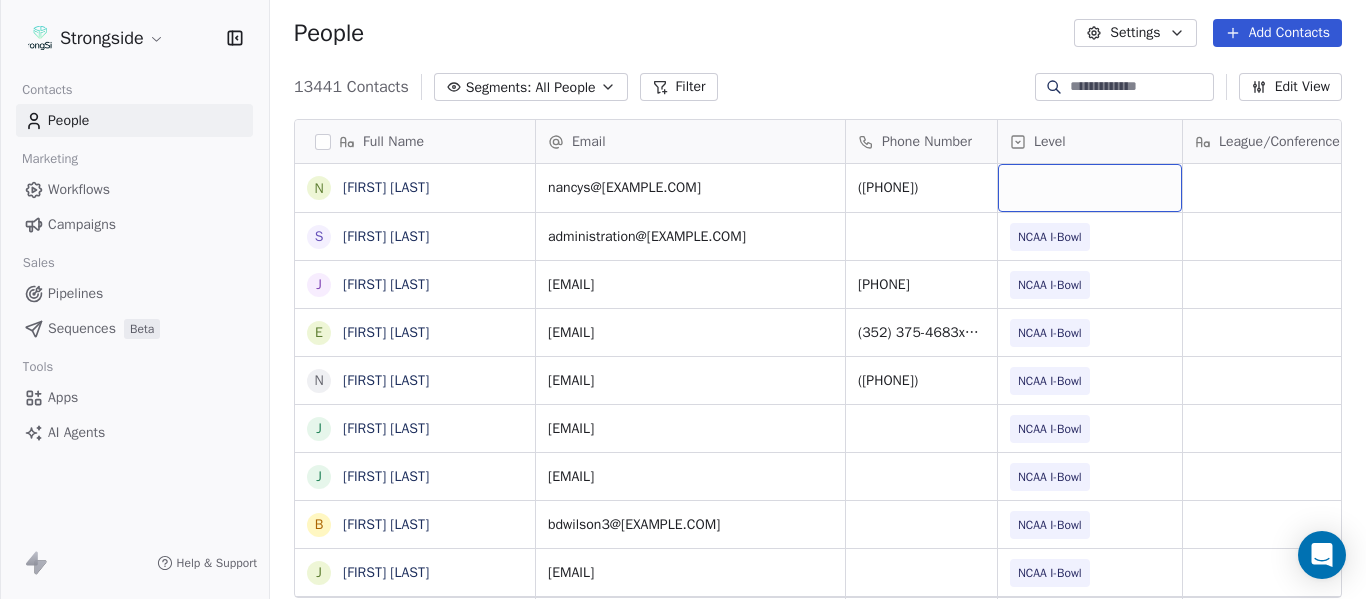 click at bounding box center [1090, 188] 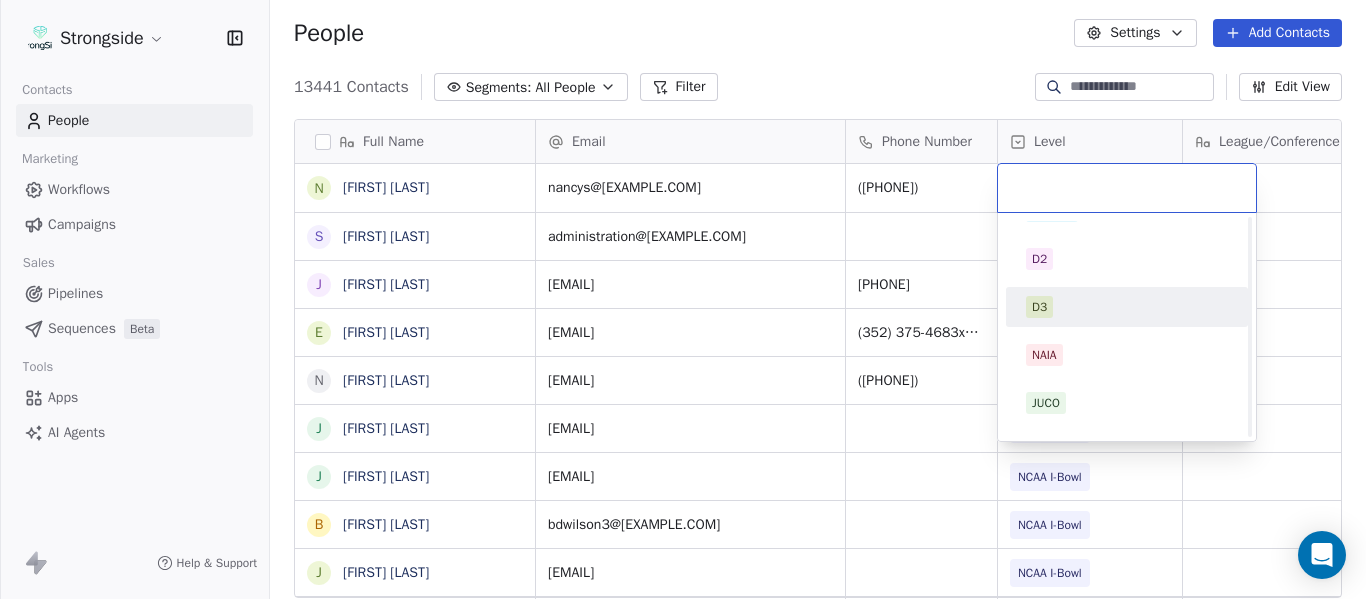 scroll, scrollTop: 212, scrollLeft: 0, axis: vertical 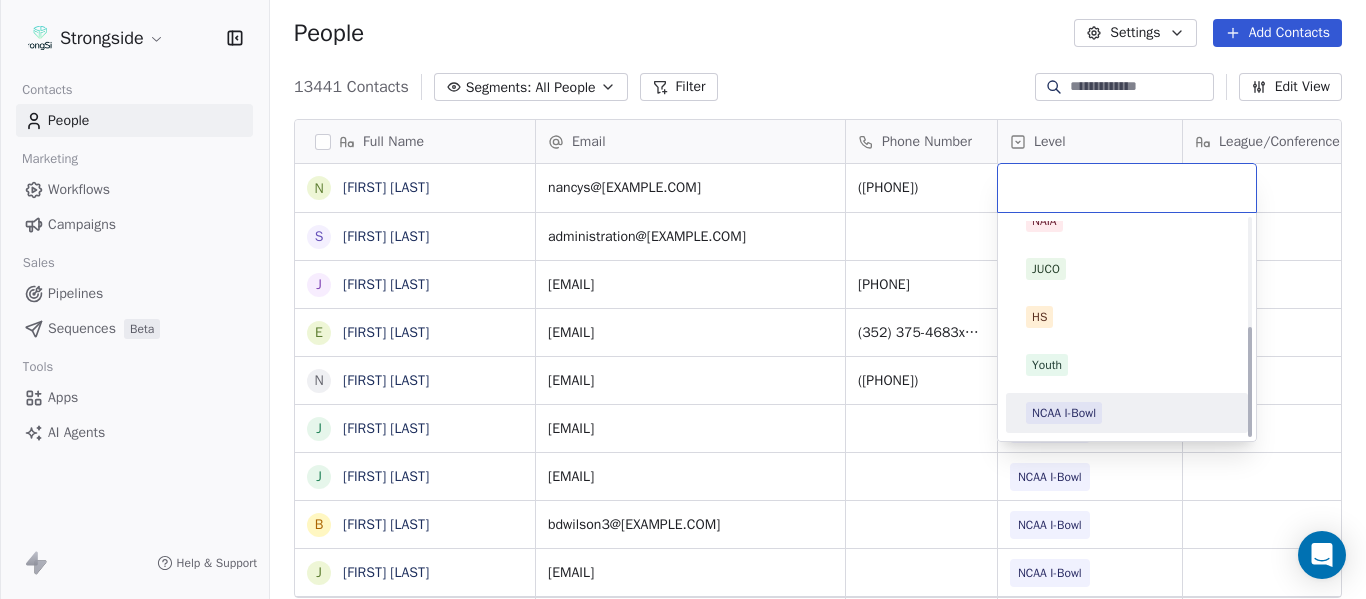 click on "NCAA I-Bowl" at bounding box center [1127, 413] 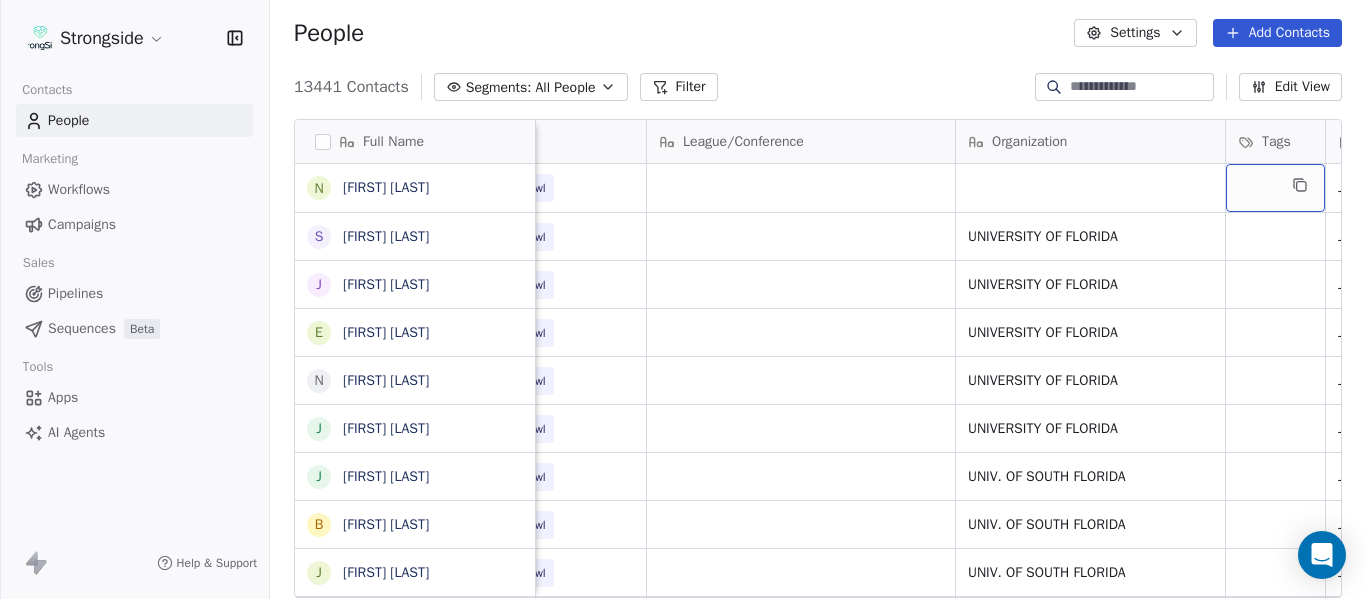 scroll, scrollTop: 0, scrollLeft: 721, axis: horizontal 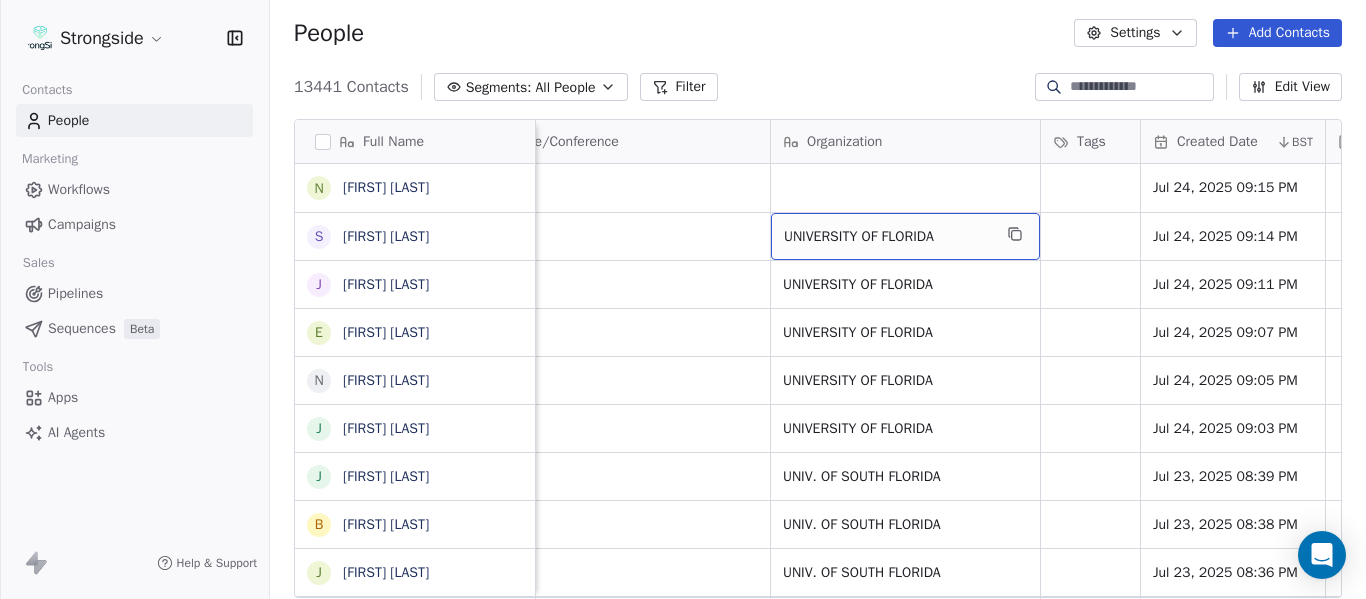 click on "UNIVERSITY OF FLORIDA" at bounding box center [905, 236] 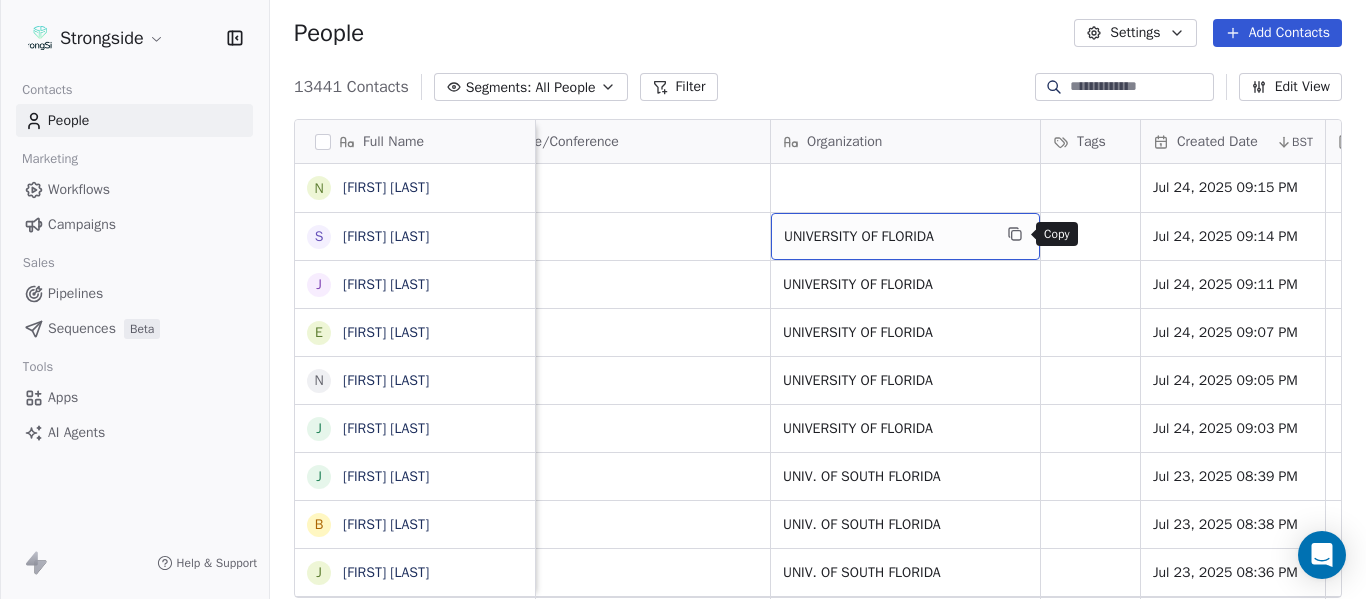 click 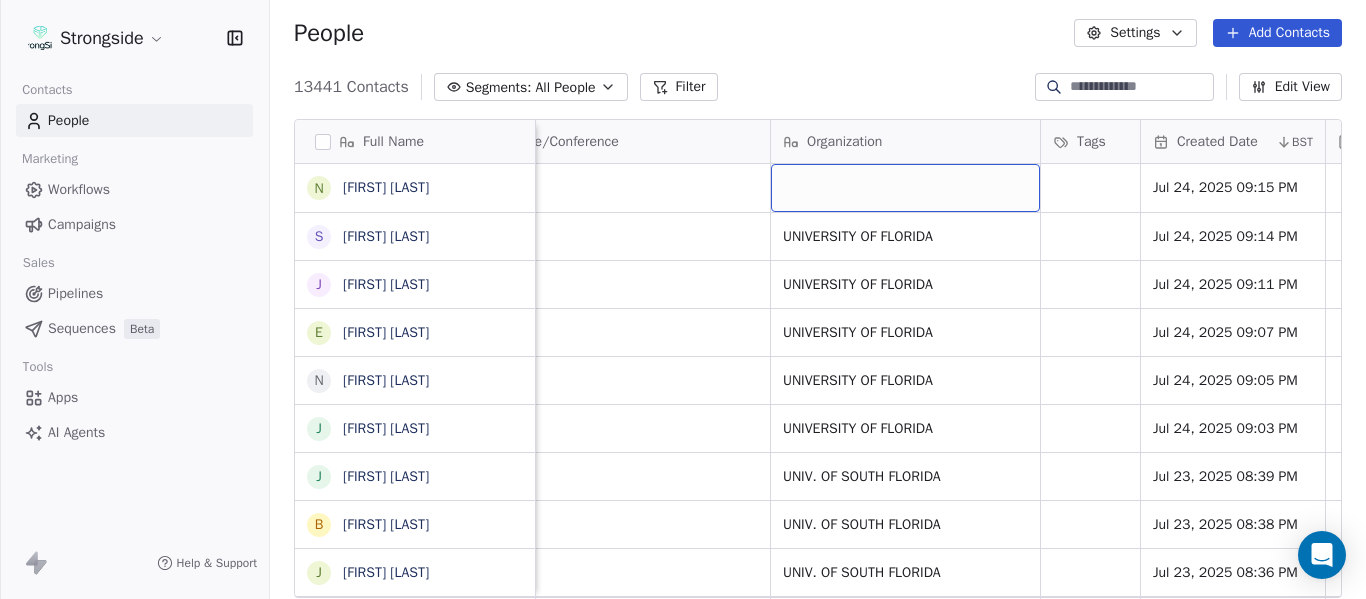 click at bounding box center [905, 188] 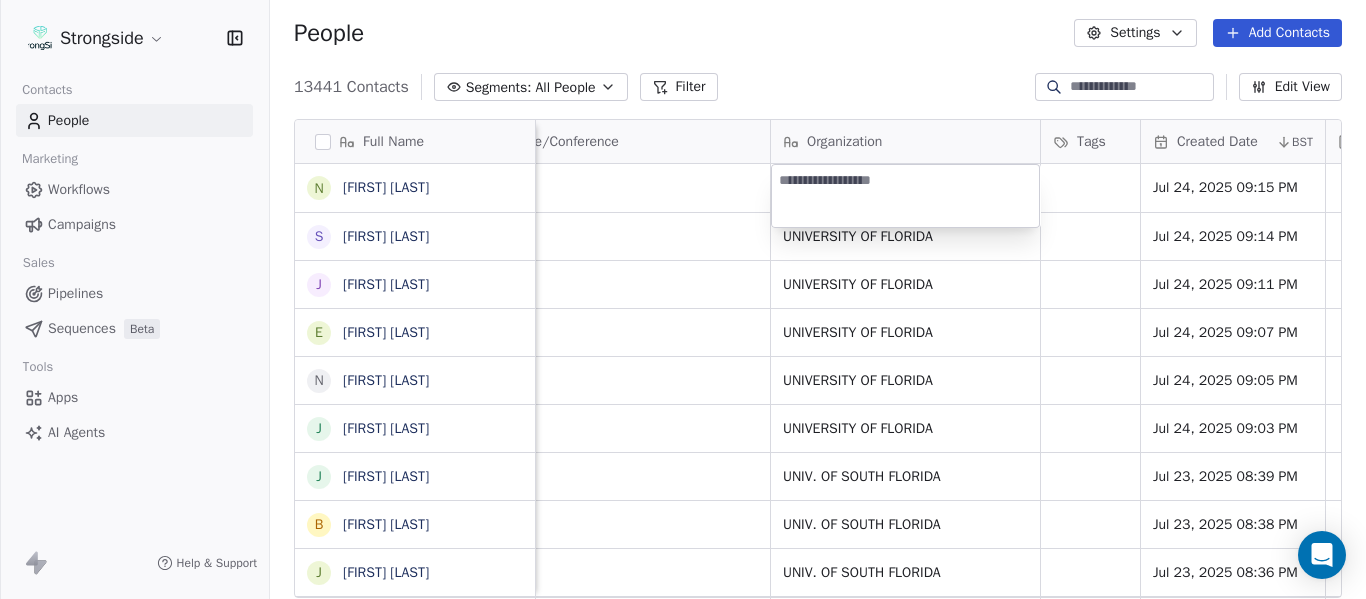 type on "**********" 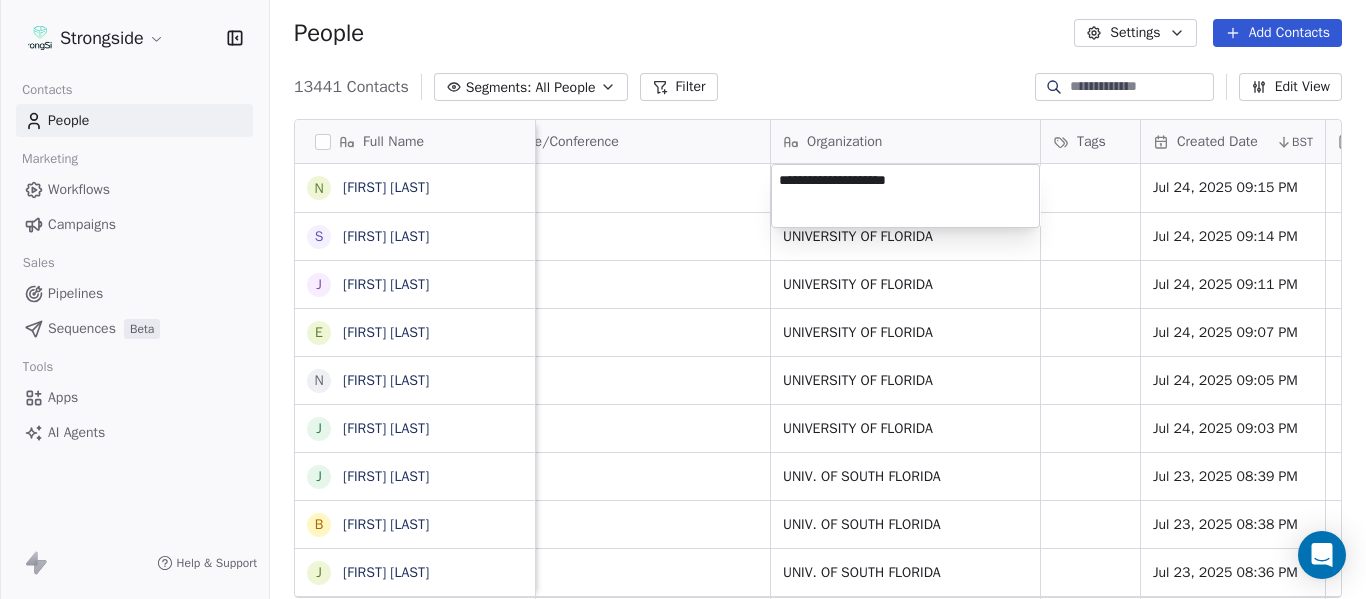 click on "Strongside Contacts People Marketing Workflows Campaigns Sales Pipelines Sequences Beta Tools Apps AI Agents Help & Support People Settings  Add Contacts 13441 Contacts Segments: All People Filter  Edit View Tag Add to Sequence Export Full Name N [FIRST] [LAST] S [FIRST] [LAST] J [FIRST] [LAST] E [FIRST] [LAST] N [FIRST] [LAST] J [FIRST] [LAST] J [FIRST] [LAST] B [FIRST] [LAST] J [FIRST] [LAST] J [FIRST] [LAST] K [FIRST] [LAST] T [FIRST] [LAST] C [FIRST] [LAST] D [FIRST] [LAST] J [FIRST] [LAST] T [FIRST] [LAST] M [FIRST] [LAST] K [FIRST] [LAST] P [FIRST] [LAST] F [FIRST] [LAST] G [FIRST] [LAST] S [FIRST] [LAST] R [FIRST] [LAST] B [FIRST] [LAST] J [FIRST] [LAST] S [FIRST] [LAST] A [FIRST] [LAST] J [FIRST] [LAST] J [FIRST] [LAST] D [FIRST] [LAST] Email Phone Number Level League/Conference Organization Tags Created Date BST Status Job Title Priority Emails Auto Clicked [EMAIL] 	([PHONE]) NCAA I-Bowl Jul 24, 2025 09:15 PM [EMAIL] NCAA I-Bowl UNIVERSITY OF FLORIDA Jul 24, 2025 09:14 PM Athletic Director" at bounding box center [683, 299] 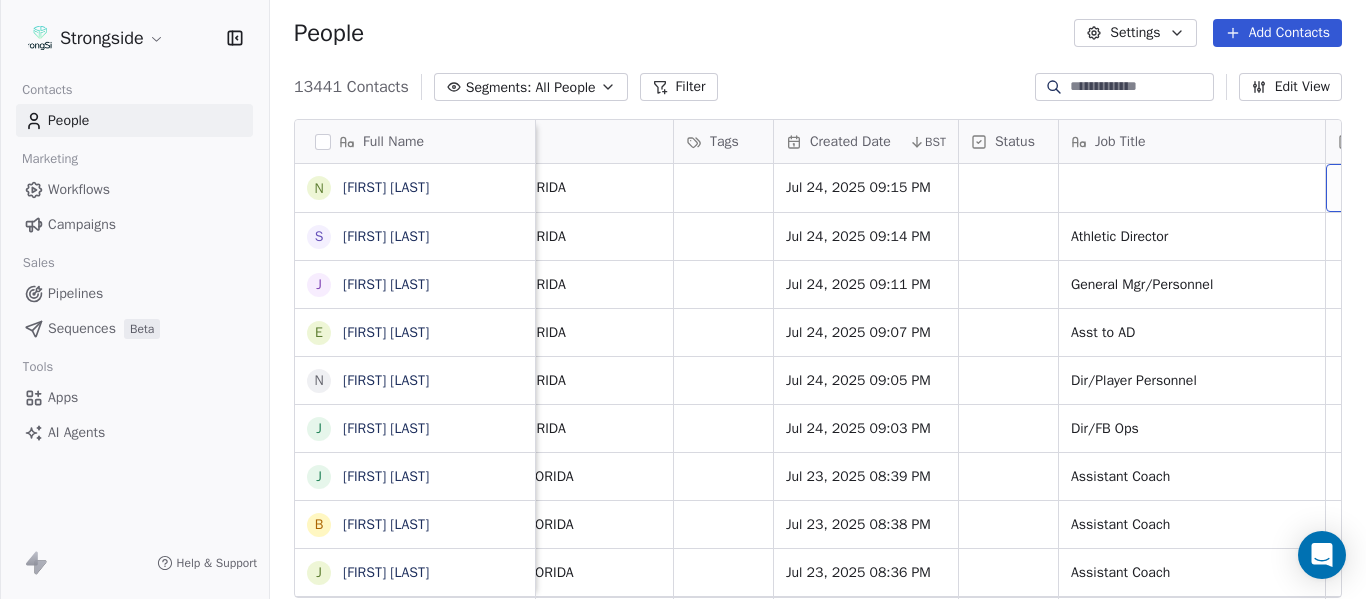 scroll, scrollTop: 0, scrollLeft: 1273, axis: horizontal 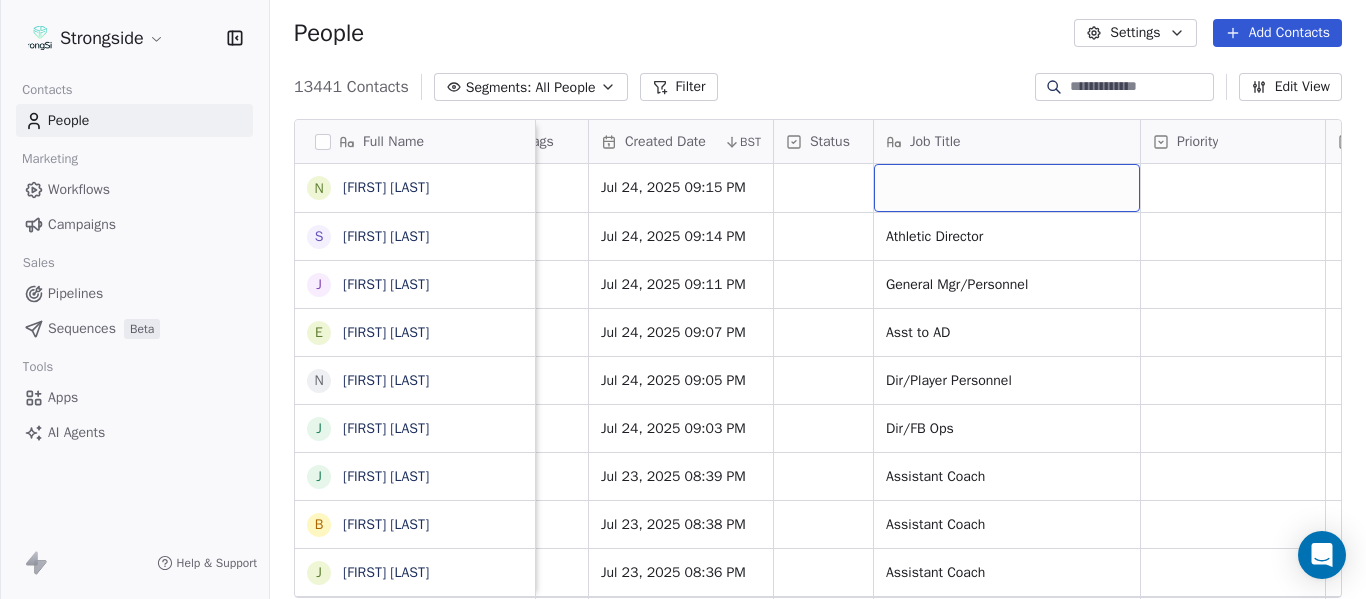 click at bounding box center (1007, 188) 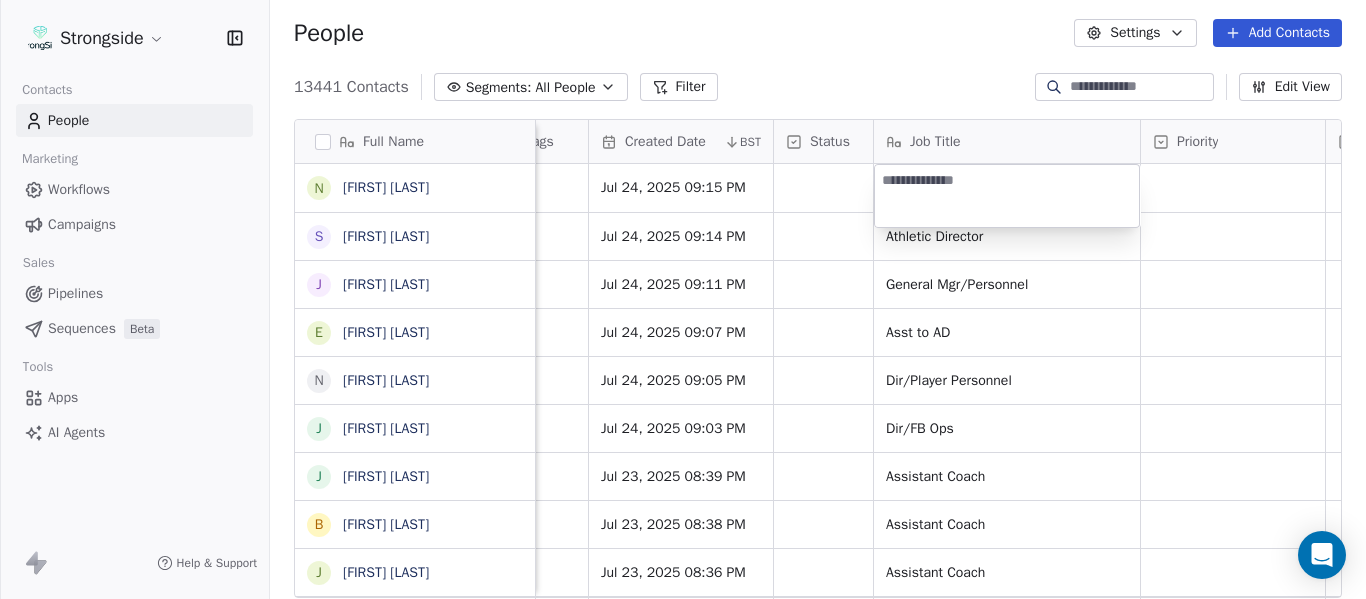 type on "**********" 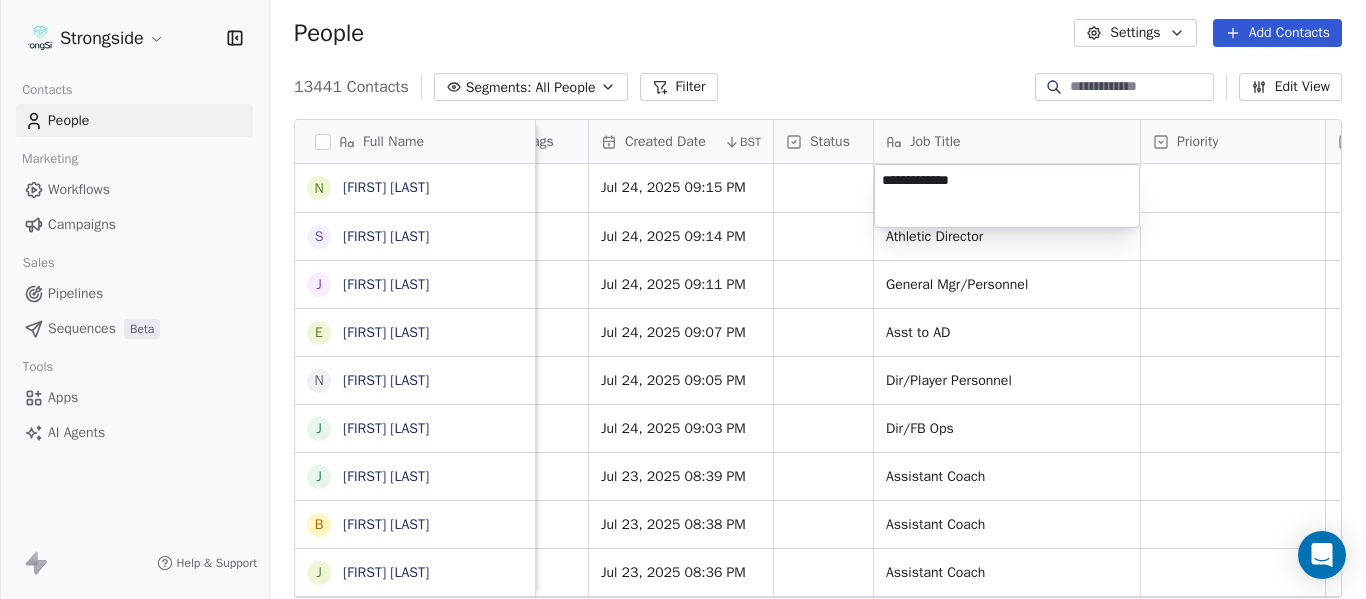 click on "Strongside Contacts People Marketing Workflows Campaigns Sales Pipelines Sequences Beta Tools Apps AI Agents Help & Support People Settings  Add Contacts 13441 Contacts Segments: All People Filter  Edit View Tag Add to Sequence Export Full Name N [FIRST] [LAST] S [FIRST] [LAST] J [FIRST] [LAST] E [FIRST] [LAST] N [FIRST] [LAST] J [FIRST] [LAST] J [FIRST] [LAST] B [FIRST] [LAST] J [FIRST] [LAST] J [FIRST] [LAST] K [FIRST] [LAST] T [FIRST] [LAST] C [FIRST] [LAST] D [FIRST] [LAST] J [FIRST] [LAST] T [FIRST] [LAST] M [FIRST] [LAST] K [FIRST] [LAST] P [FIRST] [LAST] F [FIRST] [LAST] G [FIRST] [LAST] S [FIRST] [LAST] R [FIRST] [LAST] B [FIRST] [LAST] J [FIRST] [LAST] S [FIRST] [LAST] A [FIRST] [LAST] J [FIRST] [LAST] J [FIRST] [LAST] D [FIRST] [LAST] Level League/Conference Organization Tags Created Date BST Status Job Title Priority Emails Auto Clicked Last Activity Date BST In Open Phone Contact Source   NCAA I-Bowl UNIVERSITY OF FLORIDA Jul 24, 2025 09:15 PM   NCAA I-Bowl UNIVERSITY OF FLORIDA Jul 24, 2025 09:14 PM Athletic Director False   True" at bounding box center (683, 299) 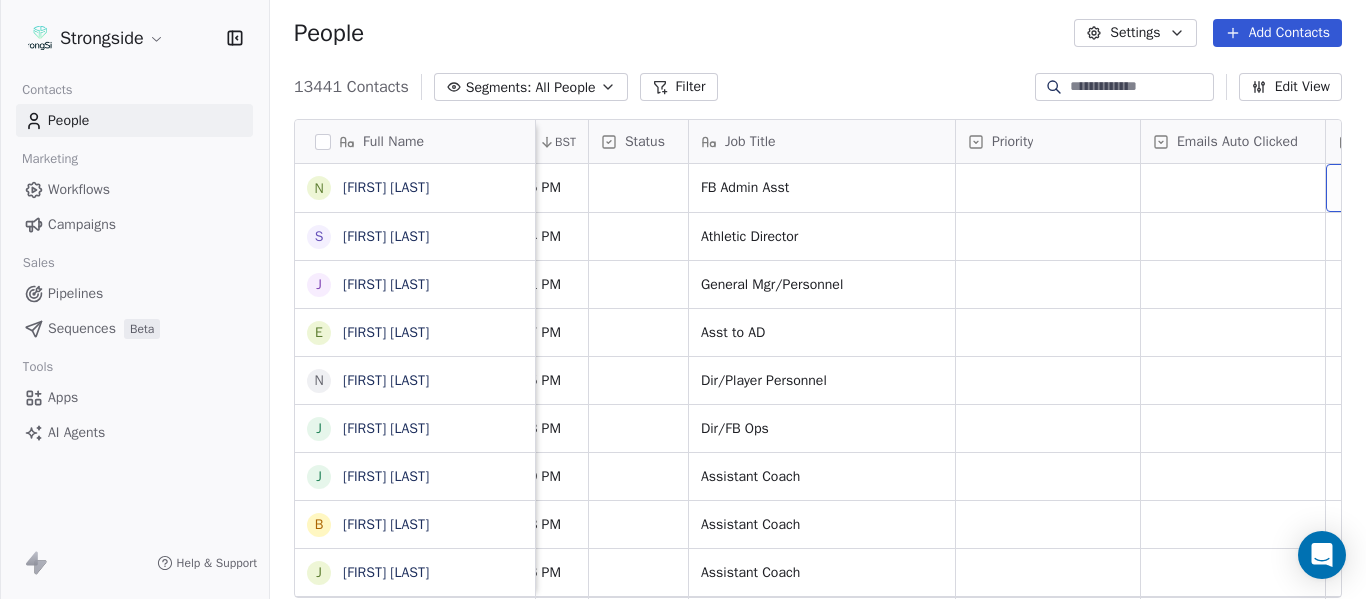 scroll, scrollTop: 0, scrollLeft: 1828, axis: horizontal 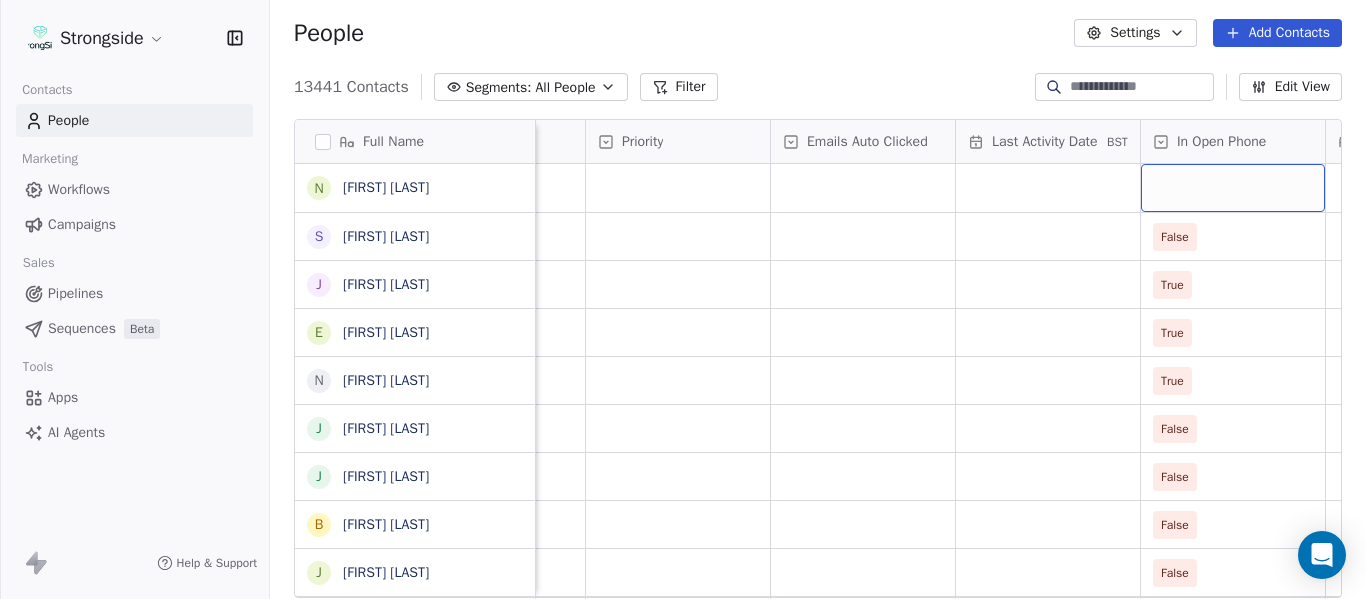 click at bounding box center [1233, 188] 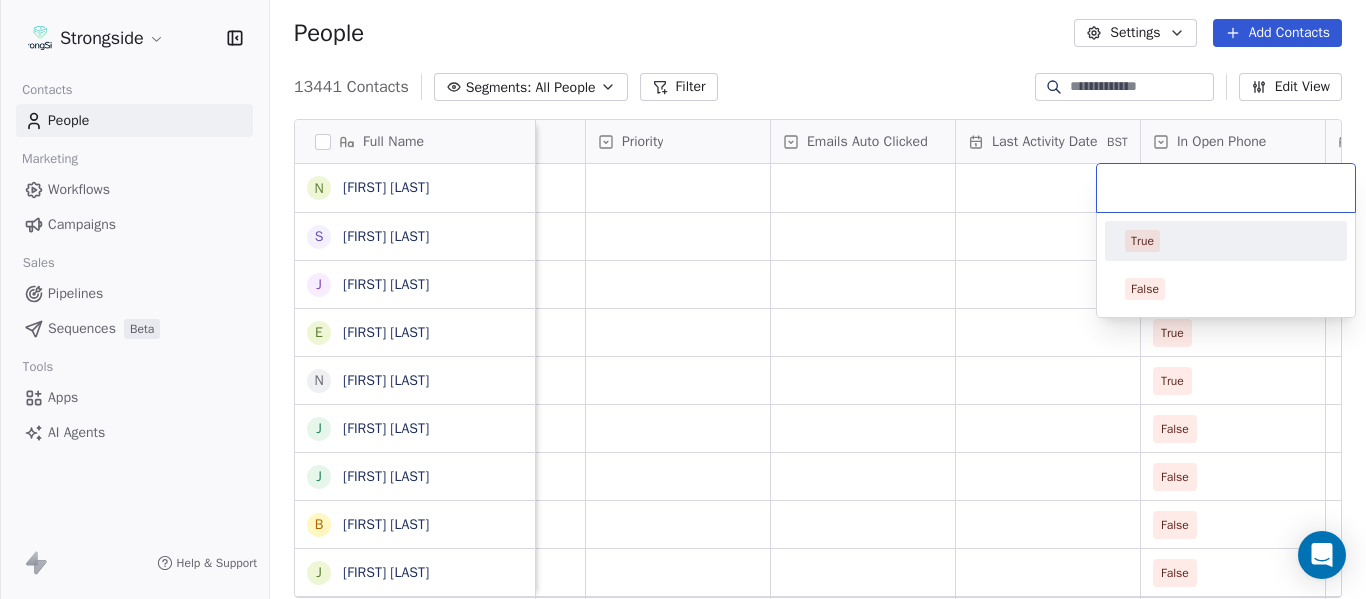 click on "True" at bounding box center [1226, 241] 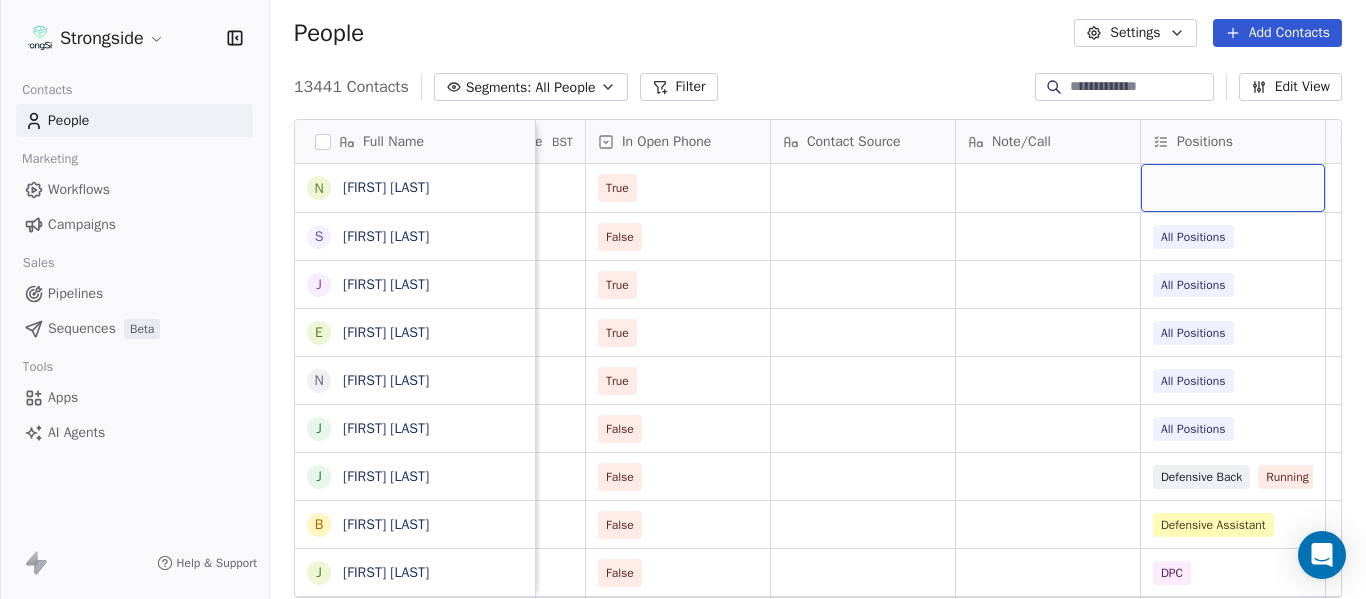 scroll, scrollTop: 0, scrollLeft: 2568, axis: horizontal 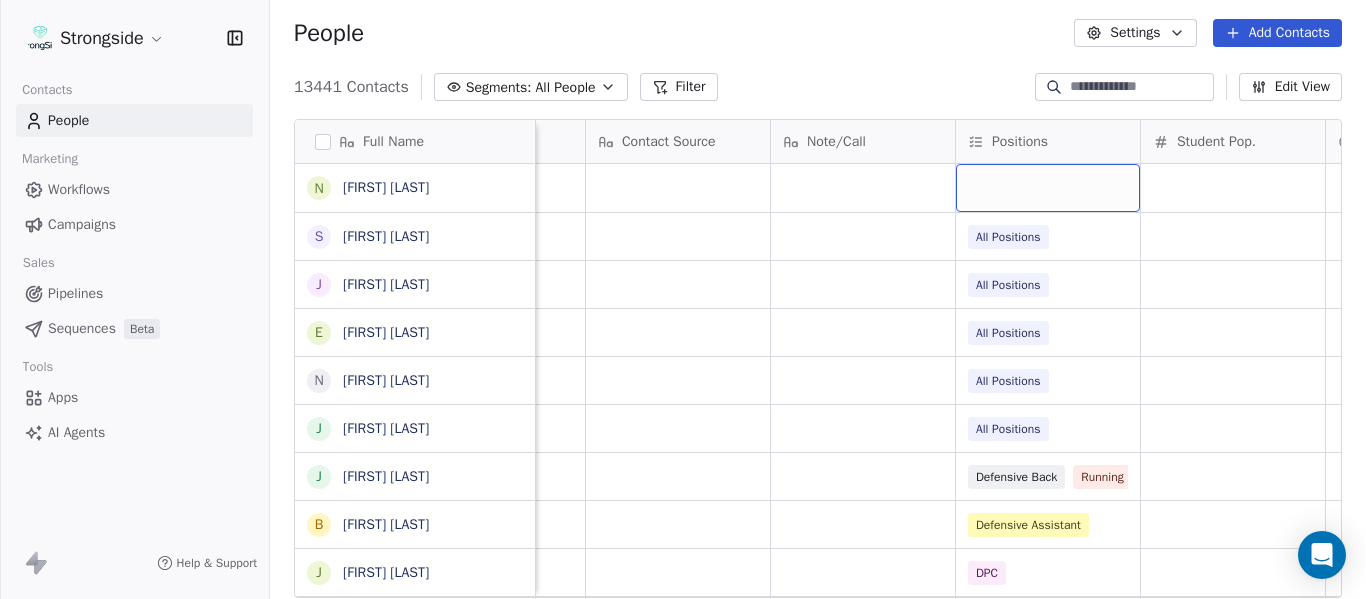 click at bounding box center (1048, 188) 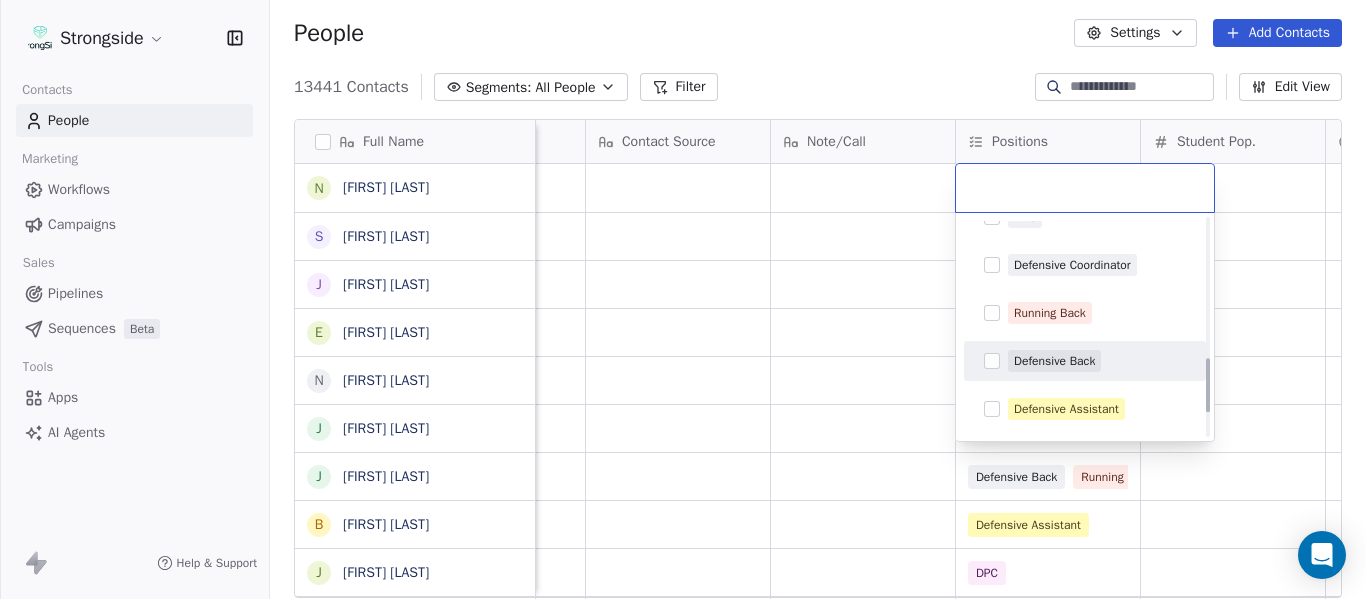 scroll, scrollTop: 400, scrollLeft: 0, axis: vertical 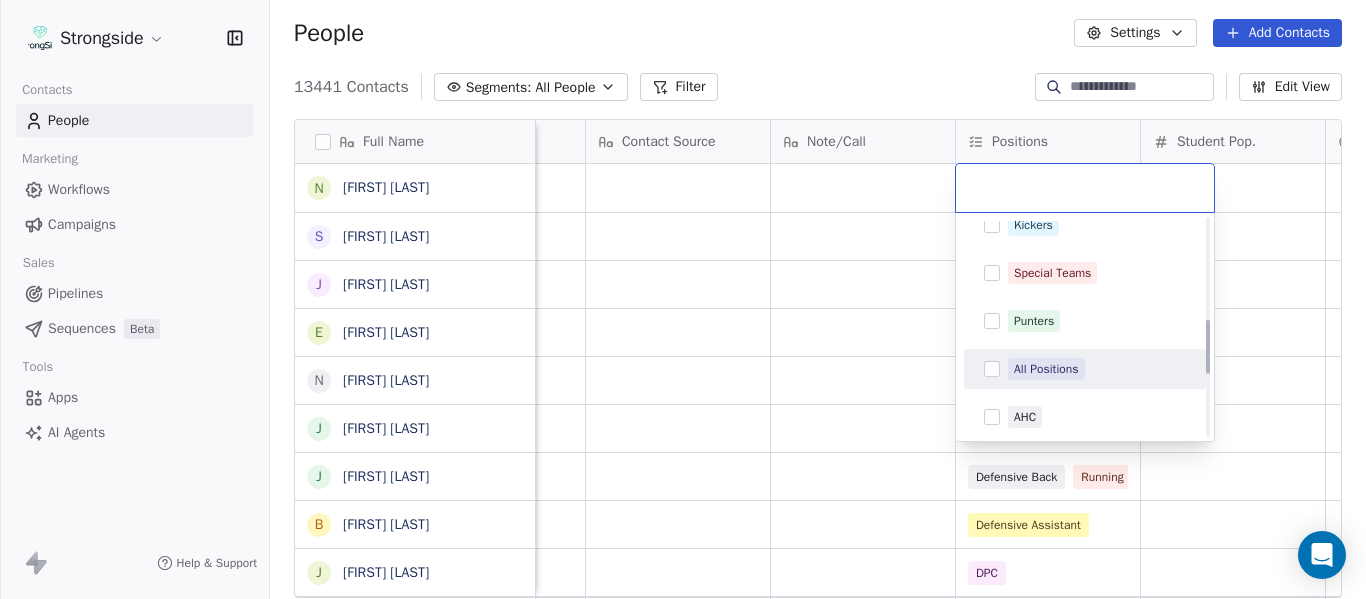 click on "All Positions" at bounding box center (1046, 369) 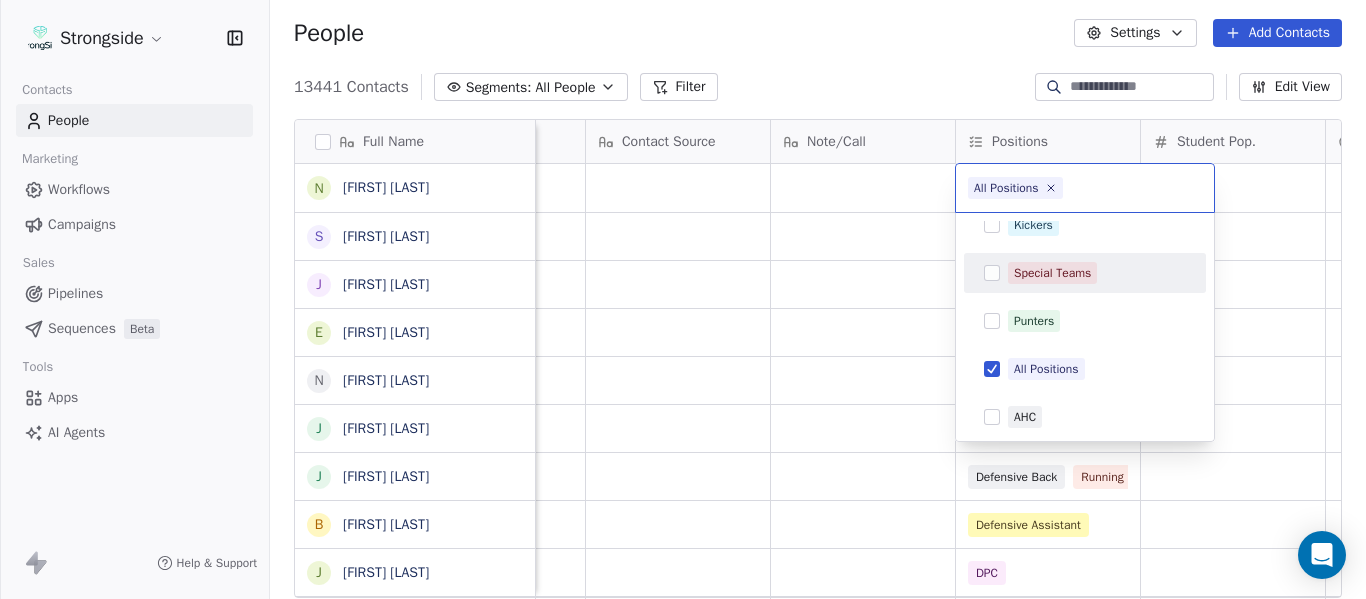 click on "Strongside Contacts People Marketing Workflows Campaigns Sales Pipelines Sequences Beta Tools Apps AI Agents Help & Support People Settings  Add Contacts 13441 Contacts Segments: All People Filter  Edit View Tag Add to Sequence Export Full Name N [FIRST] [LAST] S [FIRST] [LAST] J [FIRST] [LAST] E [FIRST] [LAST] N [FIRST] [LAST] J [FIRST] [LAST] J [FIRST] [LAST] B [FIRST] [LAST] J [FIRST] [LAST] J [FIRST] [LAST] K [FIRST] [LAST] T [FIRST] [LAST] C [FIRST] [LAST] D [FIRST] [LAST] J [FIRST] [LAST] T [FIRST] [LAST] M [FIRST] [LAST] K [FIRST] [LAST] P [FIRST] [LAST] F [FIRST] [LAST] G [FIRST] [LAST] S [FIRST] [LAST] R [FIRST] [LAST] B [FIRST] [LAST] J [FIRST] [LAST] S [FIRST] [LAST] A [FIRST] [LAST] J [FIRST] [LAST] J [FIRST] [LAST] D [FIRST] [LAST] M [FIRST] [LAST] Priority Emails Auto Clicked Last Activity Date BST In Open Phone Contact Source Note/Call Positions Student Pop. Lead Account   True   False All Positions   True All Positions   True All Positions   True All Positions   False All Positions   False Defensive Back Running Back   False Defensive Assistant" at bounding box center (683, 299) 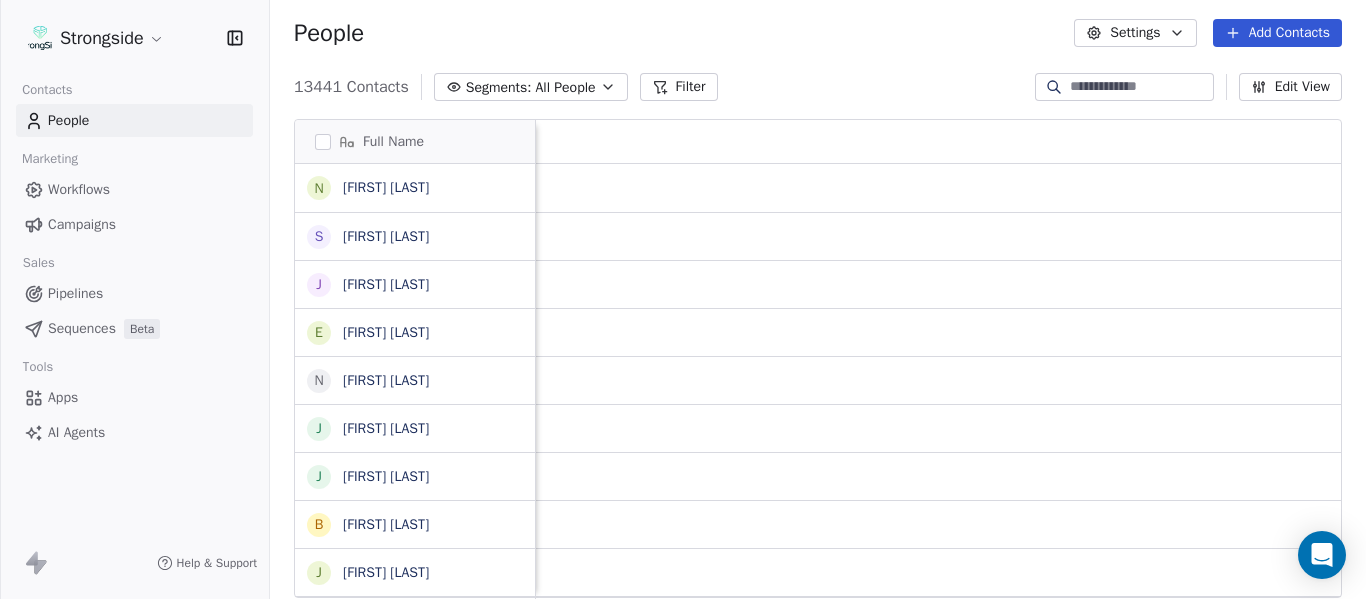 scroll, scrollTop: 0, scrollLeft: 0, axis: both 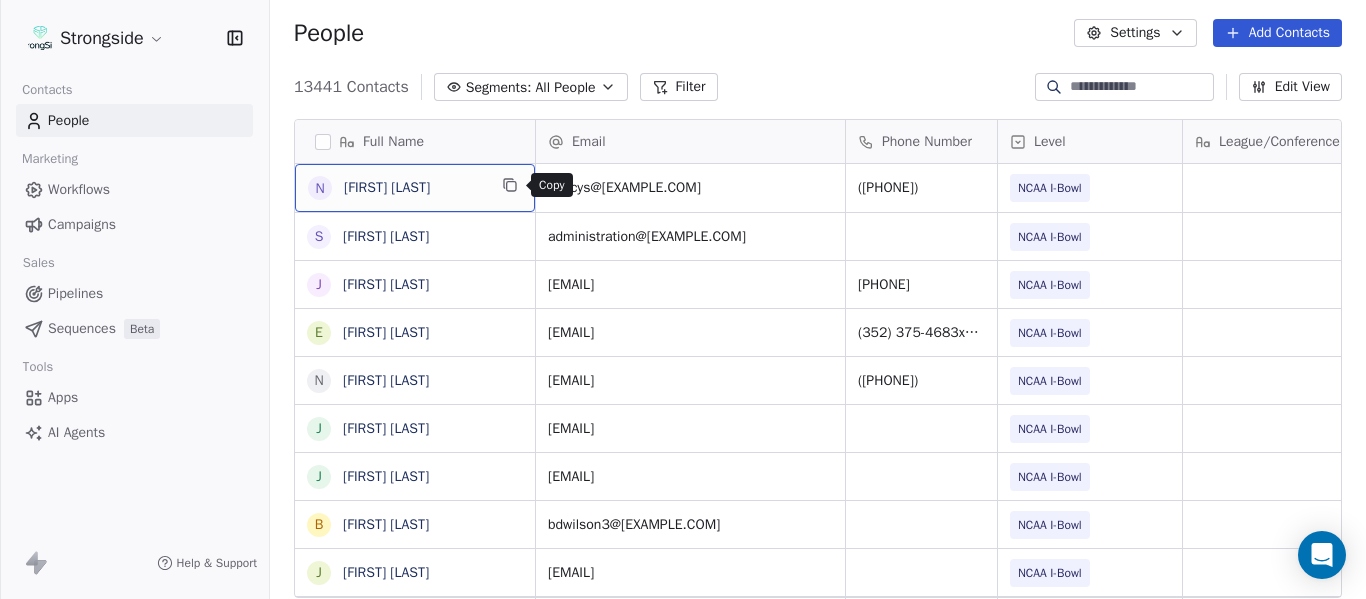 click 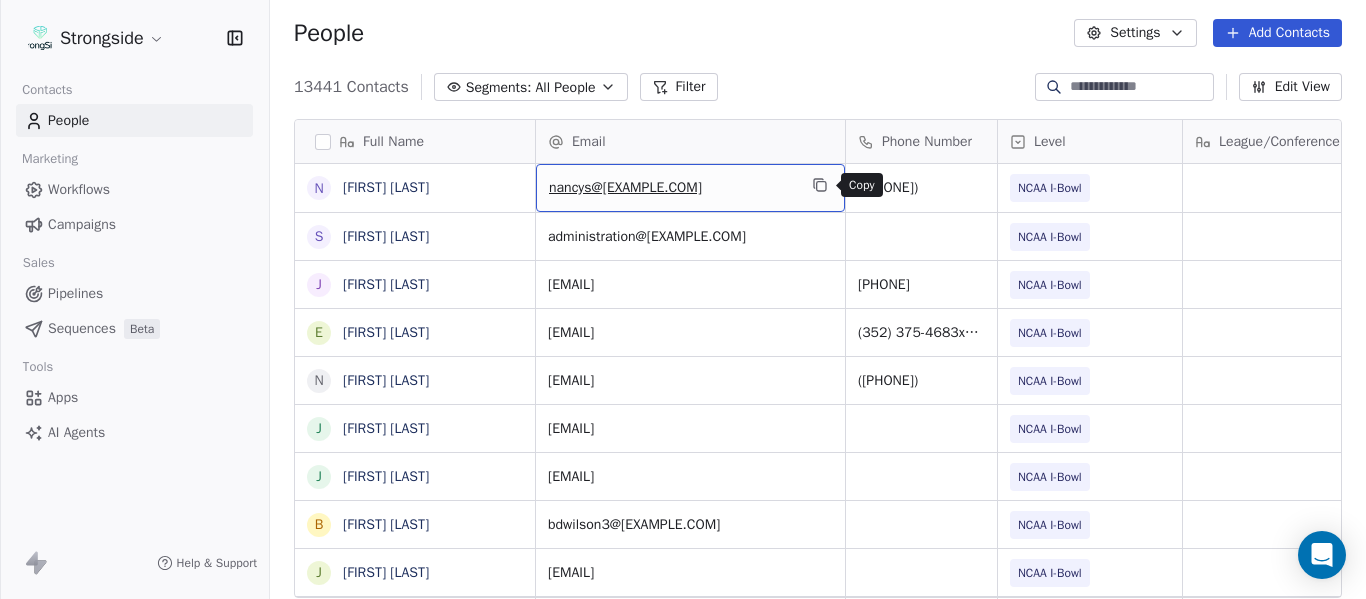 click 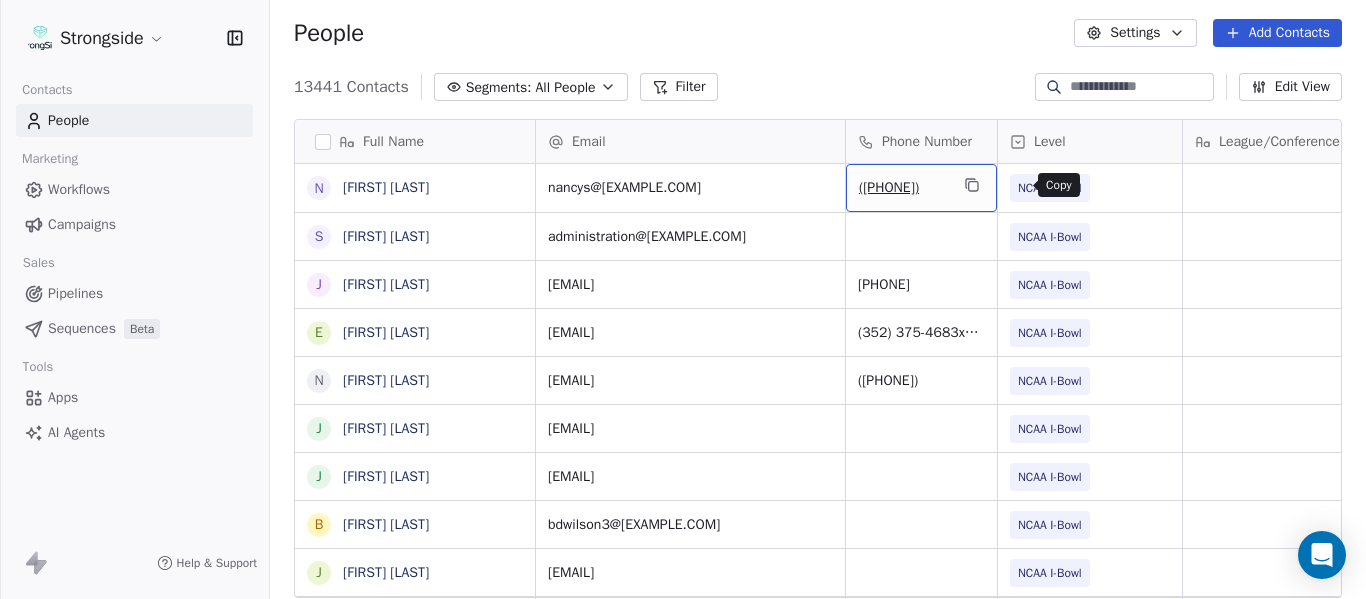 click 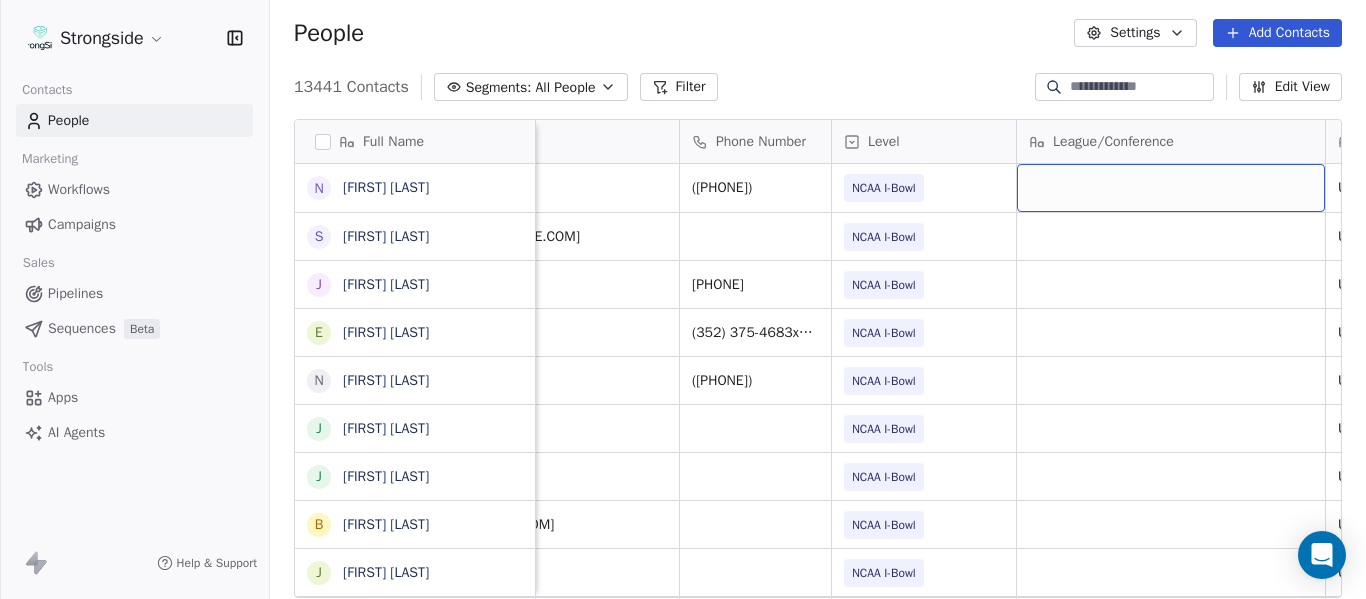 scroll, scrollTop: 0, scrollLeft: 536, axis: horizontal 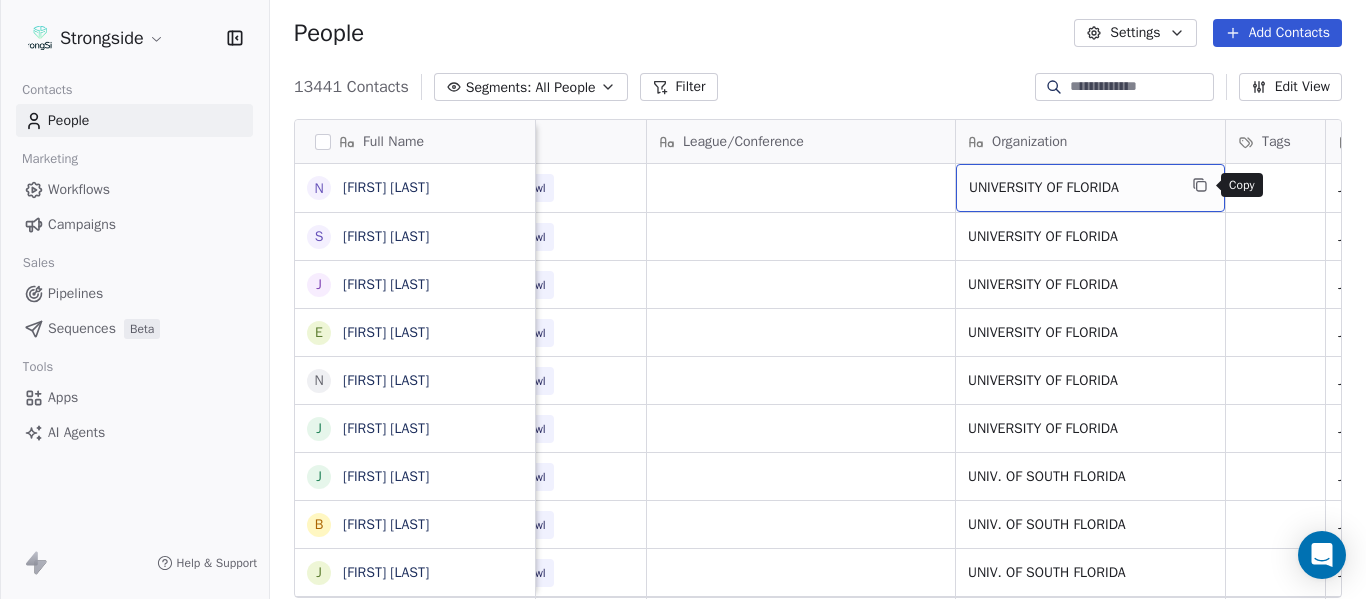 click 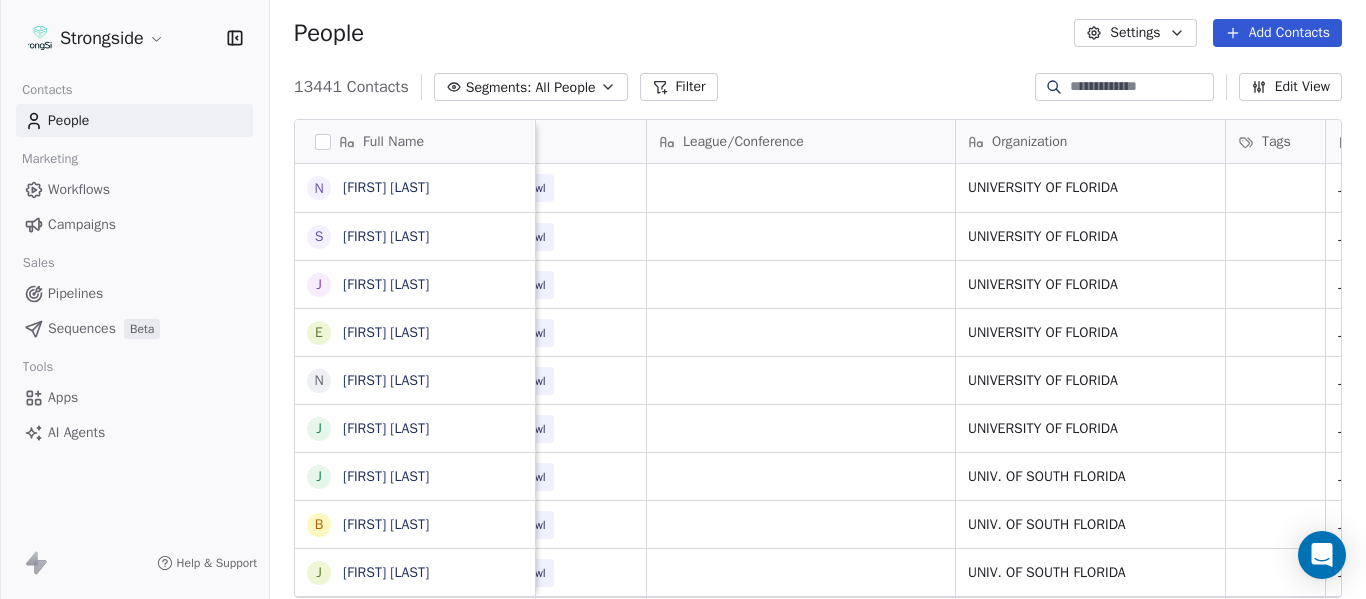 scroll, scrollTop: 0, scrollLeft: 0, axis: both 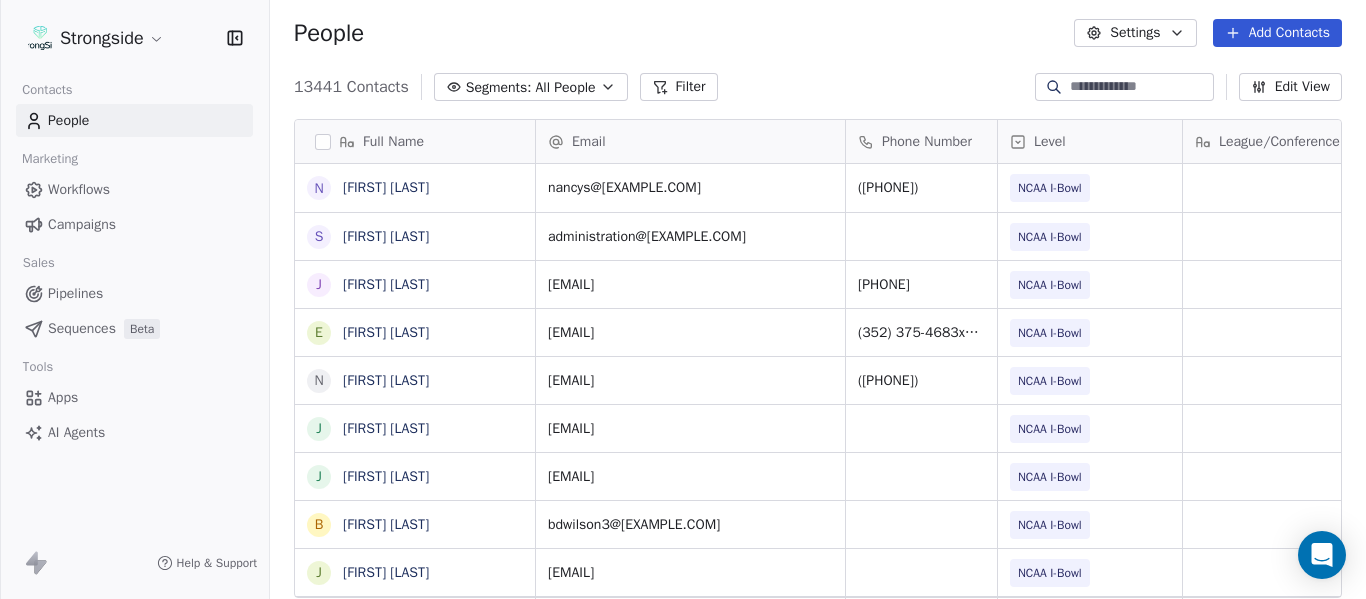 click 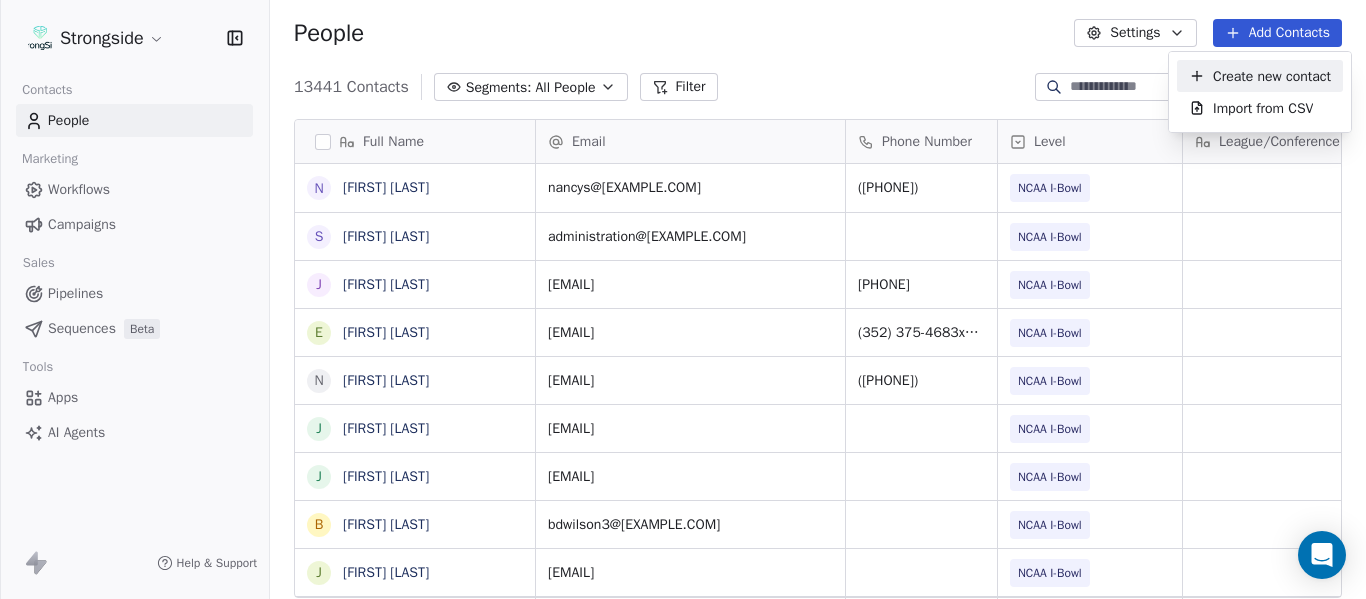 click on "Create new contact" at bounding box center (1272, 76) 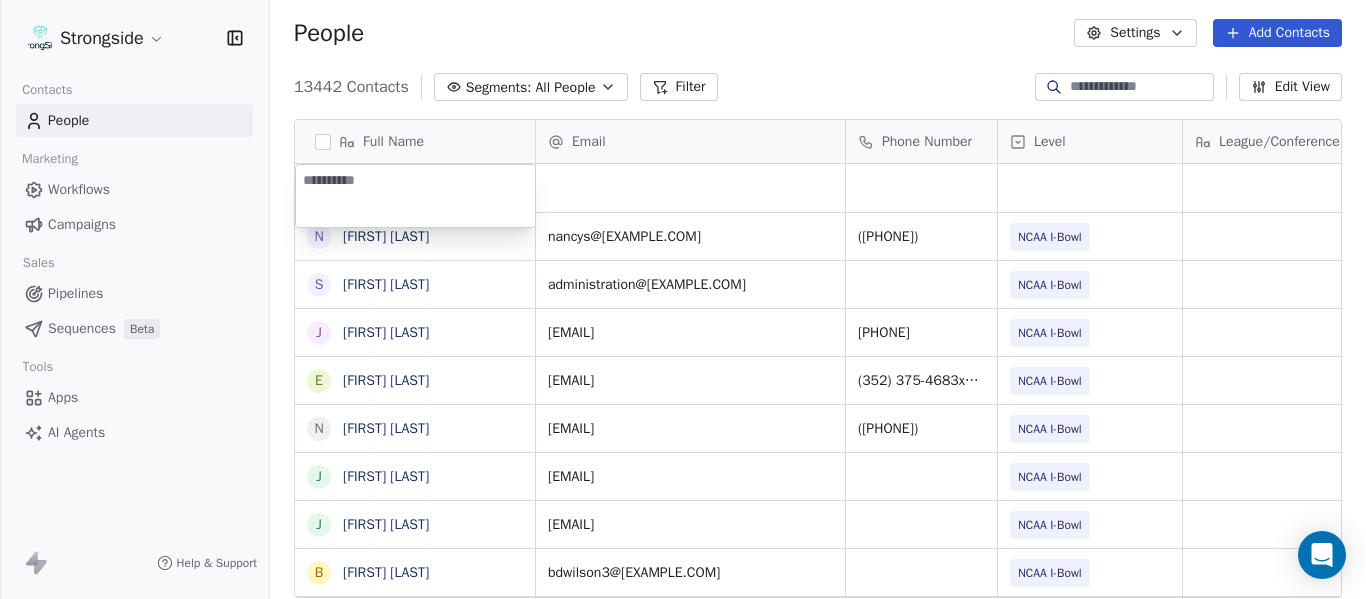 type on "**********" 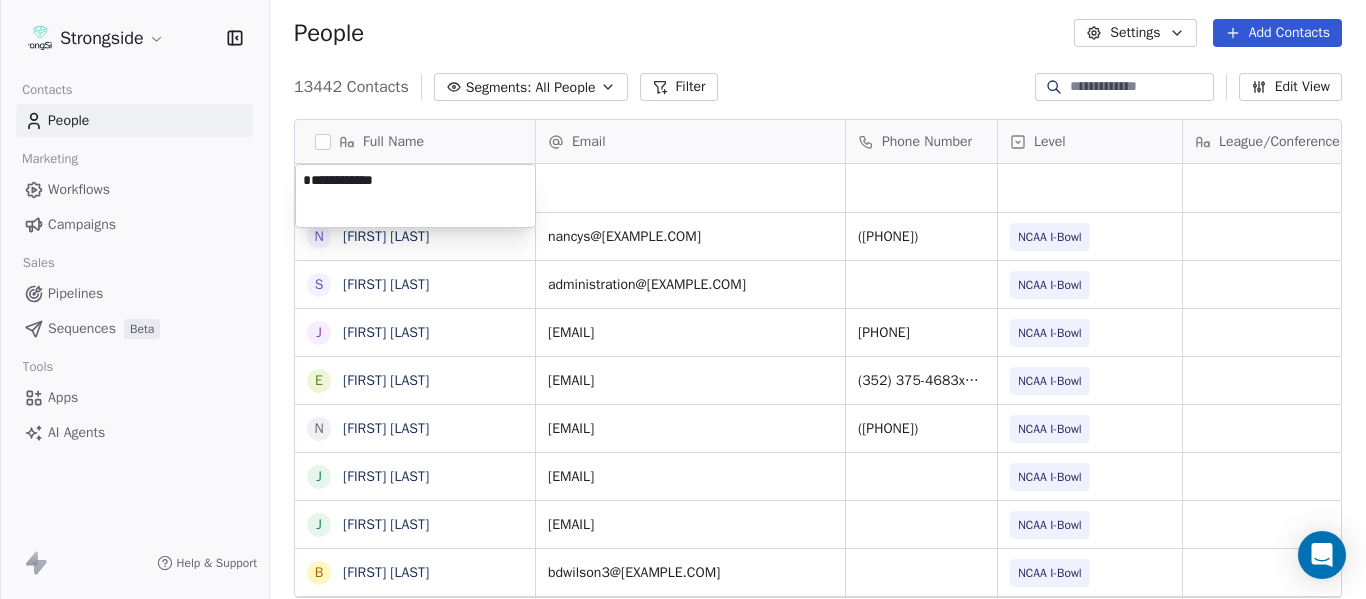 click on "Strongside Contacts People Marketing Workflows Campaigns Sales Pipelines Sequences Beta Tools Apps AI Agents Help & Support People Settings  Add Contacts 13442 Contacts Segments: All People Filter  Edit View Tag Add to Sequence Export Full Name N [FIRST] [LAST] S [FIRST] [LAST] J [FIRST] [LAST] E [FIRST] [LAST] N [FIRST] [LAST] J [FIRST] [LAST] J [FIRST] [LAST] B [FIRST] [LAST] J [FIRST] [LAST] J [FIRST] [LAST] K [FIRST] [LAST] T [FIRST] [LAST] C [FIRST] [LAST] D [FIRST] [LAST] J [FIRST] [LAST] T [FIRST] [LAST] M [FIRST] [LAST] K [FIRST] [LAST] P [FIRST] [LAST] F [FIRST] [LAST] G [FIRST] [LAST] S [FIRST] [LAST] R [FIRST] [LAST] B [FIRST] [LAST] J [FIRST] [LAST] S [FIRST] [LAST] A [FIRST] [LAST] J [FIRST] [LAST] J [FIRST] [LAST] D [FIRST] [LAST] Email Phone Number Level League/Conference Organization Tags Created Date BST Jul 24, 2025 09:17 PM [EMAIL] 	([PHONE]) NCAA I-Bowl UNIVERSITY OF FLORIDA Jul 24, 2025 09:15 PM [EMAIL] NCAA I-Bowl UNIVERSITY OF FLORIDA Jul 24, 2025 09:14 PM [EMAIL] NCAA I-Bowl" at bounding box center (683, 299) 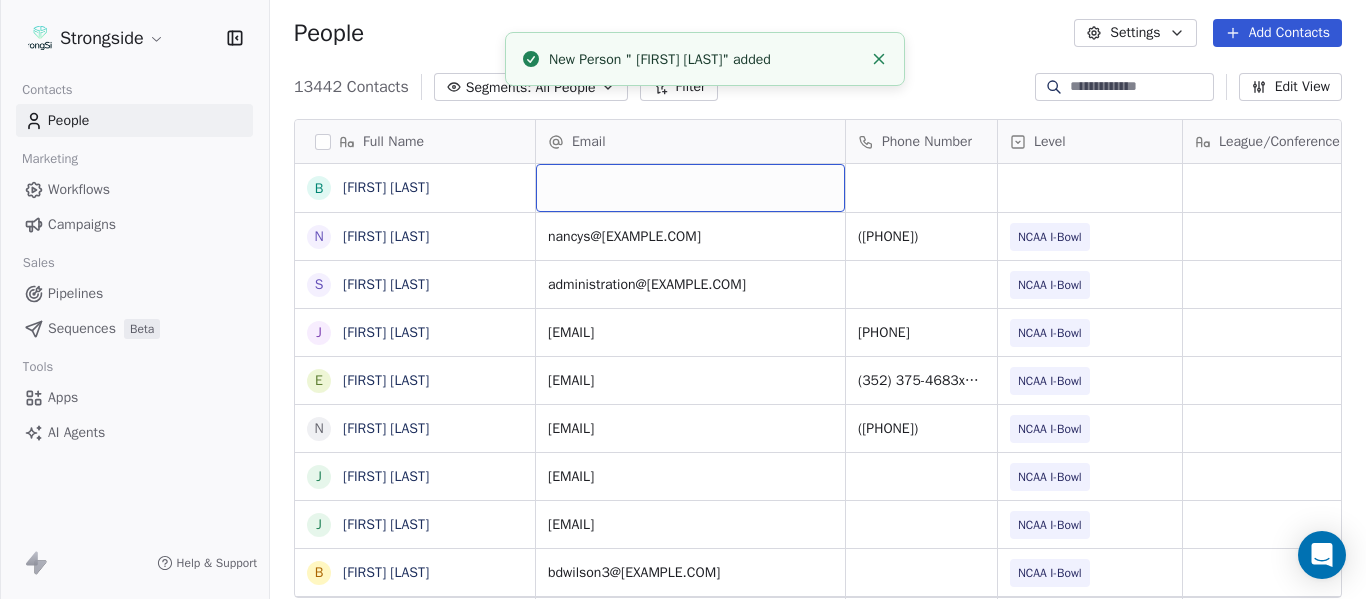 click at bounding box center (690, 188) 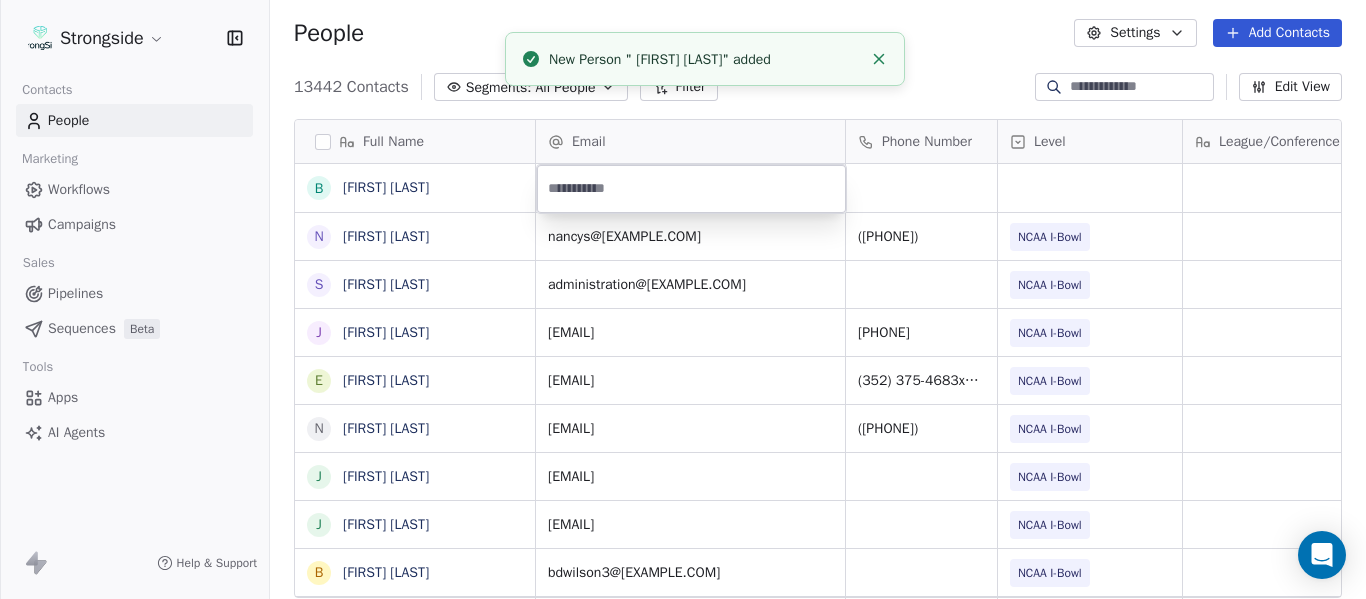 type on "**********" 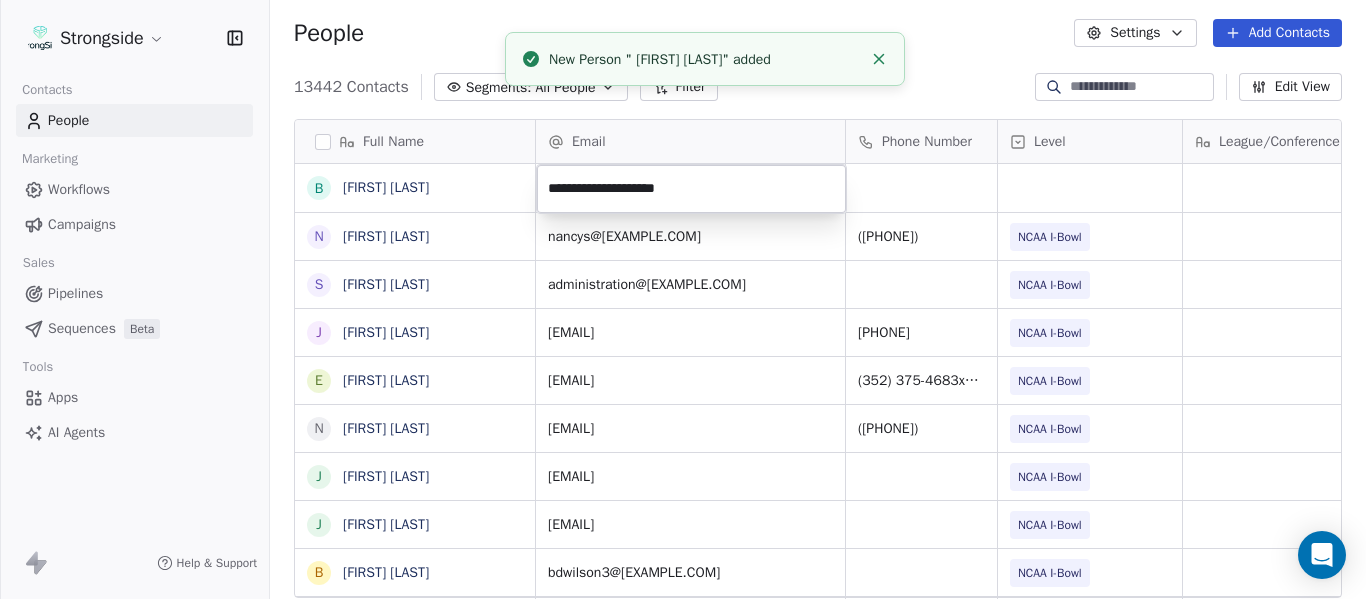 click 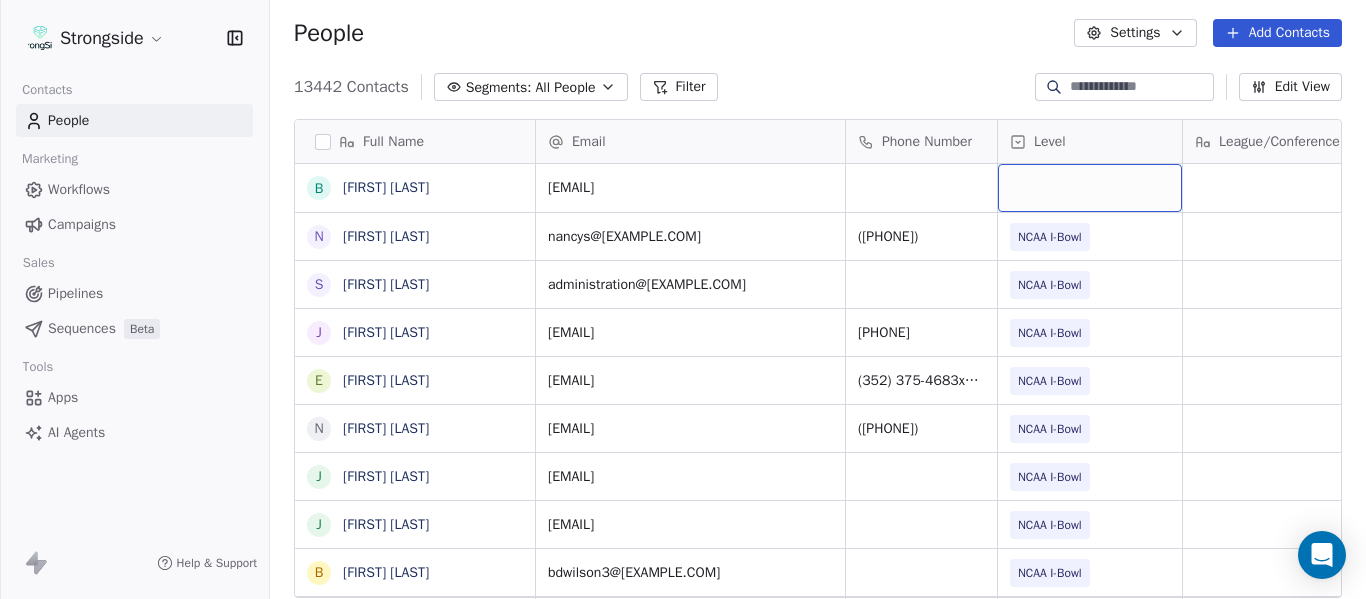 click at bounding box center (1090, 188) 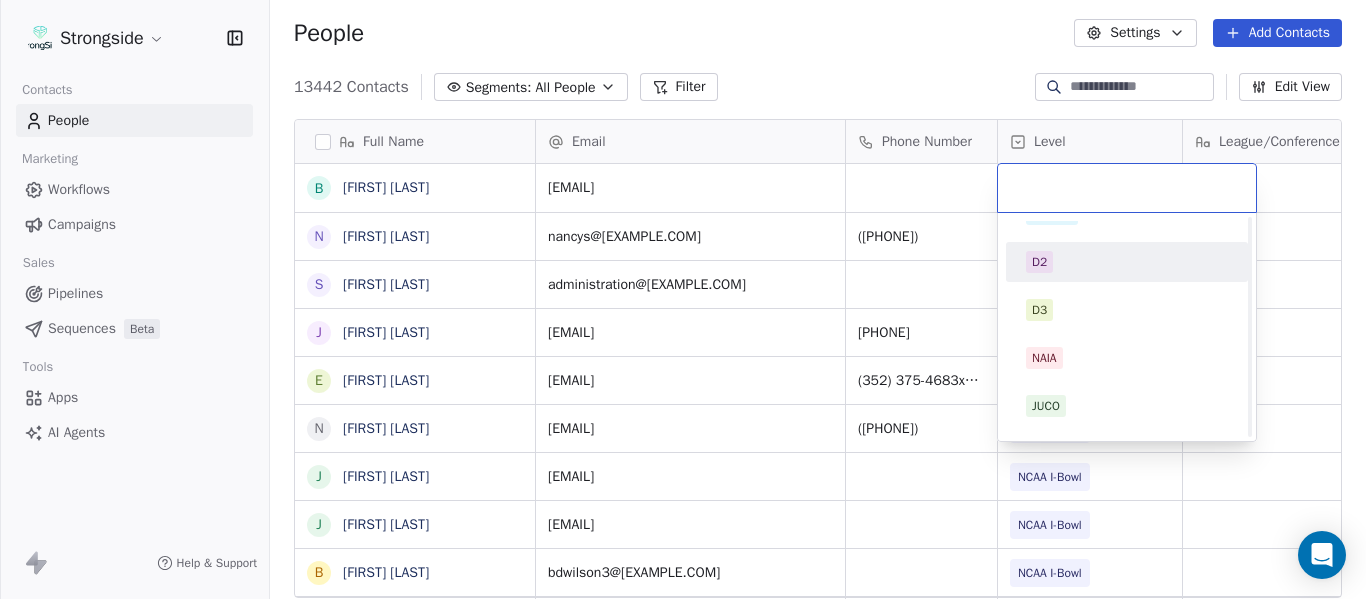 scroll, scrollTop: 212, scrollLeft: 0, axis: vertical 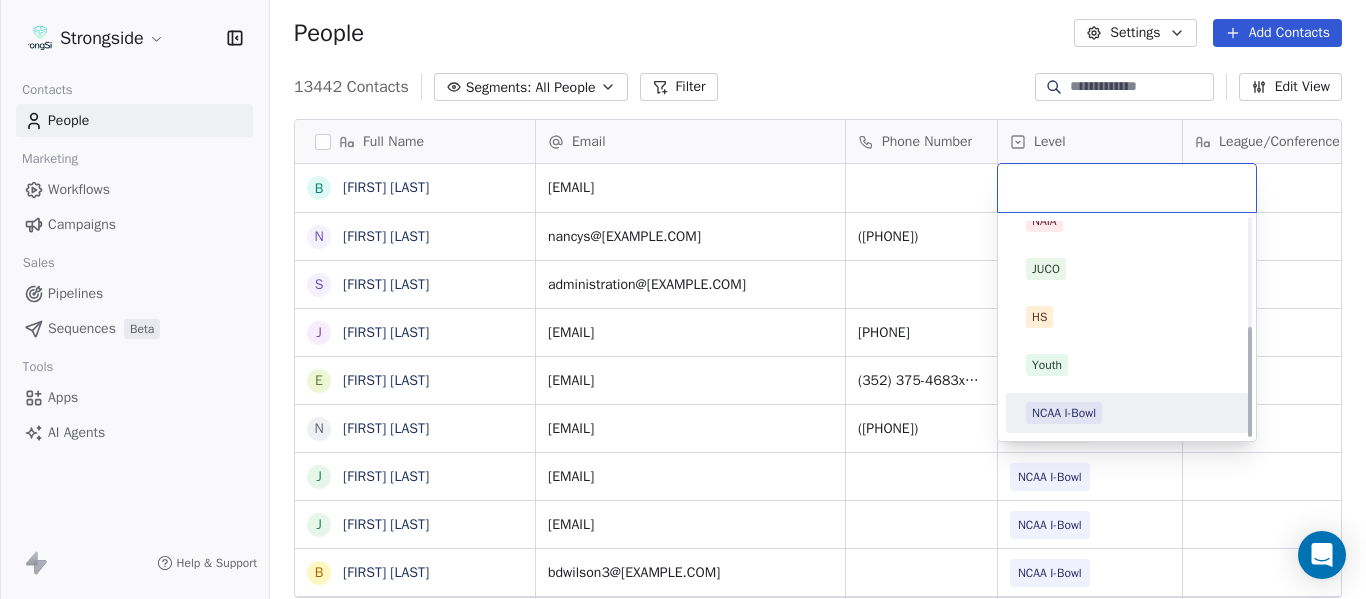 click on "NCAA I-Bowl" at bounding box center [1127, 413] 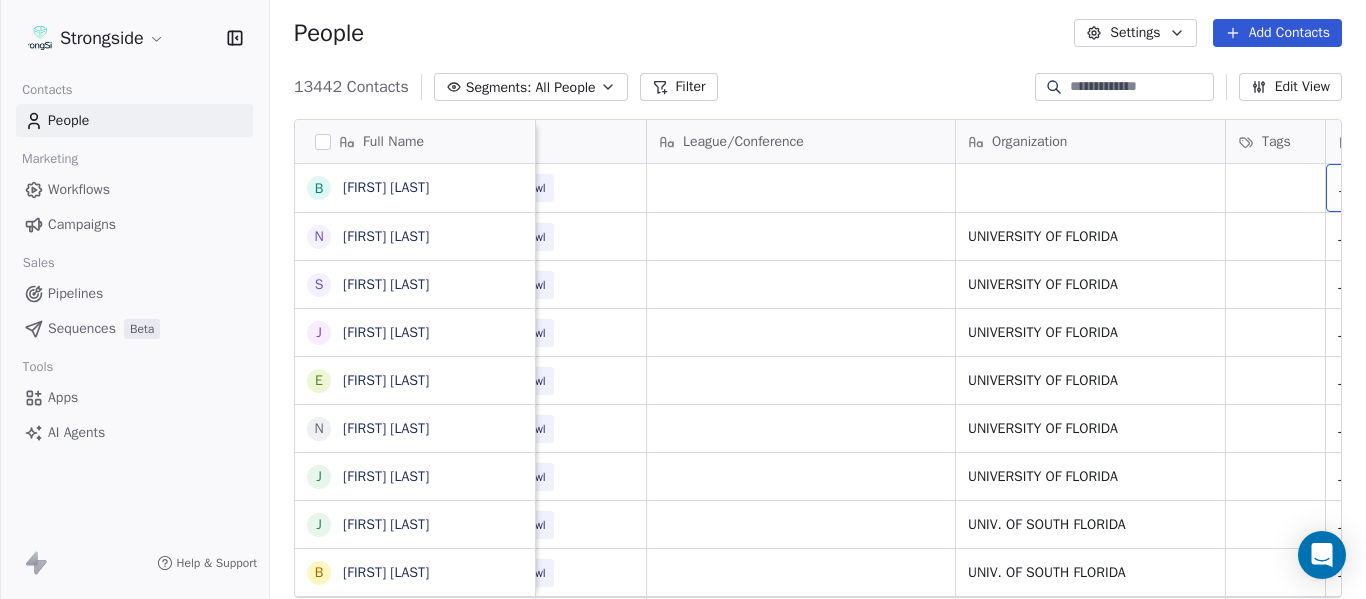 scroll, scrollTop: 0, scrollLeft: 721, axis: horizontal 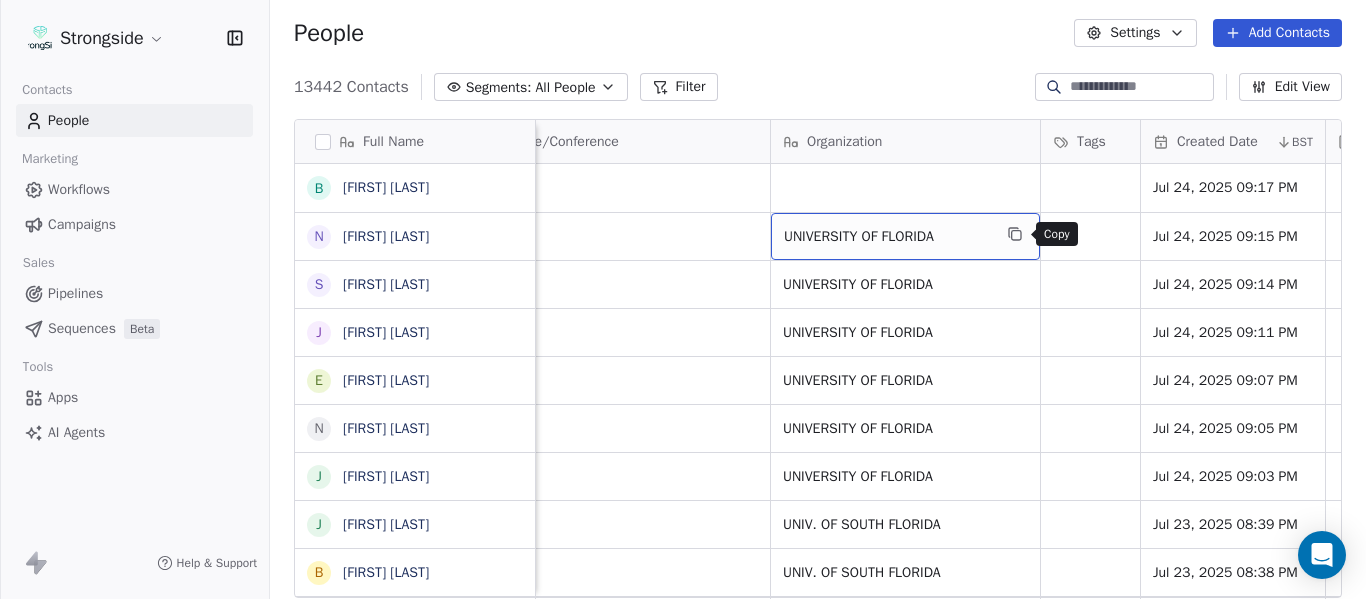 click 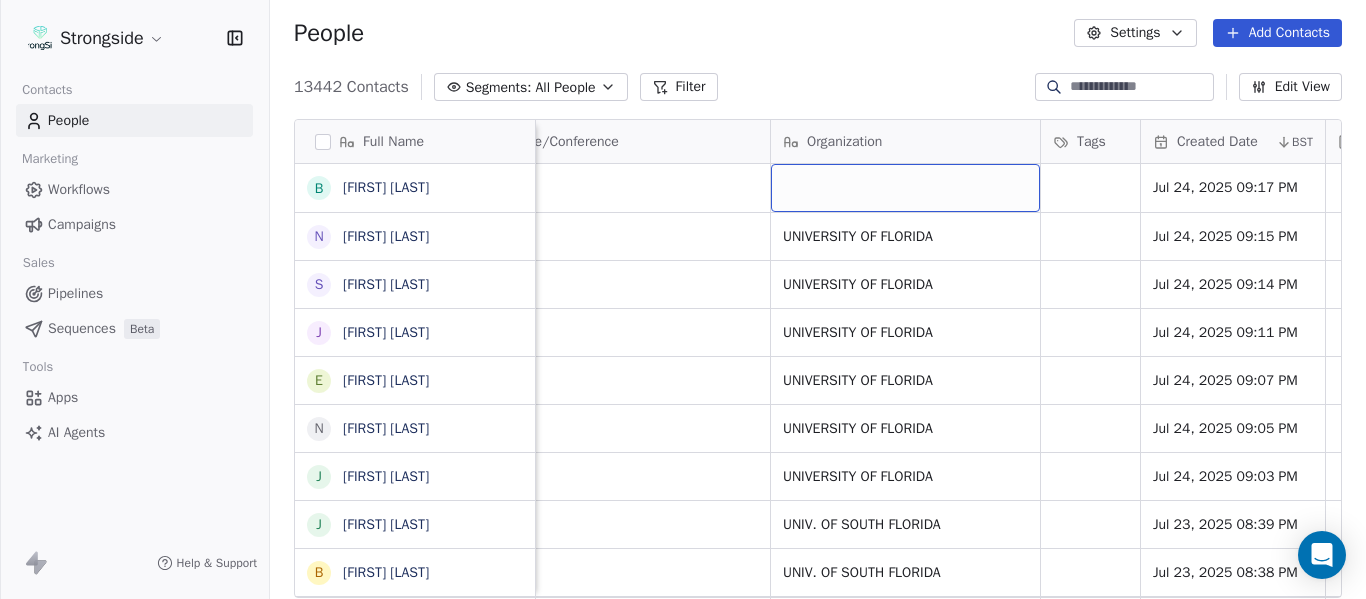 click at bounding box center (905, 188) 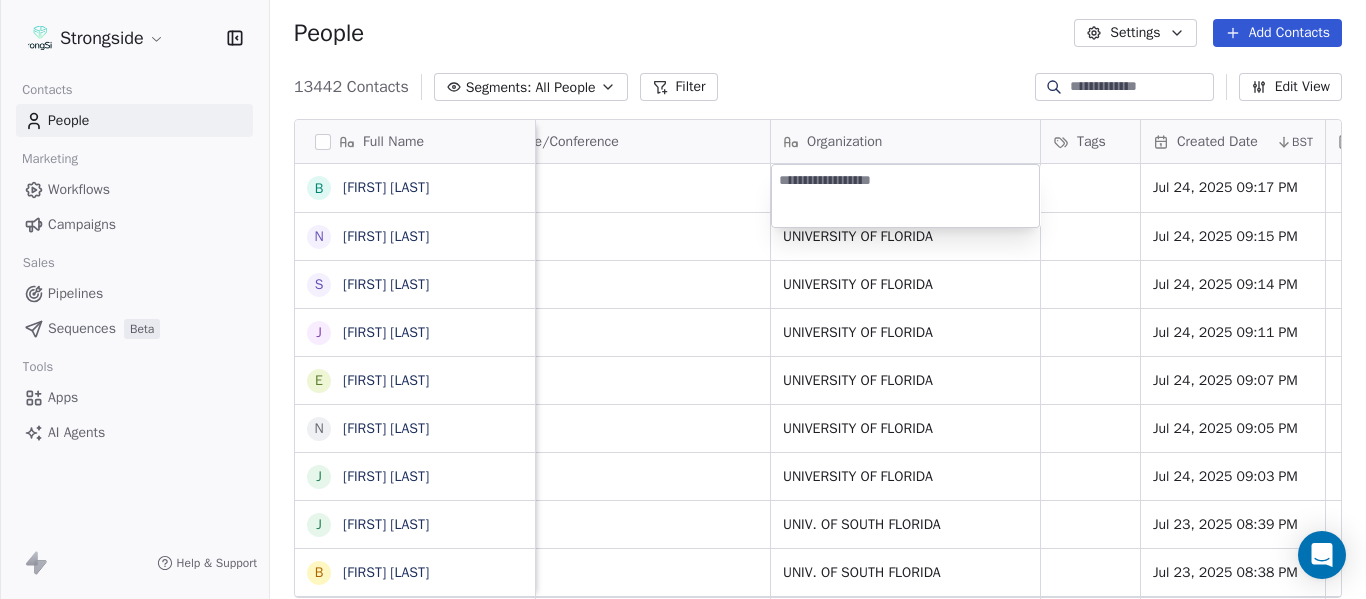 type on "**********" 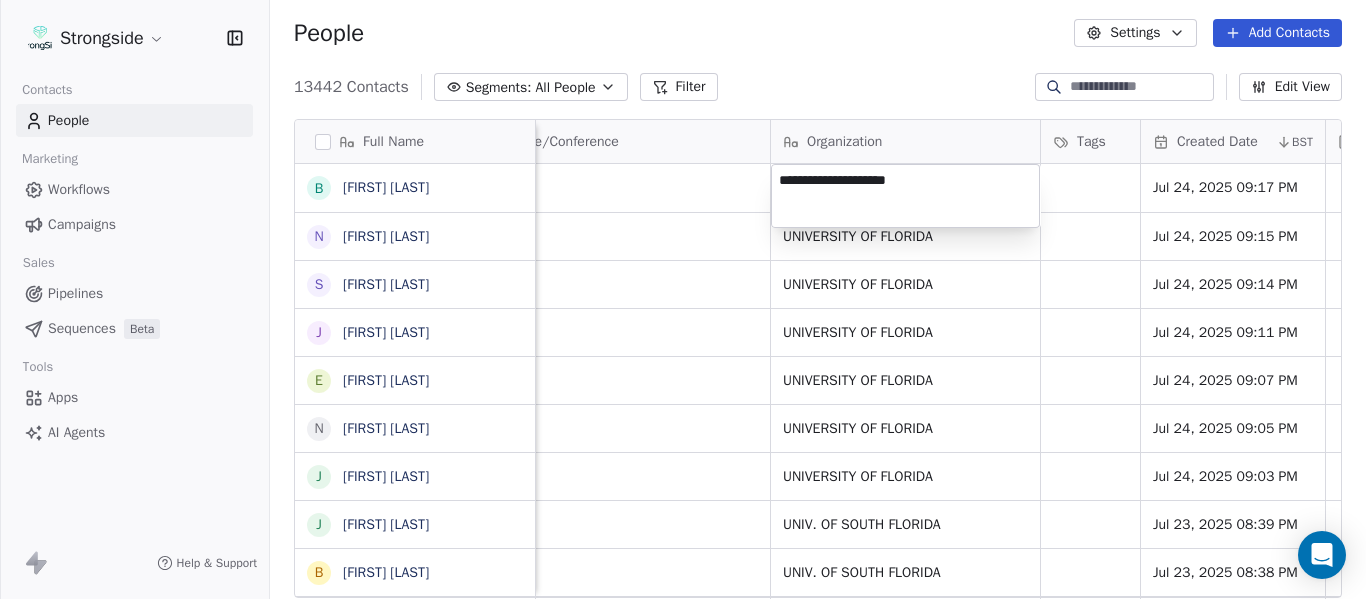click on "Strongside Contacts People Marketing Workflows Campaigns Sales Pipelines Sequences Beta Tools Apps AI Agents Help & Support People Settings Add Contacts 13442 Contacts Segments: All People Filter Edit View Tag Add to Sequence Export Full Name B [FIRST] [LAST] N [FIRST] [LAST] S [FIRST] [LAST] J [FIRST] [LAST] E [FIRST] [LAST] N [FIRST] [LAST] J [FIRST] [LAST] J [FIRST] [LAST] B [FIRST] [LAST] J [FIRST] [LAST] J [FIRST] [LAST] K [FIRST] [LAST] T [FIRST] [LAST] C [FIRST] [LAST] D [FIRST] [LAST] J [FIRST] [LAST] J [FIRST] [LAST] T [FIRST] [LAST] M [FIRST] [LAST] K [FIRST] [LAST] P [FIRST] [LAST] F [FIRST] [LAST] G [FIRST] [LAST] S [FIRST] [LAST] R [FIRST] [LAST] B [FIRST] [LAST] J [FIRST] [LAST] S [FIRST] [LAST] A [FIRST] [LAST] J [FIRST] [LAST] J [FIRST] [LAST] Email Phone Number Level League/Conference Organization Tags Created Date BST Status Job Title Priority Emails Auto Clicked [EMAIL] NCAA I-Bowl Jul 24, 2025 09:17 PM [EMAIL] 	[PHONE] NCAA I-Bowl UNIVERSITY OF FLORIDA Jul 24, 2025 09:15 PM FB Admin Asst NCAA I-Bowl" at bounding box center (683, 299) 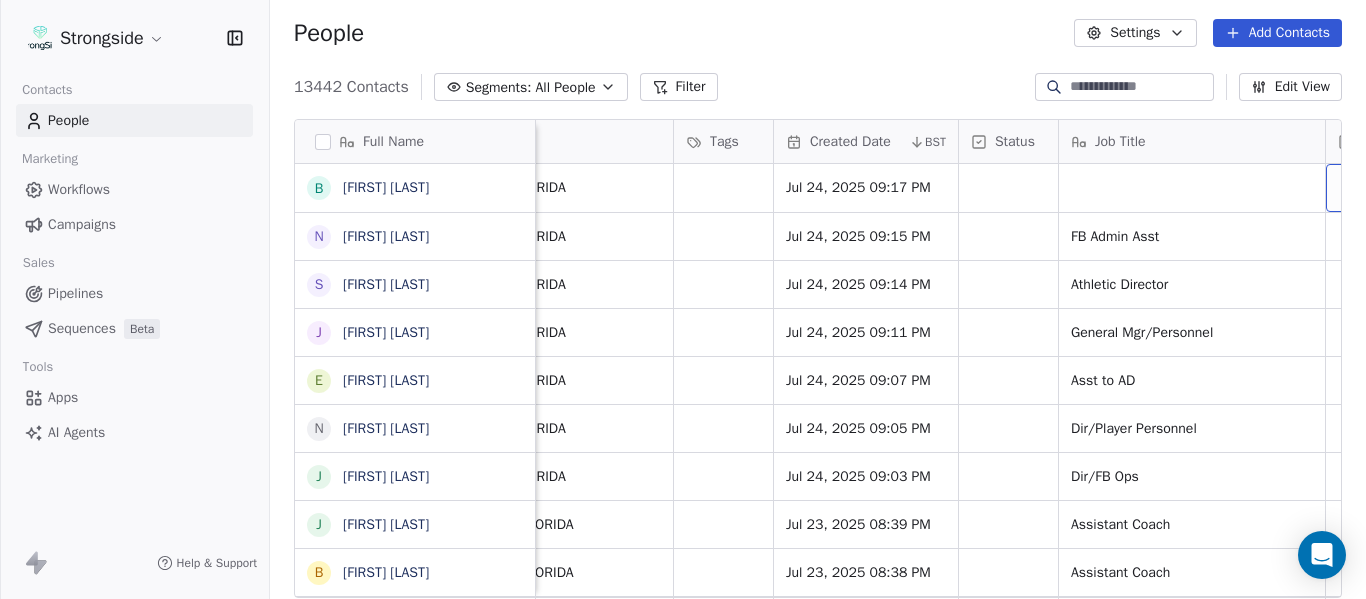 scroll, scrollTop: 0, scrollLeft: 1273, axis: horizontal 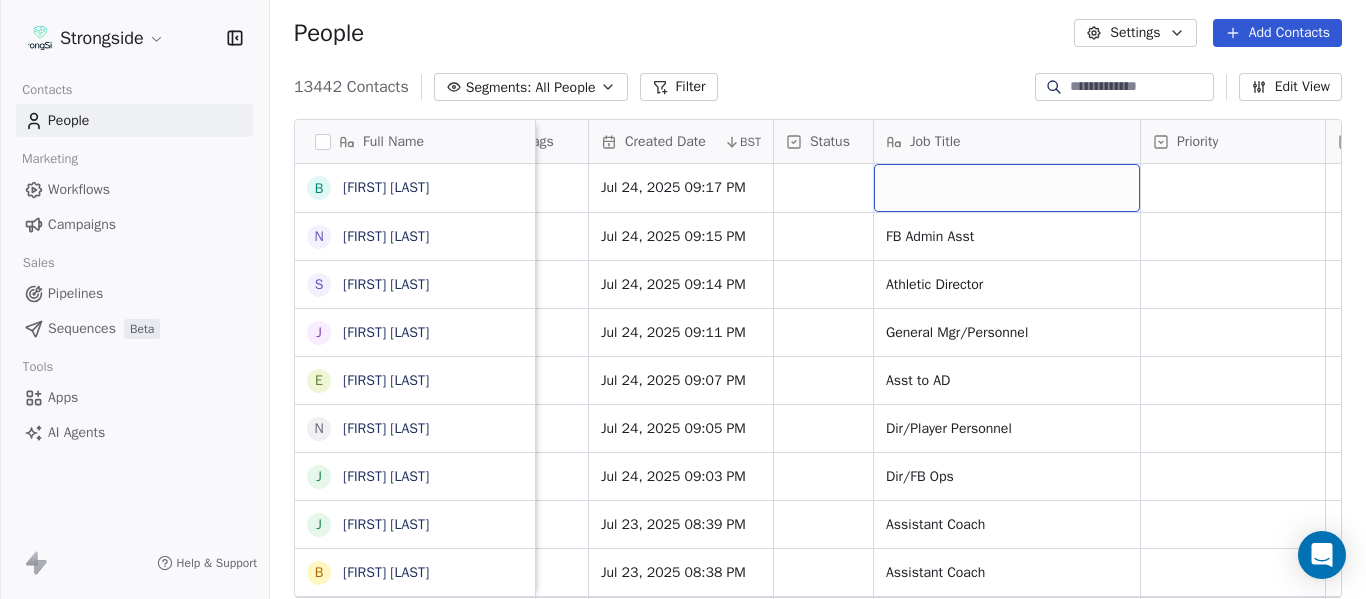 click at bounding box center [1007, 188] 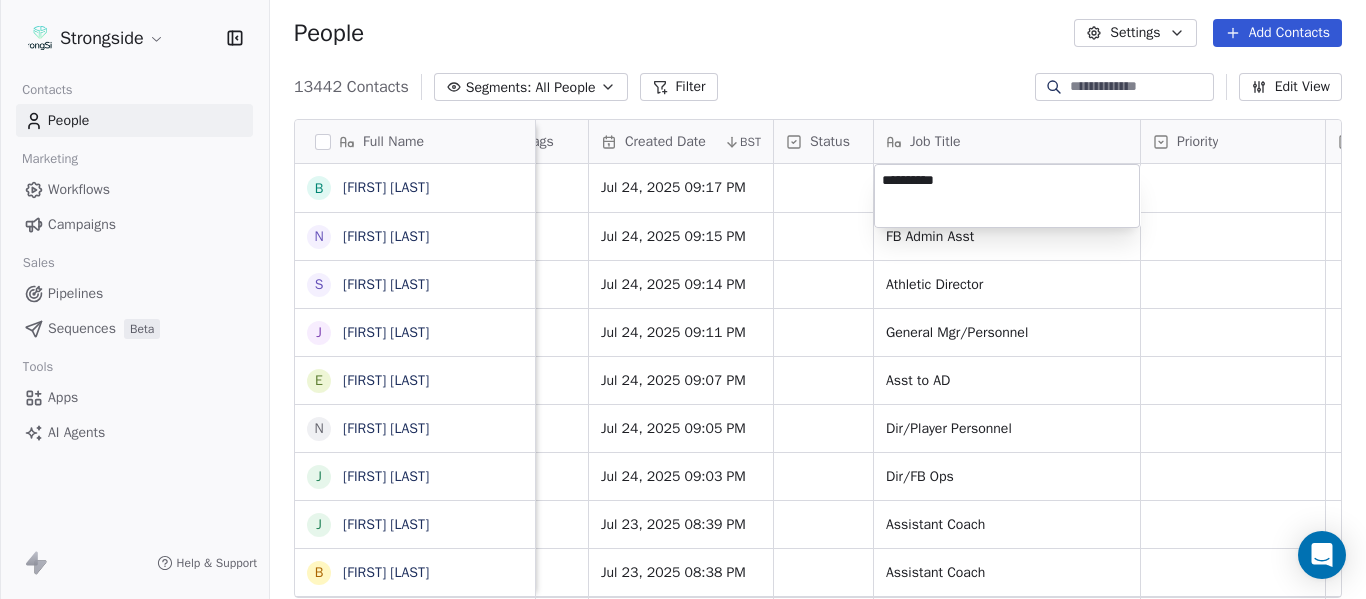 click on "Strongside Contacts People Marketing Workflows Campaigns Sales Pipelines Sequences Beta Tools Apps AI Agents Help & Support People Settings  Add Contacts 13442 Contacts Segments: All People Filter  Edit View Tag Add to Sequence Export Full Name B [FIRST] [LAST] N [FIRST] [LAST] S [FIRST] [LAST] J [FIRST] [LAST] E [FIRST] [LAST] N [FIRST] [LAST] J [FIRST] [LAST] J [FIRST] [LAST] B [FIRST] [LAST] J [FIRST] [LAST] J [FIRST] [LAST] K [FIRST] [LAST] T [FIRST] [LAST] C [FIRST] [LAST] D [FIRST] [LAST] J [FIRST] [LAST] T [FIRST] [LAST] M [FIRST] [LAST] K [FIRST] [LAST] P [FIRST] [LAST] F [FIRST] [LAST] G [FIRST] [LAST] S [FIRST] [LAST] R [FIRST] [LAST] B [FIRST] [LAST] J [FIRST] [LAST] S [FIRST] [LAST] A [FIRST] [LAST] J [FIRST] [LAST] J [FIRST] [LAST] Level League/Conference Organization Tags Created Date BST Status Job Title Priority Emails Auto Clicked Last Activity Date BST In Open Phone Contact Source   NCAA I-Bowl UNIVERSITY OF FLORIDA Jul 24, 2025 09:17 PM   NCAA I-Bowl UNIVERSITY OF FLORIDA Jul 24, 2025 09:15 PM FB Admin Asst True   NCAA I-Bowl UNIVERSITY OF FLORIDA Jul 24, 2025 09:17 PM" at bounding box center (683, 299) 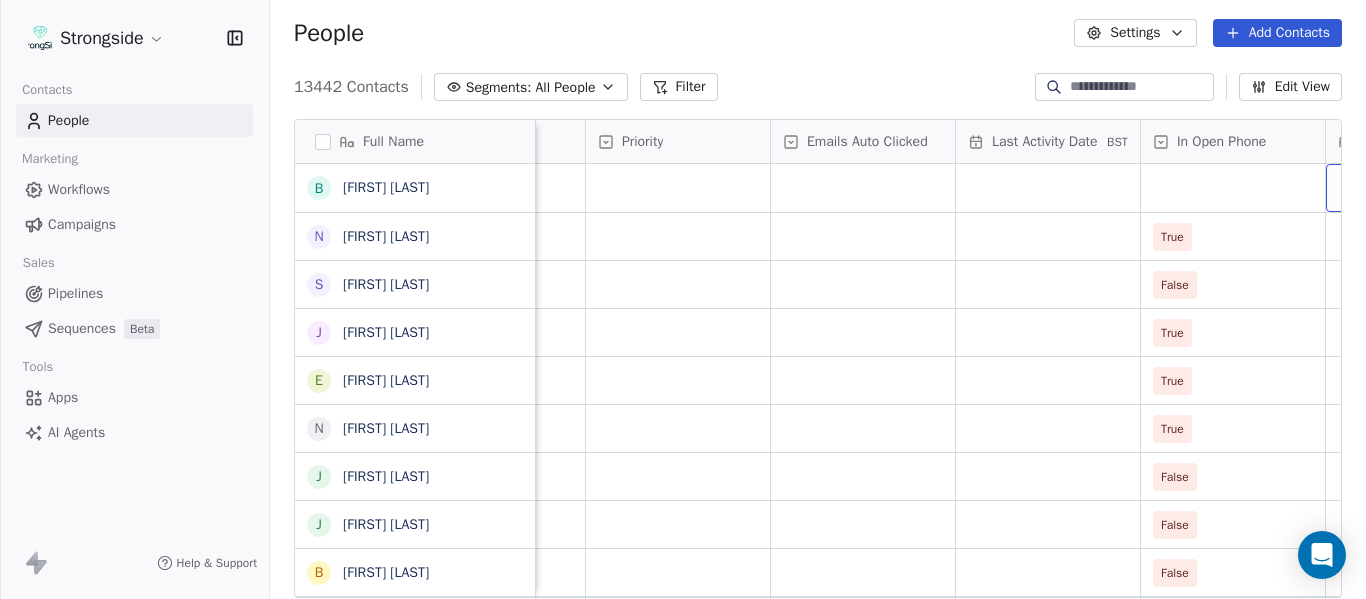 scroll, scrollTop: 0, scrollLeft: 2013, axis: horizontal 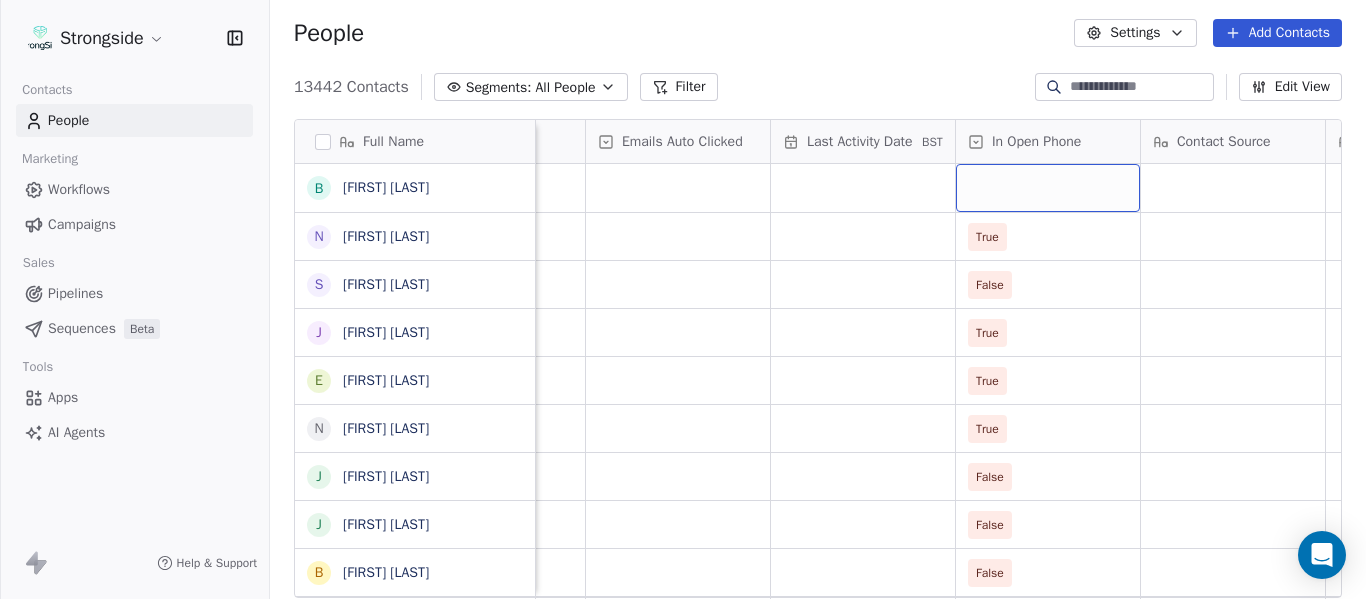 click at bounding box center (1048, 188) 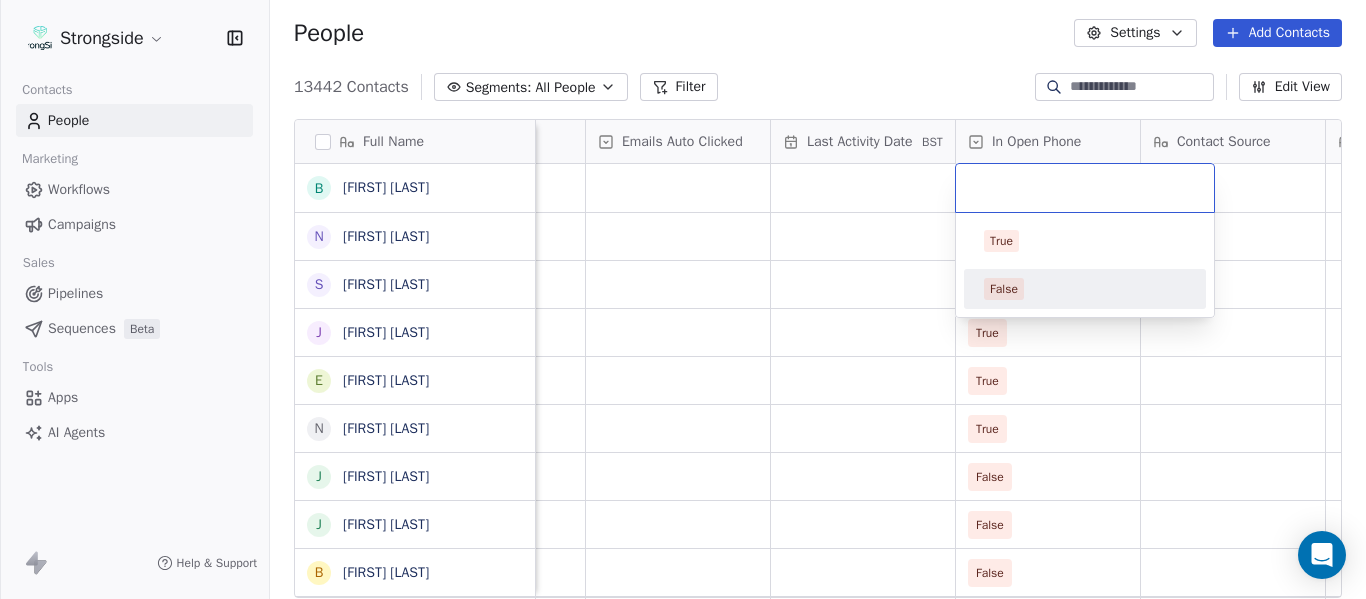 click on "False" at bounding box center [1085, 289] 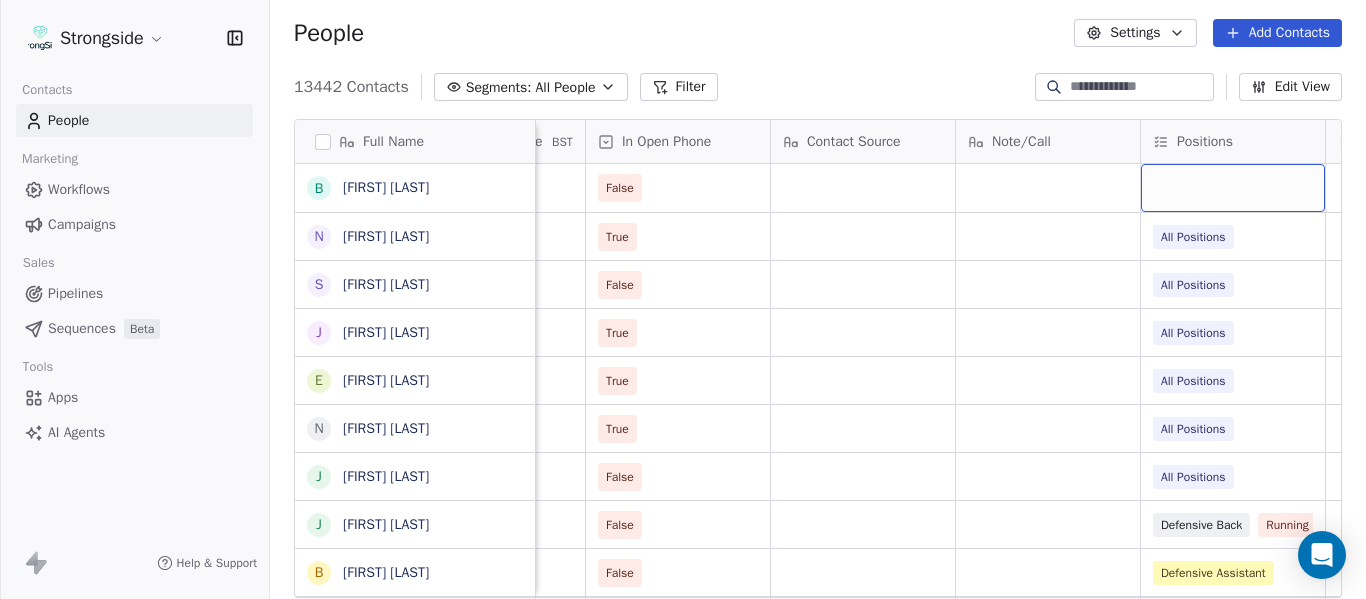 scroll, scrollTop: 0, scrollLeft: 2568, axis: horizontal 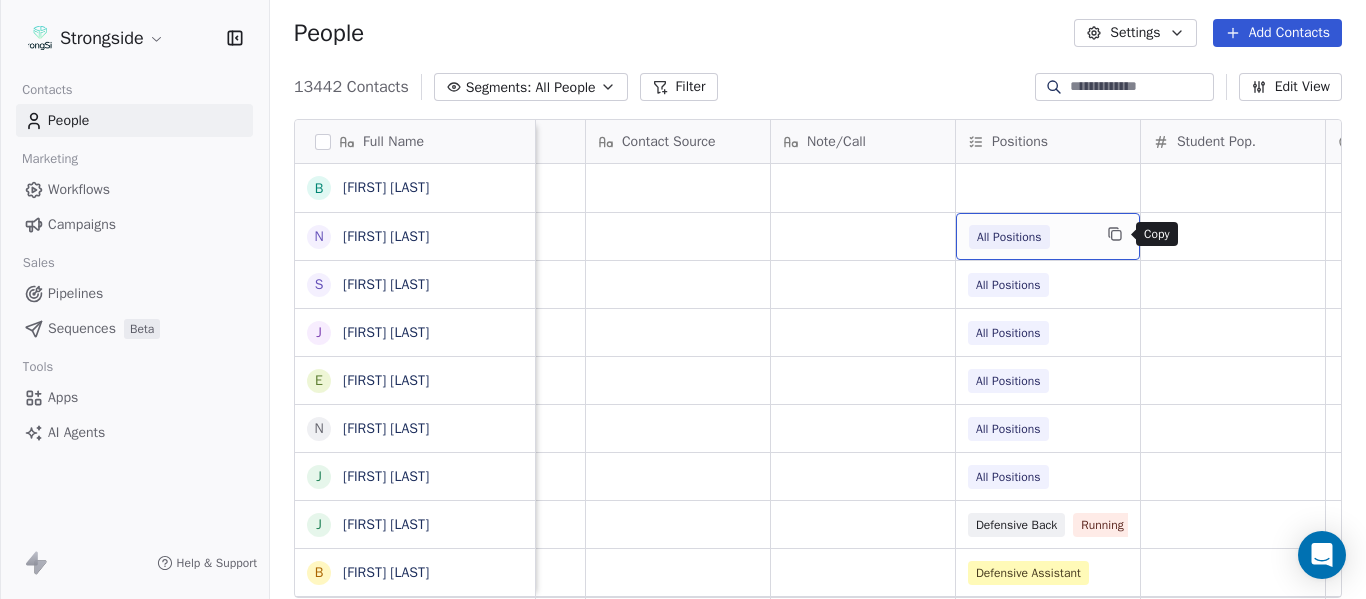 click 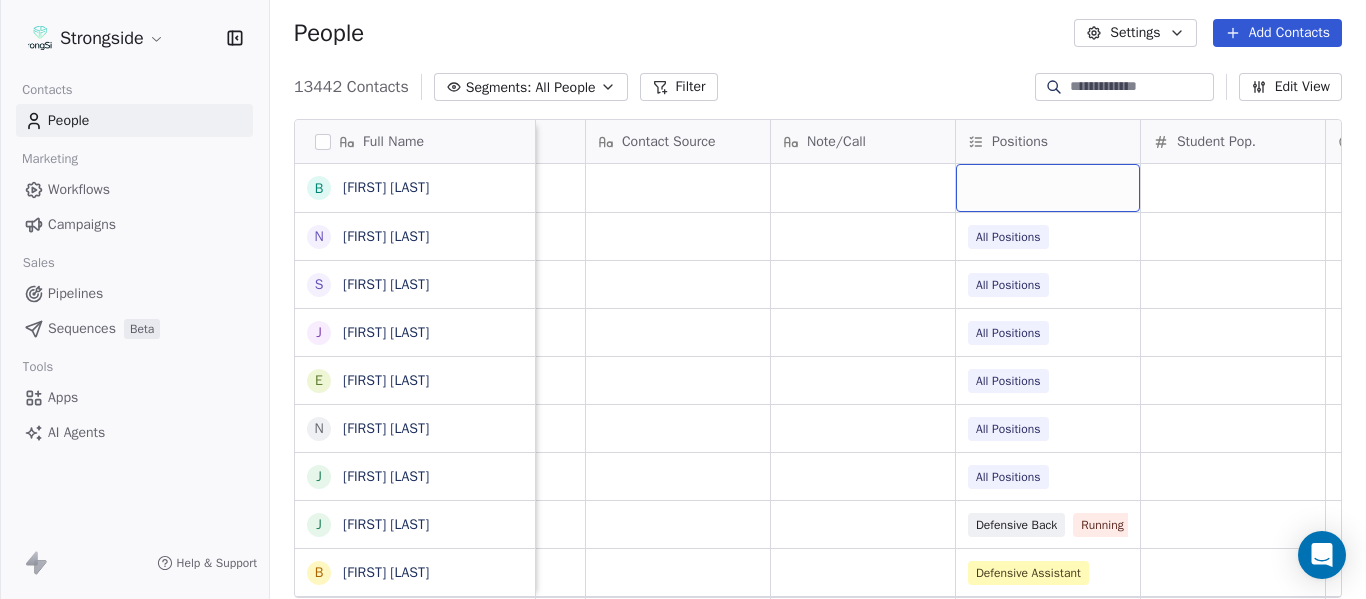 click at bounding box center (1048, 188) 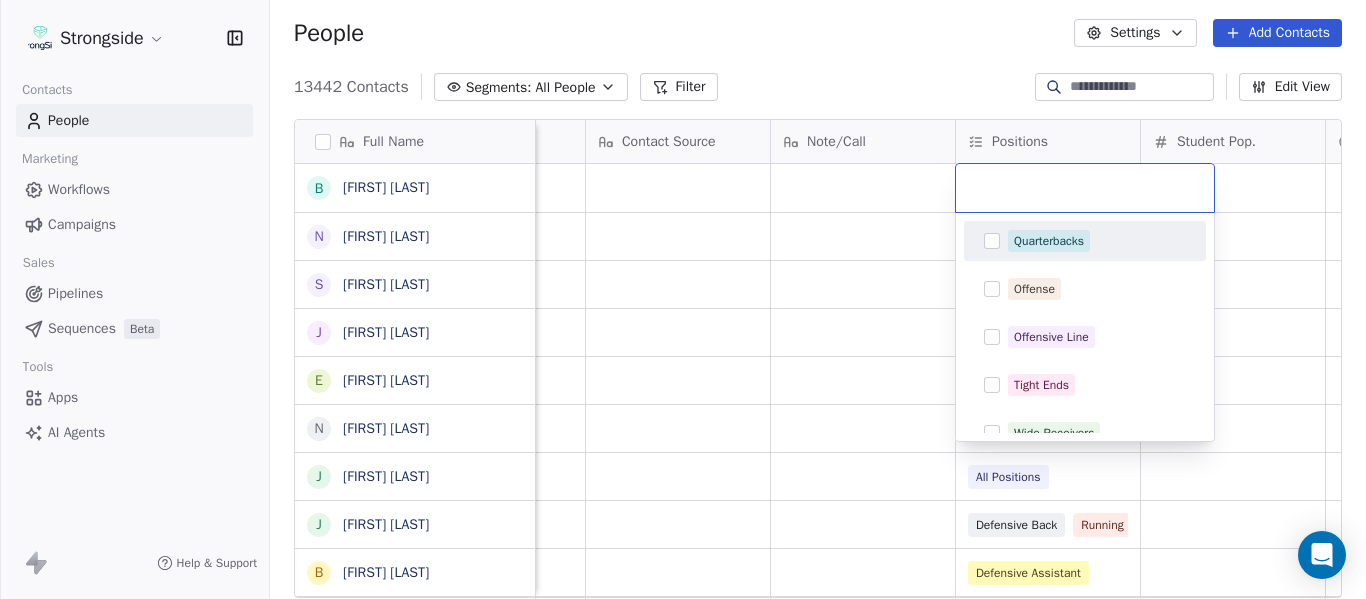 click at bounding box center [1085, 188] 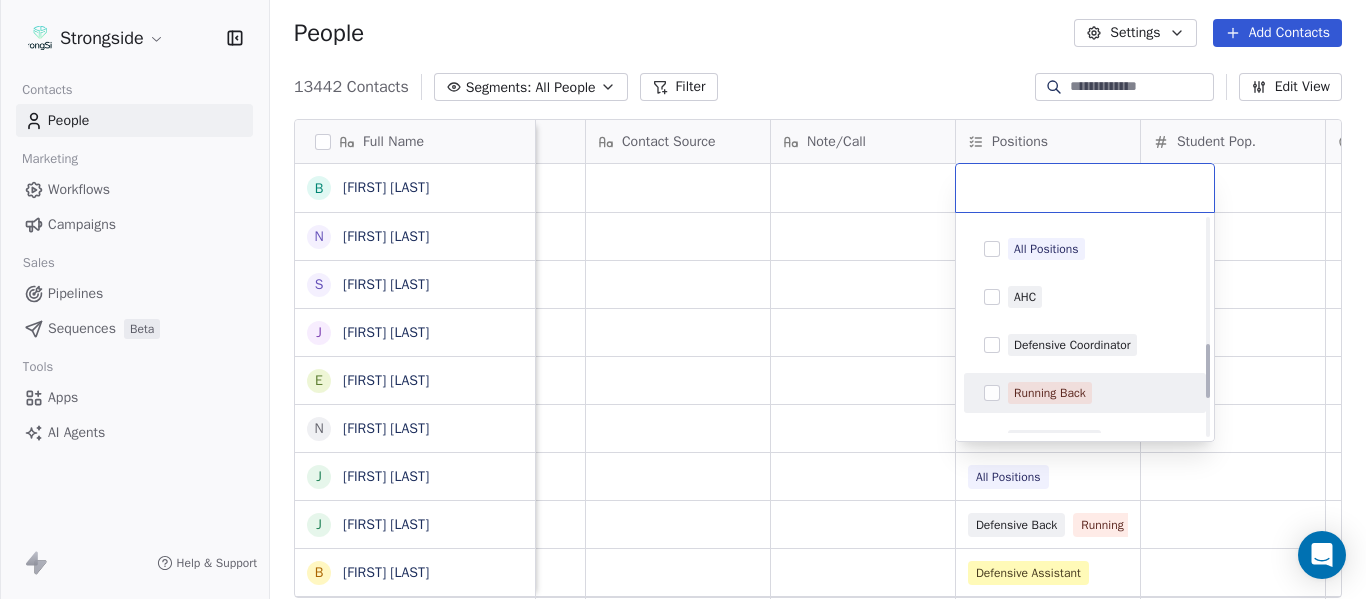 scroll, scrollTop: 544, scrollLeft: 0, axis: vertical 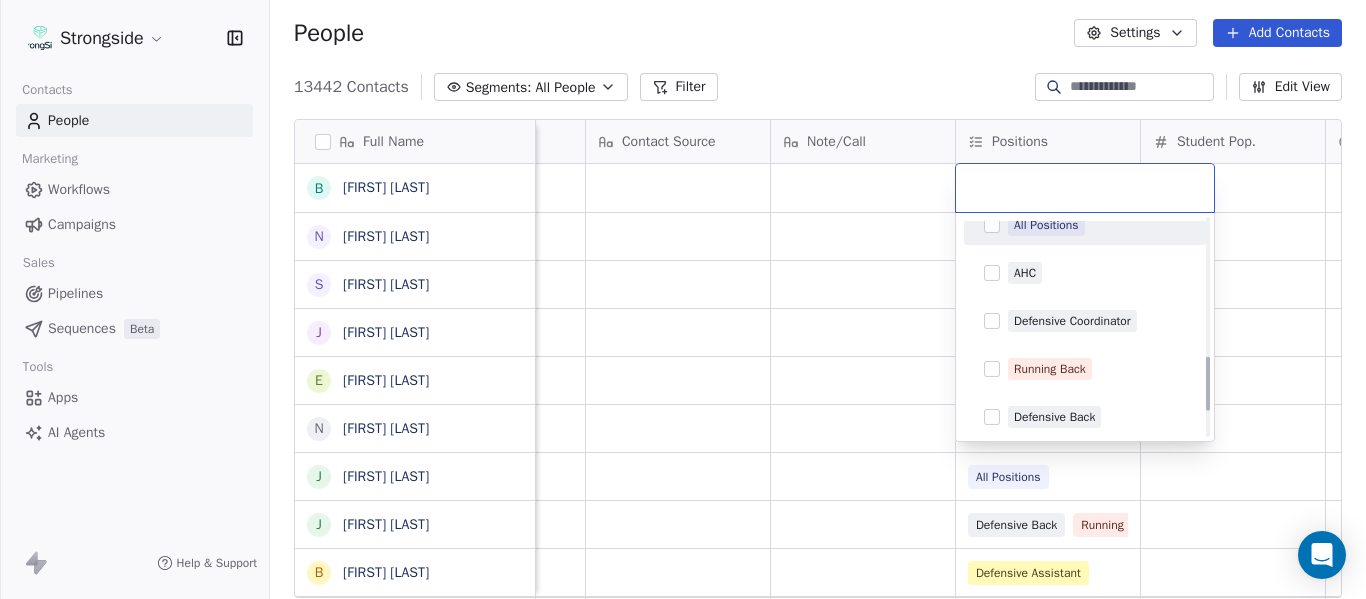 click on "All Positions" at bounding box center [1046, 225] 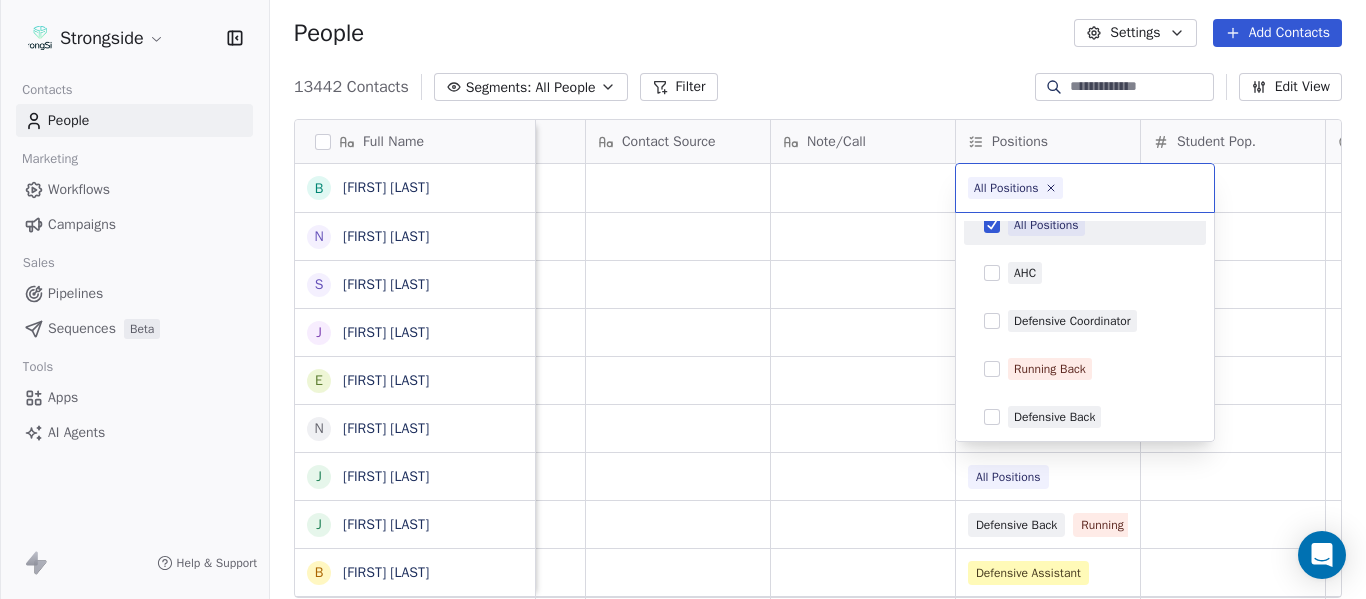 click on "Strongside Contacts People Marketing Workflows Campaigns Sales Pipelines Sequences Beta Tools Apps AI Agents Help & Support People Settings Add Contacts 13442 Contacts Segments: All People Filter Edit View Tag Add to Sequence Export Full Name B [LAST] Napier N [LAST] Scarborough S [LAST] Stricklin J [LAST] LaFrance E [LAST] O'Connor N [LAST] McDonald J [LAST] Thompson J [LAST] Helm B [LAST] Wilson J [LAST] Rowe J [LAST] Taylor K [LAST] Patrick T [LAST] Hudanick C [LAST] Creamer D [LAST] VanDyke J [LAST] Gordon T [LAST] Orlando M [LAST] James K [LAST] Burns P [LAST] Cane F [LAST] Failace G [LAST] Courides S [LAST] Walz R [LAST] Piedmont B [LAST] Siegrist J [LAST] Lees S [LAST] wood A [LAST] Golesh J [LAST] Stroman J [LAST] Allen Stone Priority Emails Auto Clicked Last Activity Date BST In Open Phone Contact Source Note/Call Positions Student Pop. Lead Account False True All Positions False All Positions False Defensive Back Running Back False" at bounding box center (683, 299) 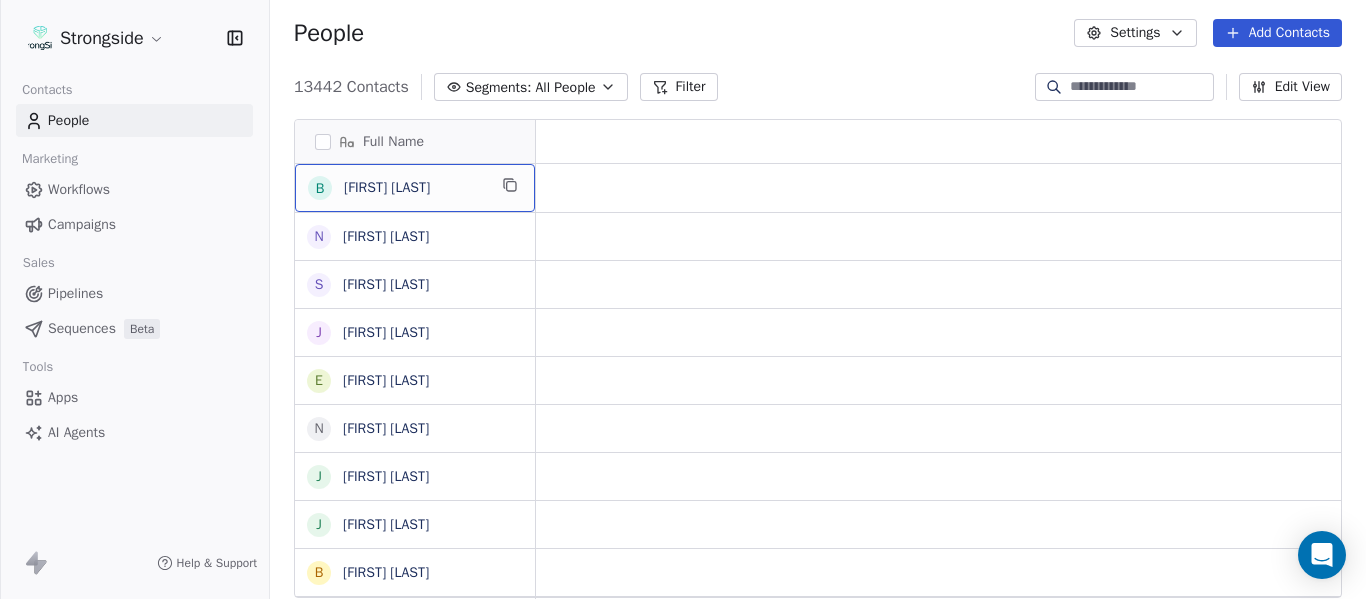 scroll, scrollTop: 0, scrollLeft: 0, axis: both 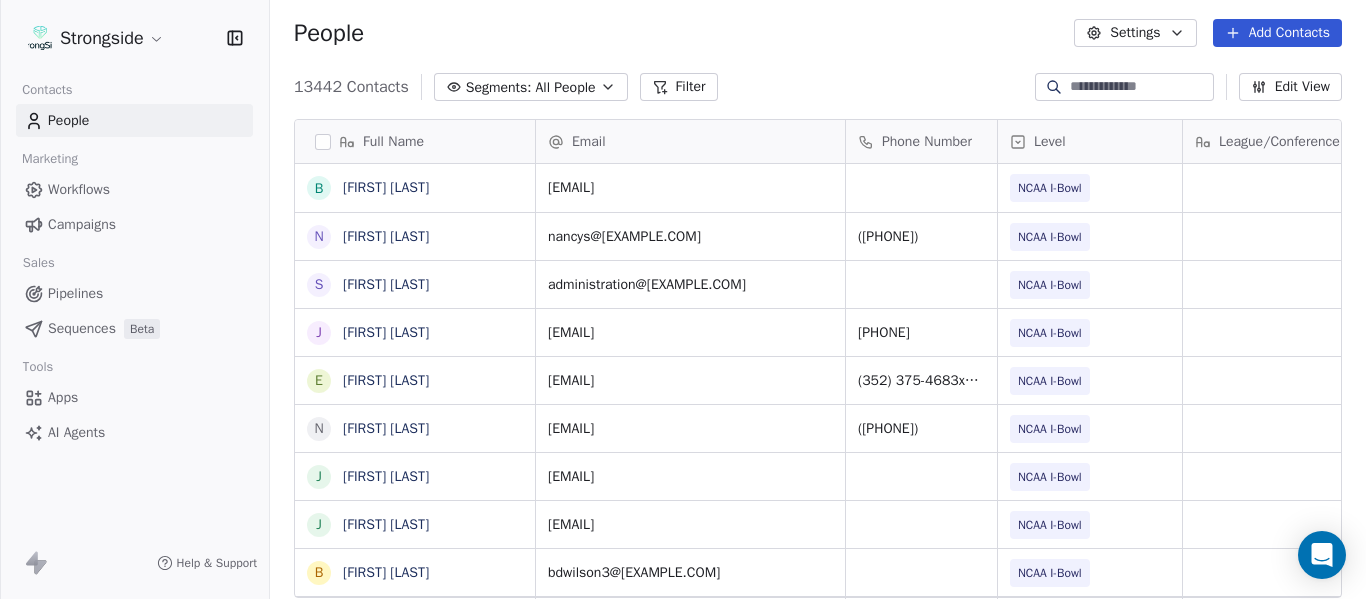 click on "Add Contacts" at bounding box center (1277, 33) 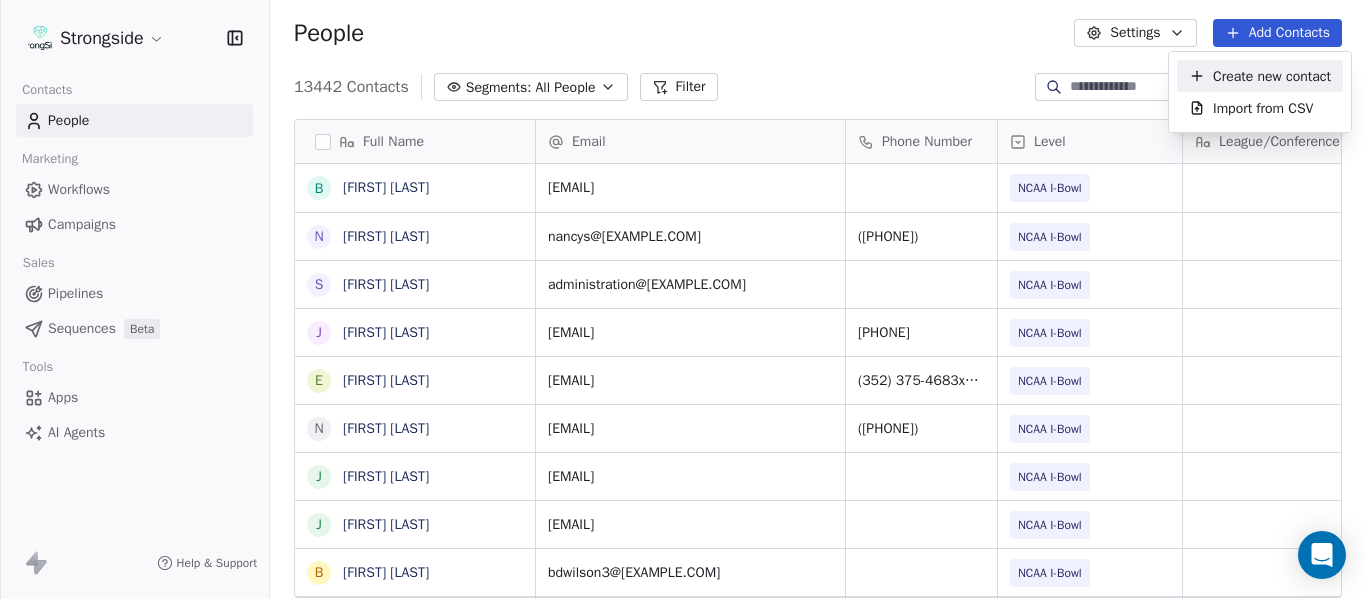 click on "Create new contact" at bounding box center (1272, 76) 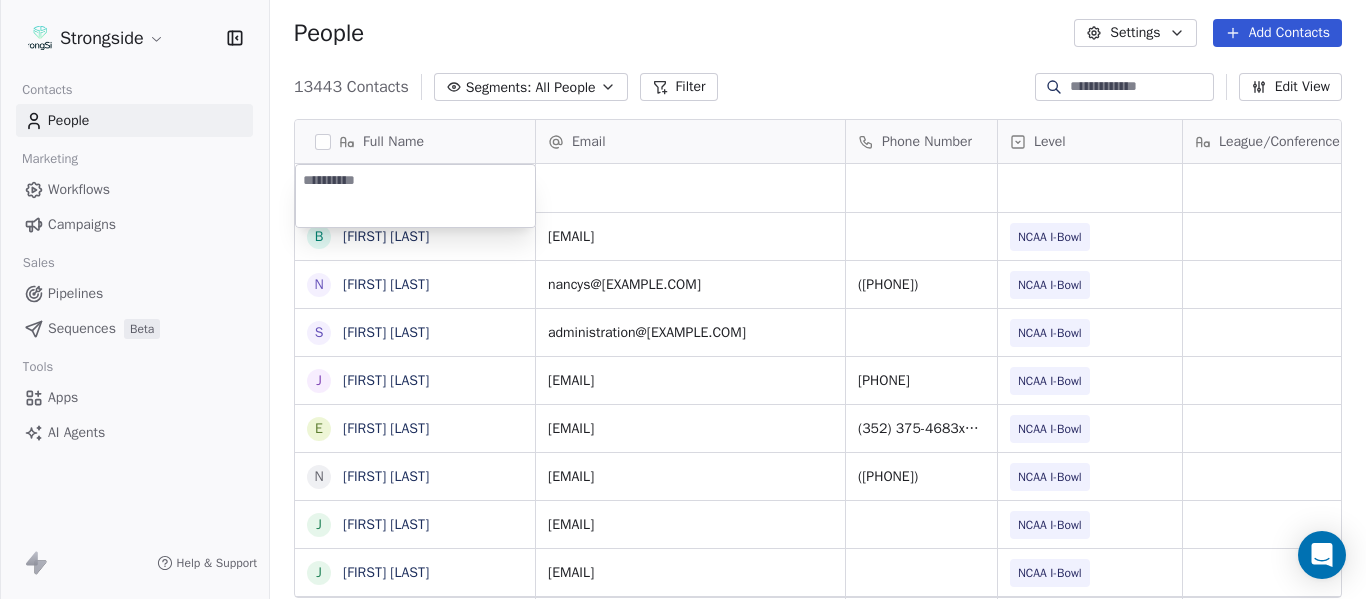 type on "**********" 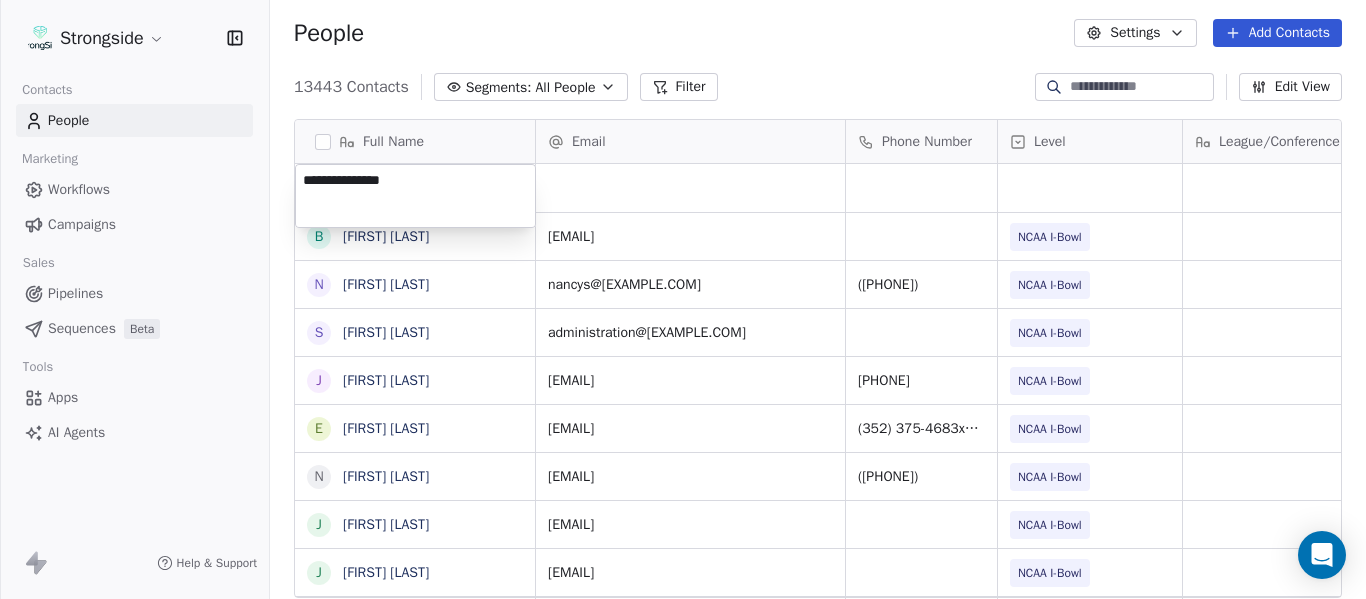 click on "Strongside Contacts People Marketing Workflows Campaigns Sales Pipelines Sequences Beta Tools Apps AI Agents Help & Support People Settings  Add Contacts 13443 Contacts Segments: All People Filter  Edit View Tag Add to Sequence Export Full Name B [FIRST] [LAST] N [FIRST] [LAST] S [FIRST] [LAST] J [FIRST] [LAST] E [FIRST] [LAST] N [FIRST] [LAST] J [FIRST] [LAST] J [FIRST] [LAST] B [FIRST] [LAST] J [FIRST] [LAST] J [FIRST] [LAST] K [FIRST] [LAST] T [FIRST] [LAST] C [FIRST] [LAST] D [FIRST] [LAST] J [FIRST] [LAST] T [FIRST] [LAST] M [FIRST] [LAST] K [FIRST] [LAST] P [FIRST] [LAST] F [FIRST] [LAST] G [FIRST] [LAST] S [FIRST] [LAST] R [FIRST] [LAST] B [FIRST] [LAST] J [FIRST] [LAST] S [FIRST] [LAST] A [FIRST] [LAST] J [FIRST] [LAST] Email Phone Number Level League/Conference Organization Tags Created Date BST Jul 24, 2025 09:18 PM [EMAIL] NCAA I-Bowl UNIVERSITY OF FLORIDA Jul 24, 2025 09:17 PM [EMAIL] 	([PHONE]) [PHONE]x[PHONE] NCAA I-Bowl UNIVERSITY OF FLORIDA Jul 24, 2025 09:15 PM [EMAIL] NCAA I-Bowl" at bounding box center (683, 299) 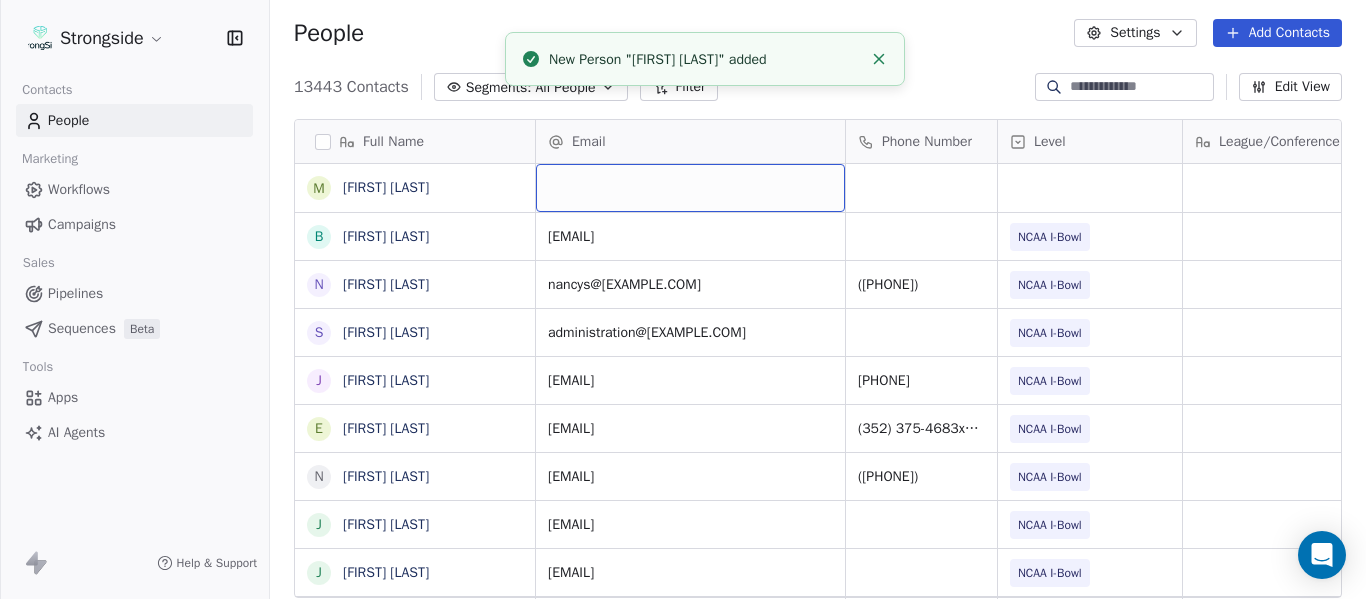 click at bounding box center (690, 188) 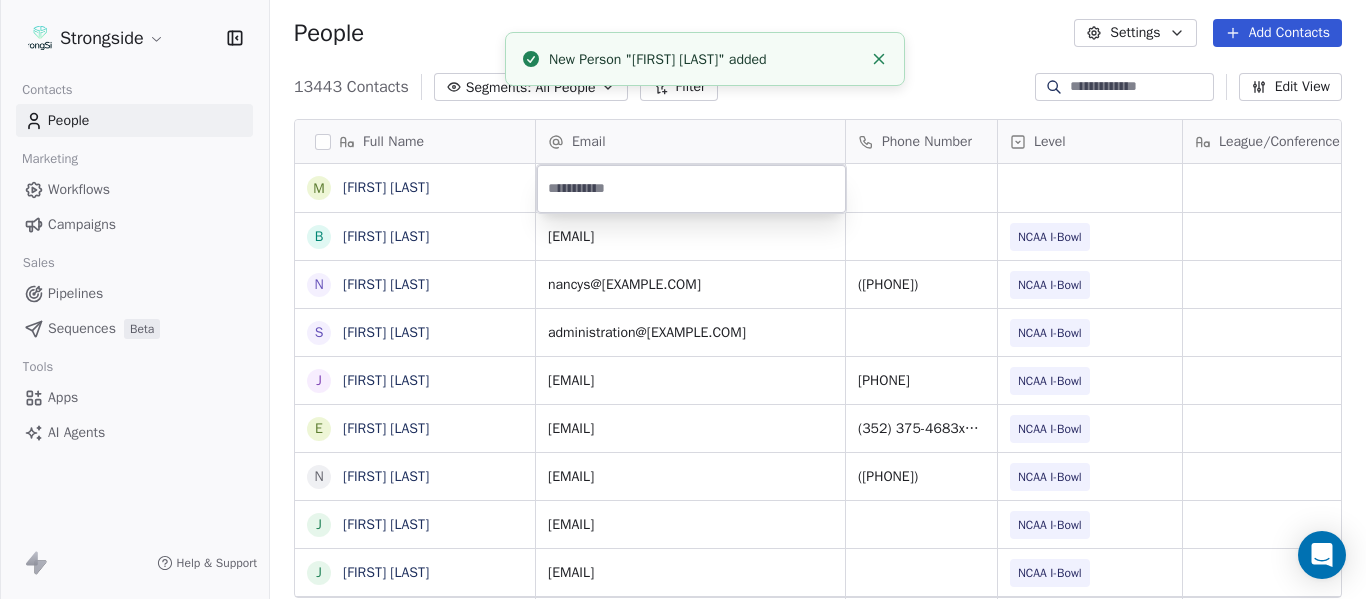 type on "**********" 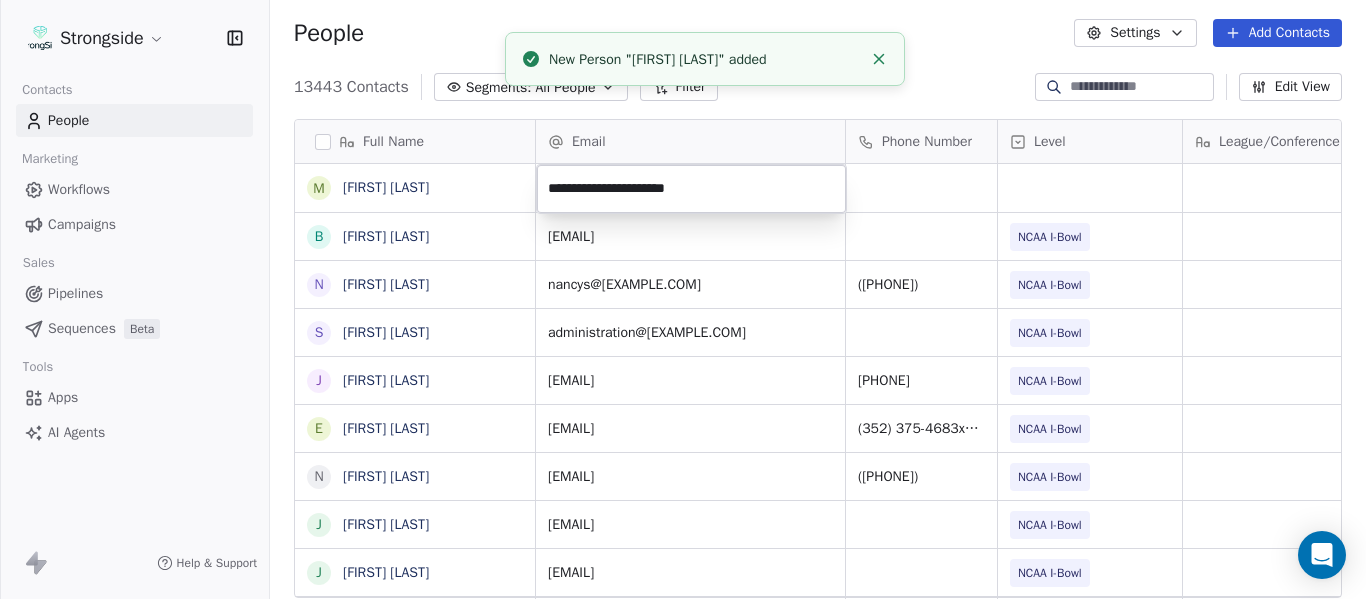 click on "Strongside Contacts People Marketing Workflows Campaigns Sales Pipelines Sequences Beta Tools Apps AI Agents Help & Support People Settings Add Contacts 13443 Contacts Segments: All People Filter Edit View Tag Add to Sequence Export Full Name M [LAST] [LAST] B [LAST] [LAST] N [LAST] [LAST] S [LAST] [LAST] J [LAST] [LAST] E [LAST] [LAST] N [LAST] [LAST] J [LAST] [LAST] J [LAST] [LAST] B [LAST] [LAST] J [LAST] [LAST] J [LAST] [LAST] K [LAST] [LAST] T [LAST] [LAST] C [LAST] [LAST] D [LAST] [LAST] J [LAST] [LAST] T [LAST] [LAST] M [LAST] [LAST] K [LAST] [LAST] P [LAST] [LAST] F [LAST] [LAST] G [LAST] [LAST] S [LAST] [LAST] R [LAST] [LAST] B [LAST] [LAST] J [LAST] [LAST] S [LAST] [LAST] A [LAST] [LAST] J [LAST] [LAST] Email Phone Number Level League/Conference Organization Tags Created Date BST Jul 24, 2025 09:18 PM [EMAIL] NCAA I-Bowl UNIVERSITY OF FLORIDA Jul 24, 2025 09:17 PM [EMAIL] 	([PHONE]) NCAA I-Bowl UNIVERSITY OF FLORIDA Jul 24, 2025 09:15 PM [EMAIL] NCAA I-Bowl UNIVERSITY OF FLORIDA Jul 24, 2025 09:14 PM [EMAIL] ([PHONE]) NCAA I-Bowl UNIVERSITY OF FLORIDA Jul 24, 2025 09:11 PM [EMAIL] ([PHONE]) NCAA I-Bowl UNIVERSITY OF FLORIDA Jul 24, 2025 09:07 PM [EMAIL] ([PHONE]) NCAA I-Bowl UNIVERSITY OF FLORIDA Jul 24, 2025 09:05 PM [EMAIL] NCAA I-Bowl UNIVERSITY OF FLORIDA Jul 24, 2025 09:03 PM [EMAIL] NCAA I-Bowl UNIV. OF SOUTH FLORIDA Jul 23, 2025 08:39 PM [EMAIL] NCAA I-Bowl UNIV. OF SOUTH FLORIDA Jul 23, 2025 08:38 PM [EMAIL] NCAA I-Bowl UNIV. OF SOUTH FLORIDA Jul 23, 2025 08:36 PM [EMAIL]" at bounding box center (683, 299) 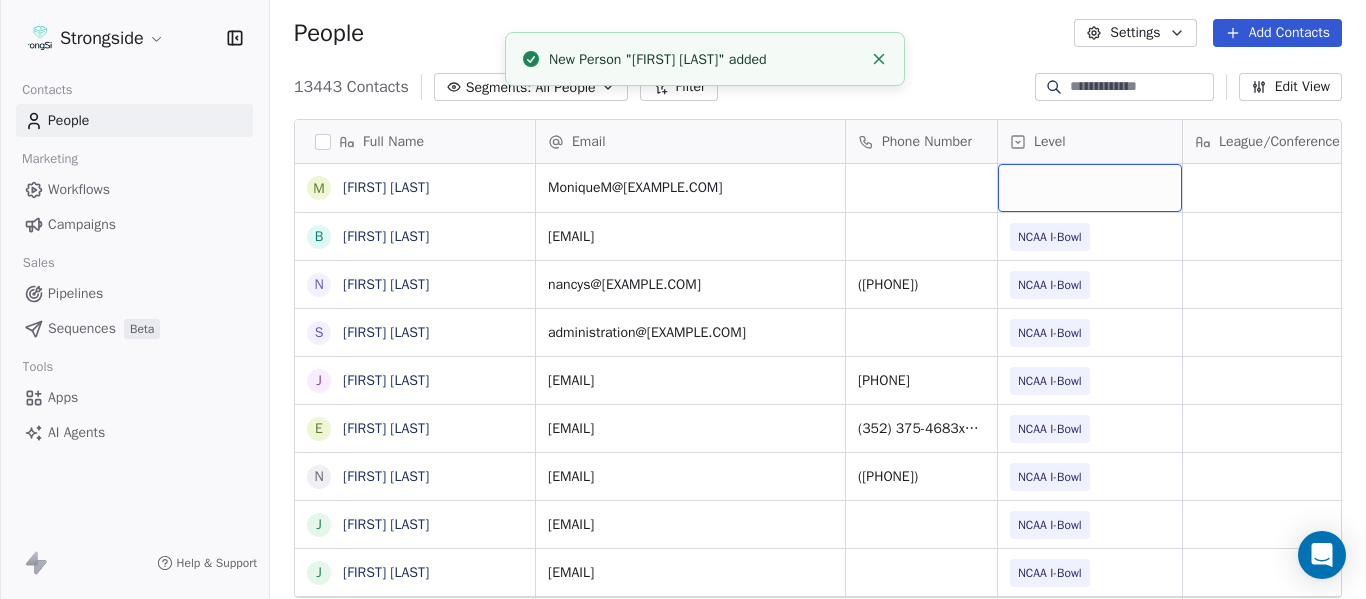 click at bounding box center (1090, 188) 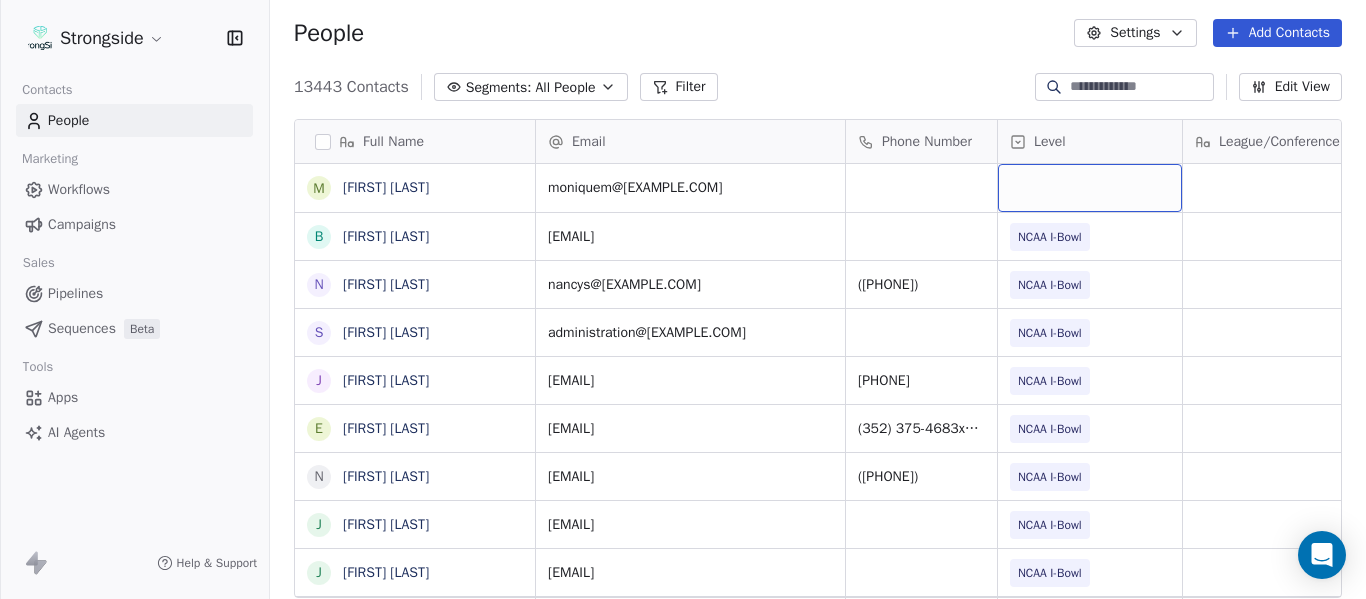 click at bounding box center [1090, 188] 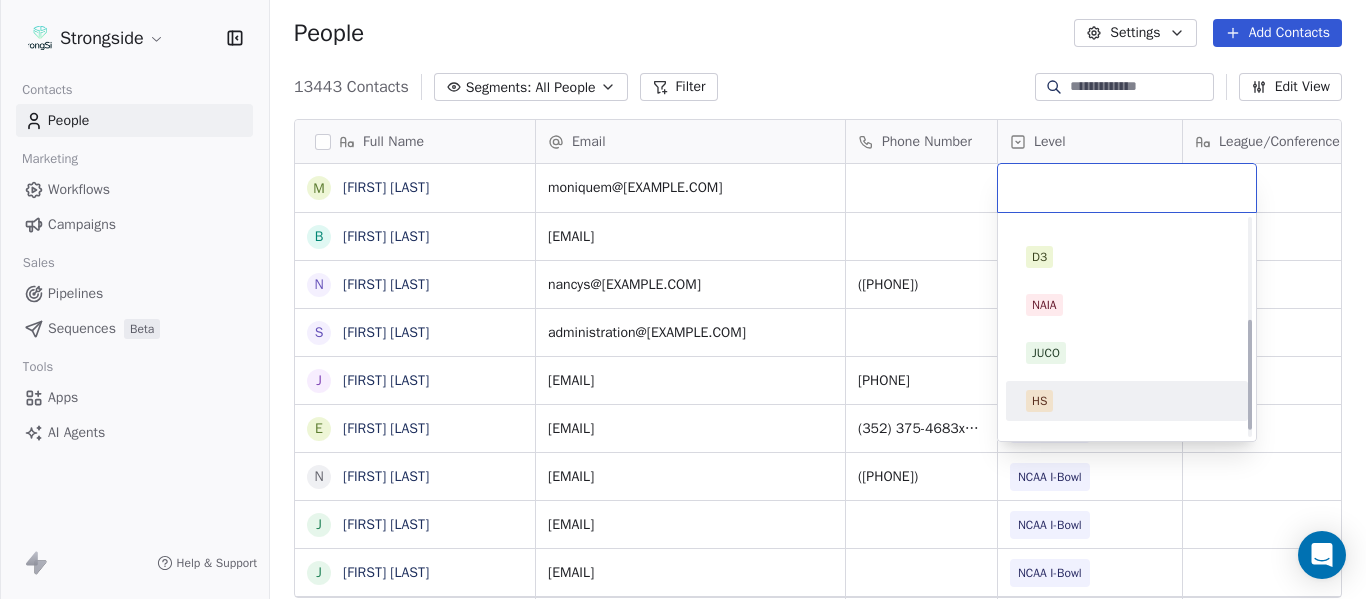 scroll, scrollTop: 212, scrollLeft: 0, axis: vertical 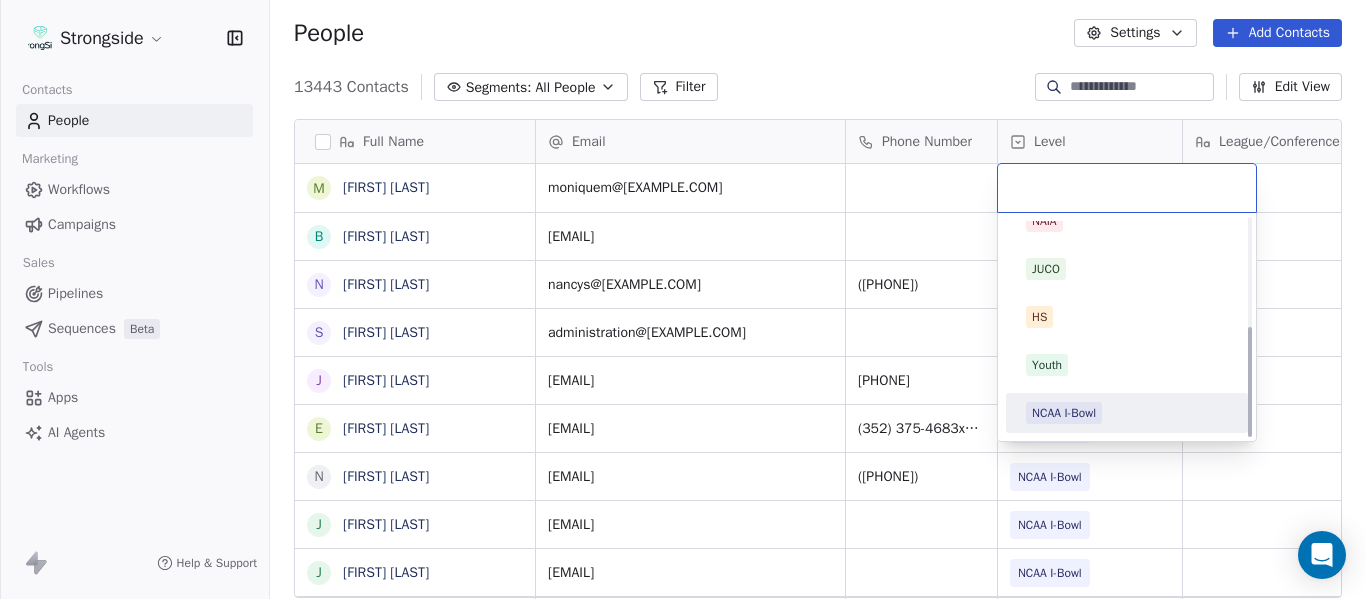 drag, startPoint x: 1135, startPoint y: 428, endPoint x: 1107, endPoint y: 312, distance: 119.331474 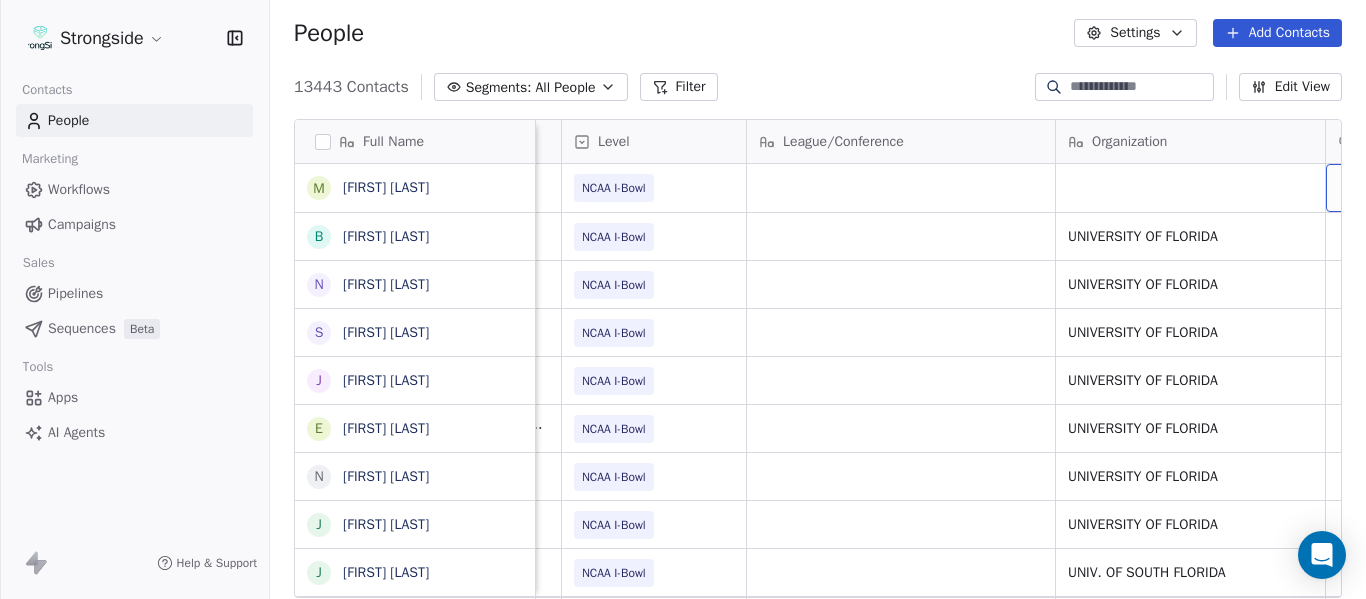 scroll, scrollTop: 0, scrollLeft: 536, axis: horizontal 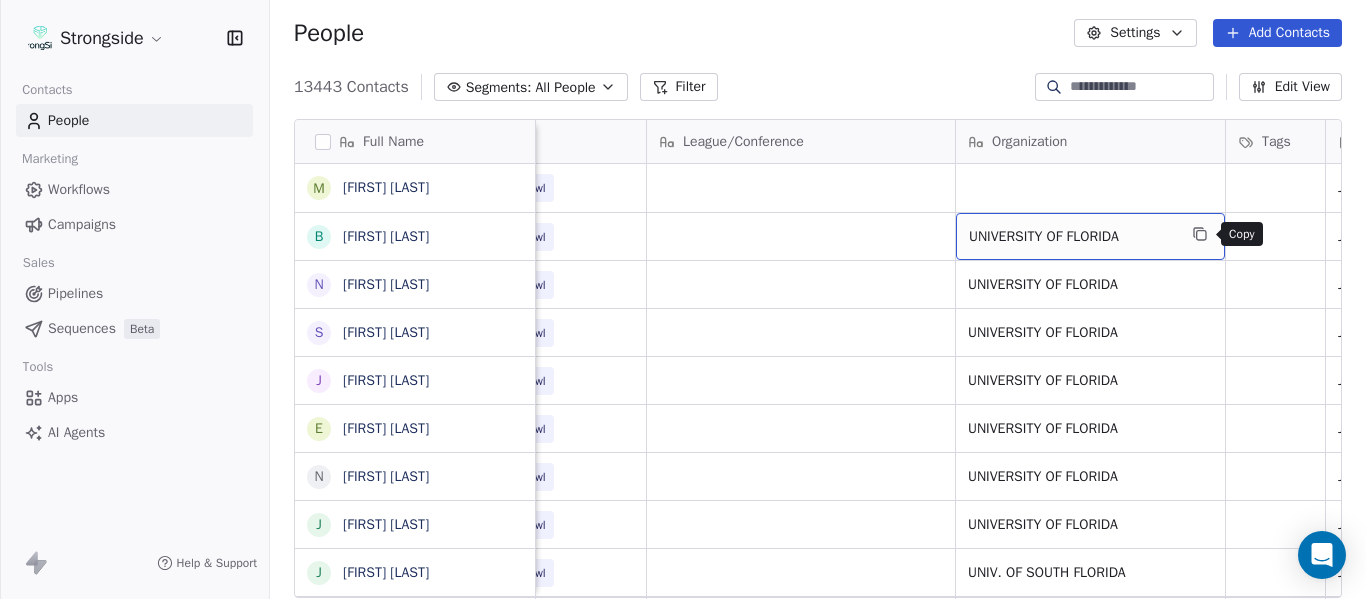 click 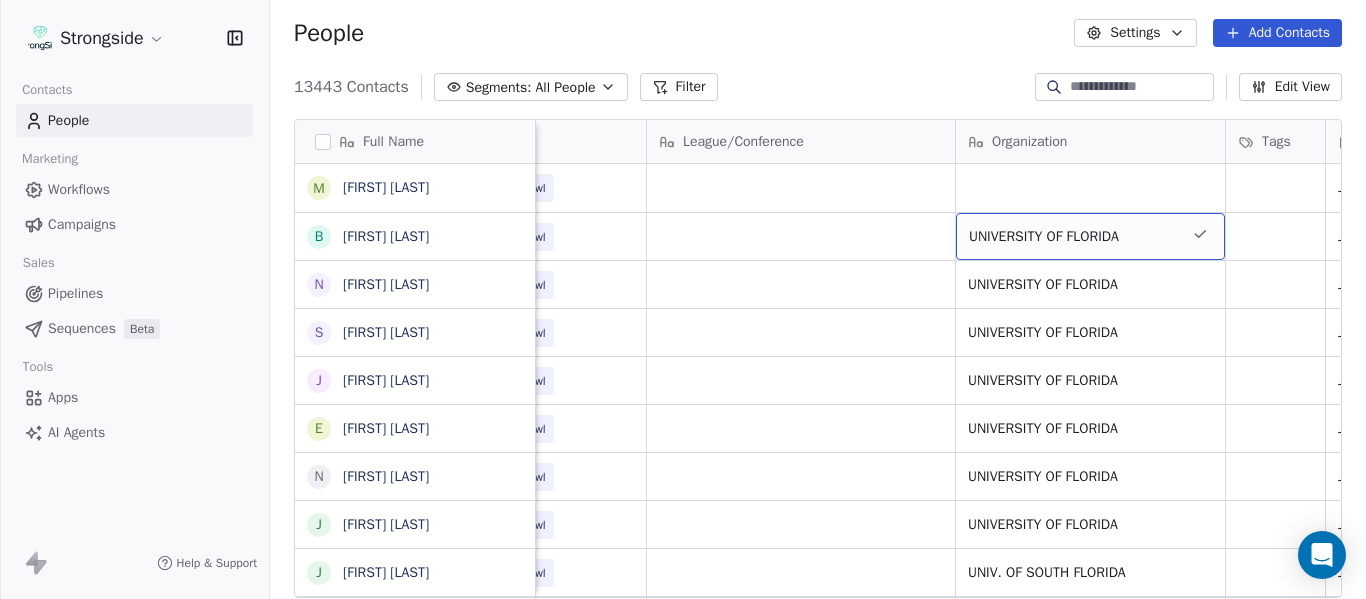 click on "Email Phone Number Level League/Conference Organization Tags Created Date BST Status Job Title Priority" at bounding box center (1795, 142) 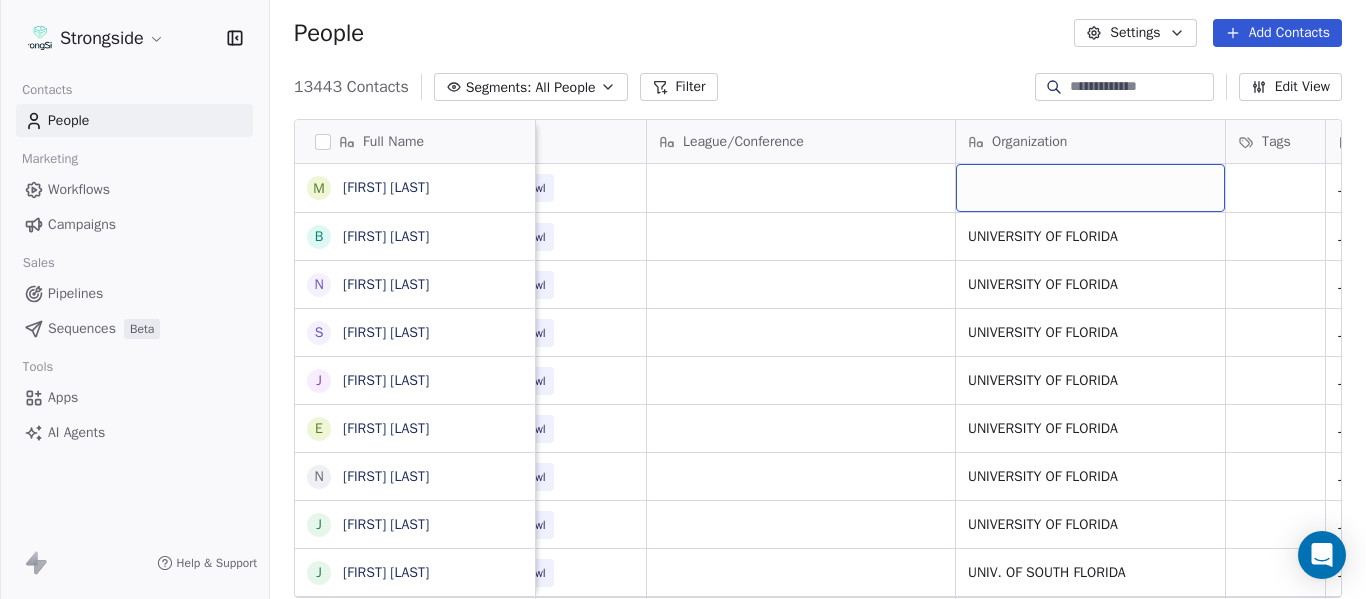 click at bounding box center (1090, 188) 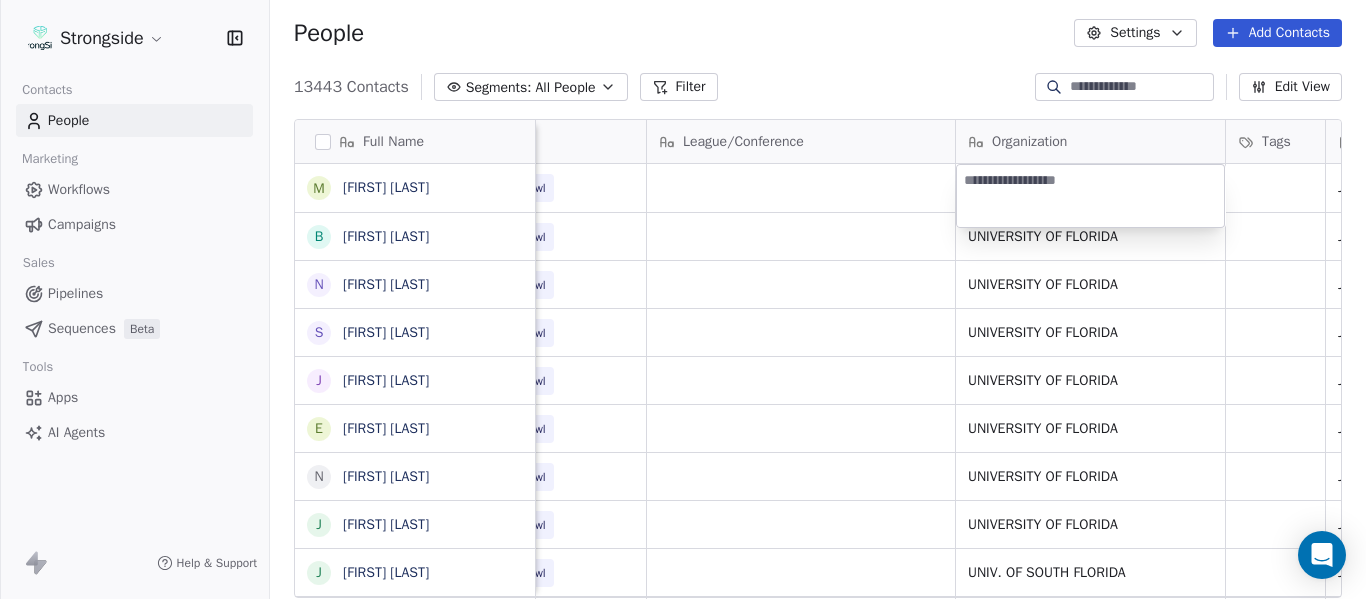 type on "**********" 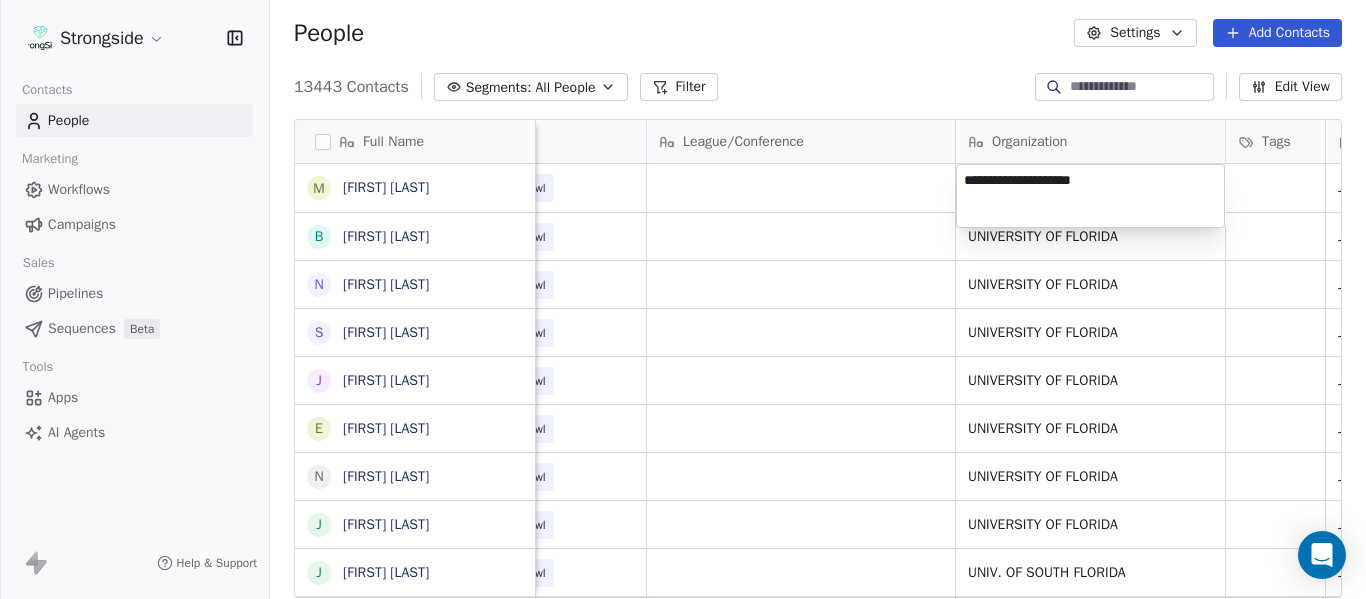 click on "Strongside Contacts People Marketing Workflows Campaigns Sales Pipelines Sequences Beta Tools Apps AI Agents Help & Support People Settings Add Contacts 13443 Contacts Segments: All People Filter Edit View Tag Add to Sequence Export Full Name M [LAST] Mercier B [LAST] Napier N [LAST] Scarborough S [LAST] Stricklin J [LAST] LaFrance E [LAST] O'Connor N [LAST] McDonald J [LAST] Thompson J [LAST] Helm B [LAST] Wilson J [LAST] Rowe J [LAST] Taylor K [LAST] Patrick T [LAST] Hudanick C [LAST] Creamer D [LAST] VanDyke J [LAST] Gordon T [LAST] Orlando M [LAST] James K [LAST] Burns P [LAST] Cane F [LAST] Failace G [LAST] Courides S [LAST] Walz R [LAST] Piedmont B [LAST] Siegrist J [LAST] Lees S [LAST] wood A [LAST] Golesh J [LAST] Stroman Email Phone Number Level League/Conference Organization Tags Created Date BST Status Job Title Priority moniquem@[EMAIL] NCAA I-Bowl Jul 24, 2025 09:18 PM billyn@[EMAIL] NCAA I-Bowl UNIVERSITY OF FLORIDA Jul 24, 2025 09:17 PM Head Coach nancys@[EMAIL] 	([PHONE]) NCAA I-Bowl" at bounding box center [683, 299] 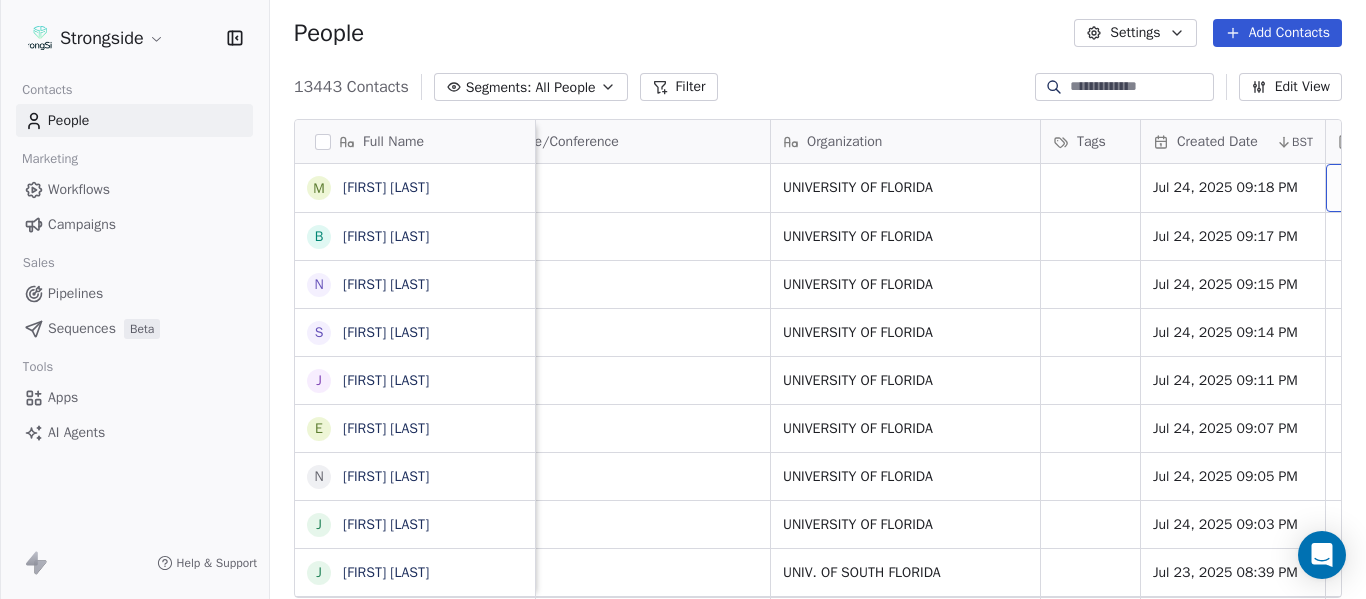 scroll, scrollTop: 0, scrollLeft: 1088, axis: horizontal 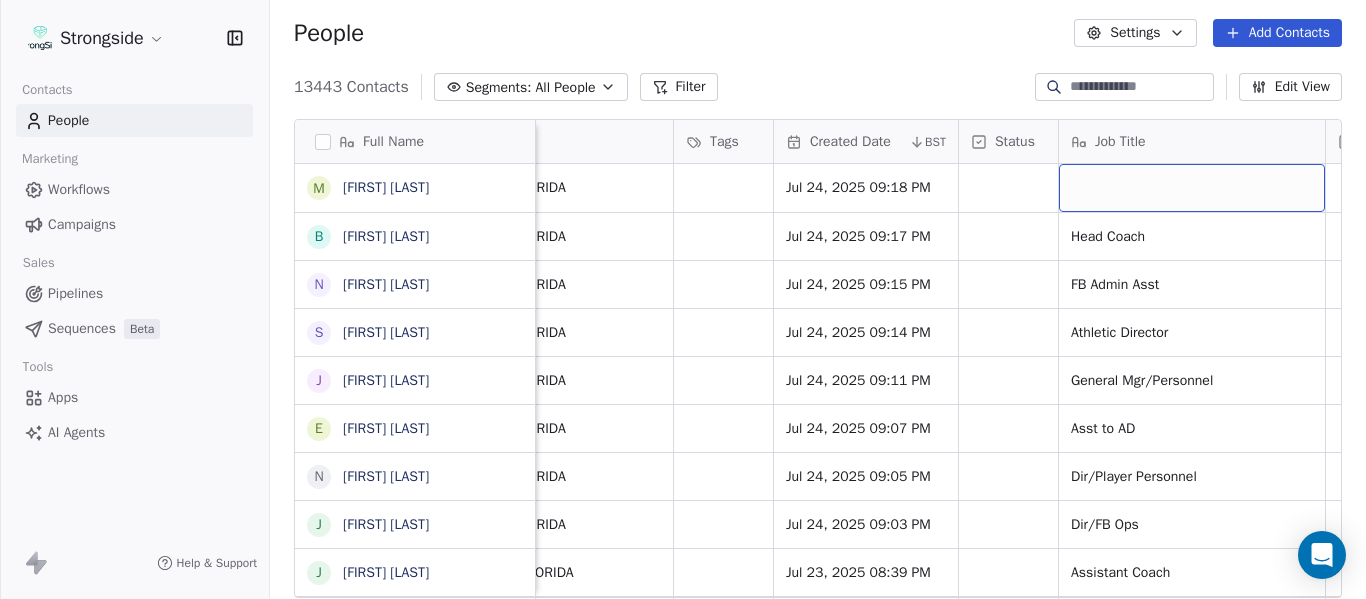 click at bounding box center (1192, 188) 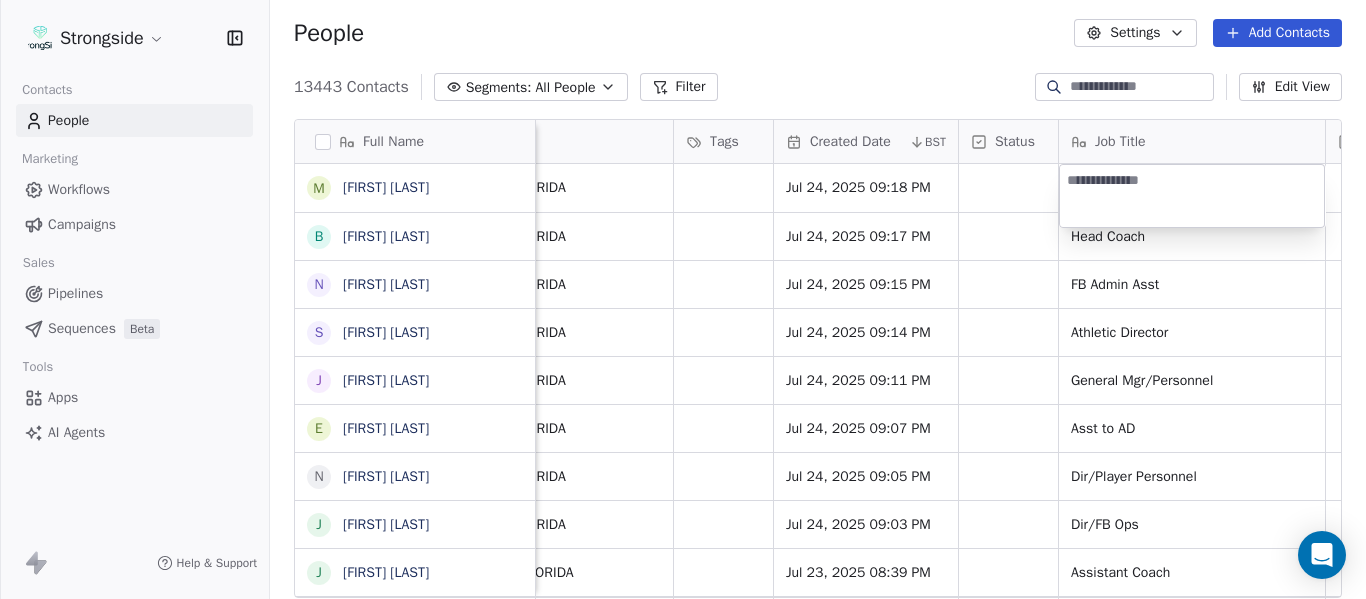 type on "**********" 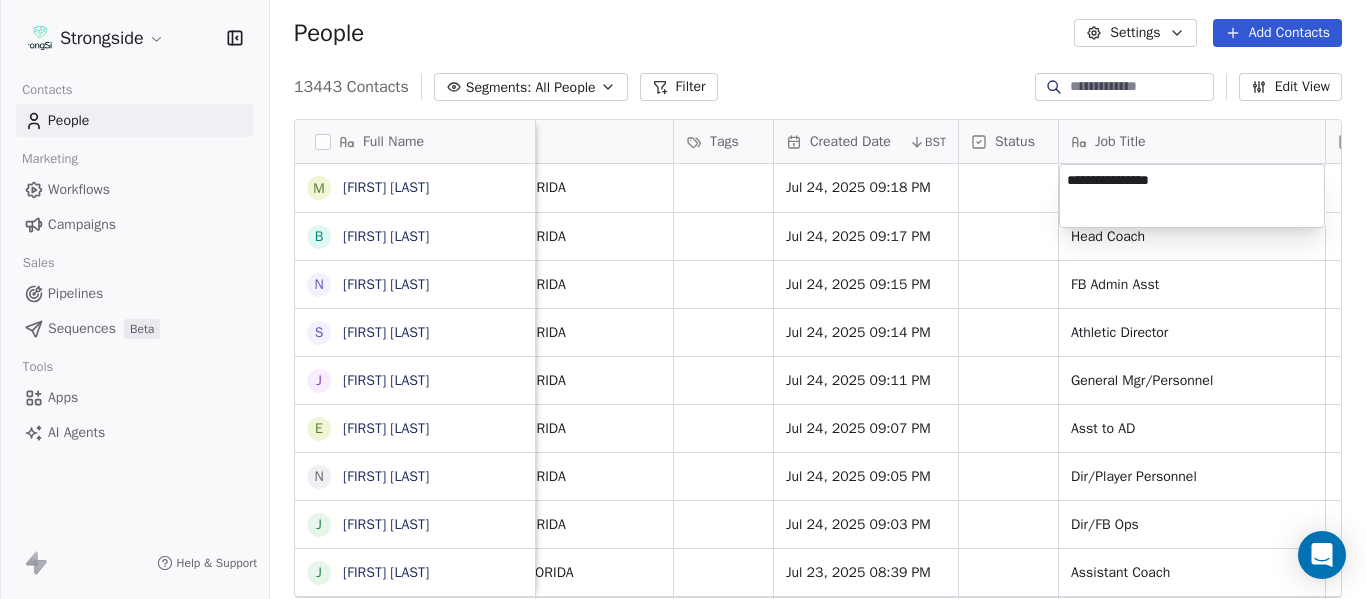 click on "Strongside Contacts People Marketing Workflows Campaigns Sales Pipelines Sequences Beta Tools Apps AI Agents Help & Support People Settings  Add Contacts 13443 Contacts Segments: All People Filter  Edit View Tag Add to Sequence Export Full Name M [FIRST] [LAST] B [FIRST] [LAST] N [FIRST] [LAST] S [FIRST] [LAST] J [FIRST] [LAST] E [FIRST] [LAST] N [FIRST] [LAST] J [FIRST] [LAST] J [FIRST] [LAST] B [FIRST] [LAST] J [FIRST] [LAST] J [FIRST] [LAST] K [FIRST] [LAST] T [FIRST] [LAST] C [FIRST] [LAST] D [FIRST] [LAST] J [FIRST] [LAST] T [FIRST] [LAST] M [FIRST] [LAST] K [FIRST] [LAST] P [FIRST] [LAST] F [FIRST] [LAST] G [FIRST] [LAST] S [FIRST] [LAST] R [FIRST] [LAST] B [FIRST] [LAST] J [FIRST] [LAST] S [FIRST] [LAST] A [FIRST] [LAST] J [FIRST] [LAST] Phone Number Level League/Conference Organization Tags Created Date BST Status Job Title Priority Emails Auto Clicked Last Activity Date BST In Open Phone   NCAA I-Bowl UNIVERSITY OF FLORIDA Jul 24, 2025 09:18 PM   NCAA I-Bowl UNIVERSITY OF FLORIDA Jul 24, 2025 09:17 PM Head Coach False   NCAA I-Bowl True" at bounding box center (683, 299) 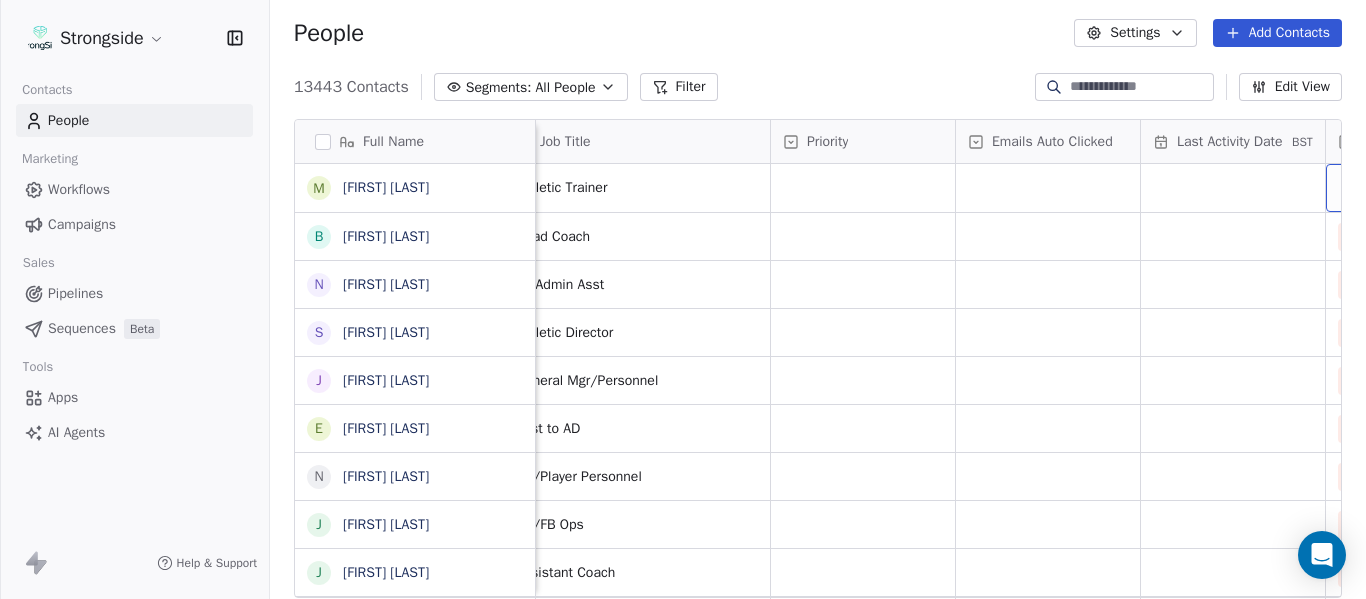 scroll, scrollTop: 0, scrollLeft: 1828, axis: horizontal 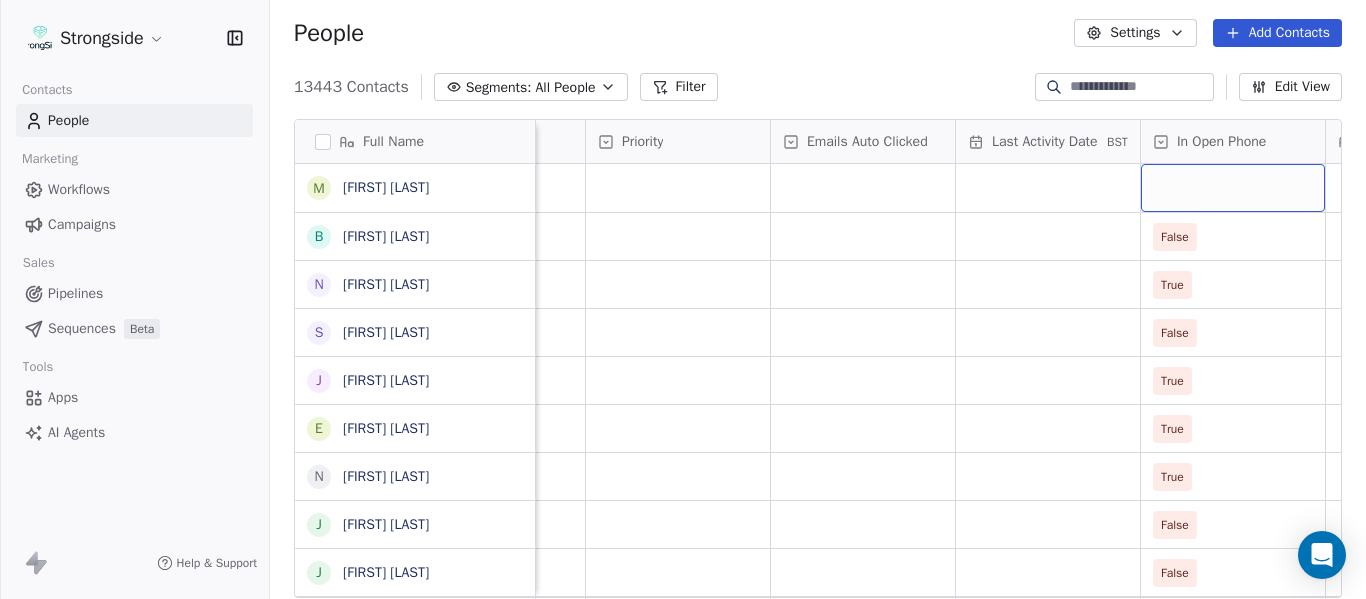 click at bounding box center [1233, 188] 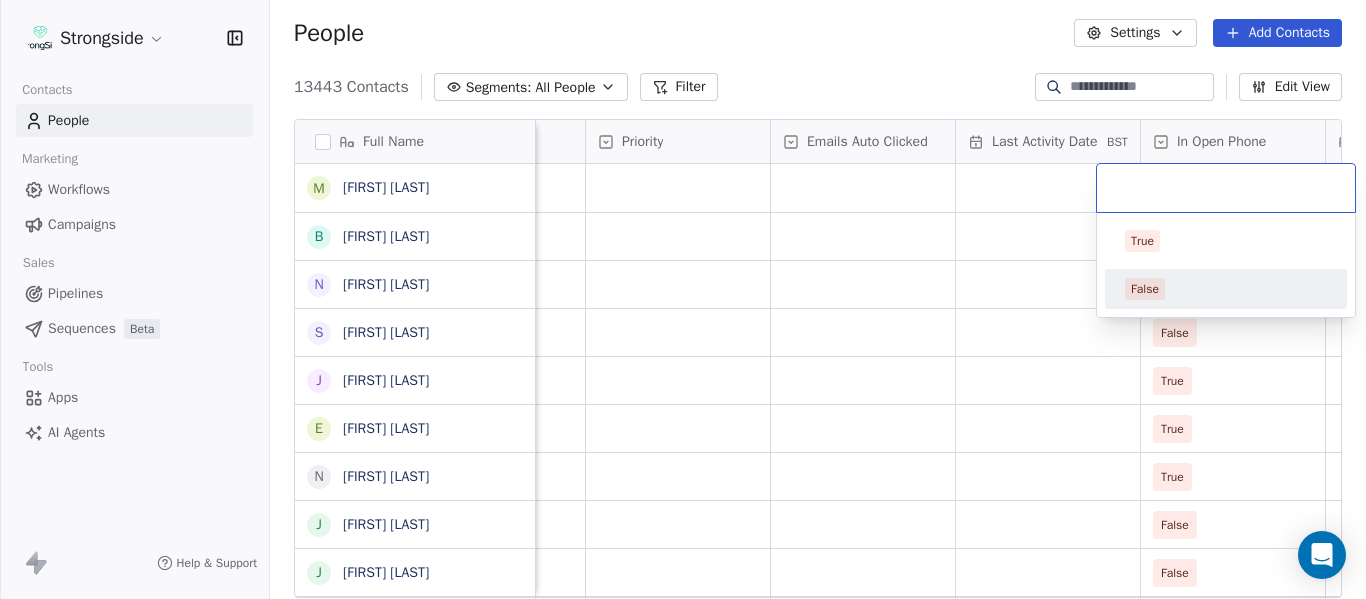 click on "False" at bounding box center (1226, 289) 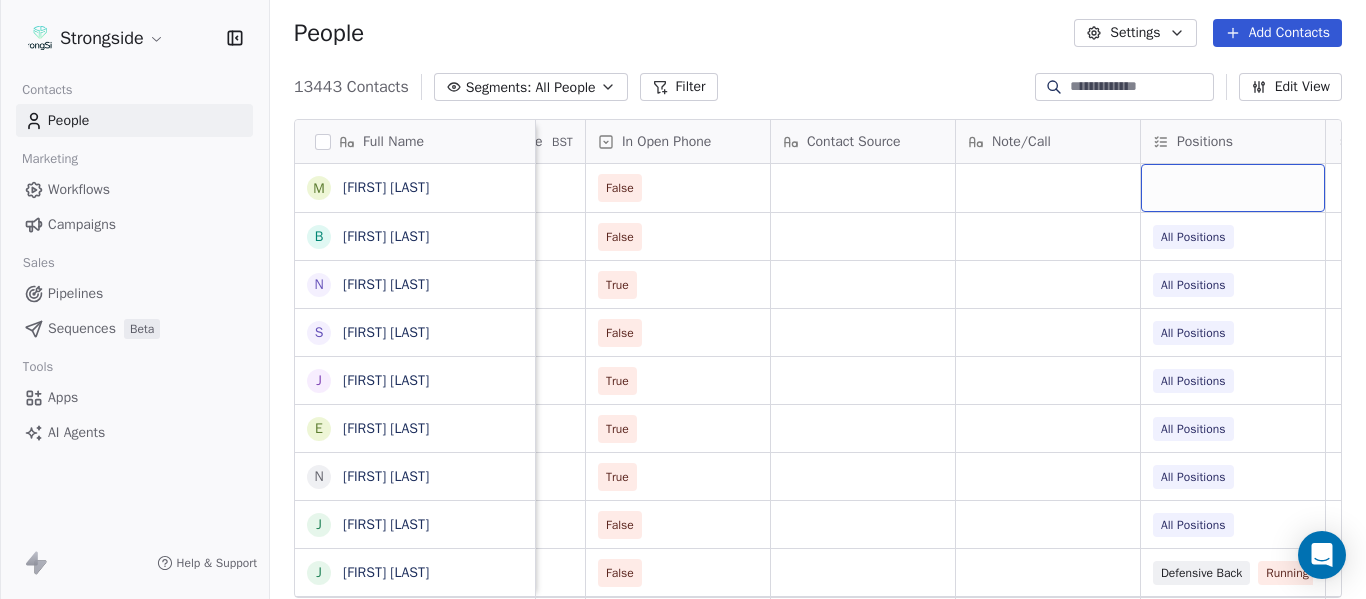 scroll, scrollTop: 0, scrollLeft: 2568, axis: horizontal 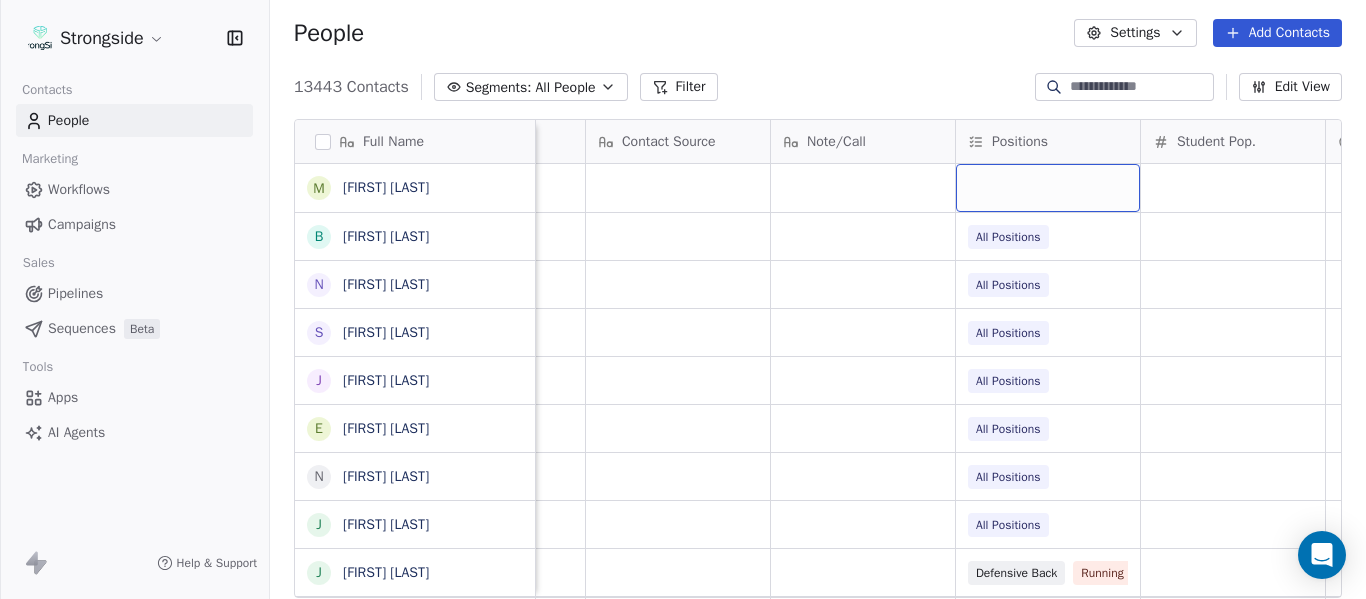 click at bounding box center [1048, 188] 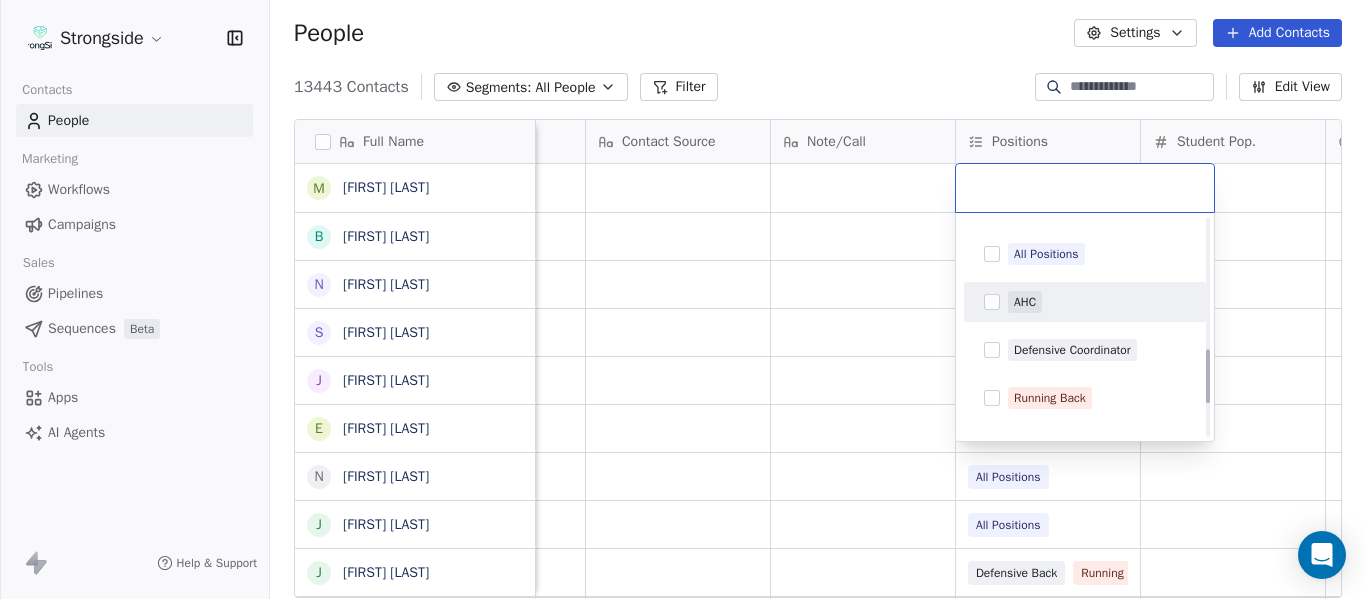 scroll, scrollTop: 500, scrollLeft: 0, axis: vertical 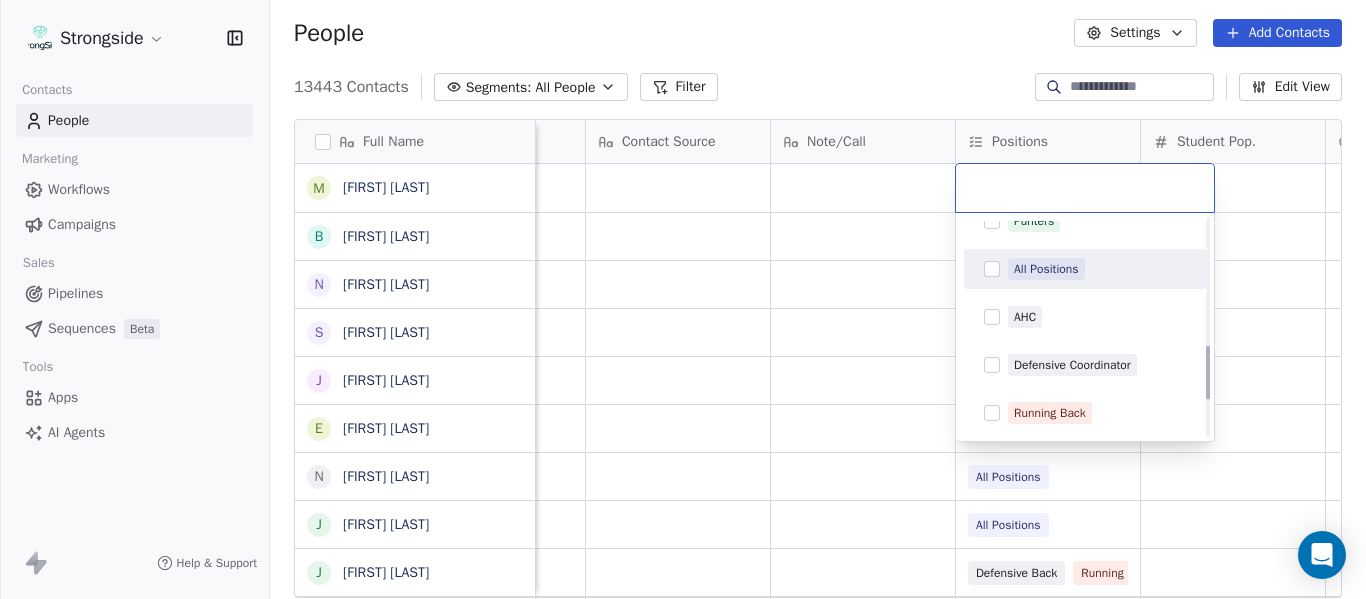 click on "All Positions" at bounding box center (1046, 269) 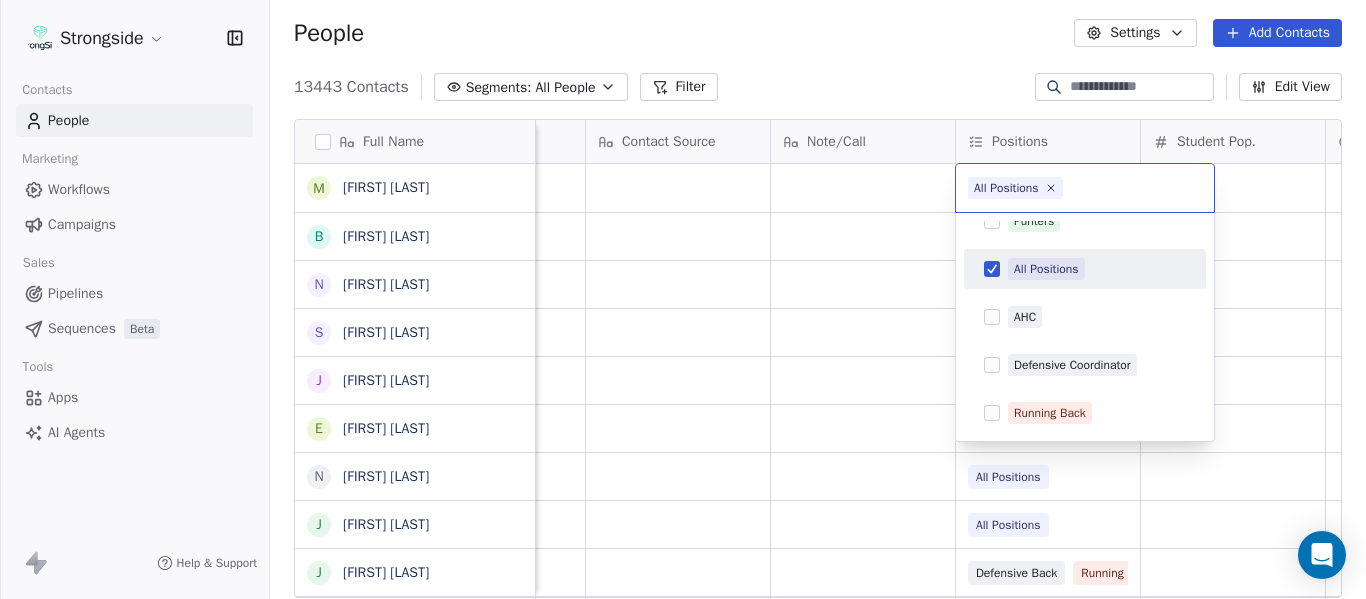 click on "Strongside Contacts People Marketing Workflows Campaigns Sales Pipelines Sequences Beta Tools Apps AI Agents Help & Support People Settings  Add Contacts 13443 Contacts Segments: All People Filter  Edit View Tag Add to Sequence Export Full Name M Monique Mercier B Billy Napier N Nancy Scarborough S Scott Stricklin J Jacob LaFrance E Ellie O'Connor N Nick McDonald J Joshua Thompson J Jordan Helm B Brad Wilson J James Rowe J Jack Taylor K Kevin Patrick T Tyler Hudanick C Chad Creamer D DeMarcus VanDyke J Joel Gordon T Todd Orlando M Micah James K Kodi Burns P Philip Cane F Frank Failace G George Courides S Steve Walz R Rosemary Piedmont B Brian Siegrist J Jeremy Lees S Scott wood A Alex Golesh J Jay Stroman Priority Emails Auto Clicked Last Activity Date BST In Open Phone Contact Source Note/Call Positions Student Pop. Lead Account   False   False All Positions   True All Positions   False All Positions   True All Positions   True All Positions   True All Positions   False All Positions   False Defensive Back" at bounding box center [683, 299] 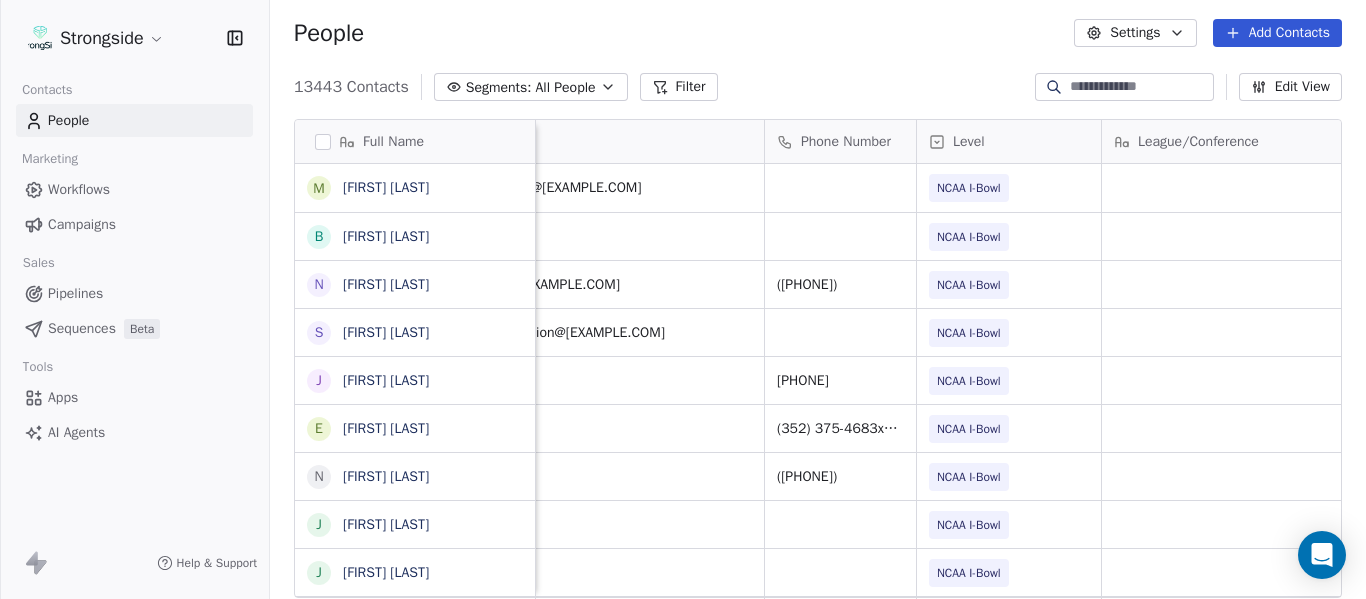 scroll, scrollTop: 0, scrollLeft: 0, axis: both 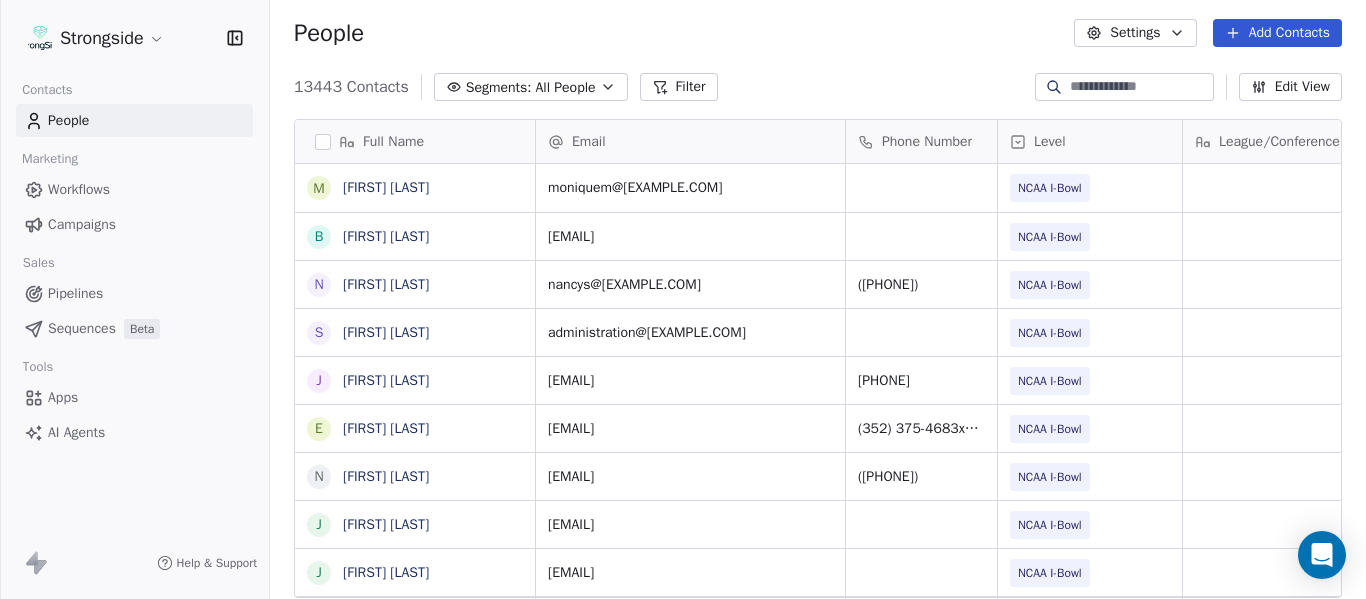 click on "Add Contacts" at bounding box center [1277, 33] 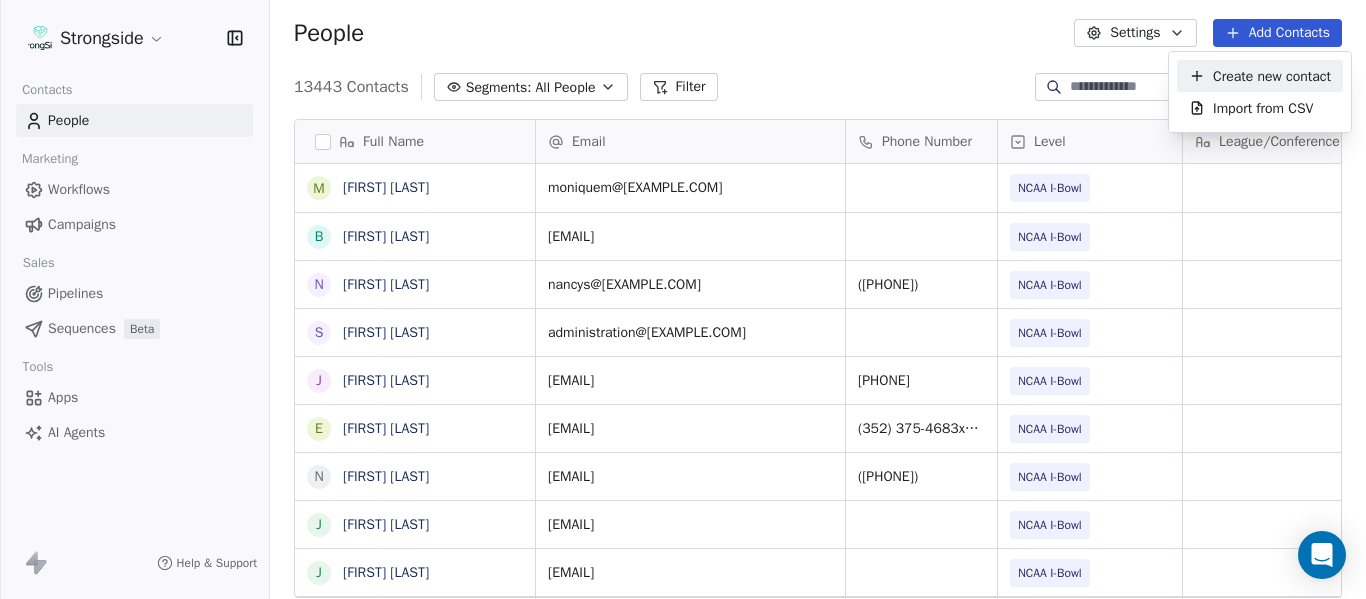 click on "Create new contact" at bounding box center [1272, 76] 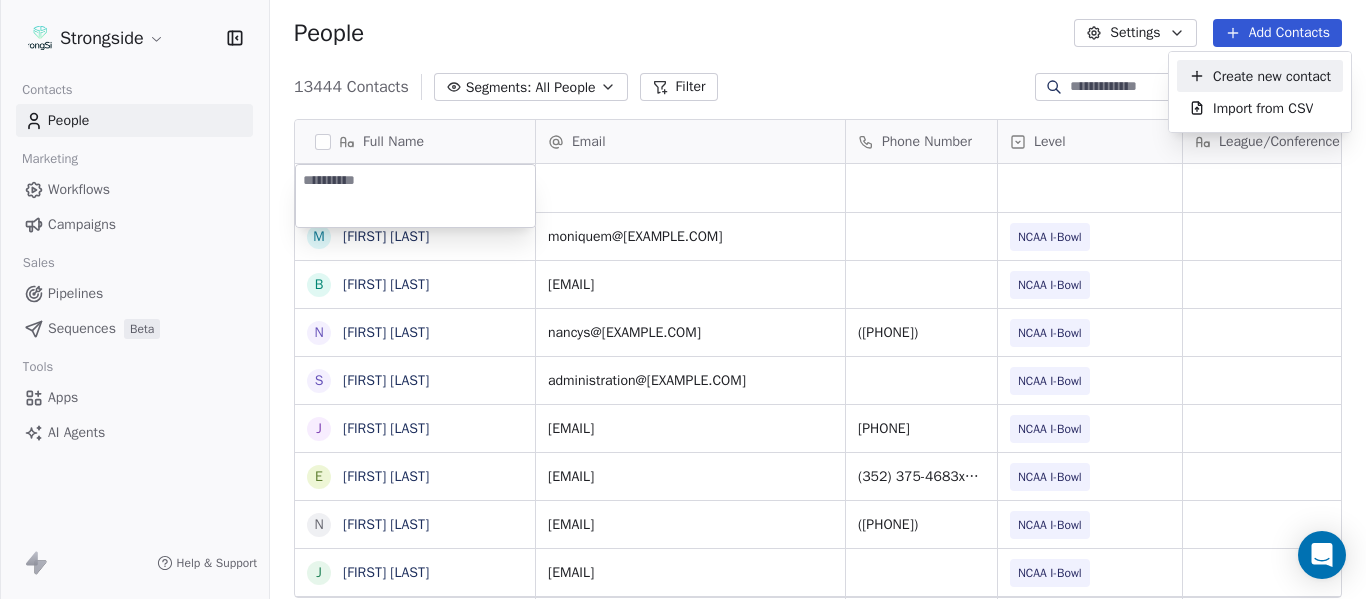 type on "**********" 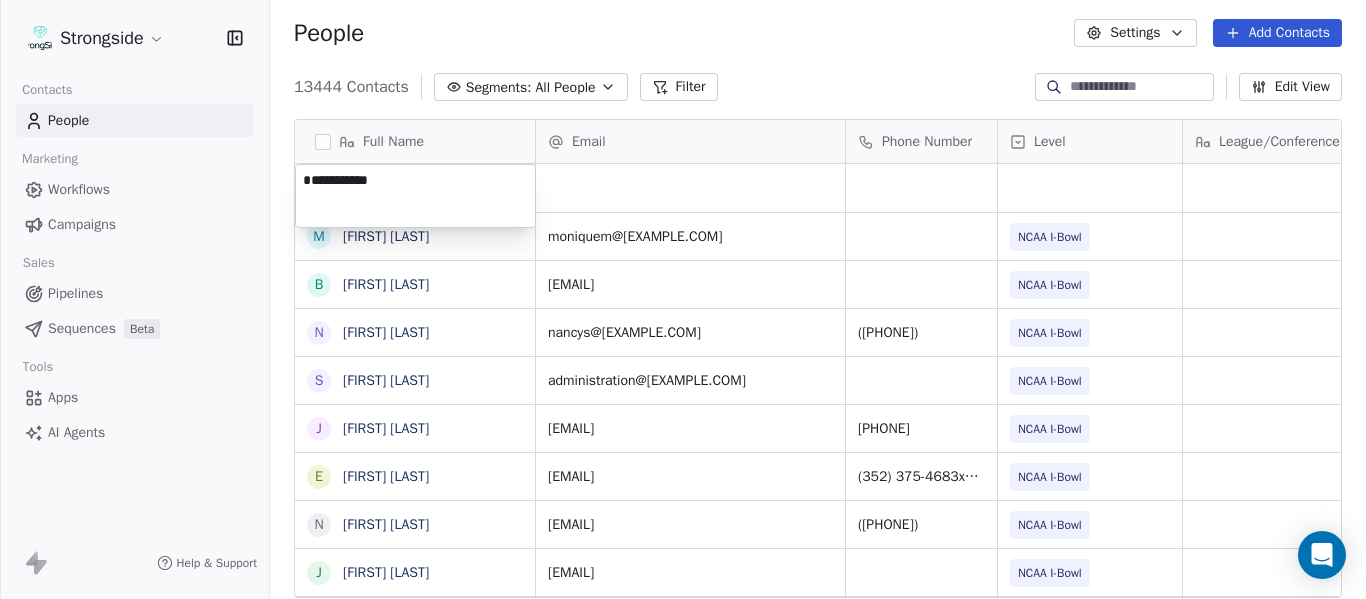 click on "Strongside Contacts People Marketing Workflows Campaigns Sales Pipelines Sequences Beta Tools Apps AI Agents Help & Support People Settings  Add Contacts 13444 Contacts Segments: All People Filter  Edit View Tag Add to Sequence Export Full Name M [FIRST] [LAST] B [FIRST] [LAST] N [FIRST] [LAST] S [FIRST] [LAST] J [FIRST] [LAST] E [FIRST] [LAST] N [FIRST] [LAST] J [FIRST] [LAST] J [FIRST] [LAST] B [FIRST] [LAST] J [FIRST] [LAST] J [FIRST] [LAST] K [FIRST] [LAST] T [FIRST] [LAST] C [FIRST] [LAST] D [FIRST] [LAST] J [FIRST] [LAST] T [FIRST] [LAST] M [FIRST] [LAST] K [FIRST] [LAST] P [FIRST] [LAST] F [FIRST] [LAST] G [FIRST] [LAST] S [FIRST] [LAST] R [FIRST] [LAST] B [FIRST] [LAST] J [FIRST] [LAST] S [FIRST] [LAST] A [FIRST] [LAST] Email Phone Number Level League/Conference Organization Tags Created Date BST Jul 24, 2025 09:19 PM [EMAIL] NCAA I-Bowl UNIVERSITY OF FLORIDA Jul 24, 2025 09:18 PM [EMAIL] NCAA I-Bowl UNIVERSITY OF FLORIDA Jul 24, 2025 09:17 PM [EMAIL] 	([PHONE])" at bounding box center (683, 299) 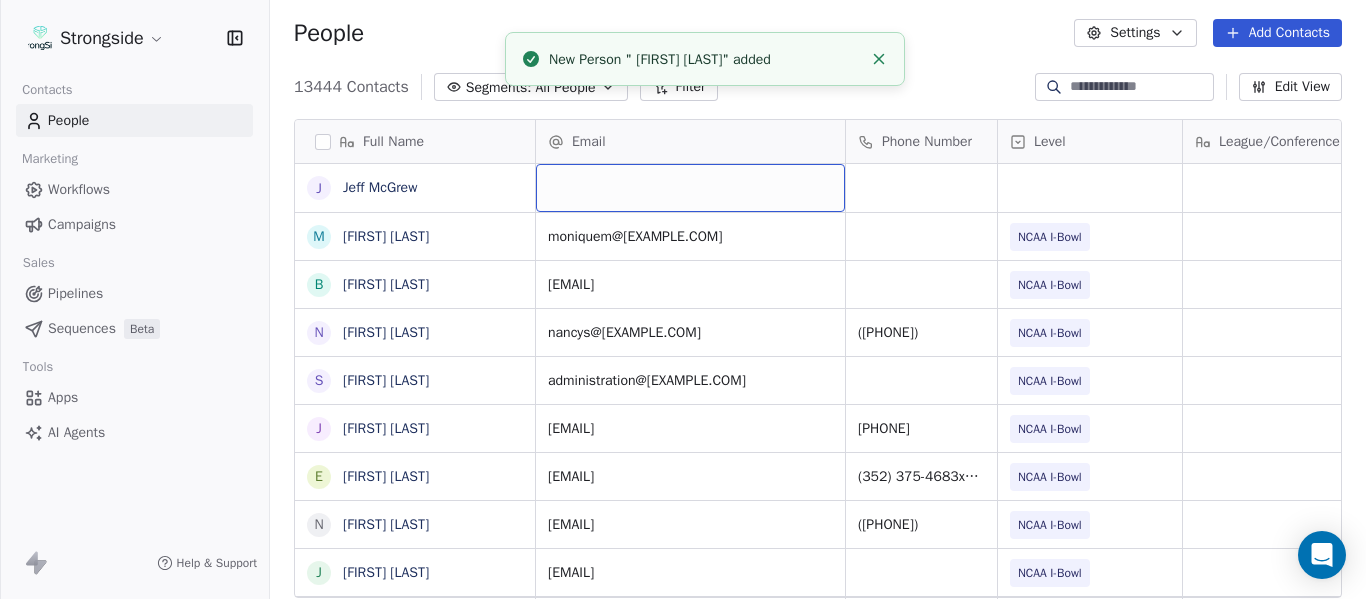 click at bounding box center [690, 188] 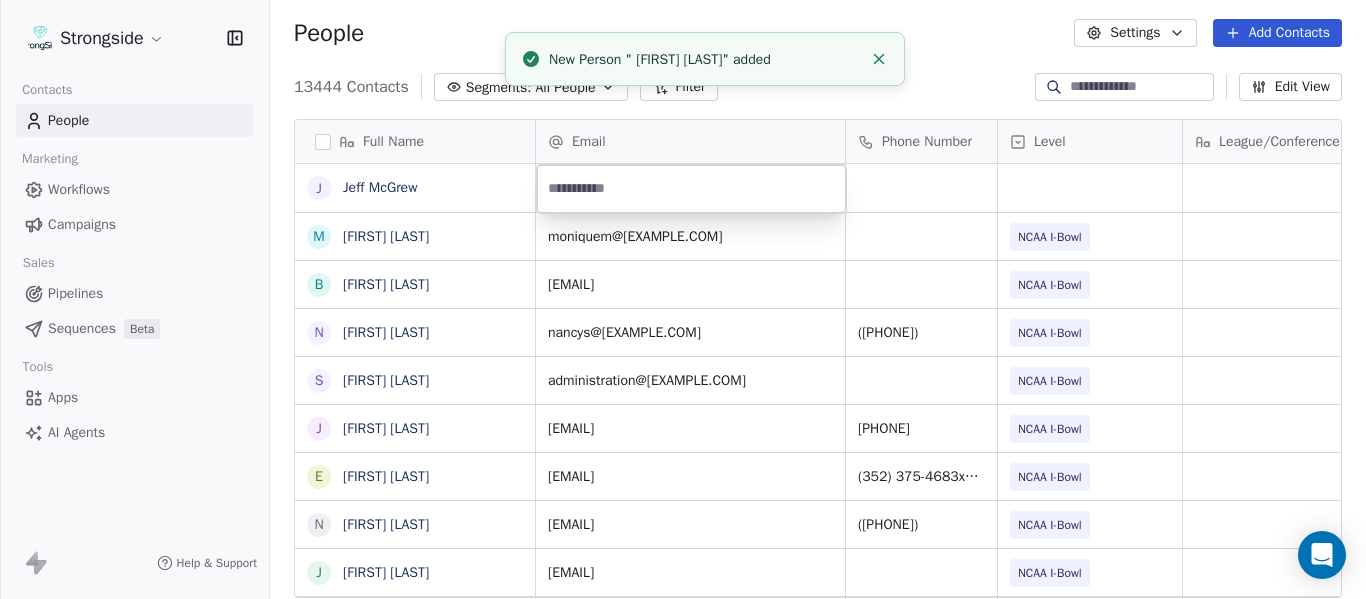type on "**********" 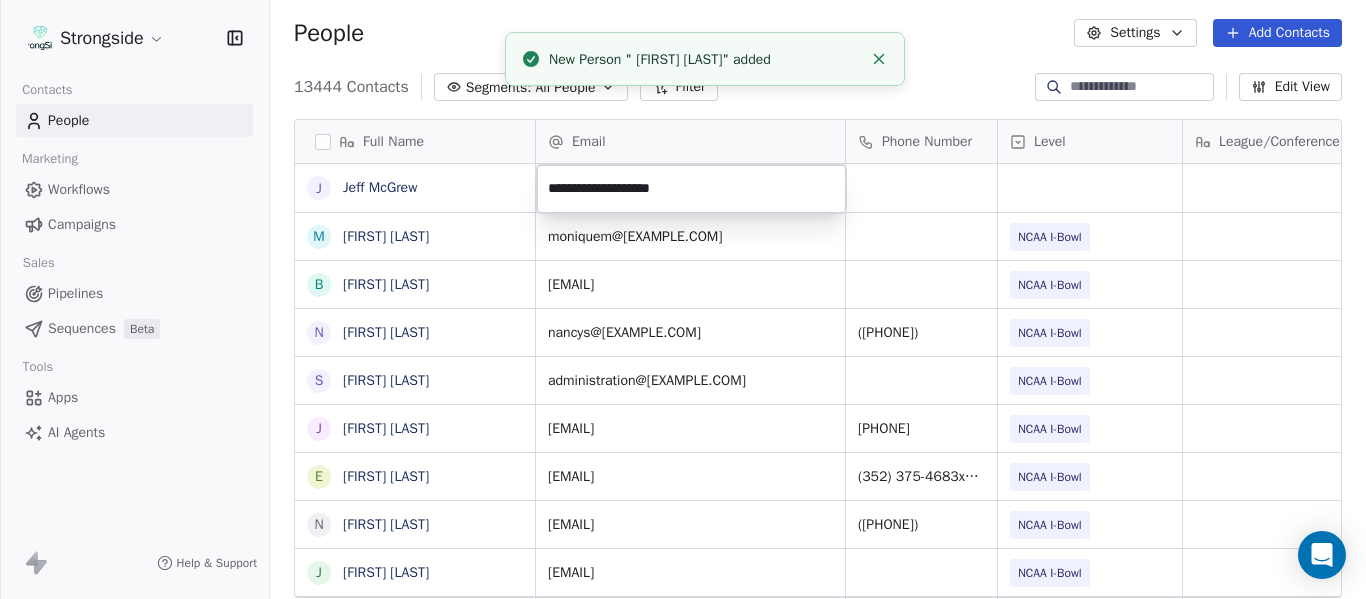 click on "Strongside Contacts People Marketing Workflows Campaigns Sales Pipelines Sequences Beta Tools Apps AI Agents Help & Support People Settings Add Contacts 13444 Contacts Segments: All People Filter Edit View Tag Add to Sequence Export Full Name J [LAST] McGrew M [LAST] Mercier B [LAST] Napier N [LAST] Scarborough S [LAST] Stricklin J [LAST] LaFrance E [LAST] O'Connor N [LAST] McDonald J [LAST] Thompson J [LAST] Helm B [LAST] Wilson J [LAST] Rowe J [LAST] Taylor K [LAST] Patrick T [LAST] Hudanick C [LAST] Creamer D [LAST] VanDyke J [LAST] Gordon T [LAST] Orlando M [LAST] James K [LAST] Burns P [LAST] Cane F [LAST] Failace G [LAST] Courides S [LAST] Walz R [LAST] Piedmont B [LAST] Siegrist J [LAST] Lees S [LAST] wood A [LAST] Golesh Email Phone Number Level League/Conference Organization Tags Created Date BST Jul 24, 2025 09:19 PM moniquem@[EMAIL] NCAA I-Bowl UNIVERSITY OF FLORIDA Jul 24, 2025 09:18 PM billyn@[EMAIL] NCAA I-Bowl UNIVERSITY OF FLORIDA Jul 24, 2025 09:17 PM nancys@[EMAIL] 	([PHONE])" at bounding box center [683, 299] 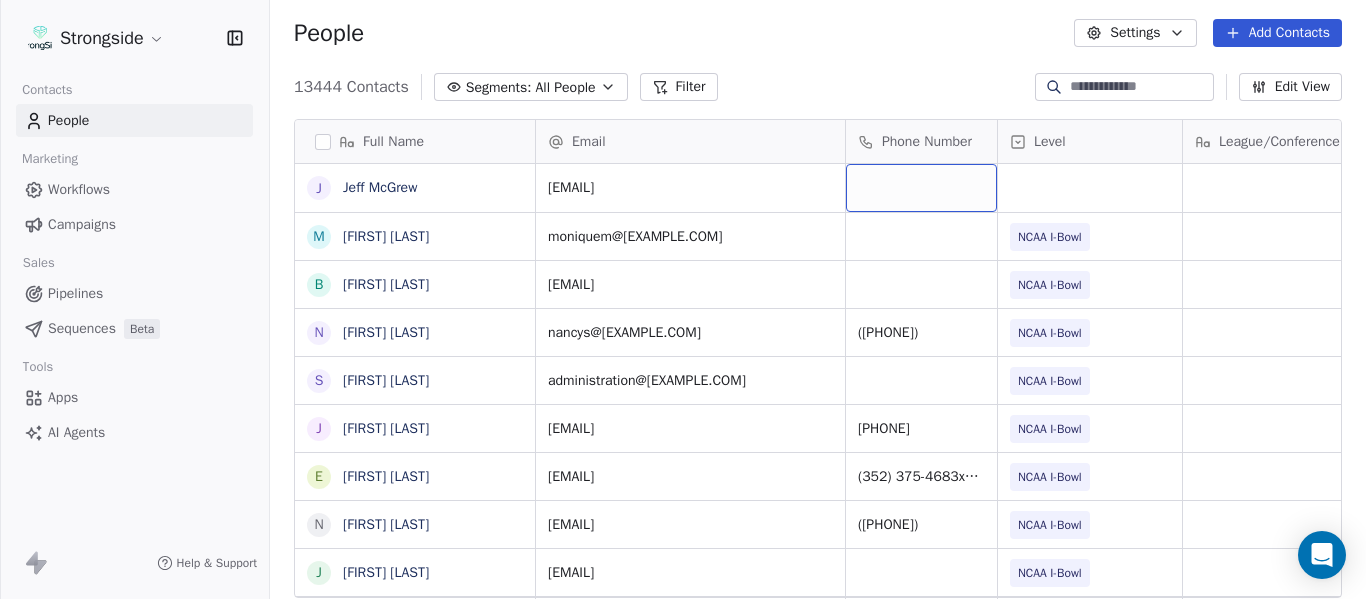 click at bounding box center [921, 188] 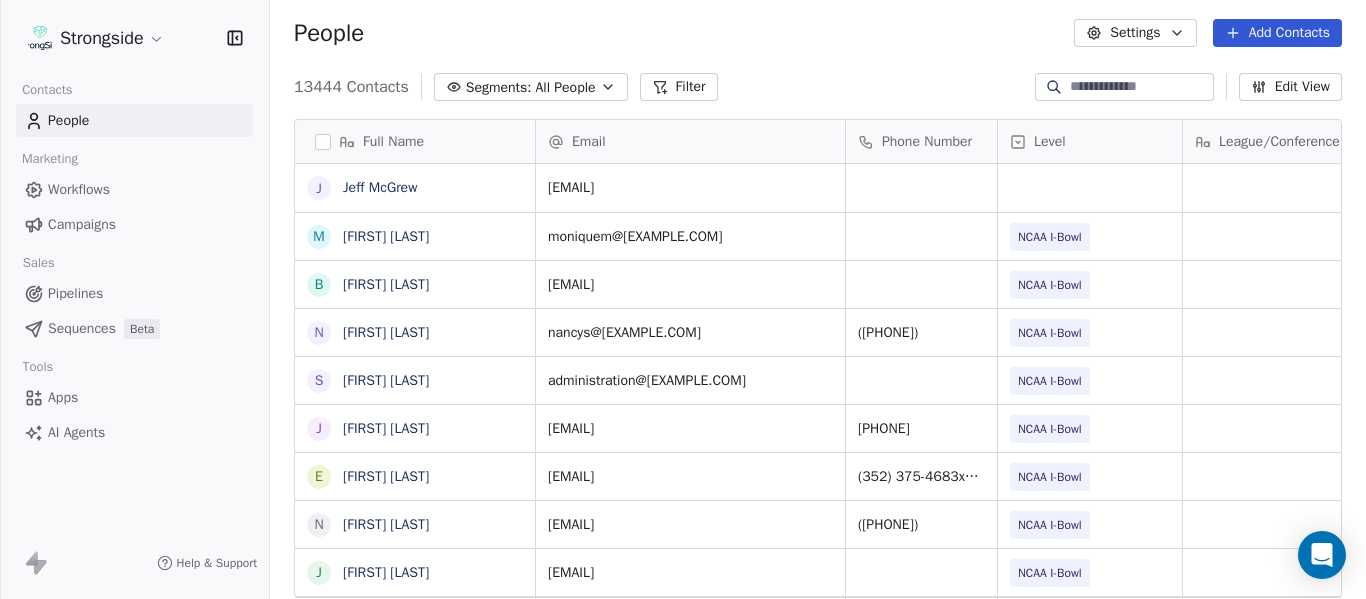 click on "People Settings  Add Contacts" at bounding box center [818, 33] 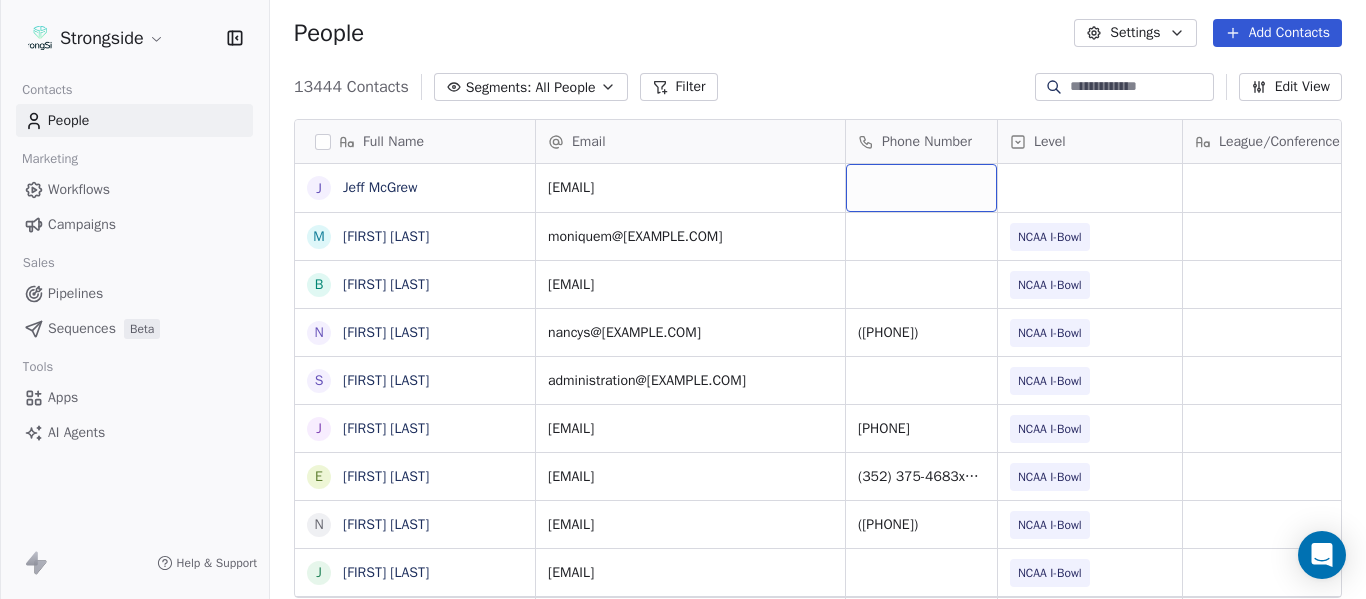 click at bounding box center (921, 188) 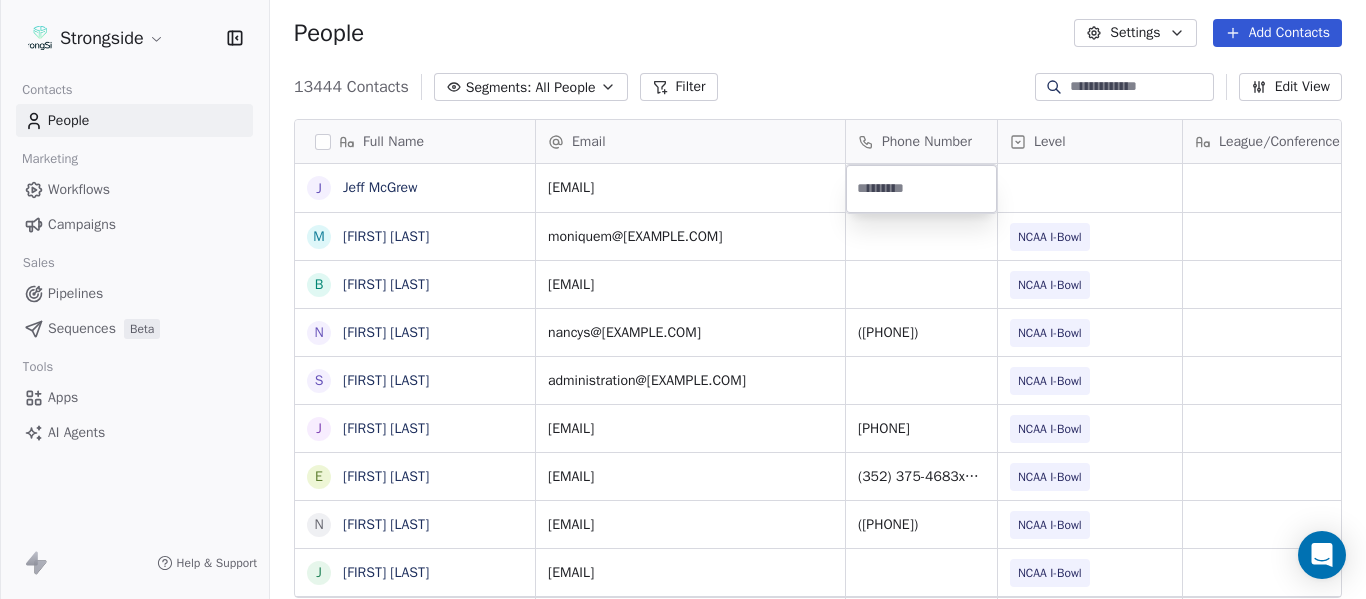 type on "**********" 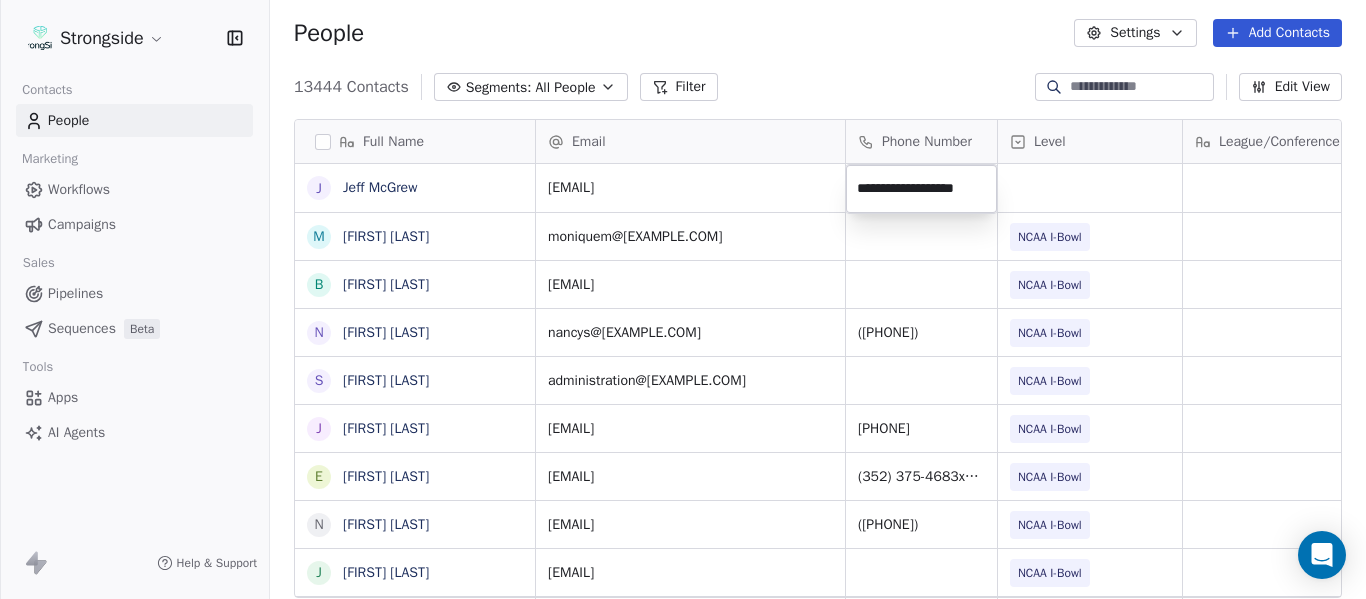 click on "Strongside Contacts People Marketing Workflows Campaigns Sales Pipelines Sequences Beta Tools Apps AI Agents Help & Support People Settings  Add Contacts 13444 Contacts Segments: All People Filter  Edit View Tag Add to Sequence Export Full Name J [FIRST] [LAST] M [FIRST] [LAST] B [FIRST] [LAST] N [FIRST] [LAST] S [FIRST] [LAST] J [FIRST] [LAST] E [FIRST] [LAST] N [FIRST] [LAST] J [FIRST] [LAST] J [FIRST] [LAST] B [FIRST] [LAST] J [FIRST] [LAST] J [FIRST] [LAST] K [FIRST] [LAST] T [FIRST] [LAST] C [FIRST] [LAST] D [FIRST] [LAST] J [FIRST] [LAST] T [FIRST] [LAST] M [FIRST] [LAST] K [FIRST] [LAST] P [FIRST] [LAST] F [FIRST] [LAST] G [FIRST] [LAST] S [FIRST] [LAST] R [FIRST] [LAST] B [FIRST] [LAST] J [FIRST] [LAST] S [FIRST] [LAST] A [FIRST] [LAST] Email Phone Number Level League/Conference Organization Tags Created Date BST [EMAIL] Jul 24, 2025 09:19 PM [EMAIL] NCAA I-Bowl UNIVERSITY OF FLORIDA Jul 24, 2025 09:18 PM [EMAIL] NCAA I-Bowl UNIVERSITY OF FLORIDA Jul 24, 2025 09:17 PM [EMAIL]" at bounding box center [683, 299] 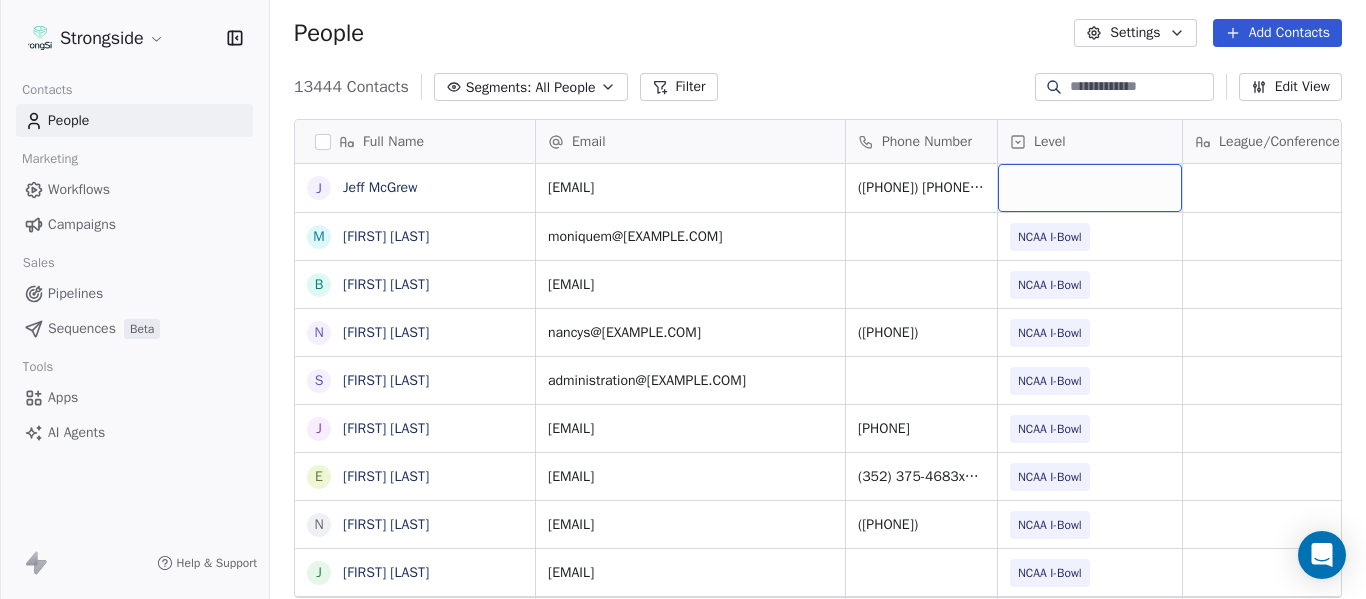 click at bounding box center (1090, 188) 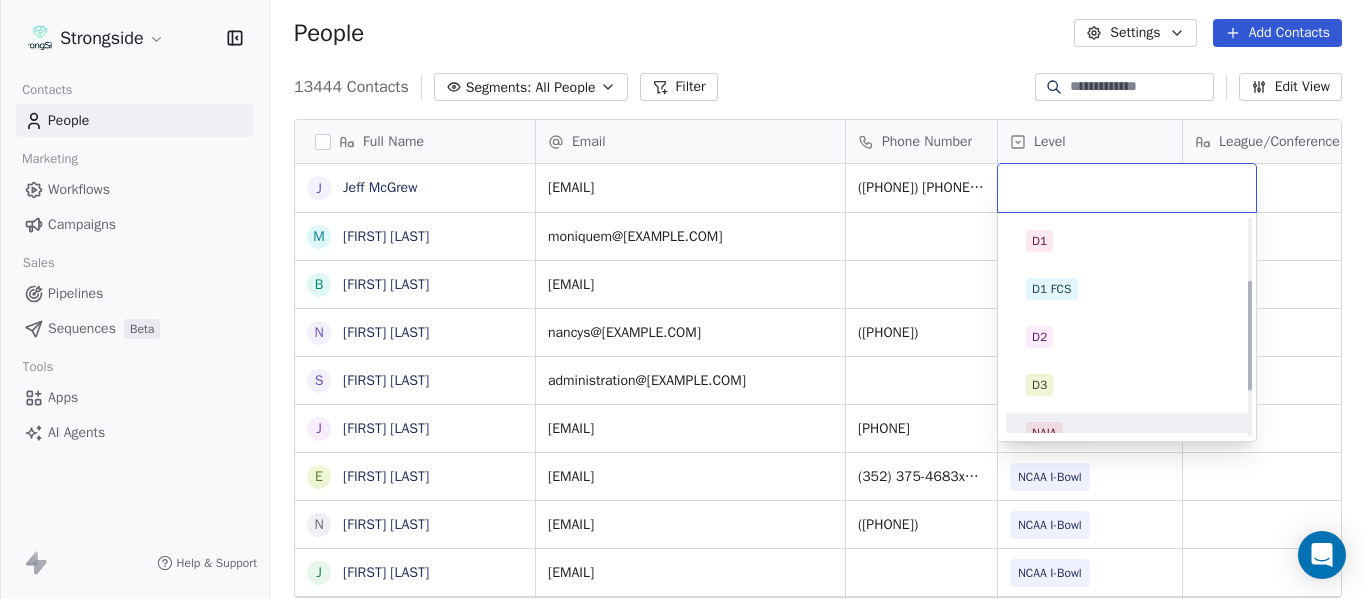 scroll, scrollTop: 212, scrollLeft: 0, axis: vertical 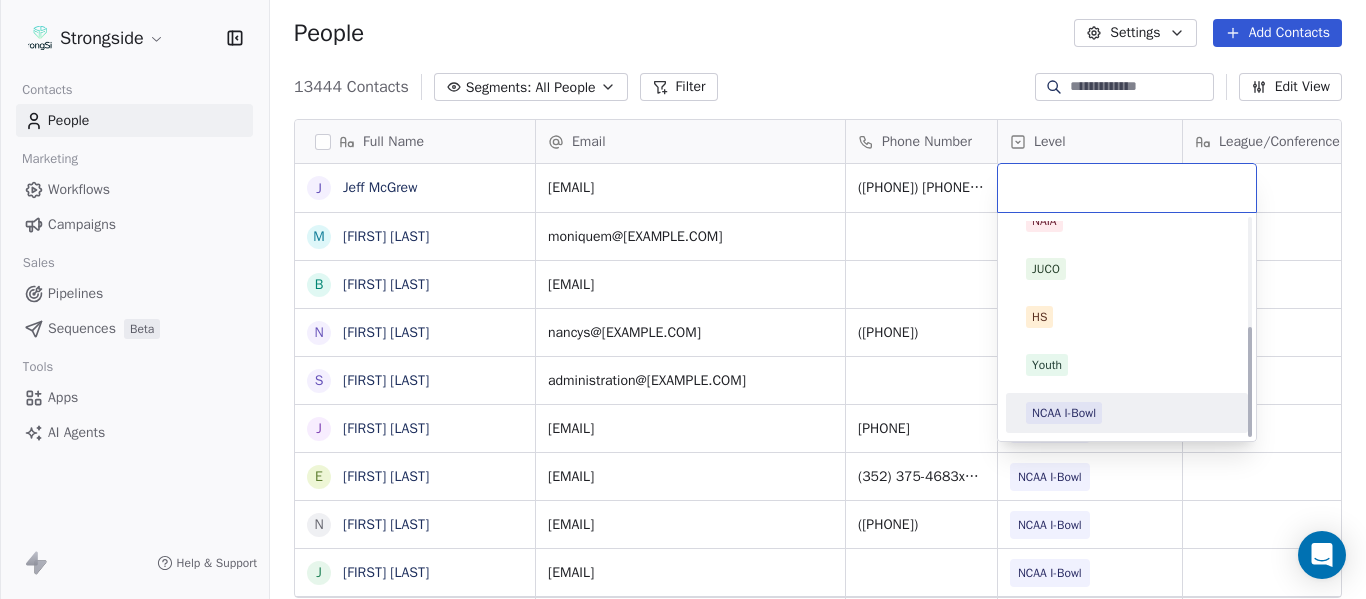 click on "NCAA I-Bowl" at bounding box center [1127, 413] 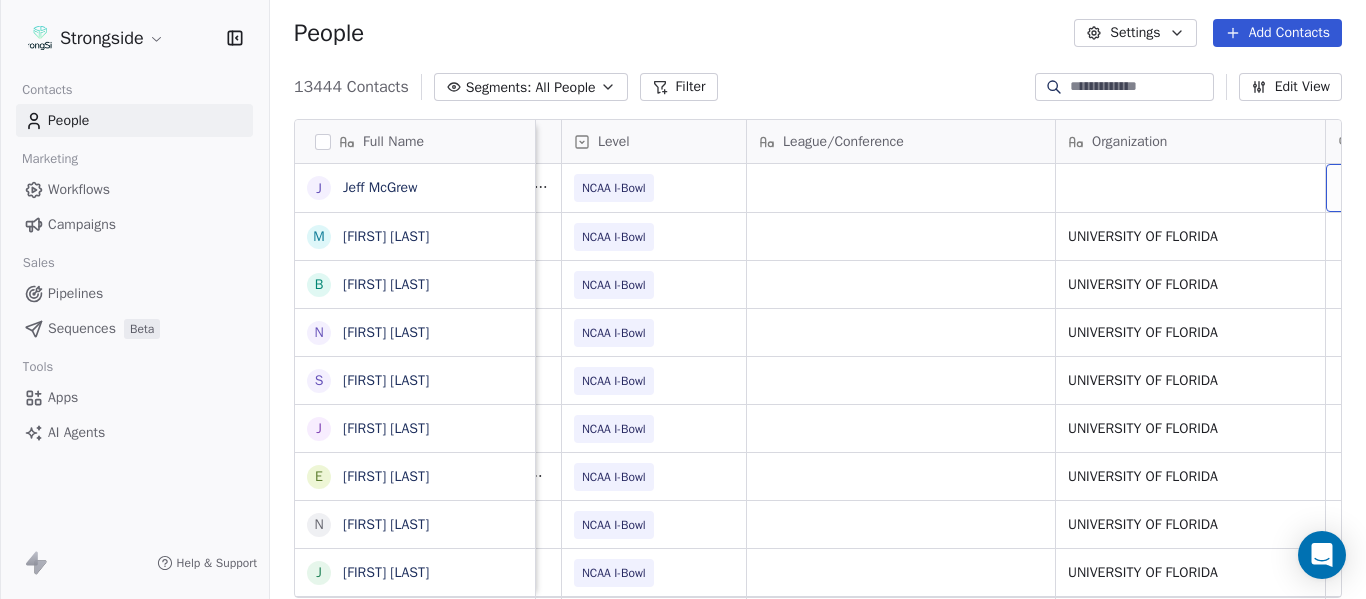 scroll, scrollTop: 0, scrollLeft: 536, axis: horizontal 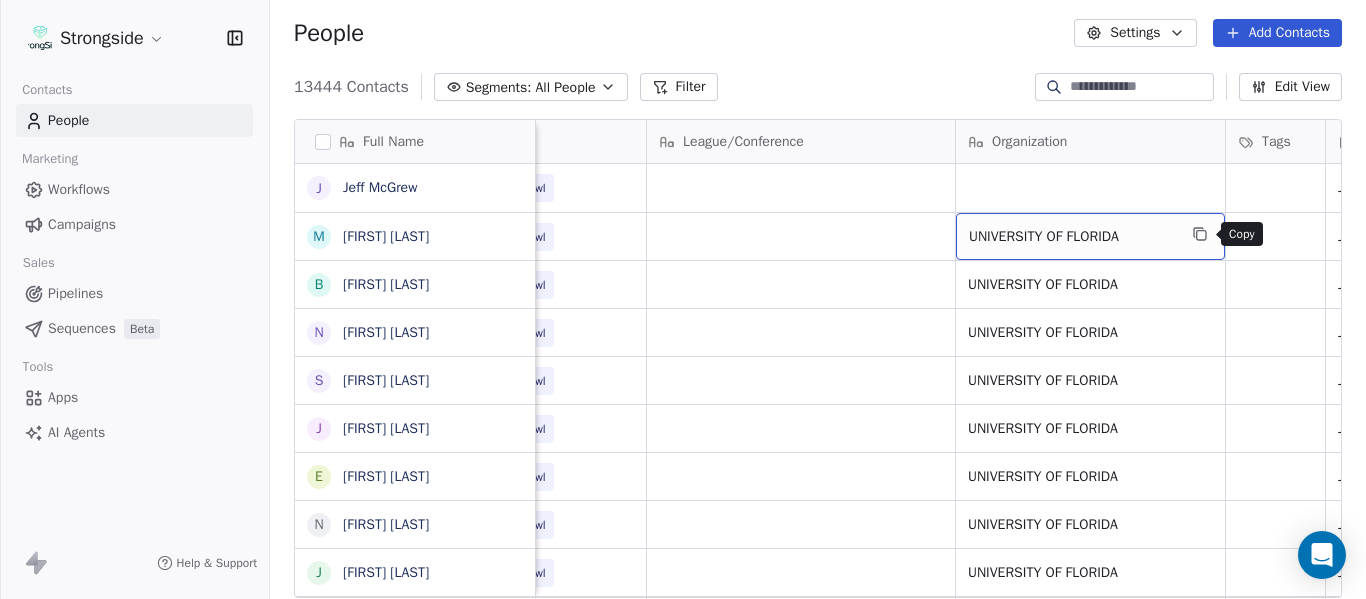 click 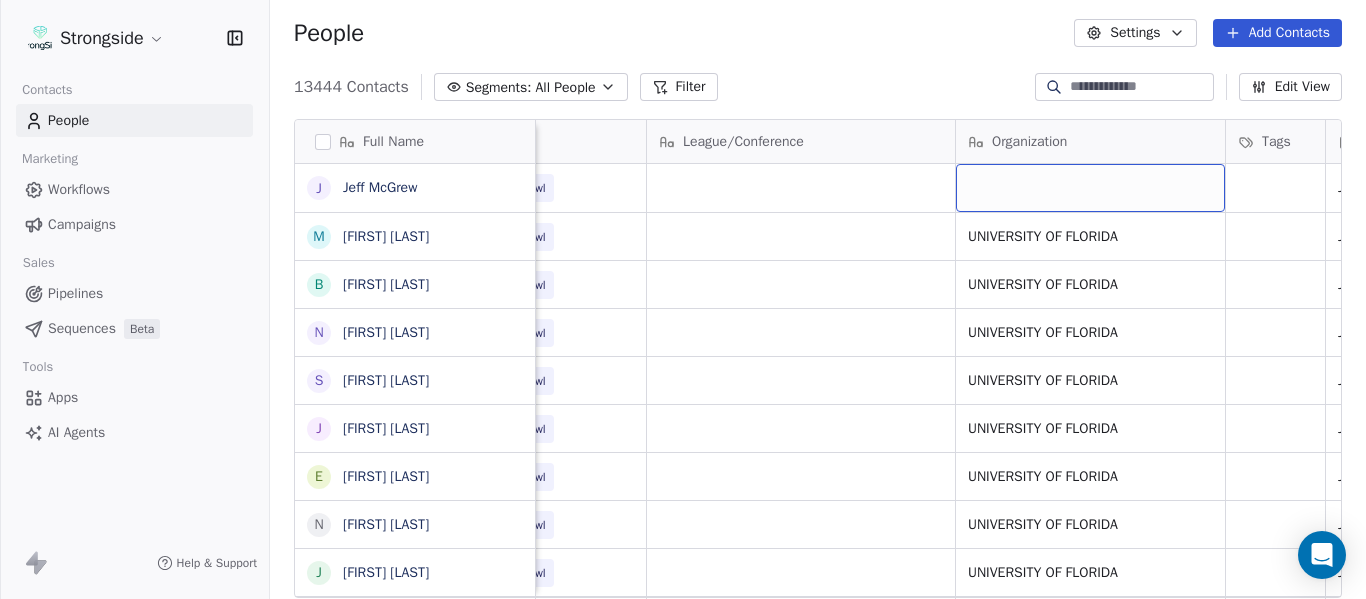 click at bounding box center [1090, 188] 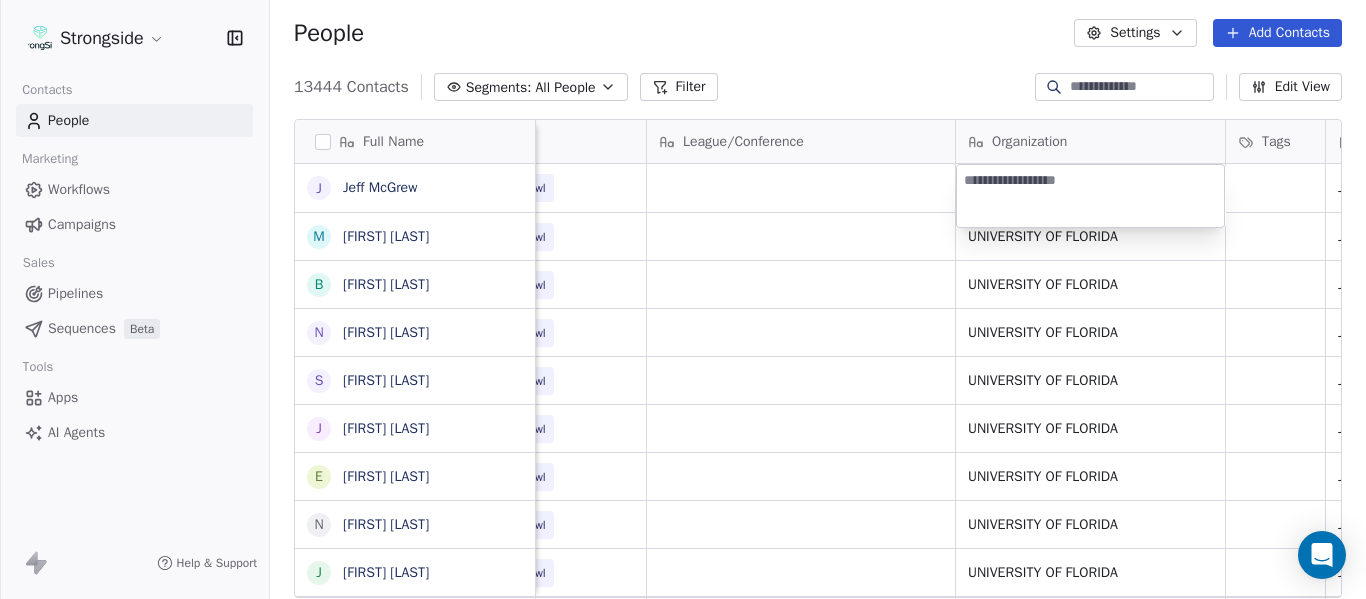 type on "**********" 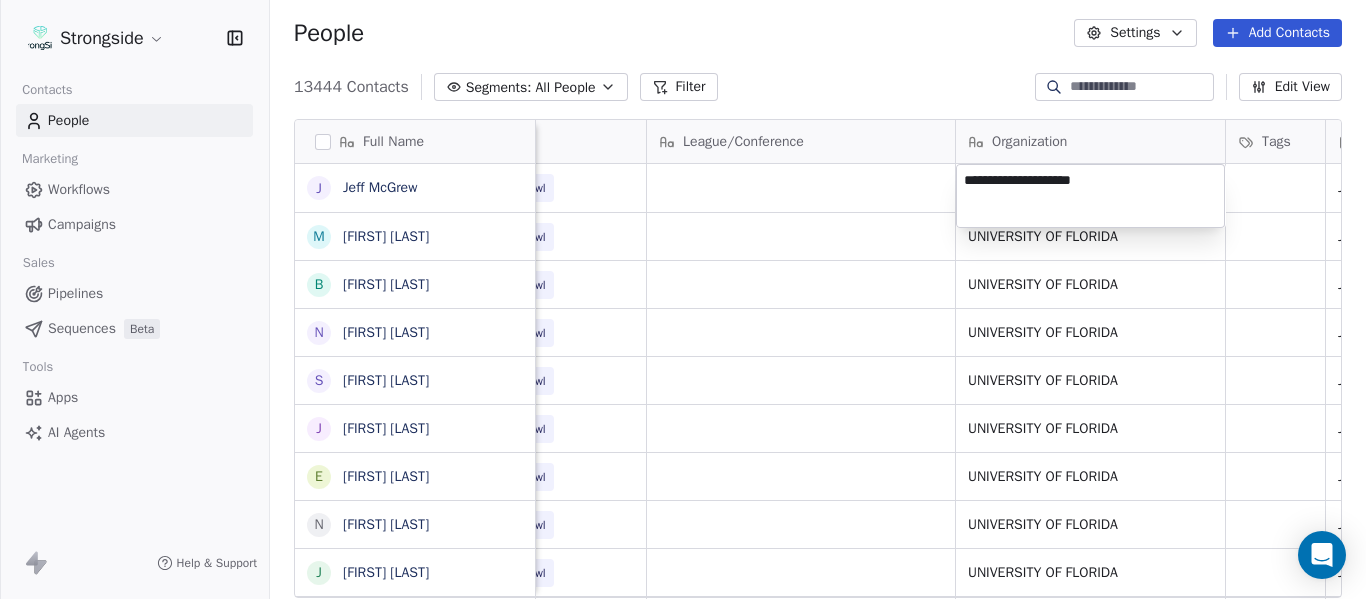 click on "Strongside Contacts People Marketing Workflows Campaigns Sales Pipelines Sequences Beta Tools Apps AI Agents Help & Support People Settings  Add Contacts 13444 Contacts Segments: All People Filter  Edit View Tag Add to Sequence Export Full Name J [FIRST] [LAST] M [FIRST] [LAST] B [FIRST] [LAST] N [FIRST] [LAST] J [FIRST] [LAST] E [FIRST] [LAST] N [FIRST] [LAST] J [FIRST] [LAST] J [FIRST] [LAST] B [FIRST] [LAST] J [FIRST] [LAST] J [FIRST] [LAST] K [FIRST] [LAST] T [FIRST] [LAST] C [FIRST] [LAST] D [FIRST] [LAST] J [FIRST] [LAST] T [FIRST] [LAST] M [FIRST] [LAST] K [FIRST] [LAST] P [FIRST] [LAST] F [FIRST] [LAST] G [FIRST] [LAST] S [FIRST] [LAST] R [FIRST] [LAST] B [FIRST] [LAST] J [FIRST] [LAST] S [FIRST] [LAST] A [FIRST] [LAST] Email Phone Number Level League/Conference Organization Tags Created Date BST [EMAIL] ([PHONE]) NCAA I-Bowl Jul 24, 2025 09:19 PM [EMAIL] NCAA I-Bowl UNIVERSITY OF FLORIDA Jul 24, 2025 09:18 PM Athletic Trainer [EMAIL] SID" at bounding box center (683, 299) 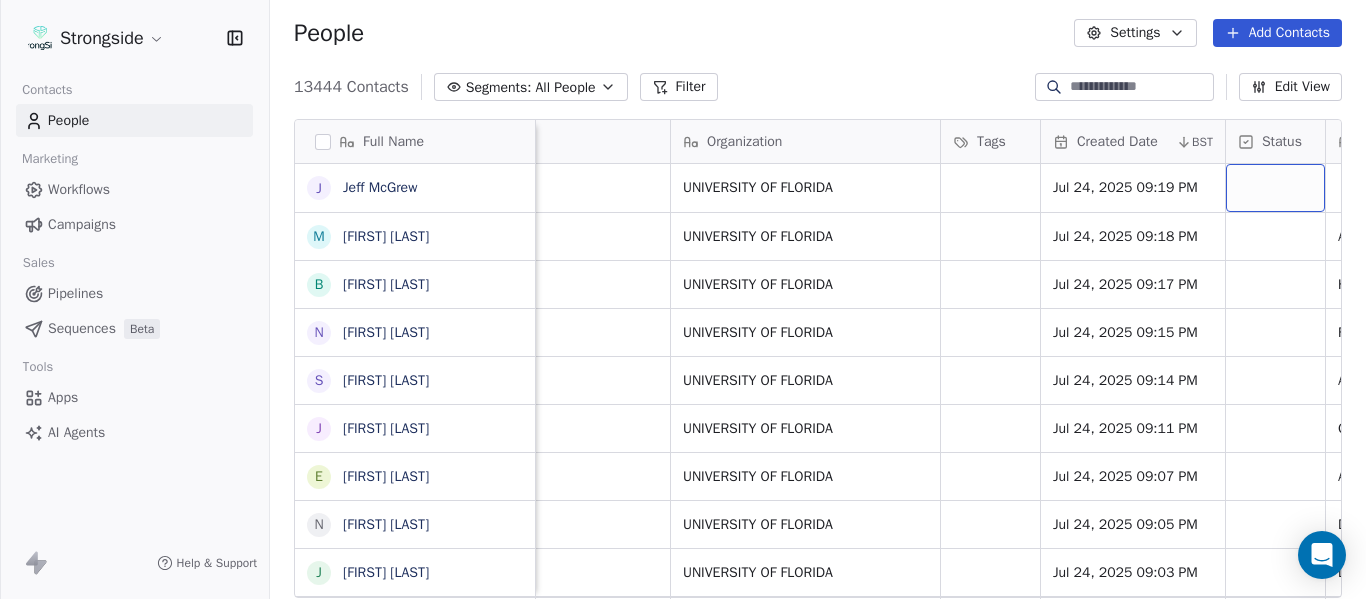 scroll, scrollTop: 0, scrollLeft: 1088, axis: horizontal 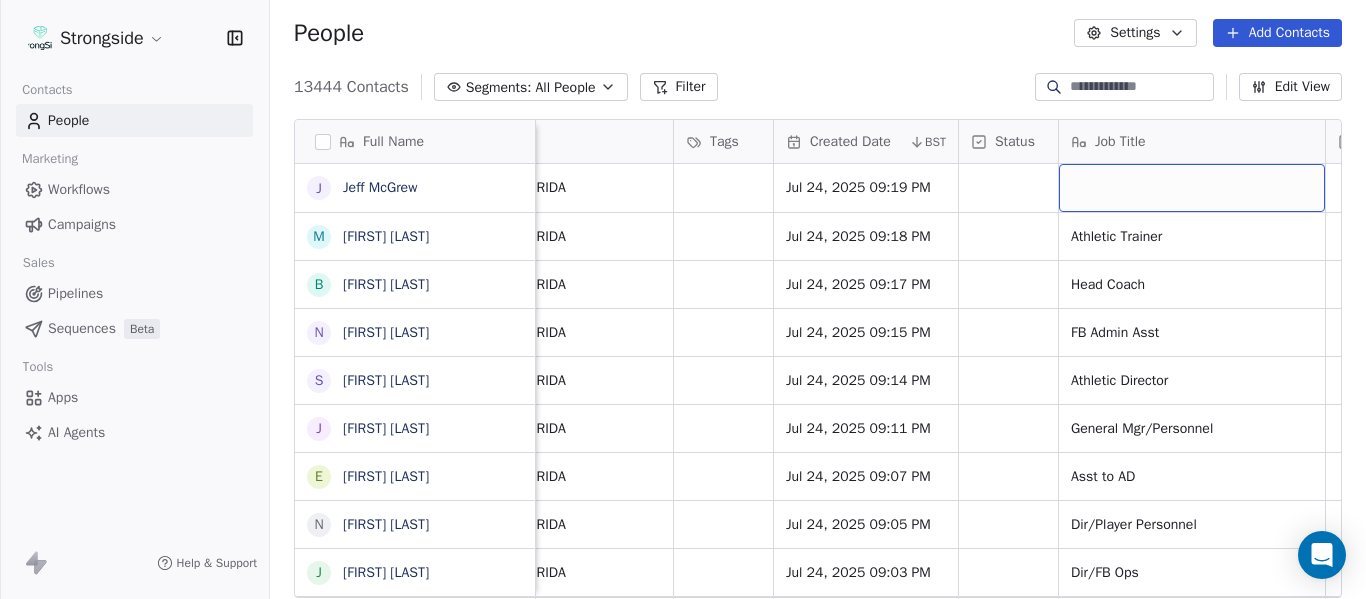 click at bounding box center (1192, 188) 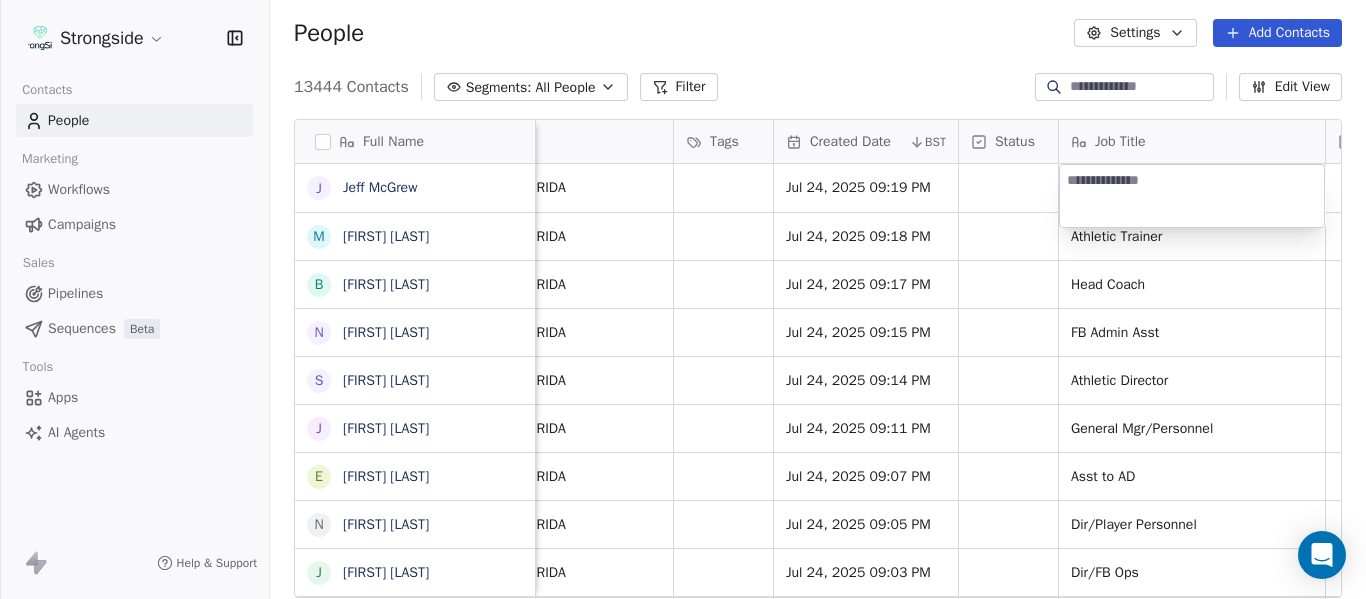 type on "**********" 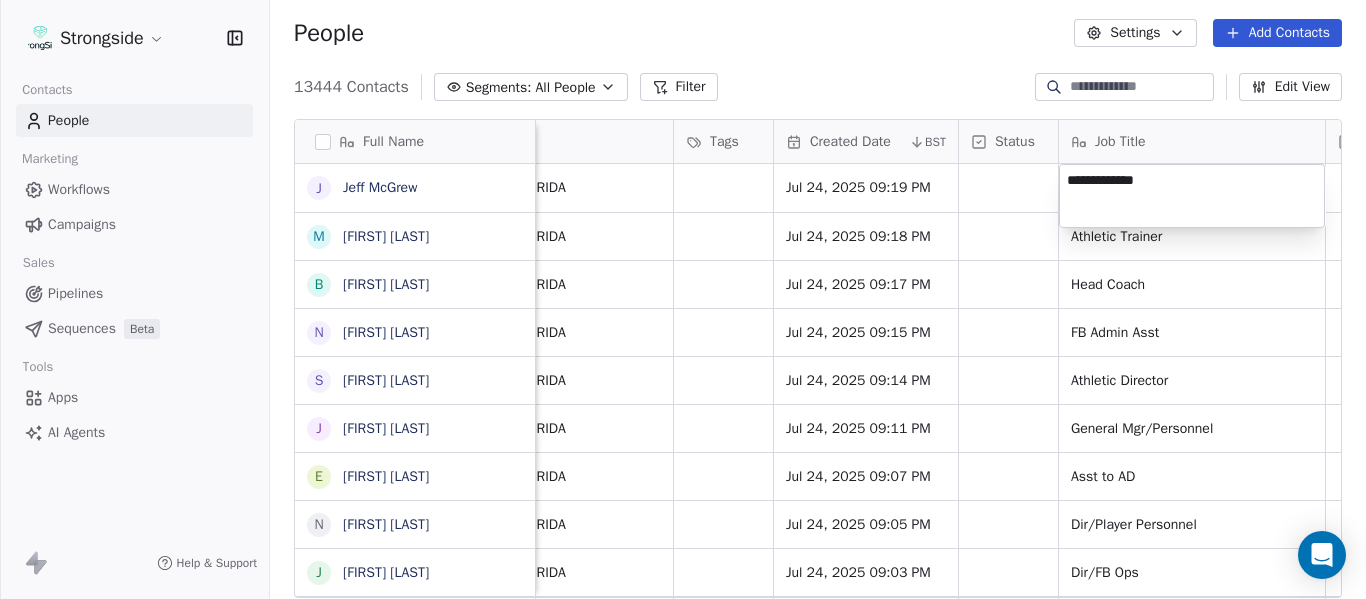 click on "Strongside Contacts People Marketing Workflows Campaigns Sales Pipelines Sequences Beta Tools Apps AI Agents Help & Support People Settings Add Contacts 13444 Contacts Segments: All People Filter Edit View Tag Add to Sequence Export Full Name J [LAST] McGrew M [LAST] Mercier B [LAST] Napier N [LAST] Scarborough S [LAST] Stricklin J [LAST] LaFrance E [LAST] O'Connor N [LAST] McDonald J [LAST] Thompson J [LAST] Helm B [LAST] Wilson J [LAST] Rowe J [LAST] Taylor K [LAST] Patrick T [LAST] Hudanick C [LAST] Creamer D [LAST] VanDyke J [LAST] Gordon T [LAST] Orlando M [LAST] James K [LAST] Burns P [LAST] Cane F [LAST] Failace G [LAST] Courides S [LAST] Walz R [LAST] Piedmont B [LAST] Siegrist J [LAST] Lees S [LAST] wood A [LAST] Golesh Phone Number Level League/Conference Organization Tags Created Date BST Status Job Title Priority Emails Auto Clicked Last Activity Date BST In Open Phone ([PHONE]) NCAA I-Bowl UNIVERSITY OF FLORIDA Jul 24, 2025 09:19 PM NCAA I-Bowl UNIVERSITY OF FLORIDA Jul 24, 2025 09:18 PM Athletic Trainer" at bounding box center [683, 299] 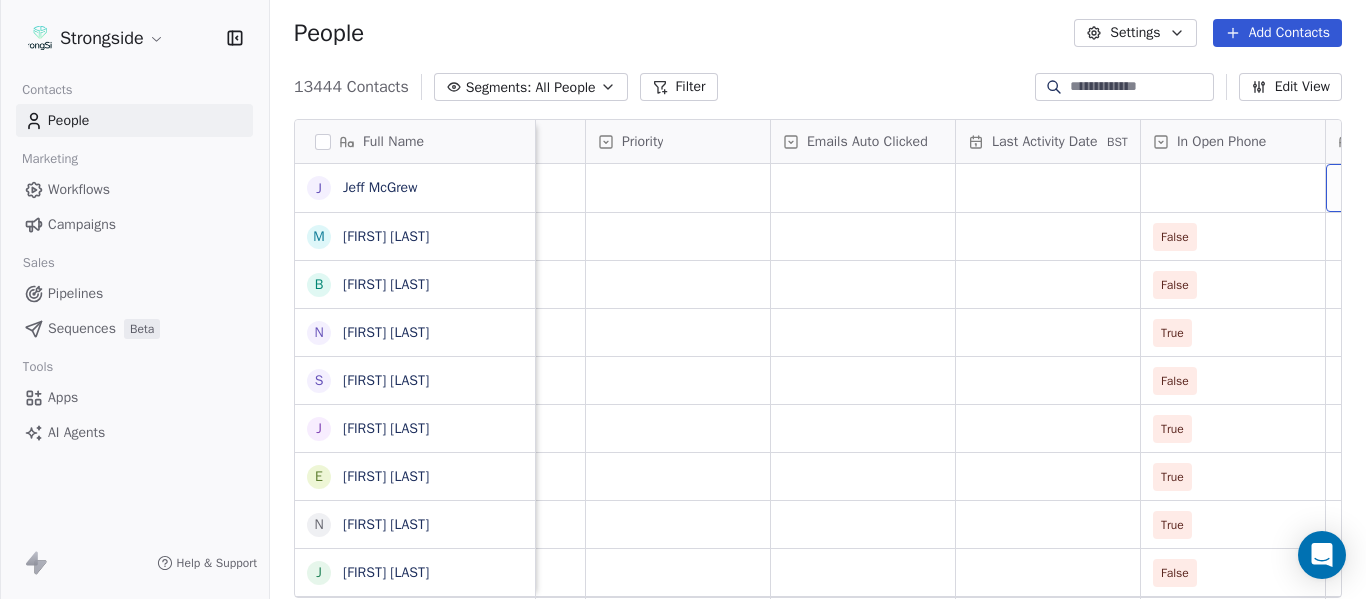 scroll, scrollTop: 0, scrollLeft: 2013, axis: horizontal 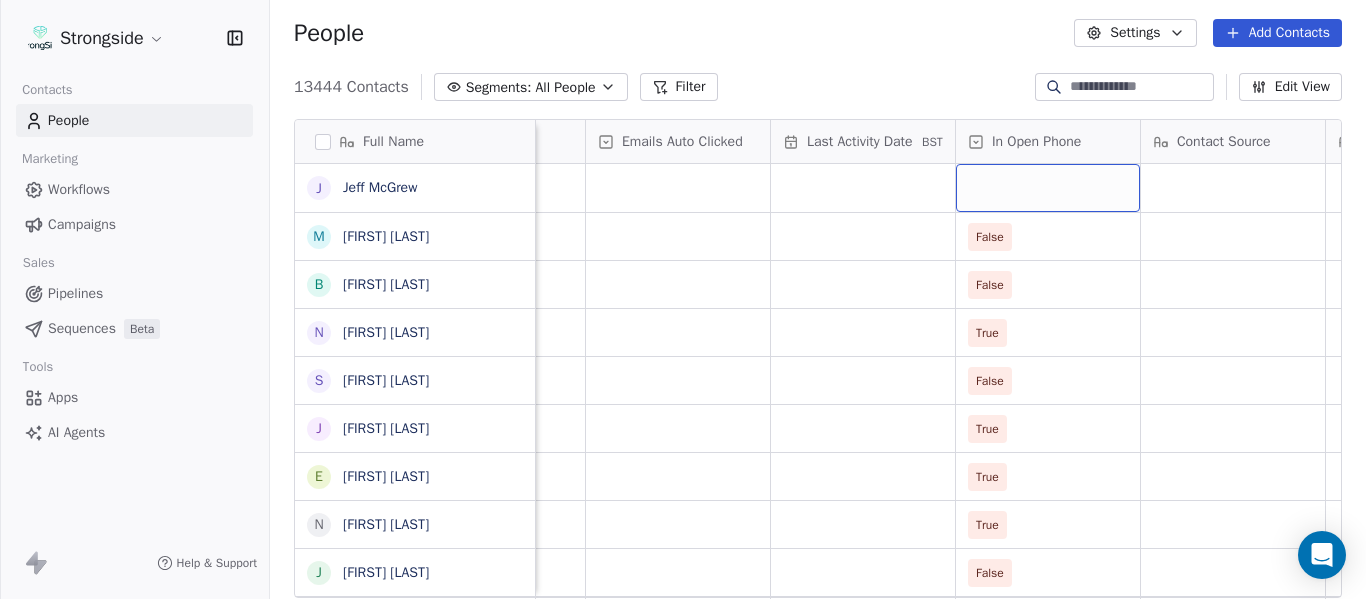 click at bounding box center [1048, 188] 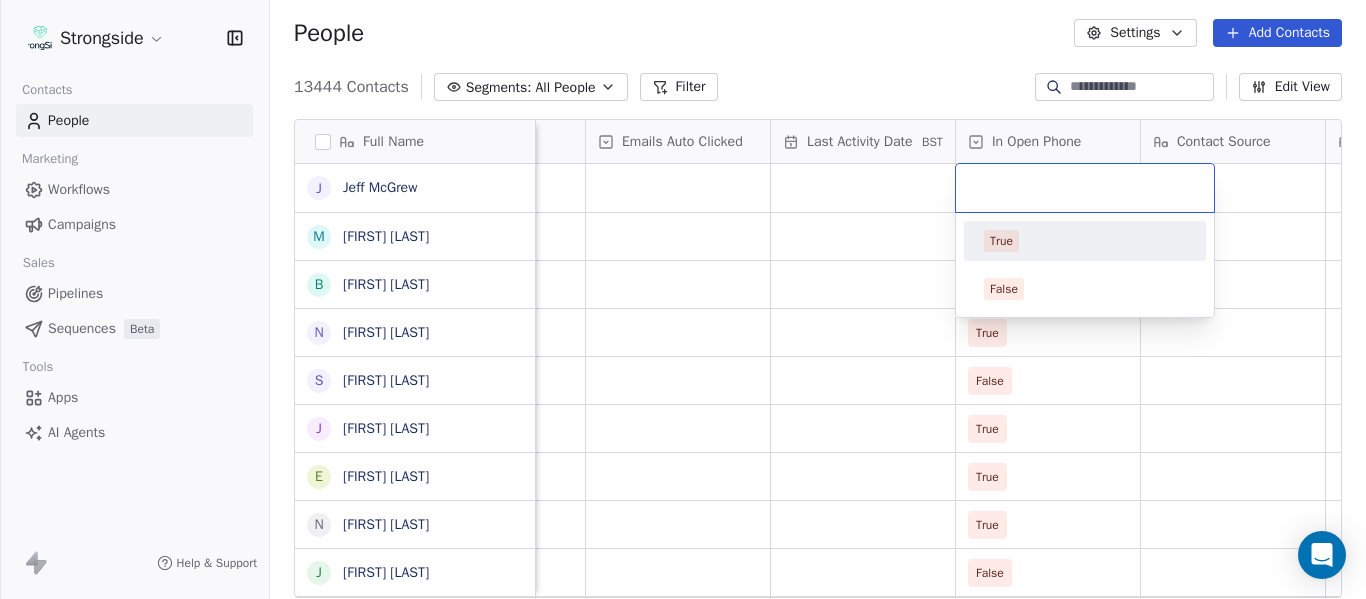click on "True" at bounding box center [1085, 241] 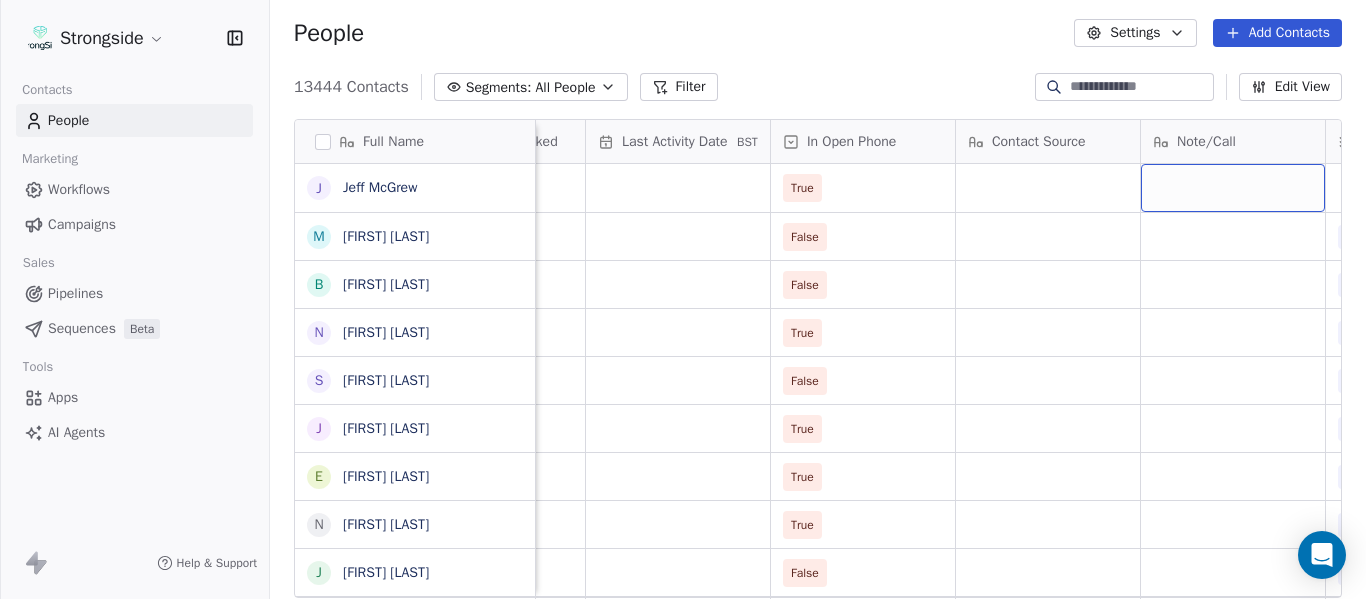 scroll, scrollTop: 0, scrollLeft: 2383, axis: horizontal 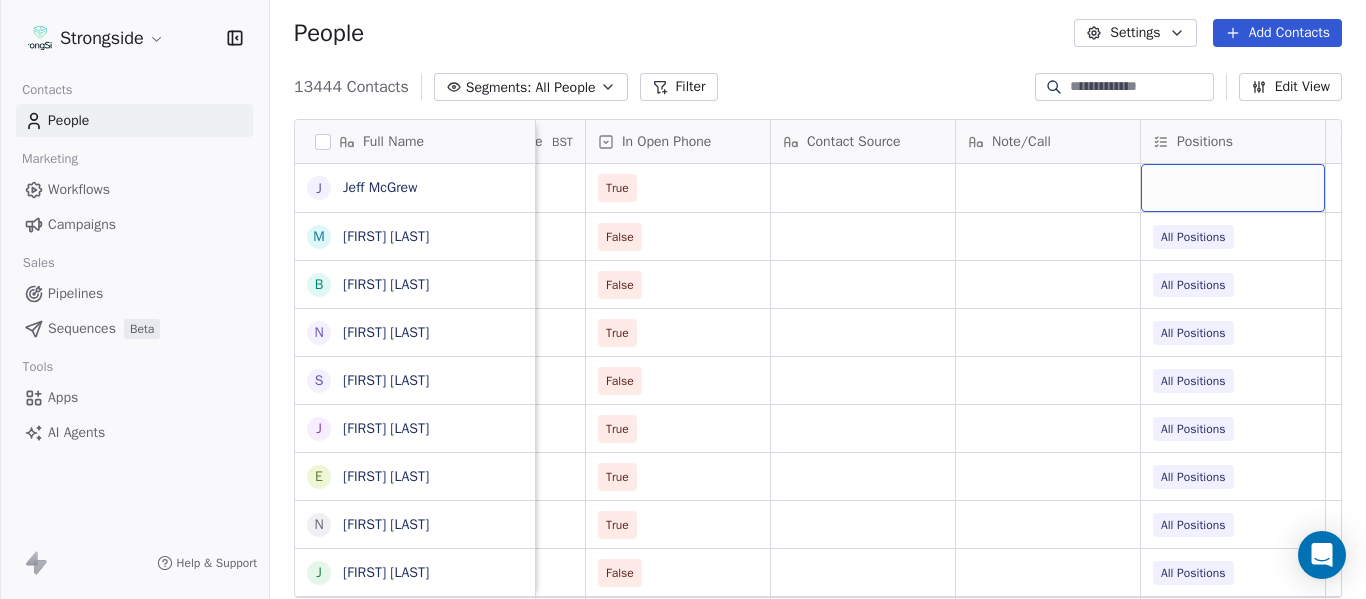 click at bounding box center [1233, 188] 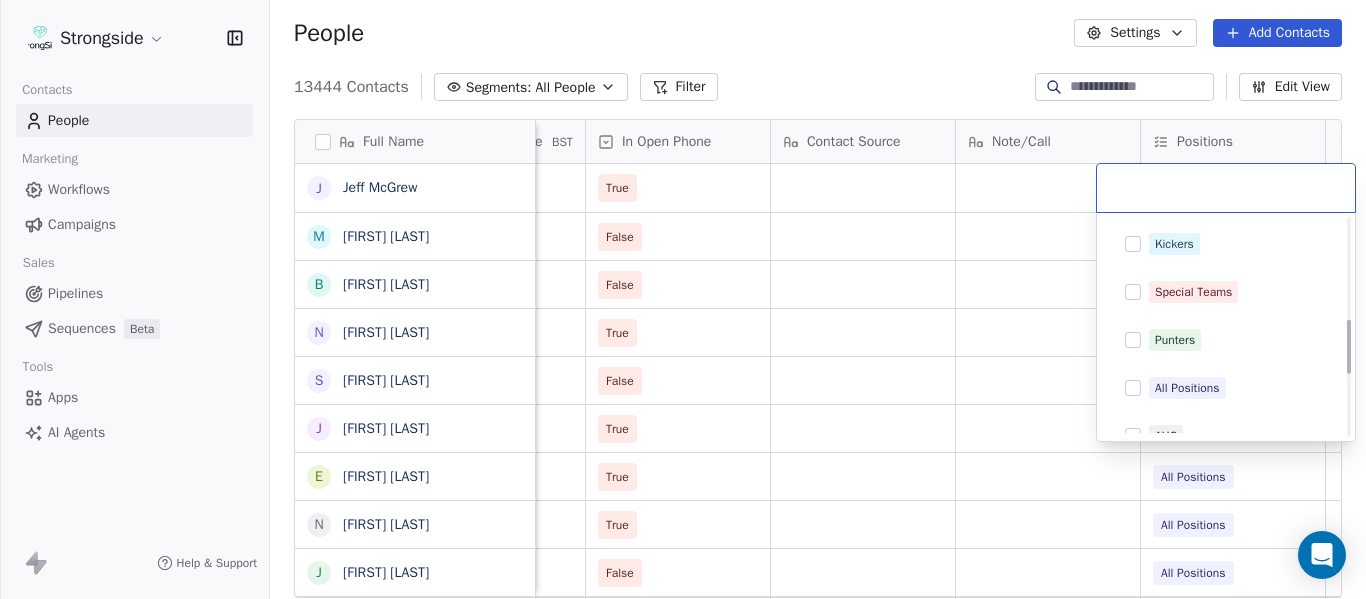 scroll, scrollTop: 400, scrollLeft: 0, axis: vertical 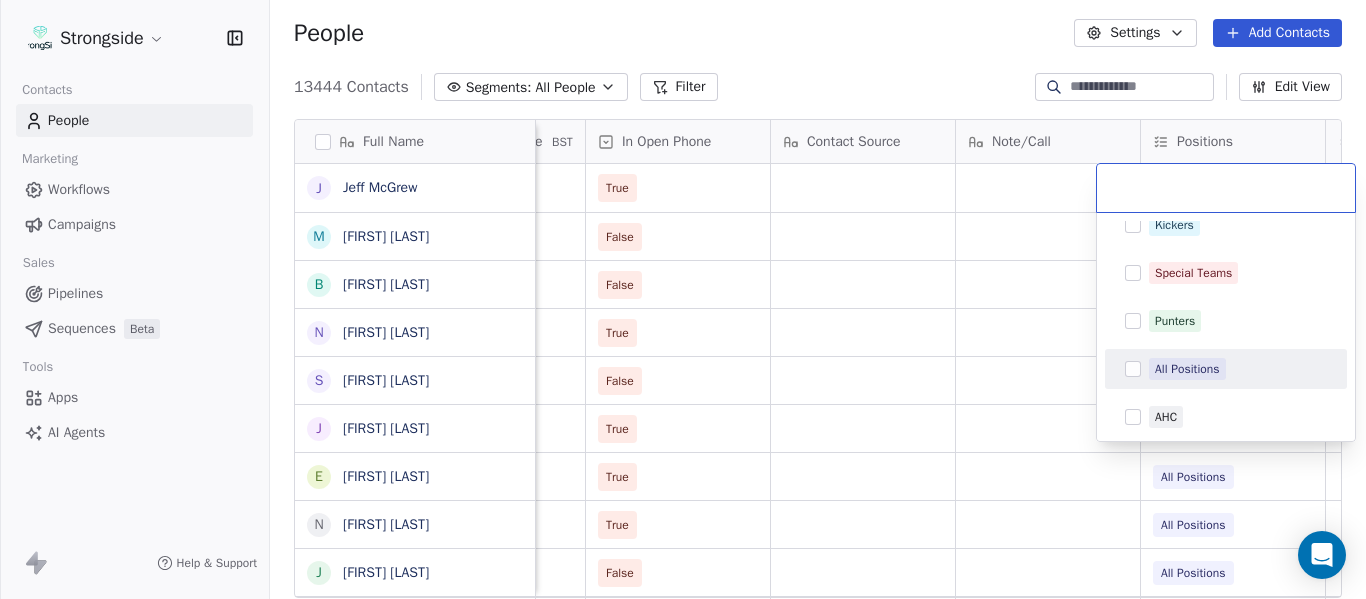 click on "All Positions" at bounding box center [1187, 369] 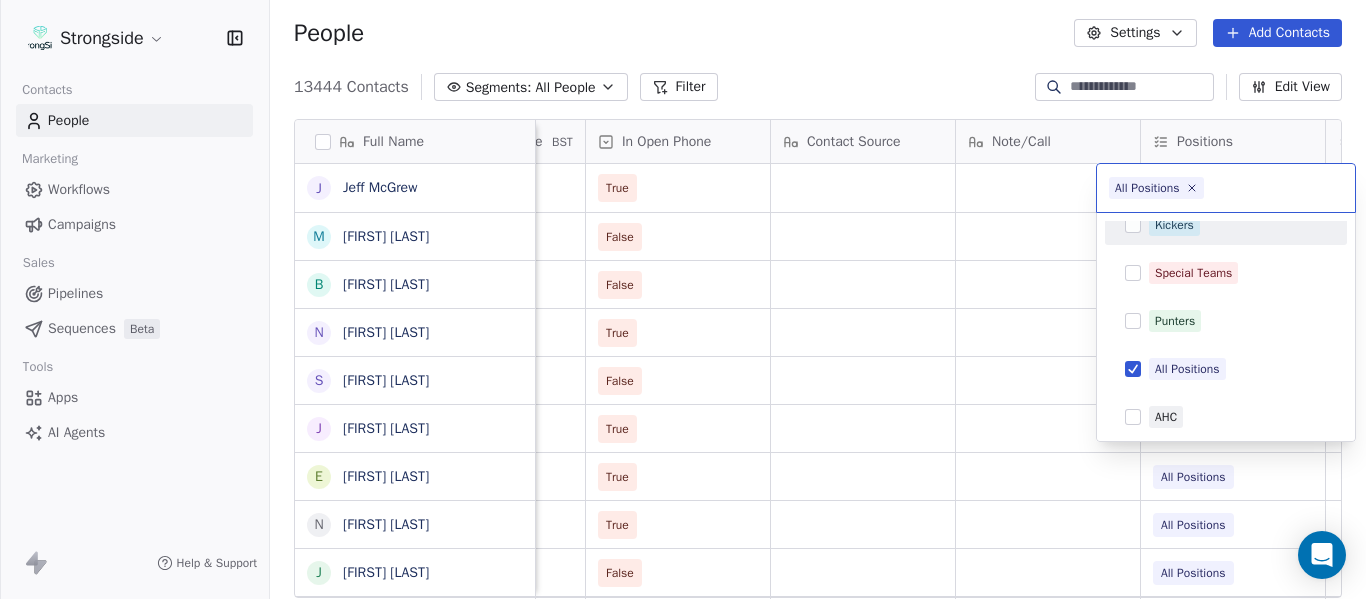 click on "Strongside Contacts People Marketing Workflows Campaigns Sales Pipelines Sequences Beta Tools Apps AI Agents Help & Support People Settings Add Contacts 13444 Contacts Segments: All People Filter Edit View Tag Add to Sequence Export Full Name J [LAST] McGrew M [LAST] Mercier B [LAST] Napier N [LAST] Scarborough S [LAST] Stricklin J [LAST] LaFrance E [LAST] O'Connor N [LAST] McDonald J [LAST] Thompson J [LAST] Helm B [LAST] Wilson J [LAST] Rowe J [LAST] Taylor K [LAST] Patrick T [LAST] Hudanick C [LAST] Creamer D [LAST] VanDyke J [LAST] Gordon T [LAST] Orlando M [LAST] James K [LAST] Burns P [LAST] Cane F [LAST] Failace G [LAST] Courides S [LAST] Walz R [LAST] Piedmont B [LAST] Siegrist J [LAST] Lees S [LAST] wood A [LAST] Golesh Job Title Priority Emails Auto Clicked Last Activity Date BST In Open Phone Contact Source Note/Call Positions Student Pop. Lead Account Equipment Mgr True Athletic Trainer False All Positions Head Coach False All Positions FB Admin Asst True All Positions Athletic Director False All Positions" at bounding box center [683, 299] 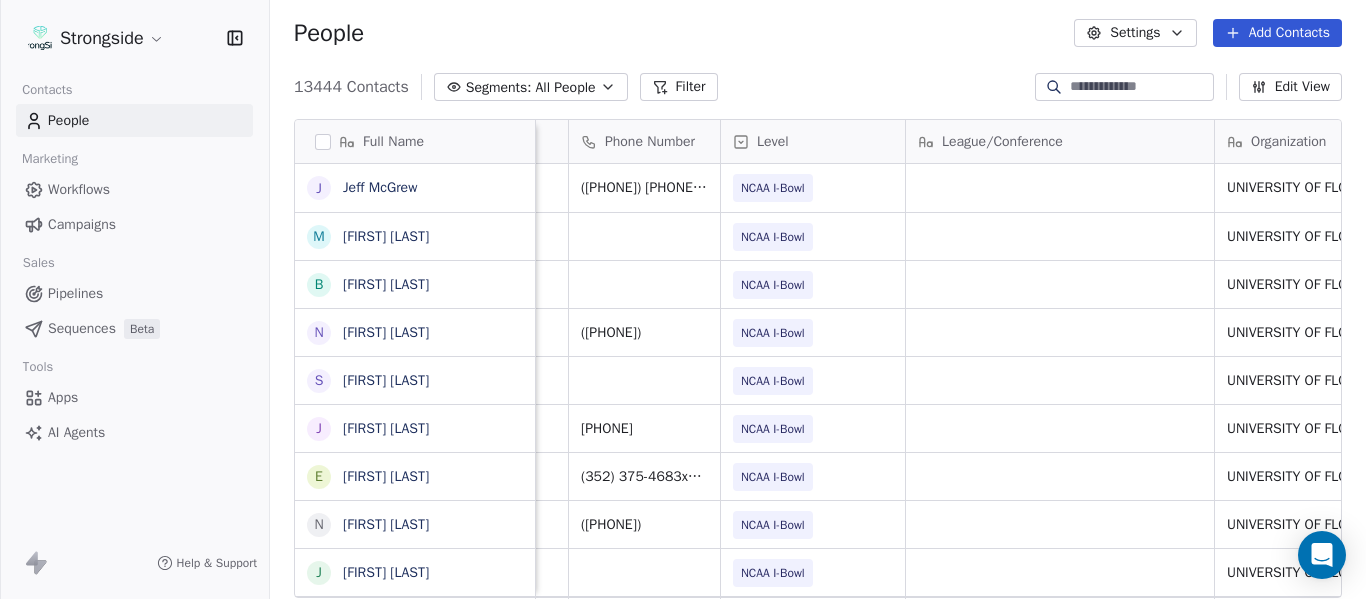 scroll, scrollTop: 0, scrollLeft: 0, axis: both 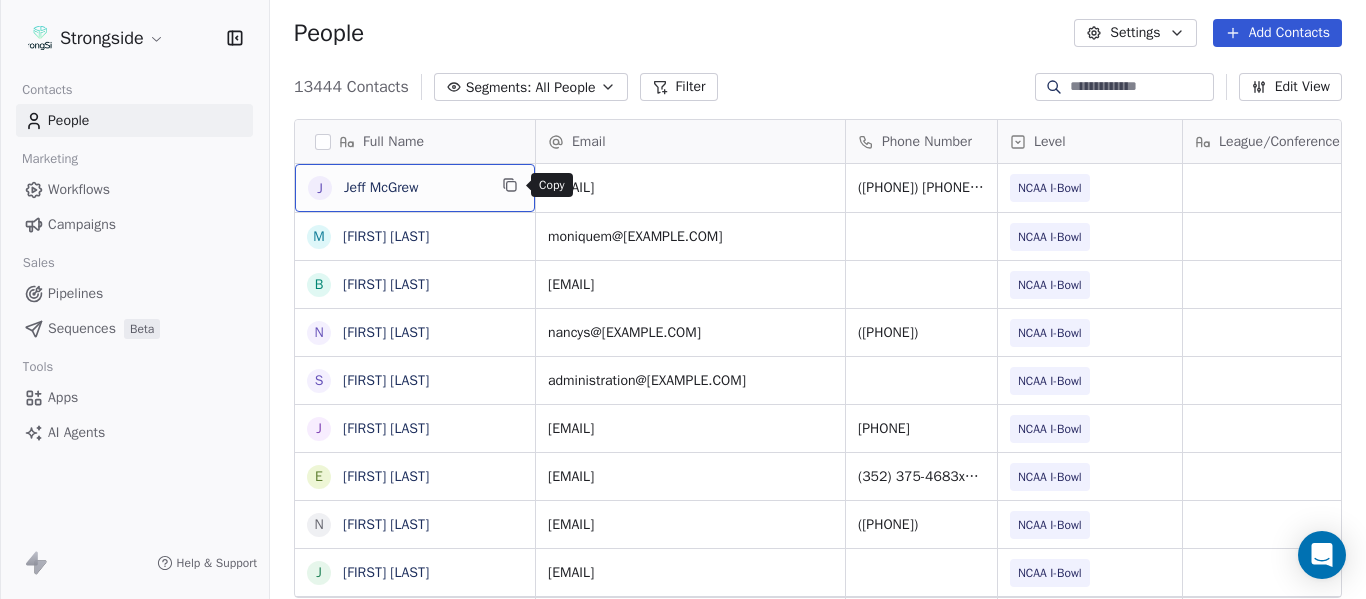 click 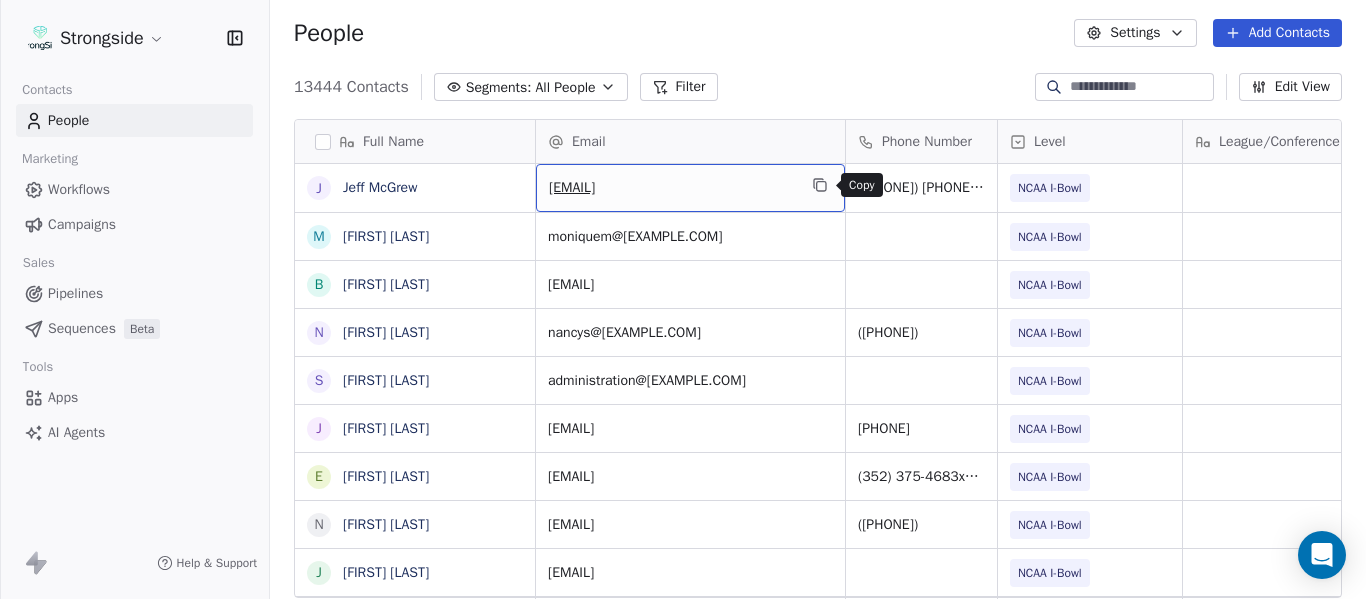 click on "[EMAIL]" at bounding box center (690, 188) 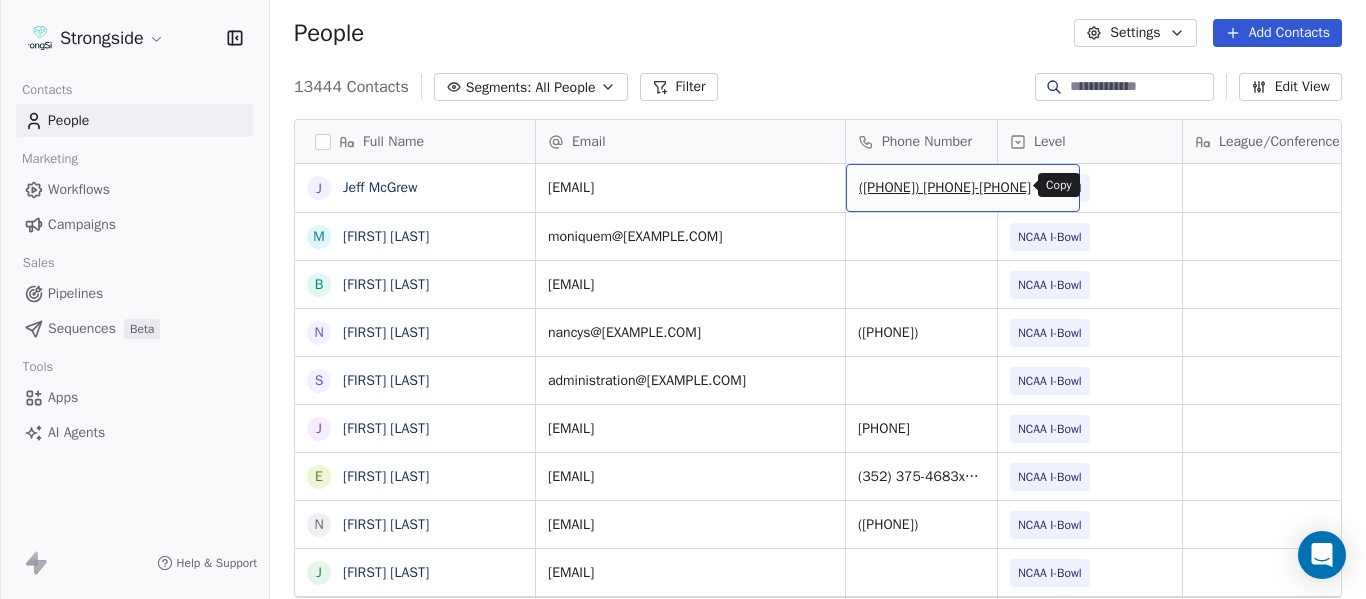 click 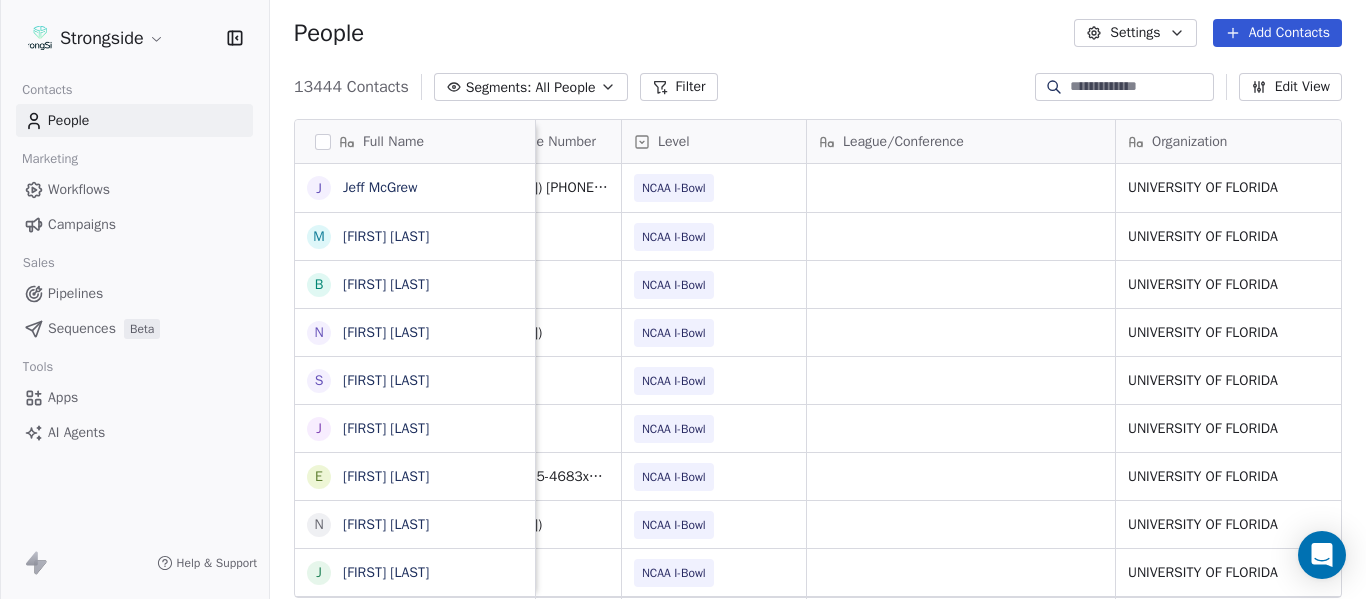 scroll, scrollTop: 0, scrollLeft: 529, axis: horizontal 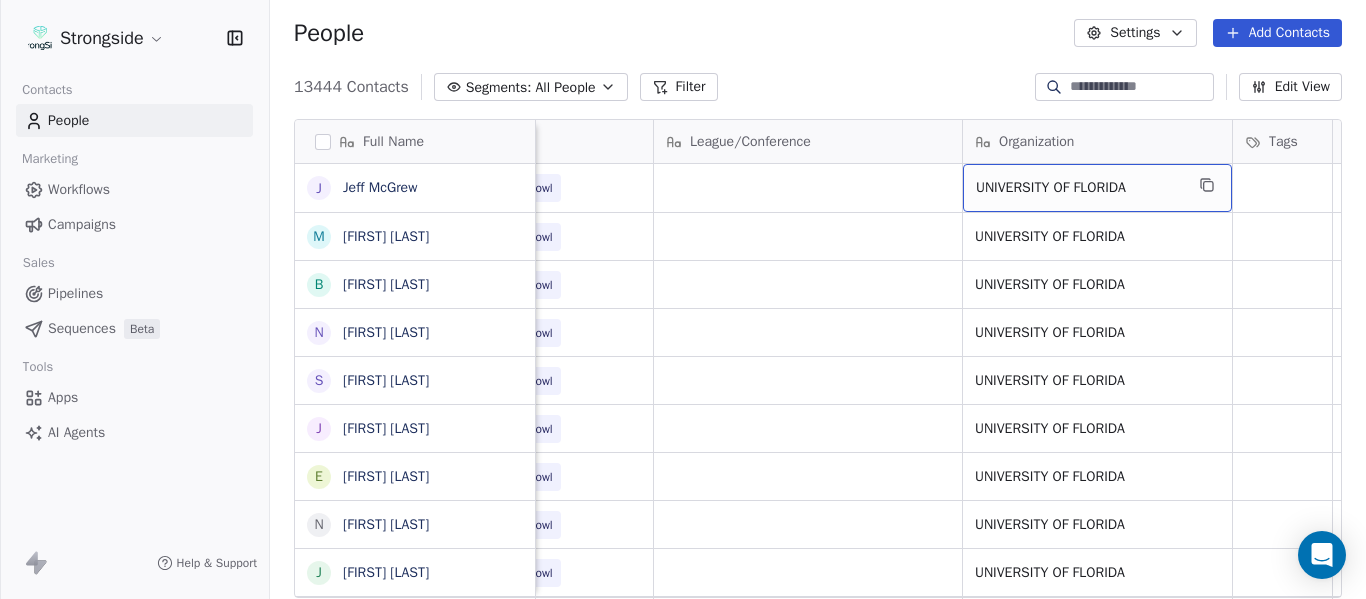 click on "UNIVERSITY OF FLORIDA" at bounding box center [1097, 188] 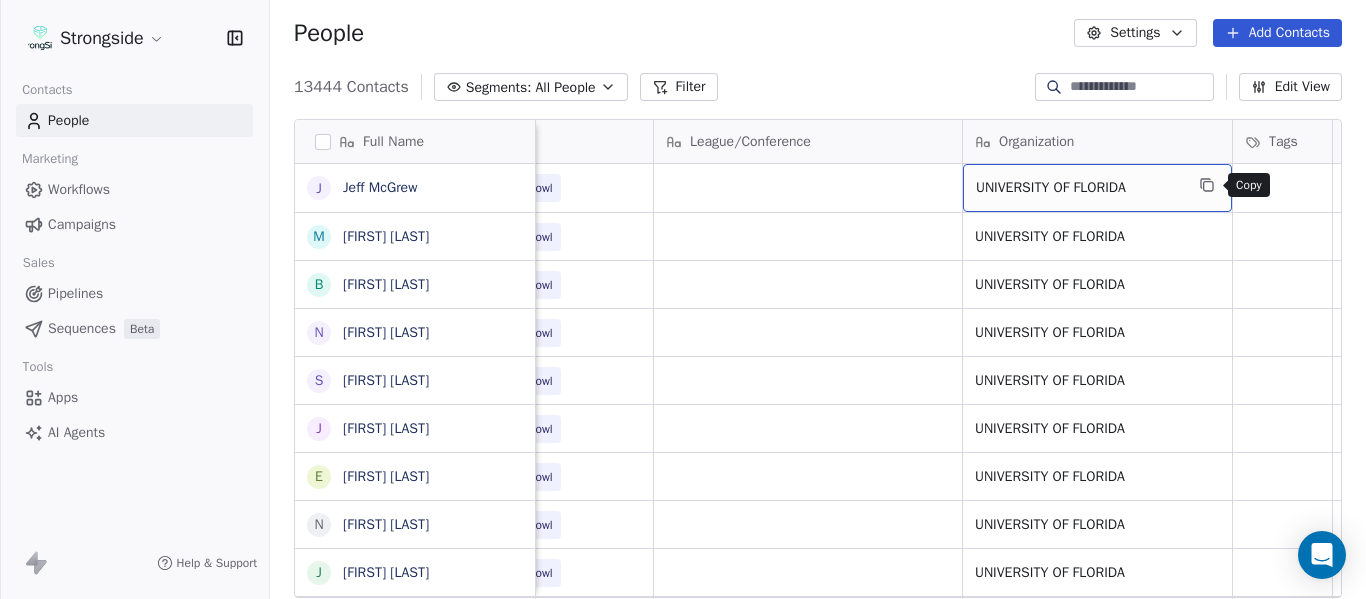 click 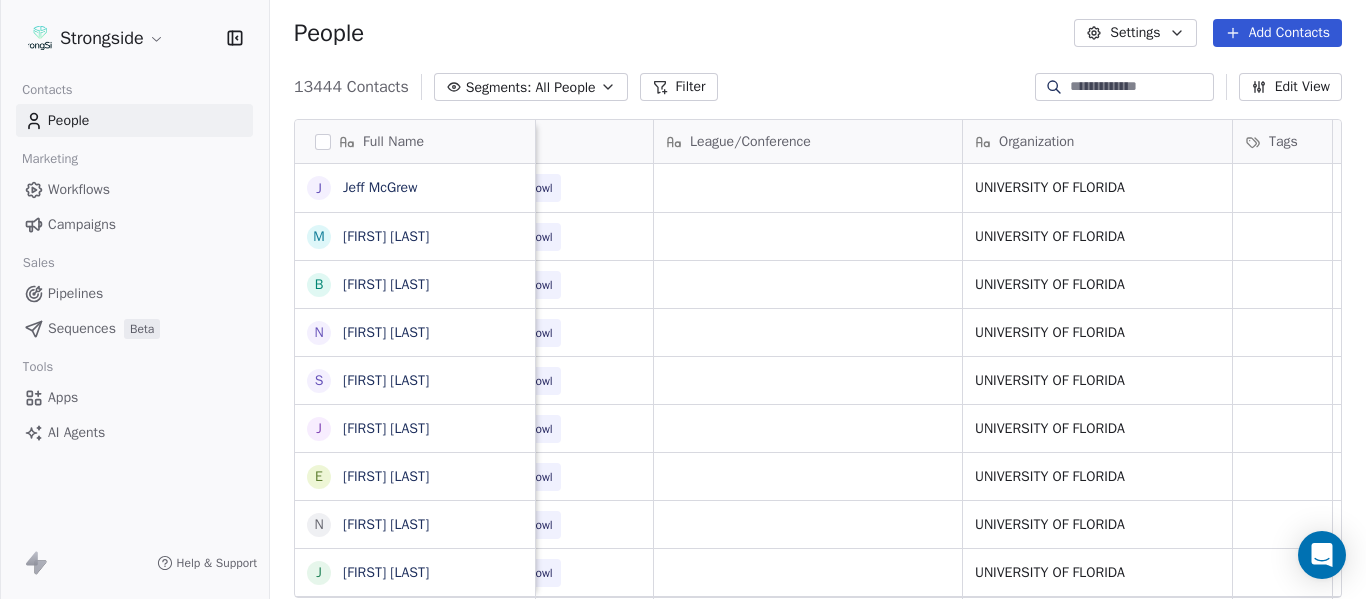 scroll, scrollTop: 0, scrollLeft: 0, axis: both 